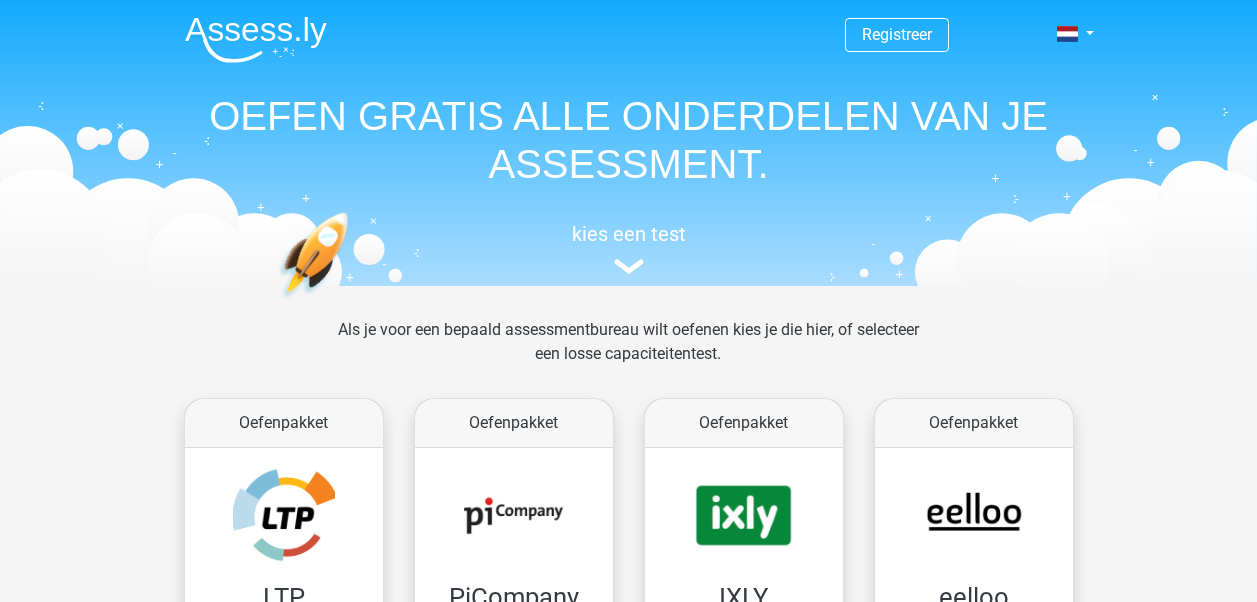scroll, scrollTop: 0, scrollLeft: 0, axis: both 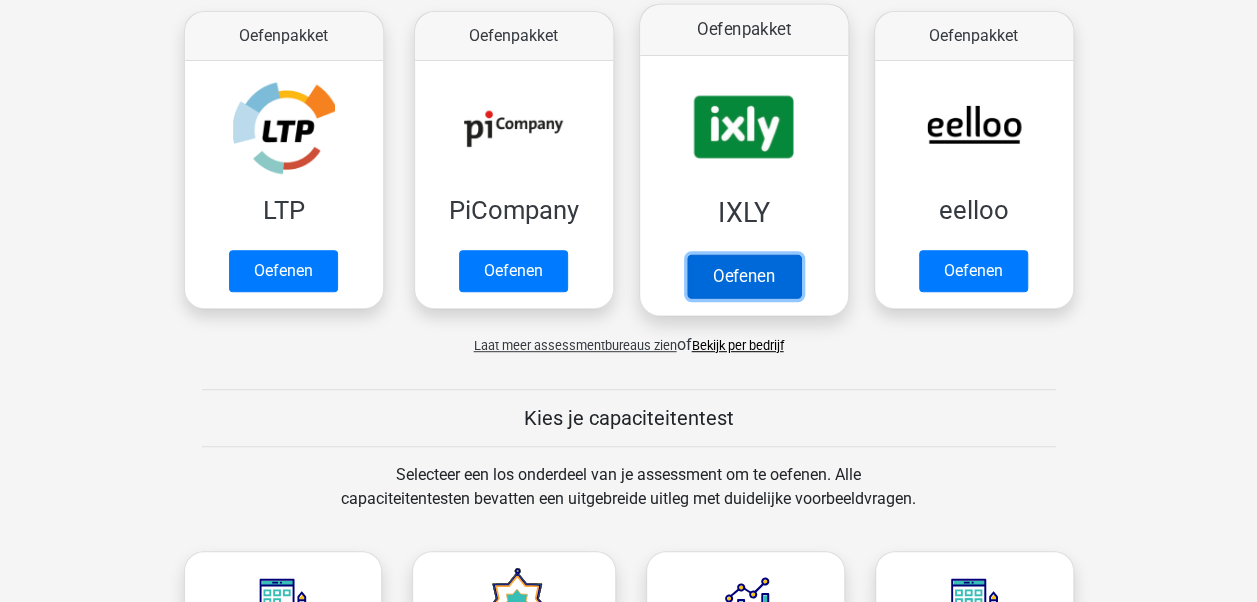 click on "Oefenen" at bounding box center [743, 276] 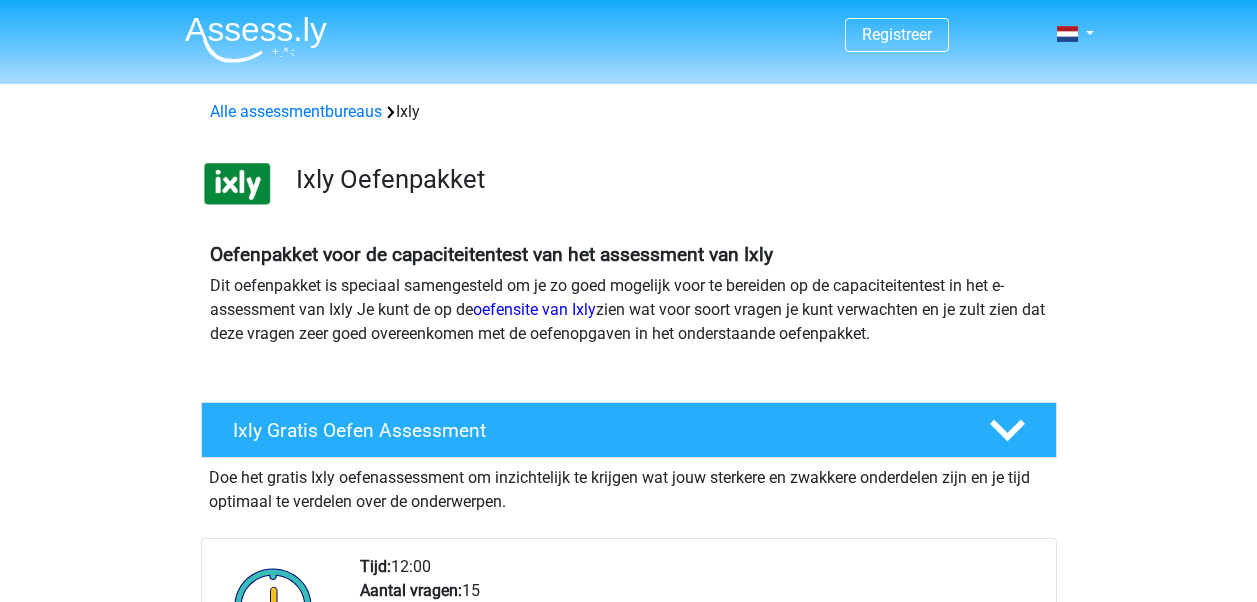 scroll, scrollTop: 0, scrollLeft: 0, axis: both 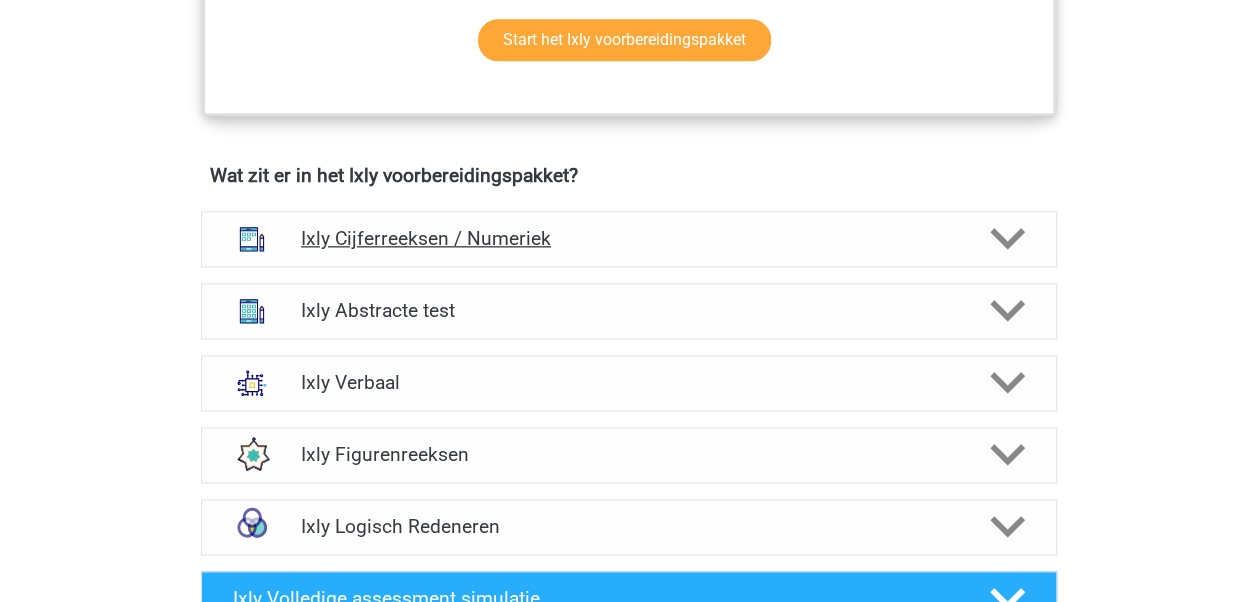 click 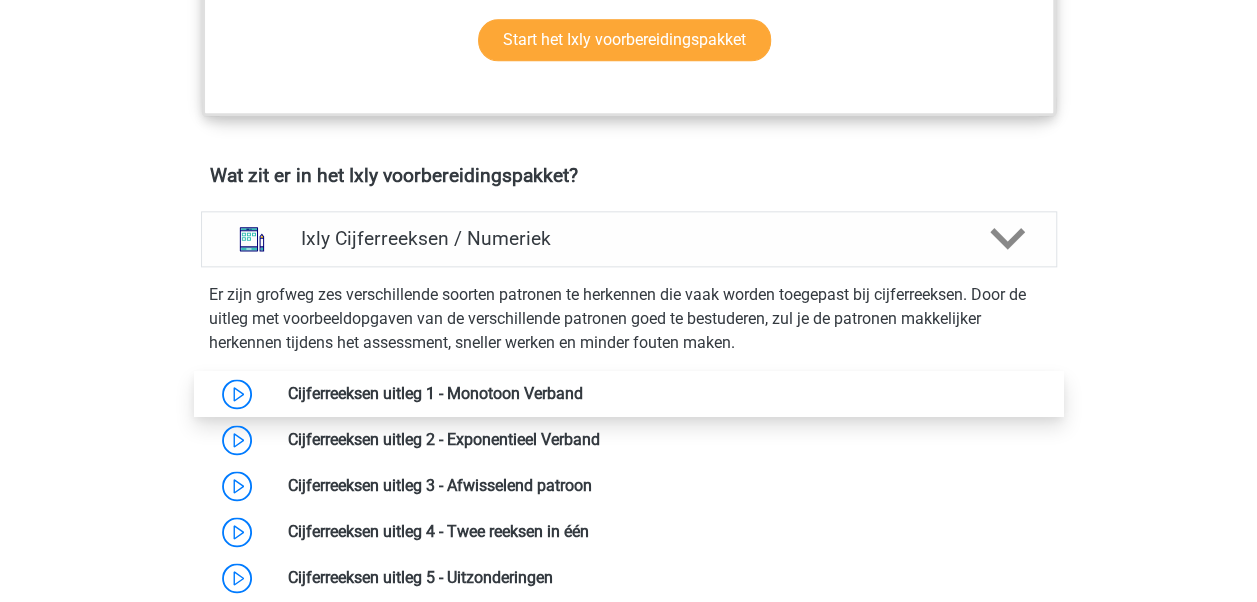 click at bounding box center (583, 393) 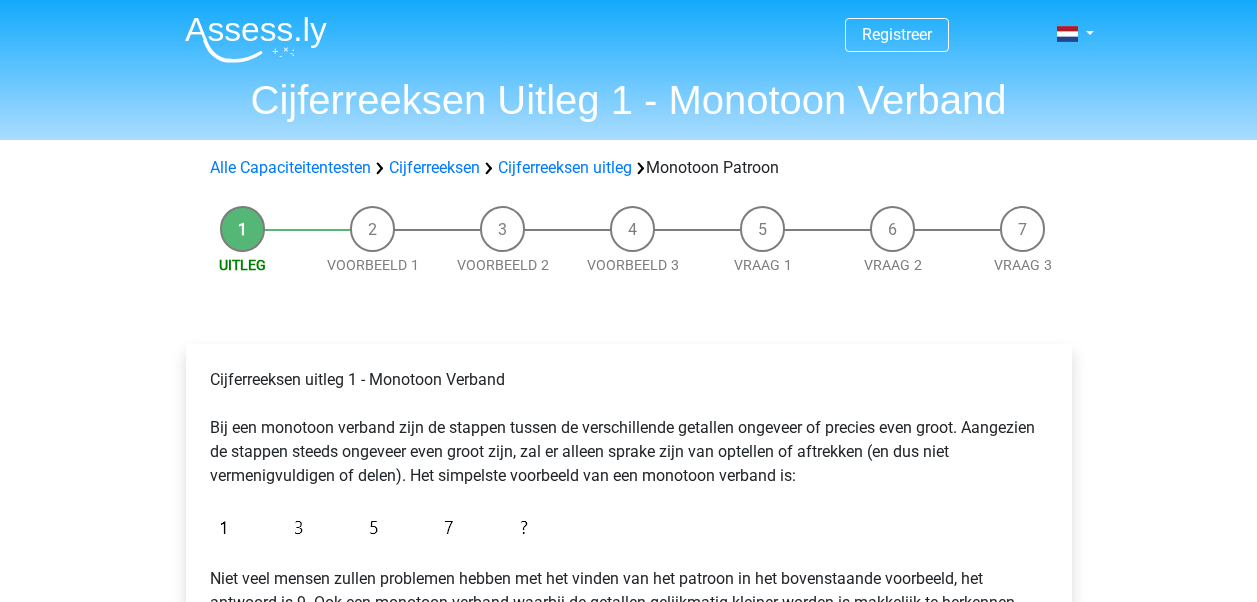 scroll, scrollTop: 0, scrollLeft: 0, axis: both 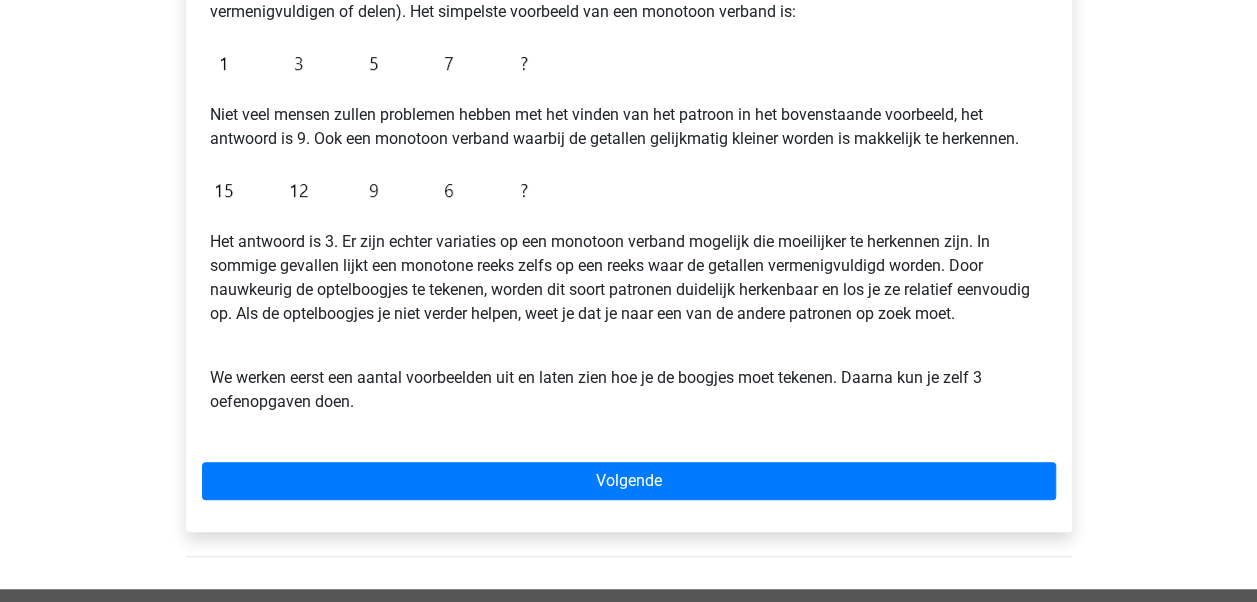 click on "Cijferreeksen uitleg 1 - Monotoon Verband Bij een monotoon verband zijn de stappen tussen de verschillende getallen ongeveer of precies even groot. Aangezien de stappen steeds ongeveer even groot zijn, zal er alleen sprake zijn van optellen of aftrekken (en dus niet vermenigvuldigen of delen). Het simpelste voorbeeld van een monotoon verband is: Niet veel mensen zullen problemen hebben met het vinden van het patroon in het bovenstaande voorbeeld, het antwoord is 9. Ook een monotoon verband waarbij de getallen gelijkmatig kleiner worden is makkelijk te herkennen. We werken eerst een aantal voorbeelden uit en laten zien hoe je de boogjes moet tekenen. Daarna kun je zelf 3 oefenopgaven doen.
Volgende" at bounding box center [629, 206] 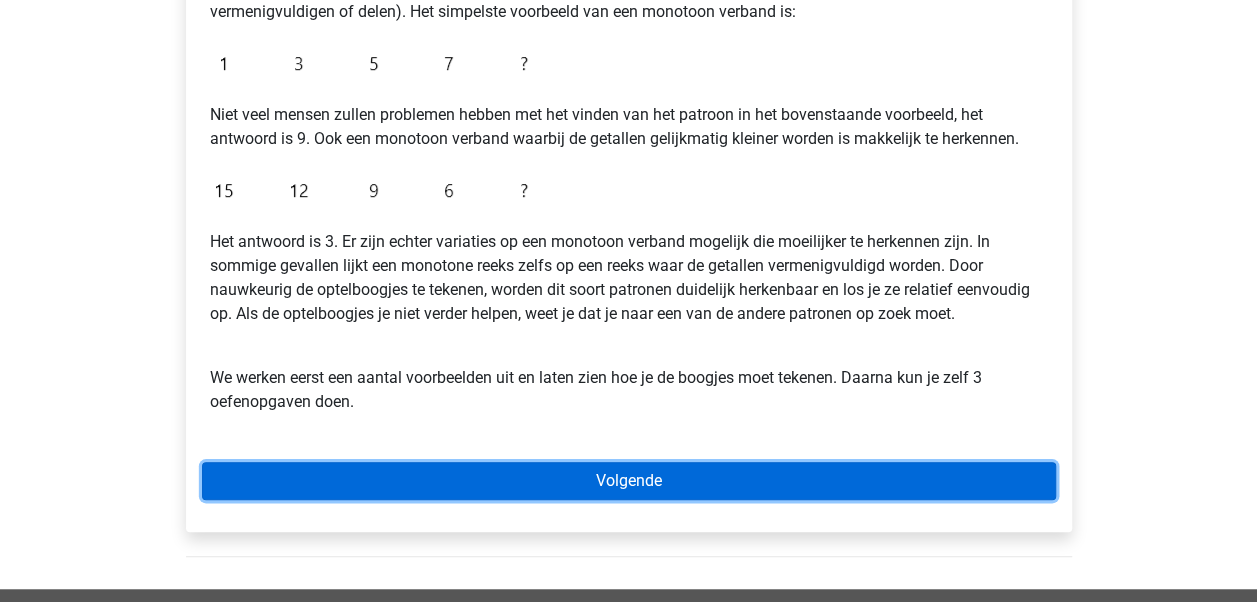 click on "Volgende" at bounding box center (629, 481) 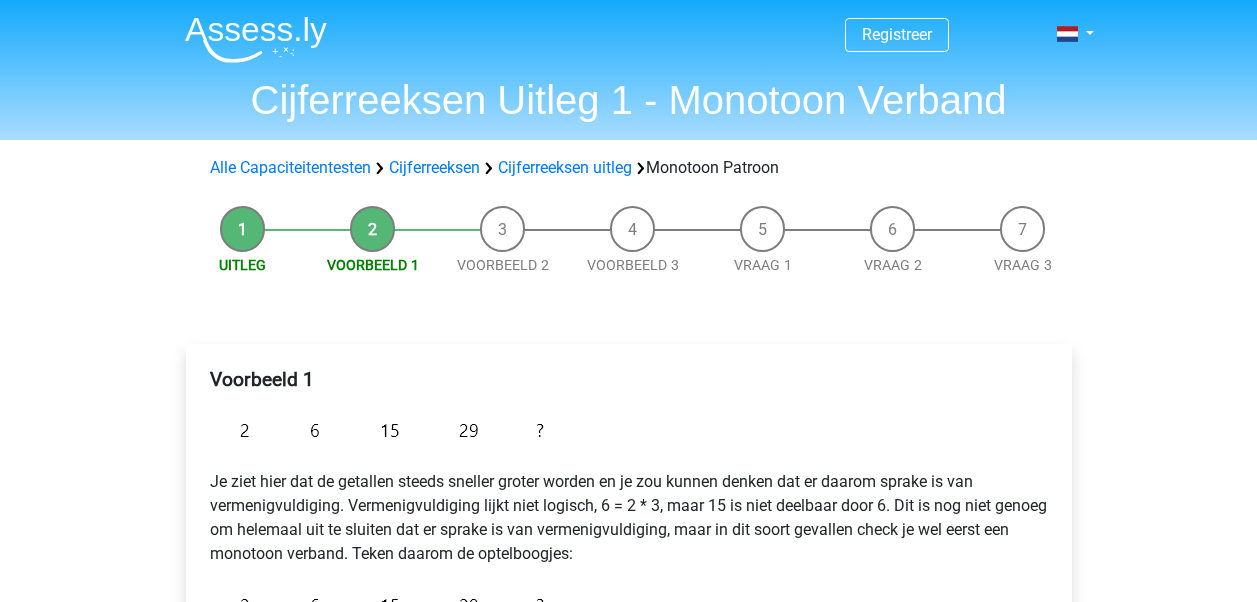 scroll, scrollTop: 0, scrollLeft: 0, axis: both 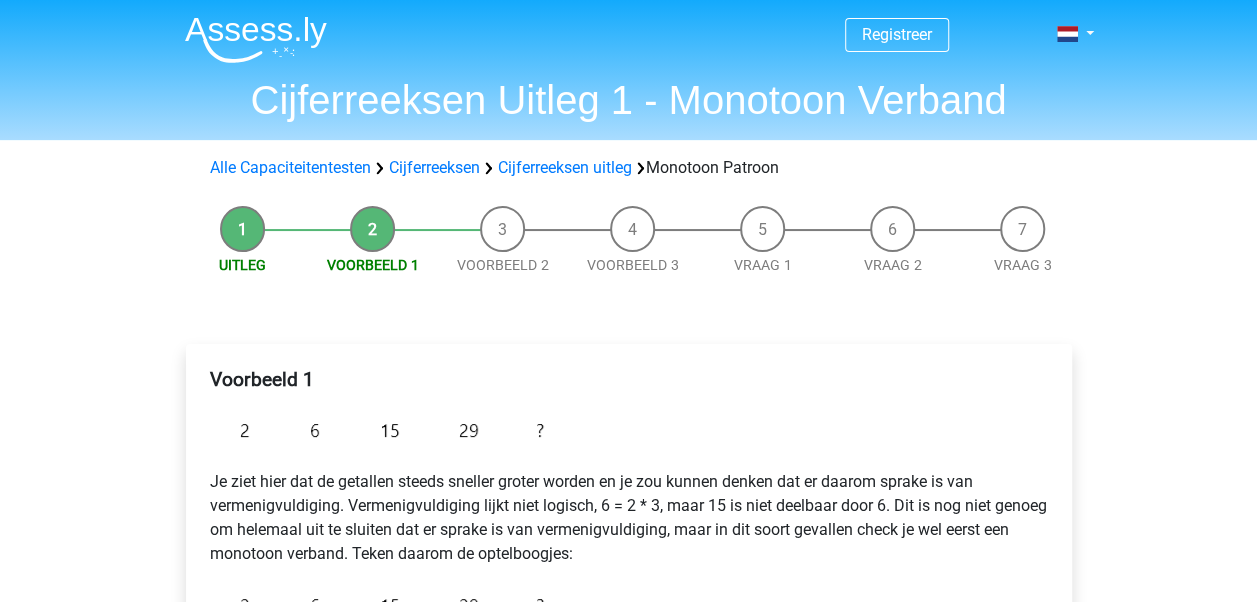 drag, startPoint x: 1256, startPoint y: 198, endPoint x: 1255, endPoint y: 219, distance: 21.023796 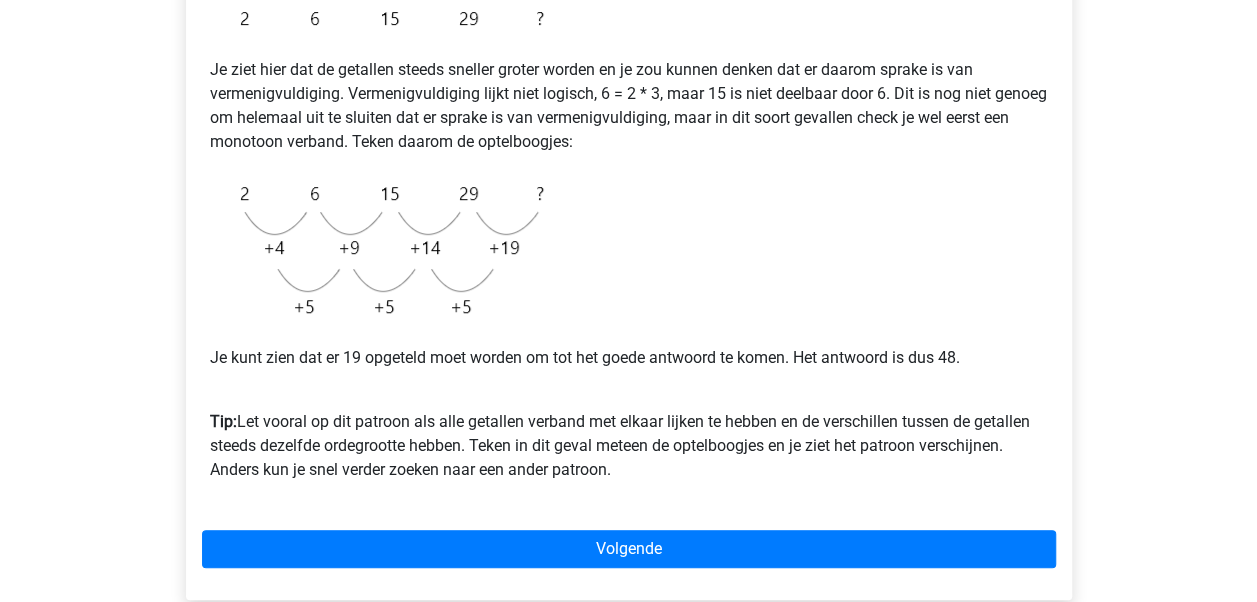scroll, scrollTop: 419, scrollLeft: 0, axis: vertical 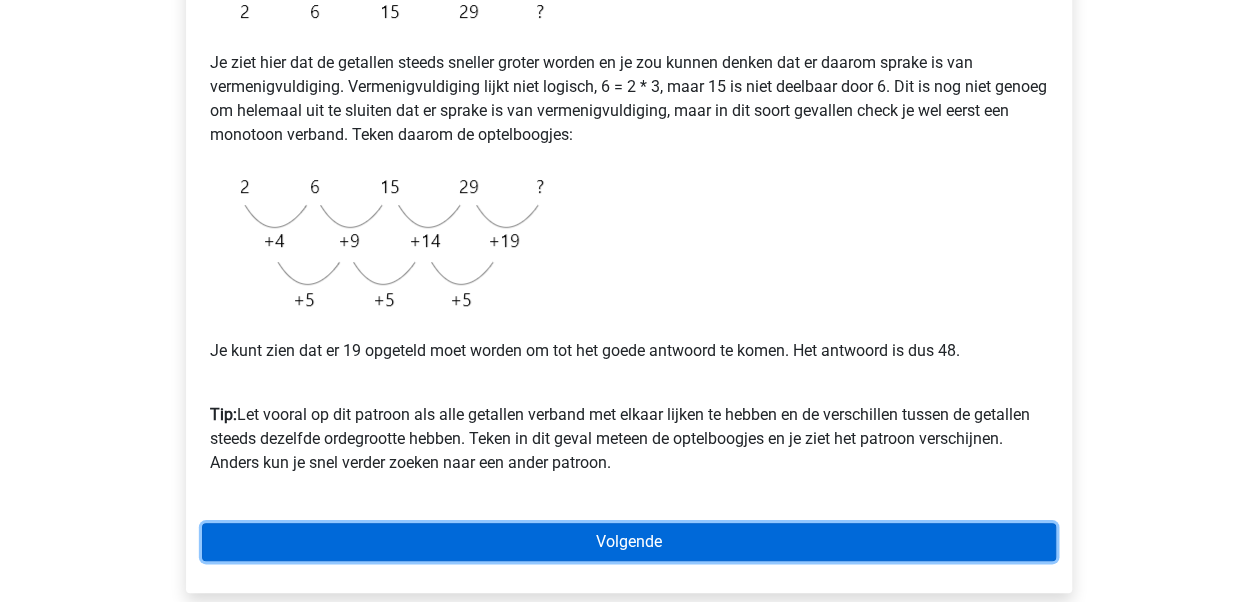 click on "Volgende" at bounding box center [629, 542] 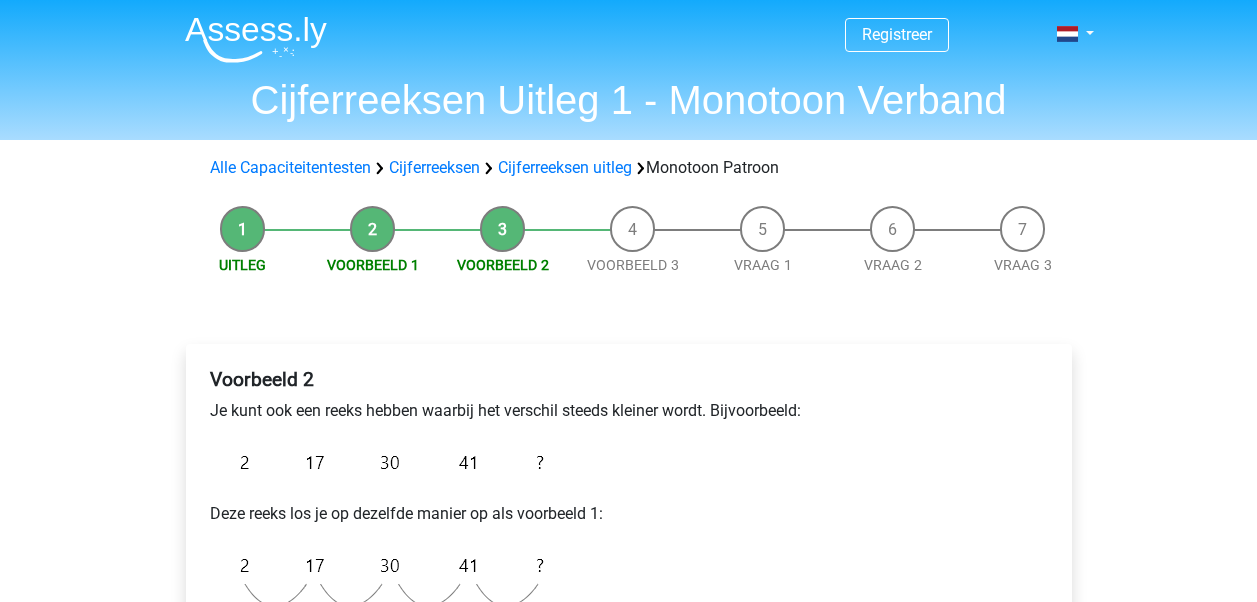 scroll, scrollTop: 0, scrollLeft: 0, axis: both 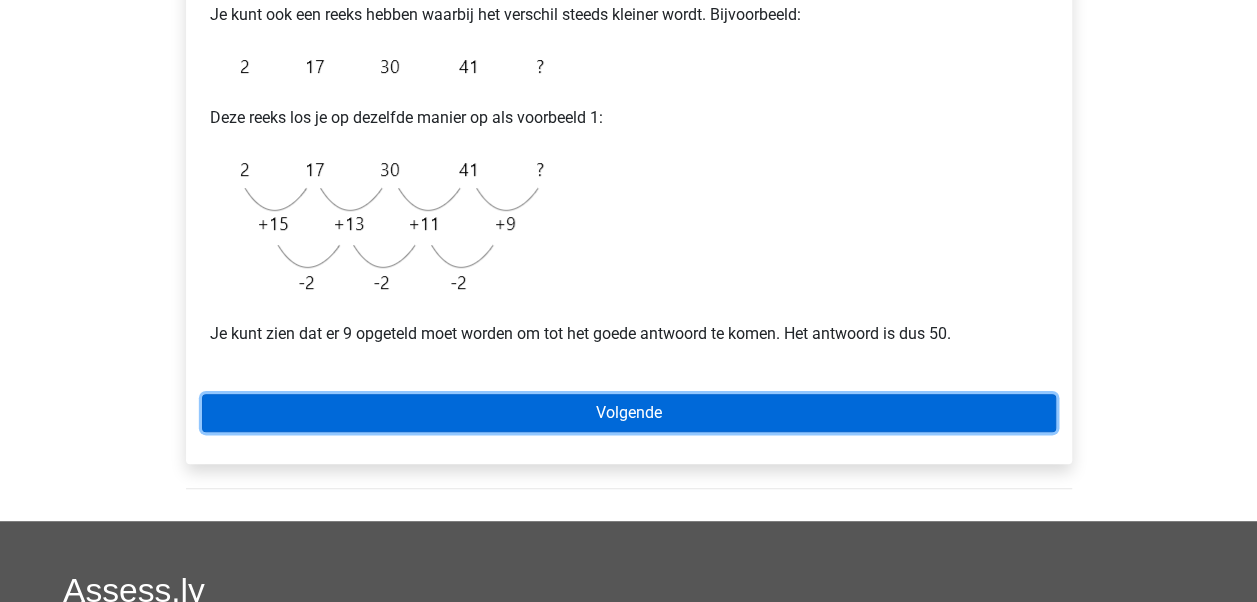 click on "Volgende" at bounding box center [629, 413] 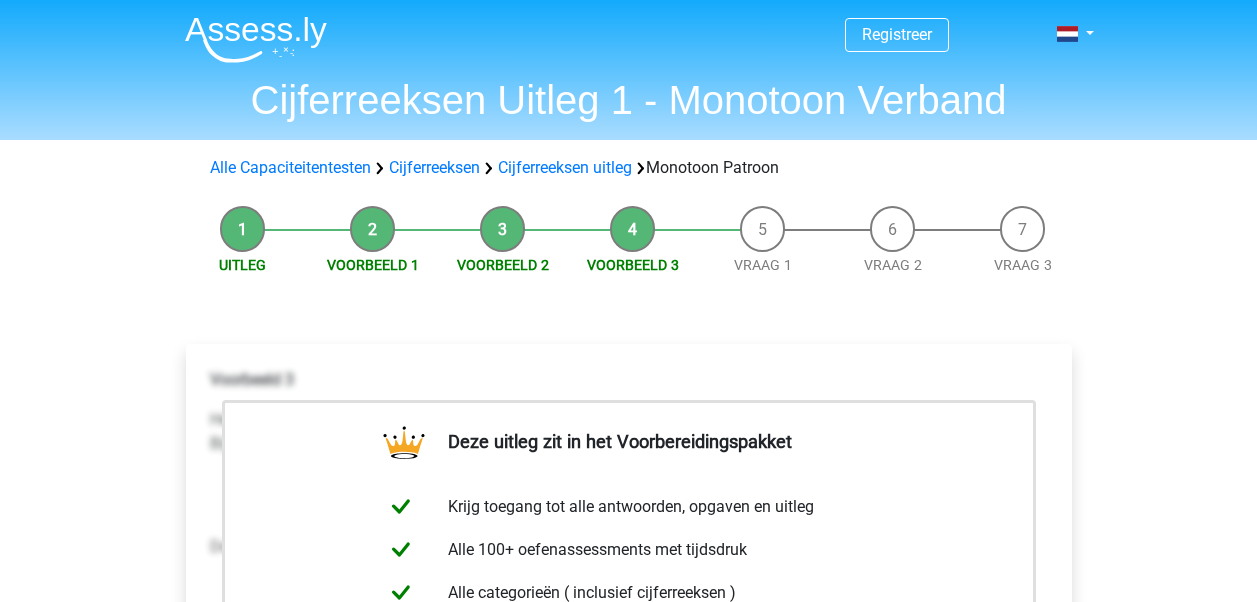 scroll, scrollTop: 0, scrollLeft: 0, axis: both 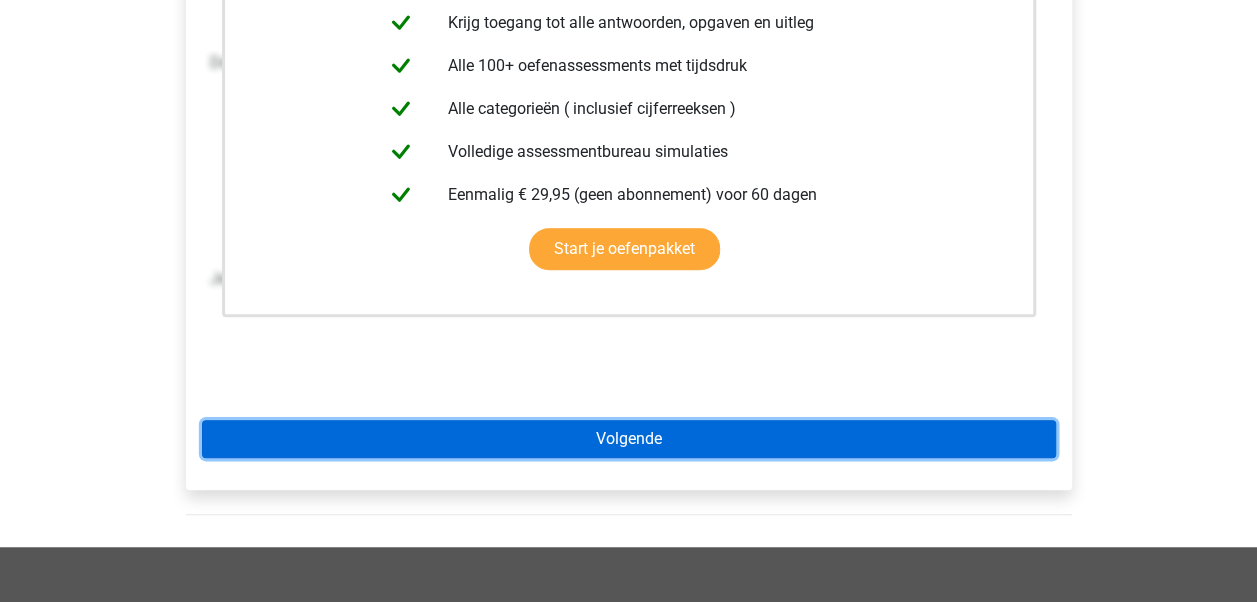 click on "Volgende" at bounding box center [629, 439] 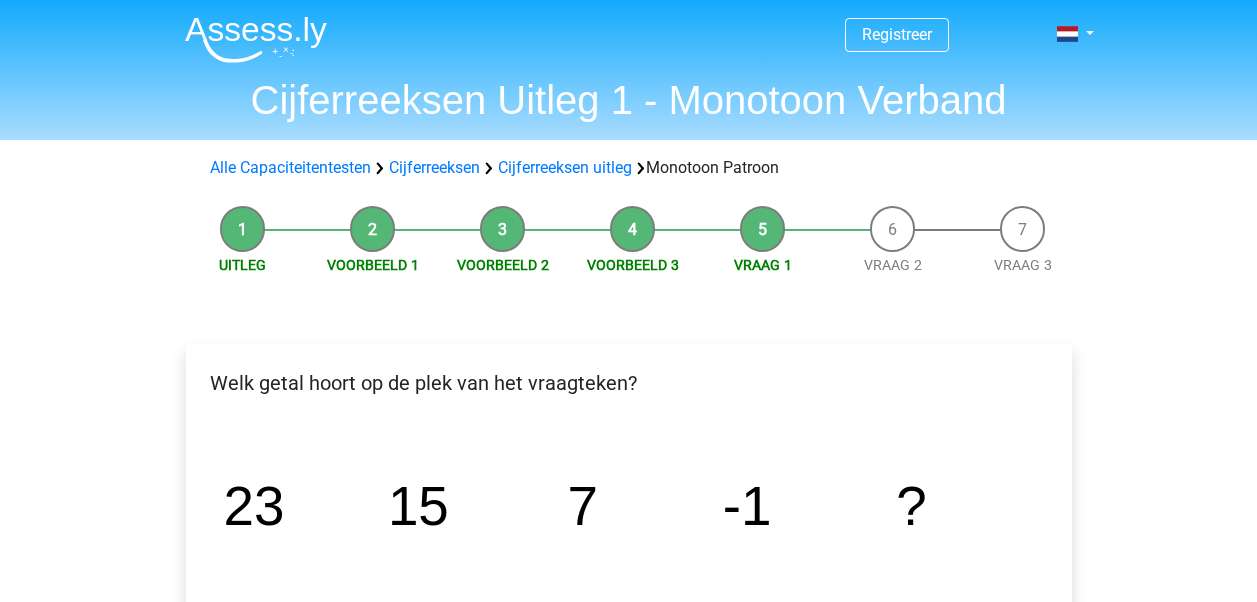 scroll, scrollTop: 0, scrollLeft: 0, axis: both 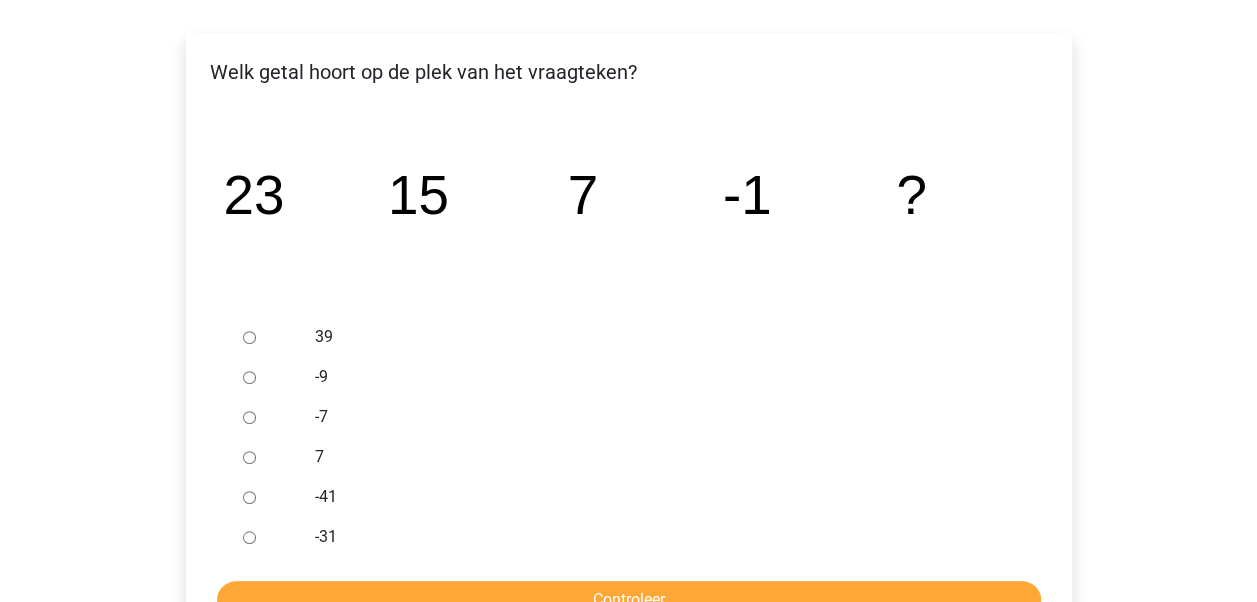 click on "-9" at bounding box center [249, 377] 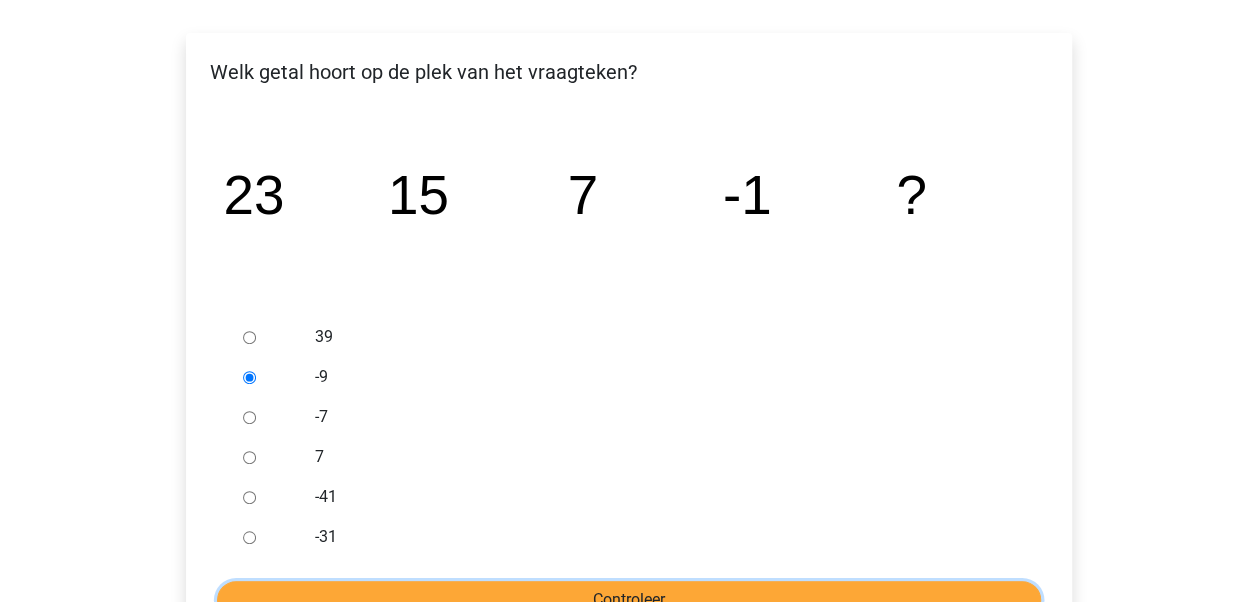 click on "Controleer" at bounding box center (629, 600) 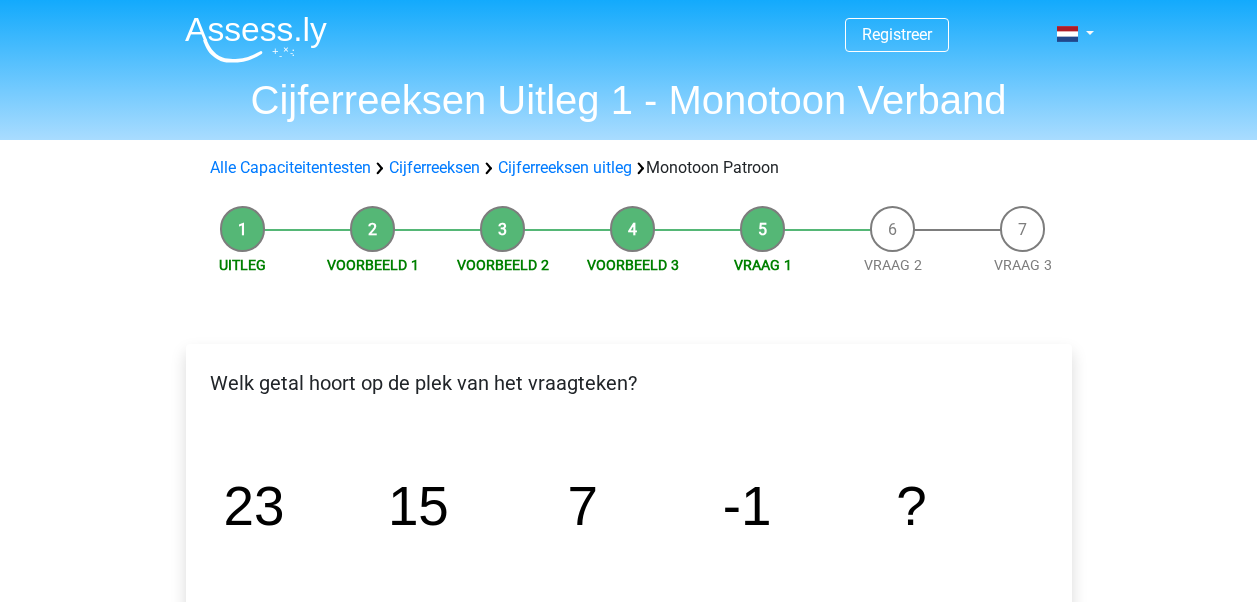 scroll, scrollTop: 0, scrollLeft: 0, axis: both 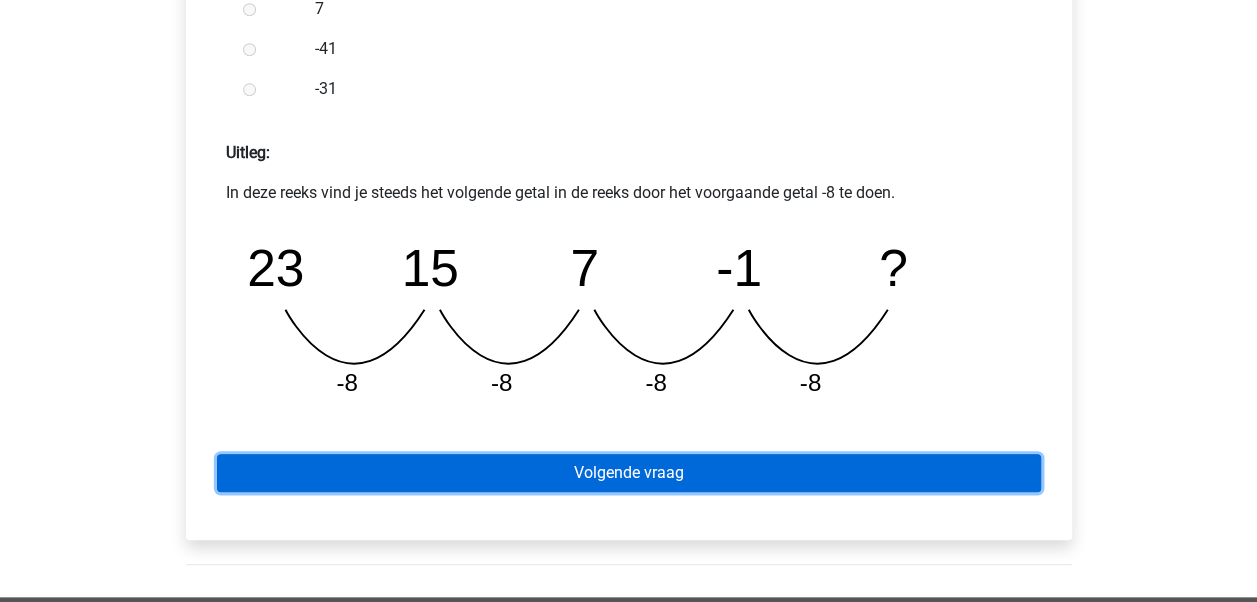 click on "Volgende vraag" at bounding box center [629, 473] 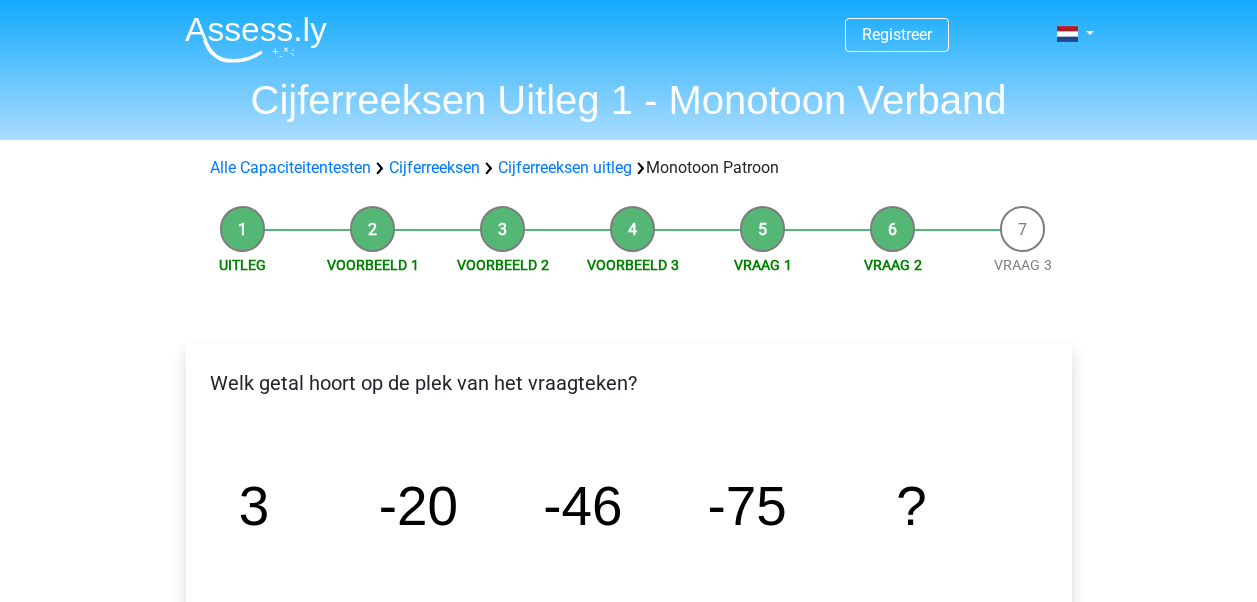 scroll, scrollTop: 0, scrollLeft: 0, axis: both 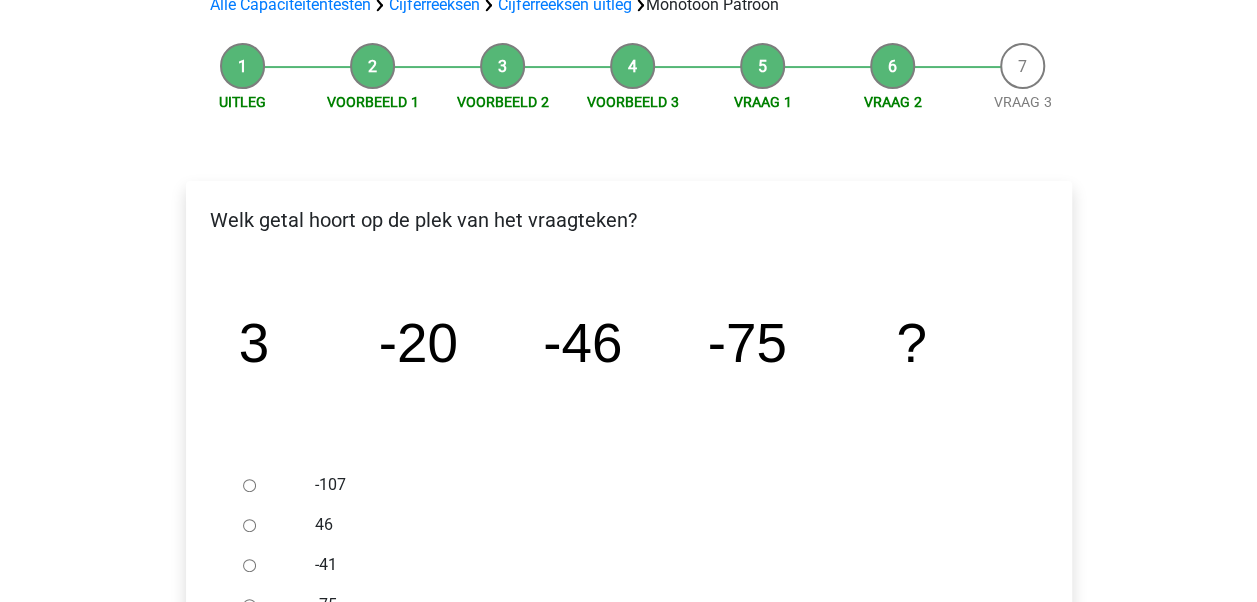click on "-107" at bounding box center (249, 485) 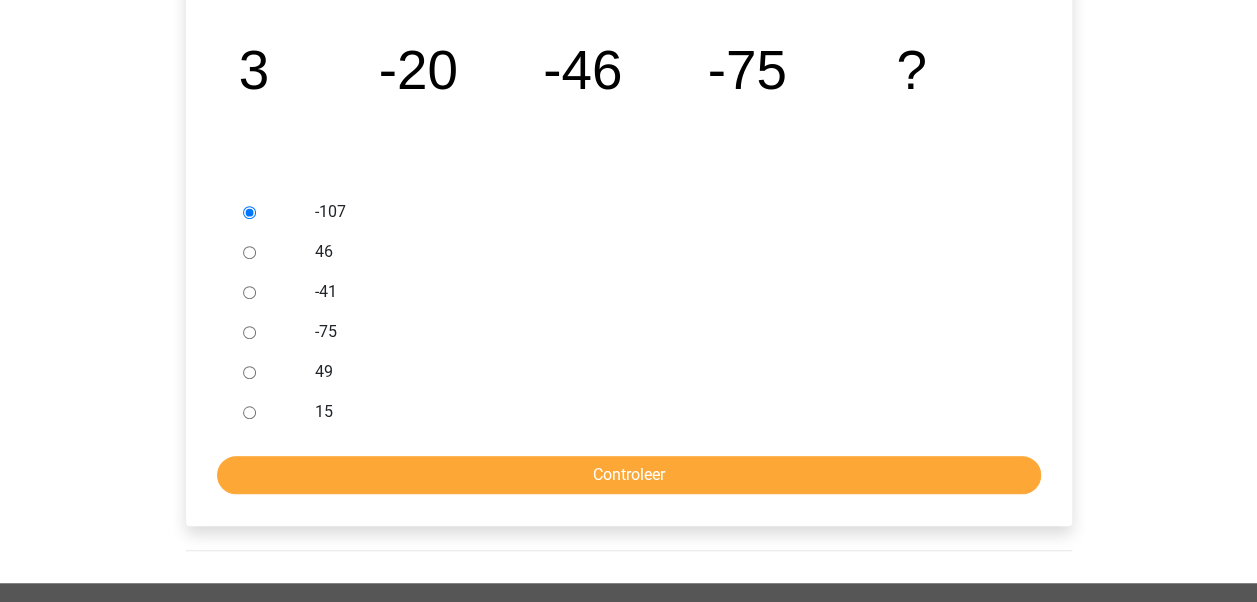 scroll, scrollTop: 510, scrollLeft: 0, axis: vertical 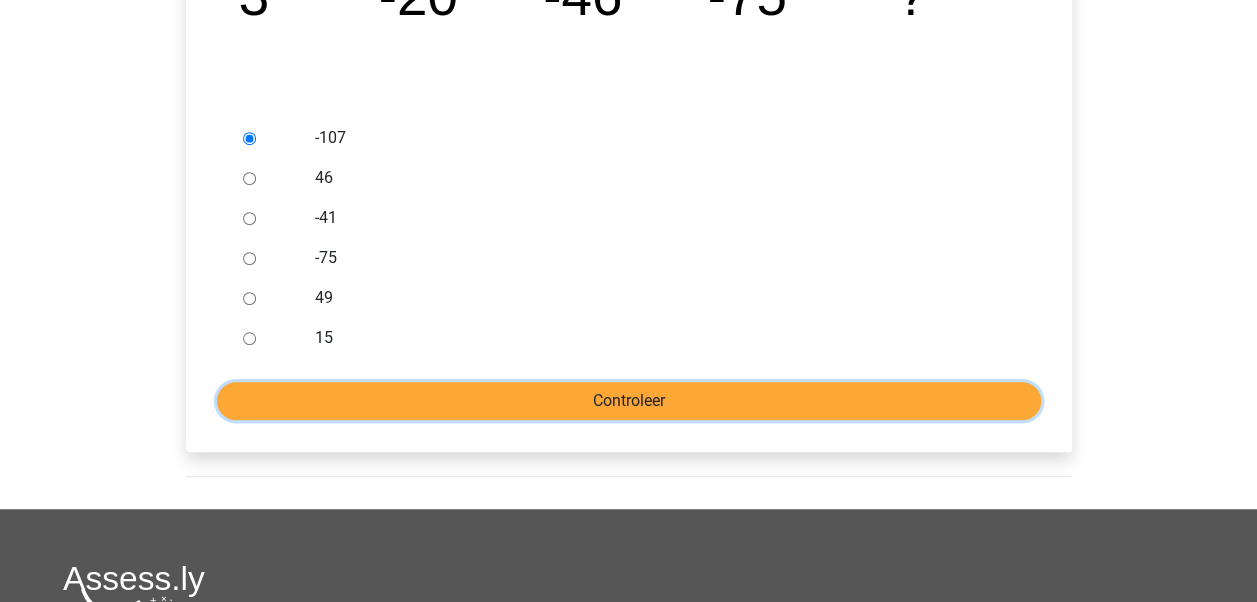 click on "Controleer" at bounding box center [629, 401] 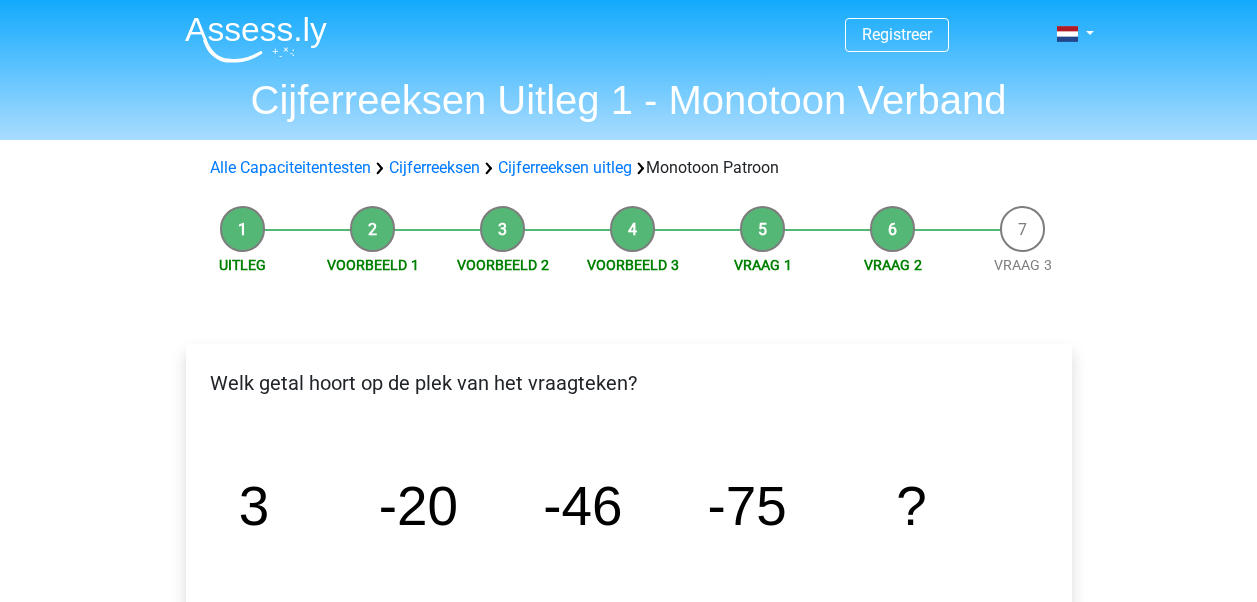 scroll, scrollTop: 0, scrollLeft: 0, axis: both 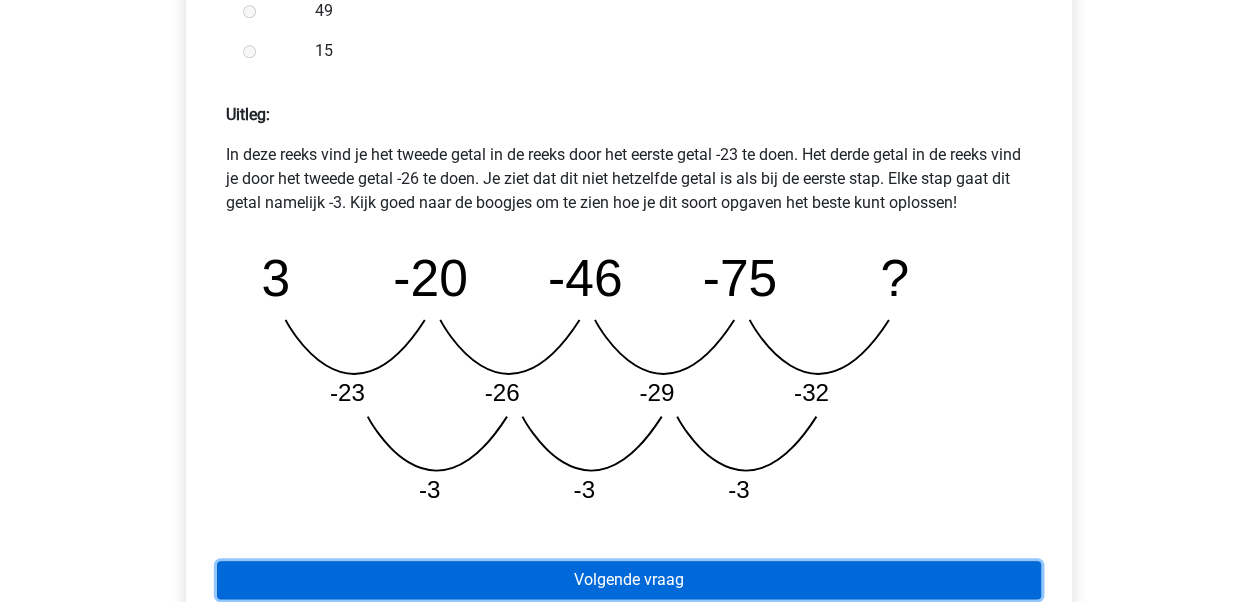 click on "Volgende vraag" at bounding box center (629, 580) 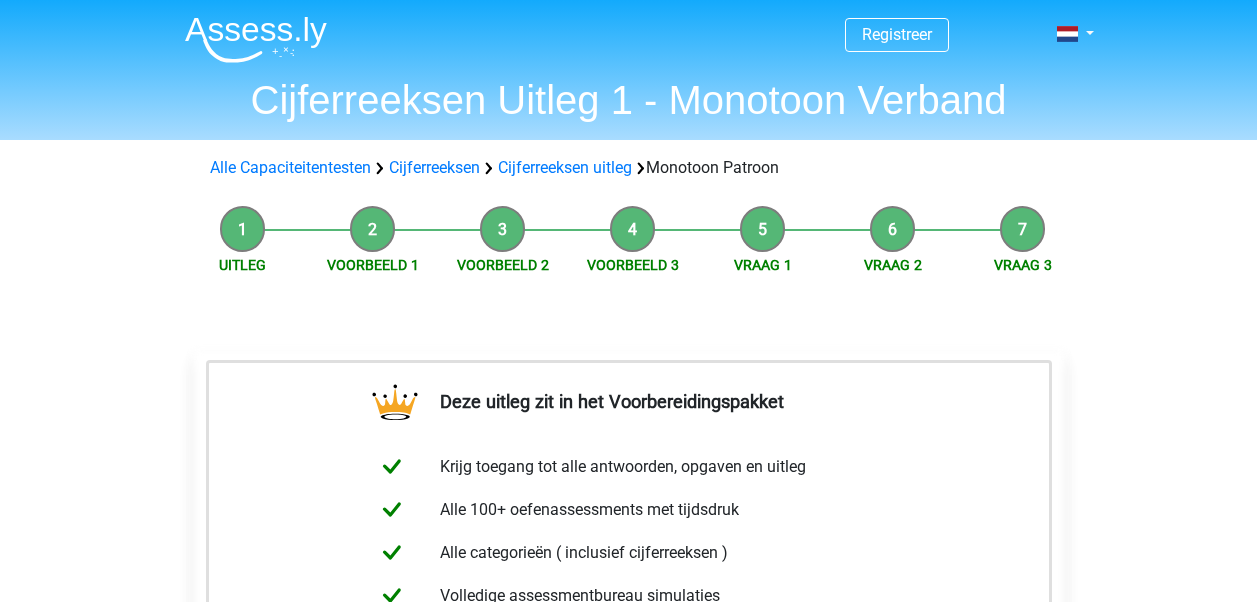 scroll, scrollTop: 0, scrollLeft: 0, axis: both 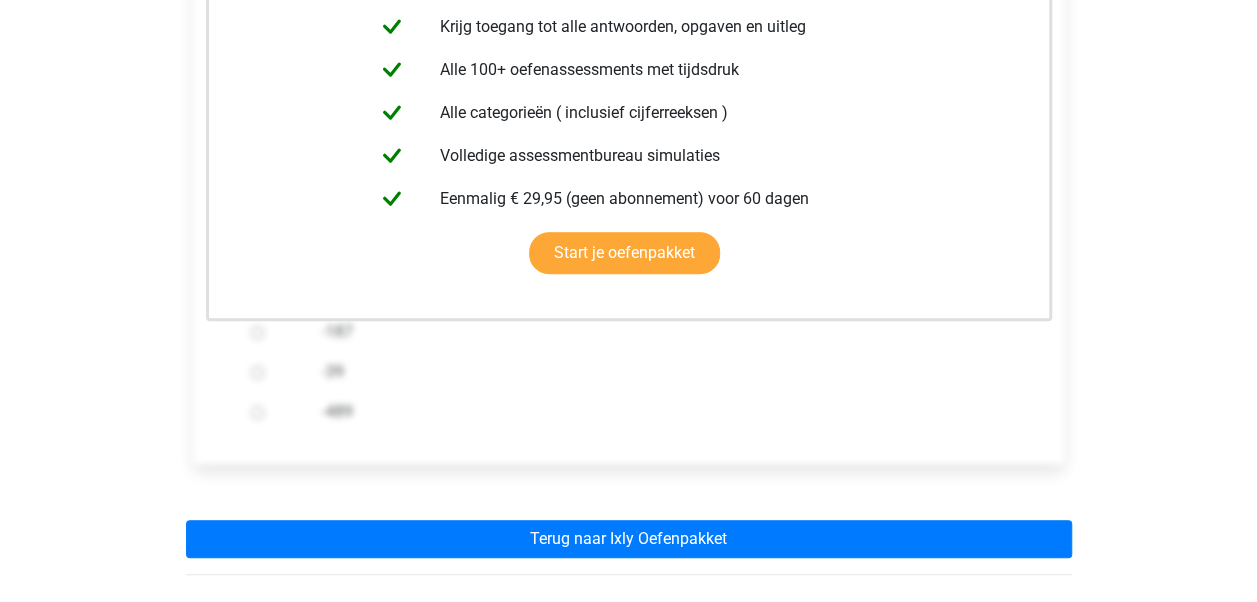 click on "Deze uitleg zit in het Voorbereidingspakket
Krijg toegang tot alle antwoorden, opgaven en uitleg
Alle 100+ oefenassessments met tijdsdruk
Alle categorieën ( inclusief cijferreeksen )
Volledige assessmentbureau simulaties
Eenmalig [PRICE] (geen abonnement) voor 60 dagen" at bounding box center [629, 235] 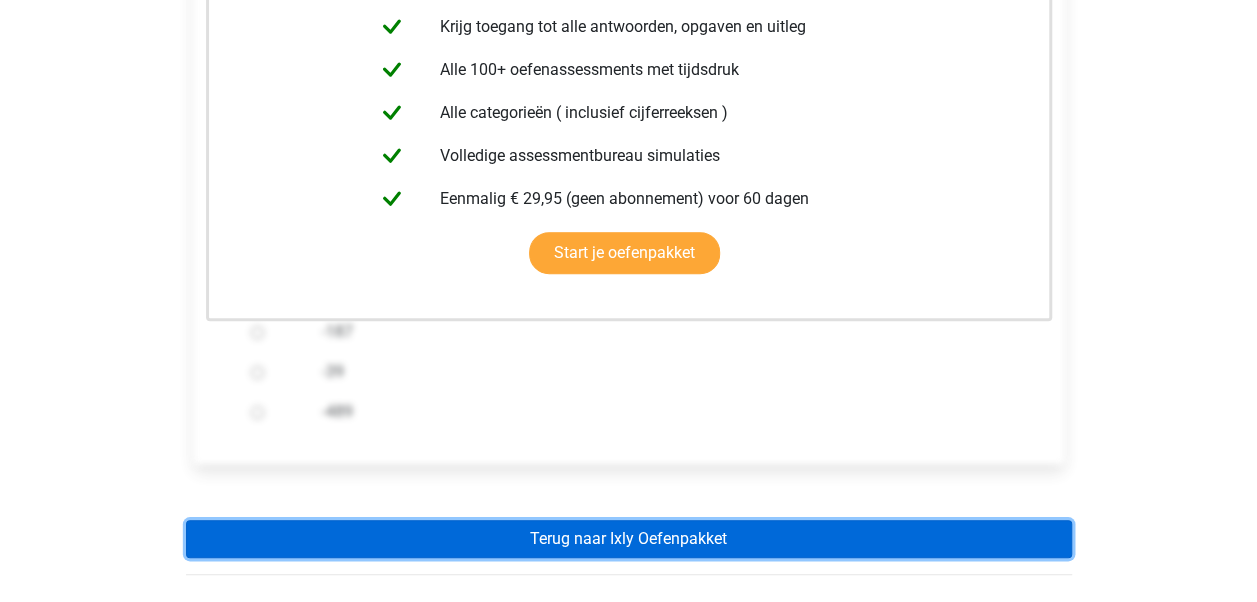 click on "Terug naar Ixly Oefenpakket" at bounding box center (629, 539) 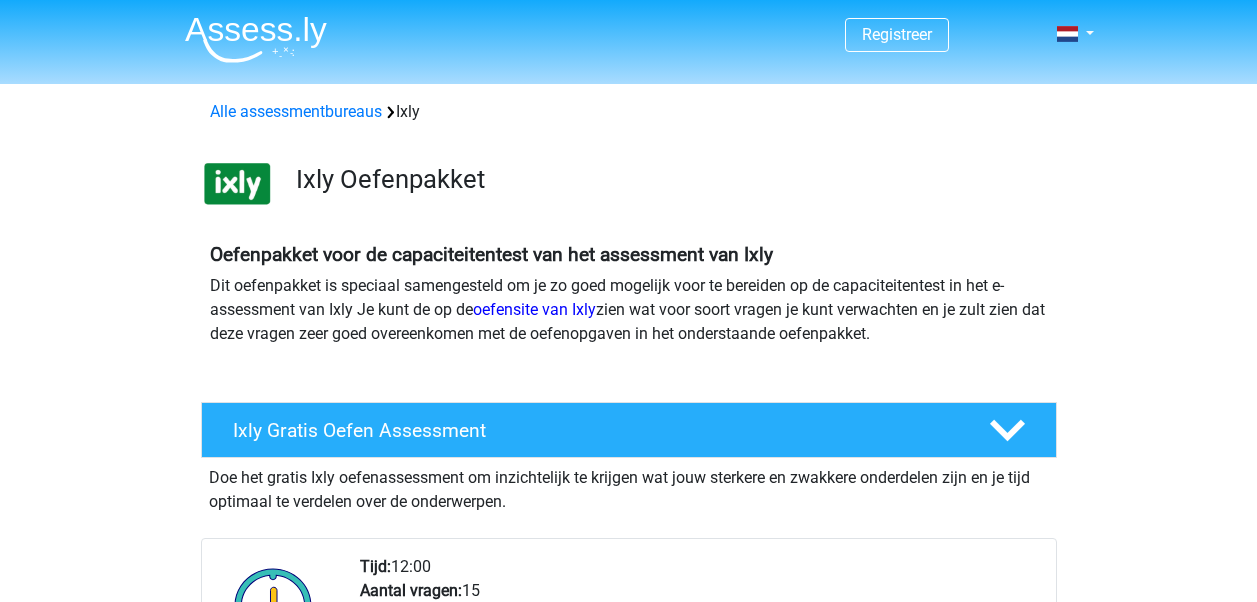 scroll, scrollTop: 0, scrollLeft: 0, axis: both 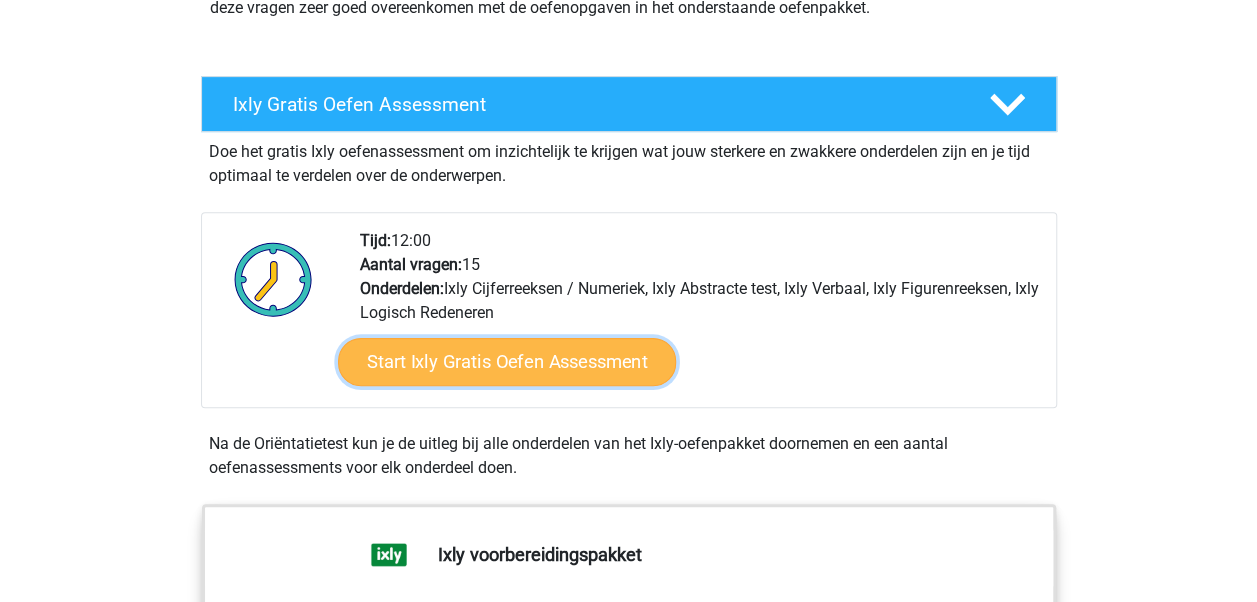 click on "Start Ixly Gratis Oefen Assessment" at bounding box center (506, 362) 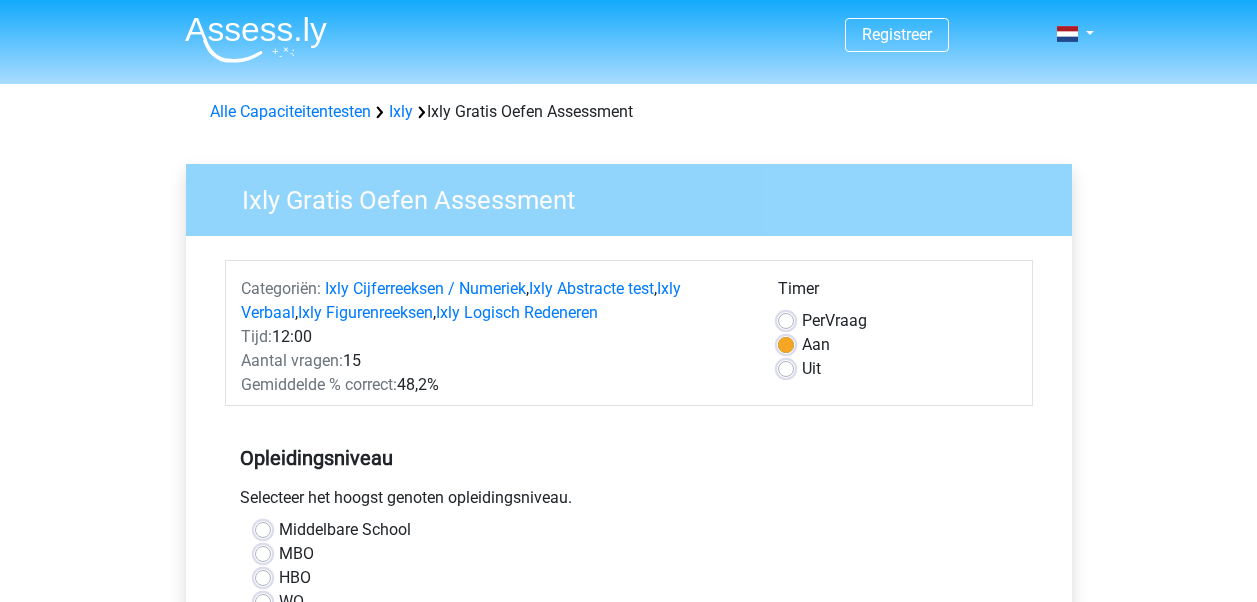 scroll, scrollTop: 0, scrollLeft: 0, axis: both 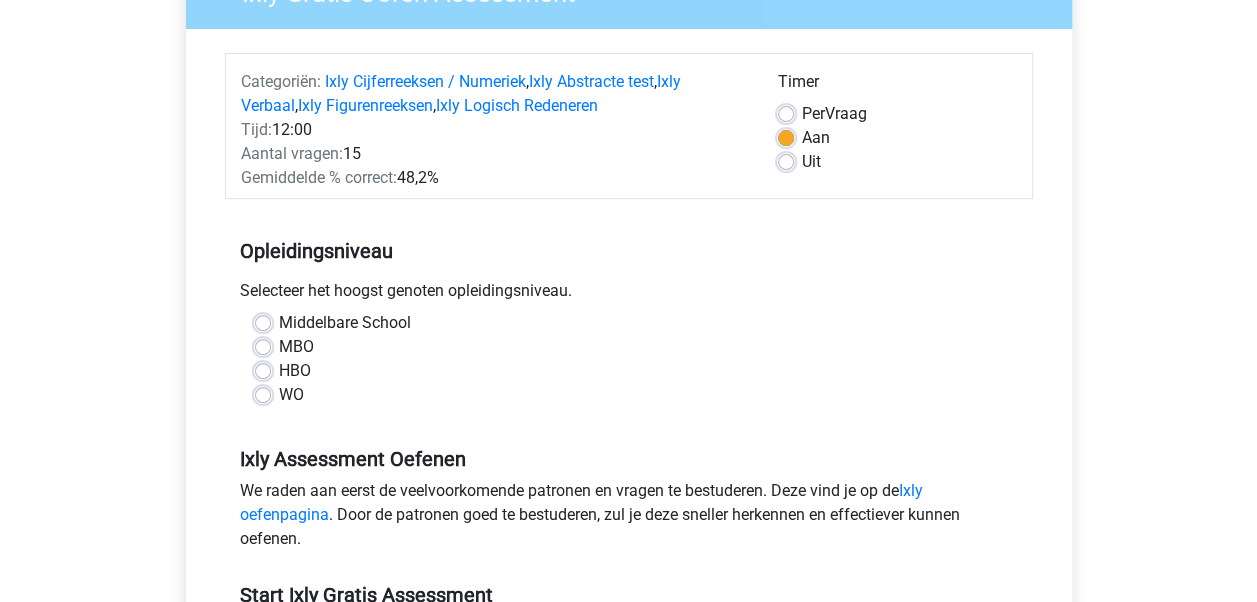 click on "Aan" at bounding box center (897, 138) 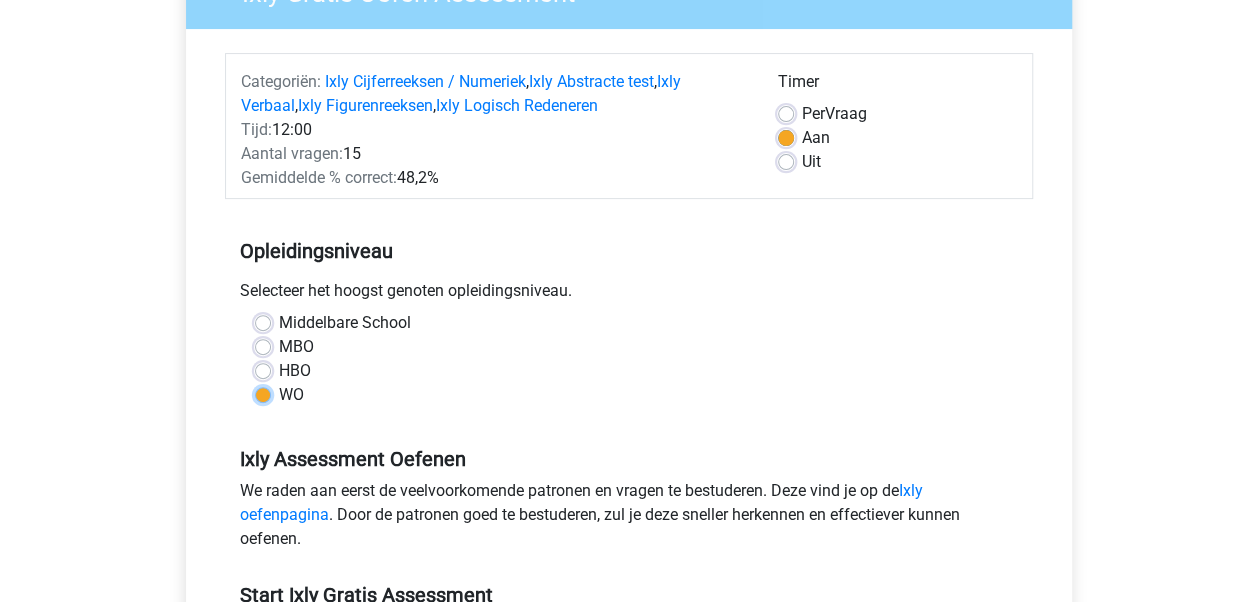 click on "WO" at bounding box center [263, 393] 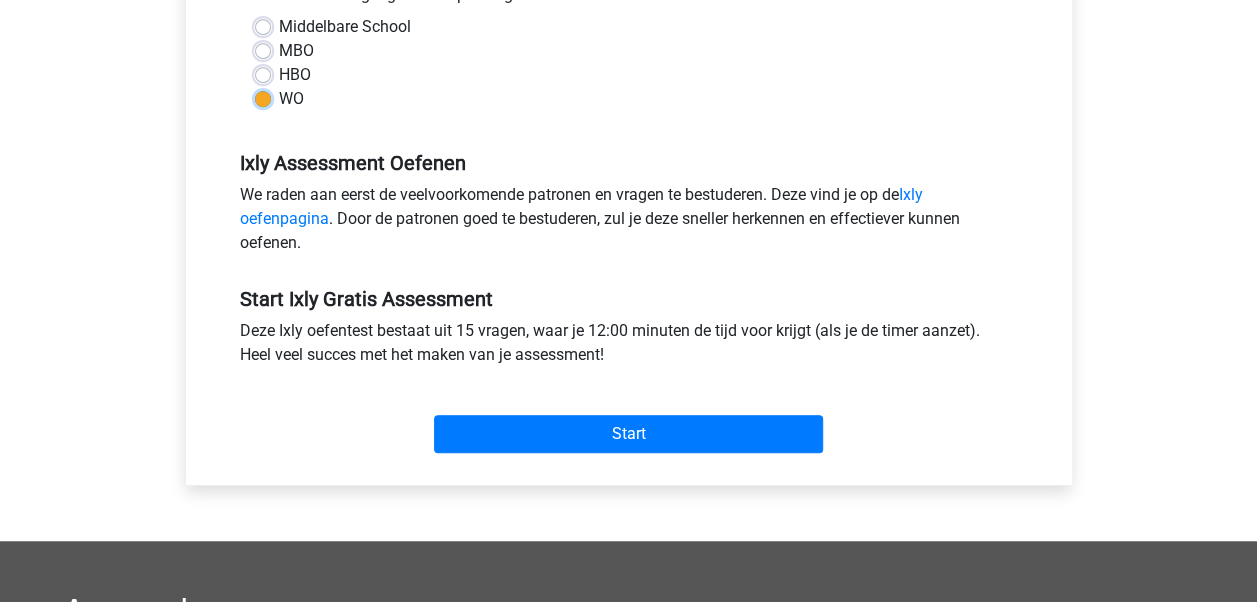 scroll, scrollTop: 478, scrollLeft: 0, axis: vertical 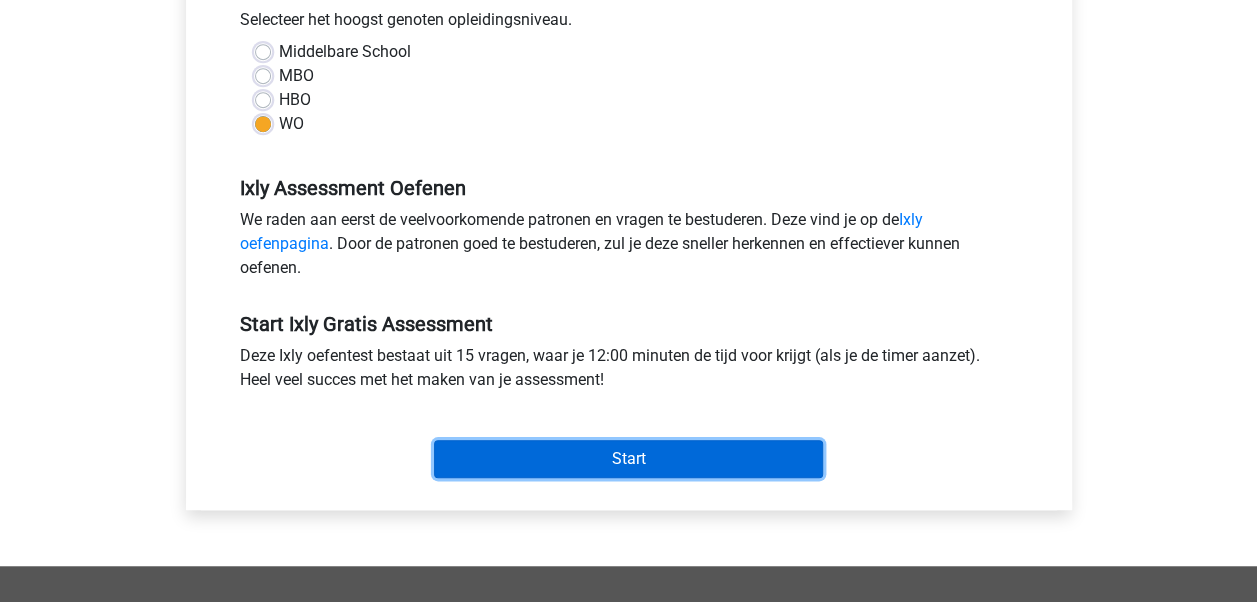 click on "Start" at bounding box center [628, 459] 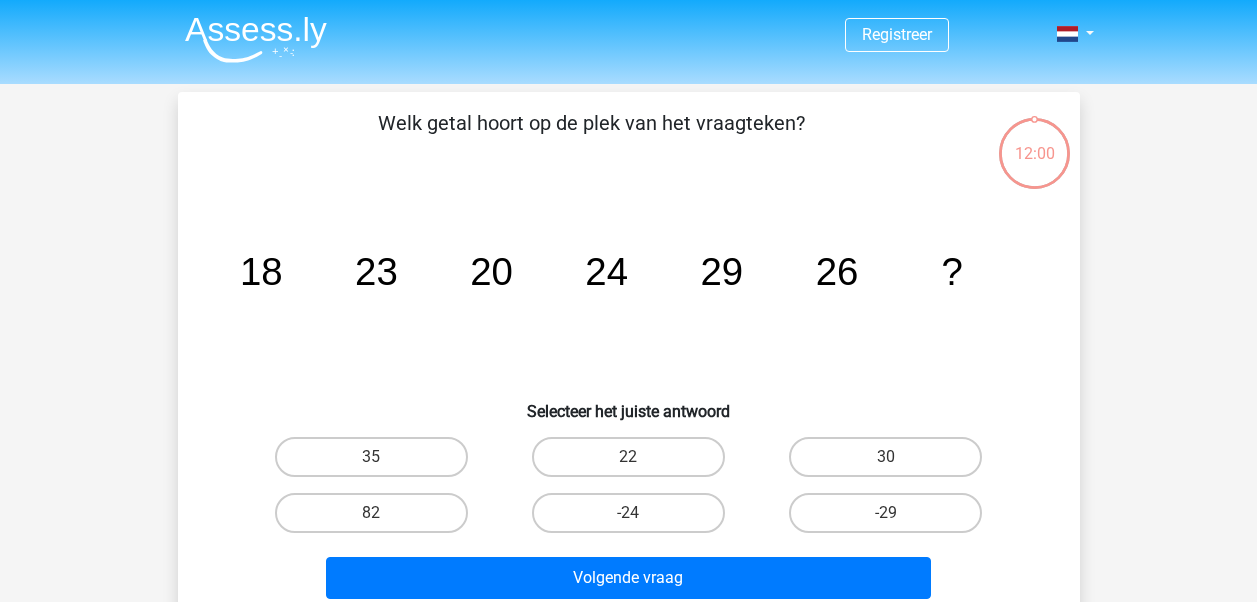 scroll, scrollTop: 0, scrollLeft: 0, axis: both 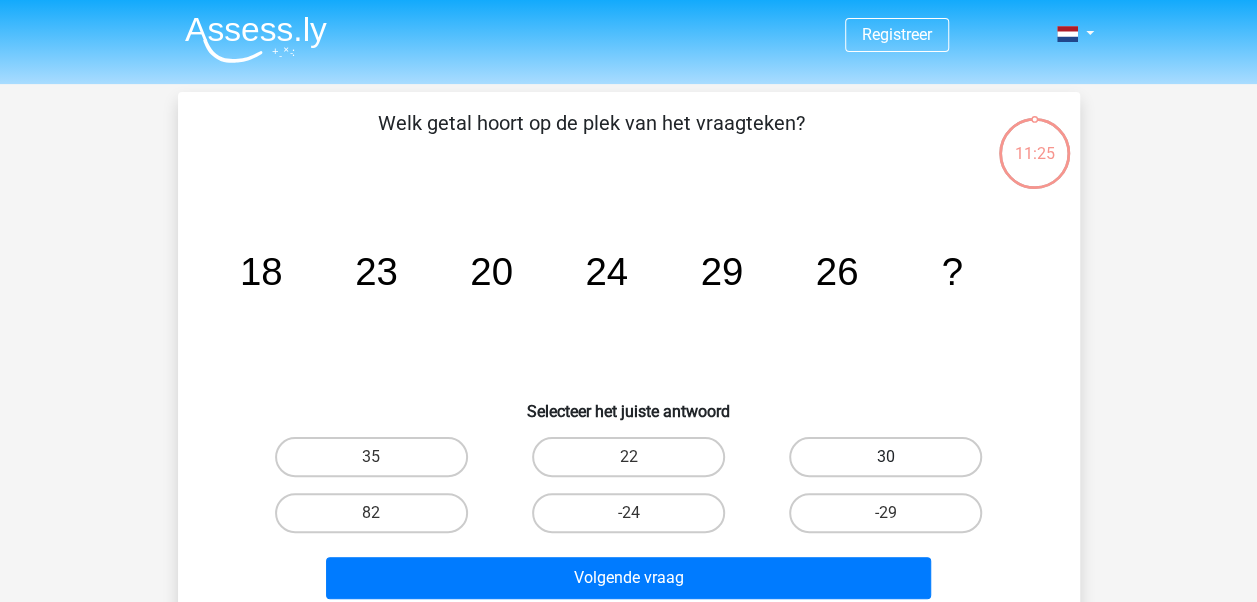 click on "30" at bounding box center [885, 457] 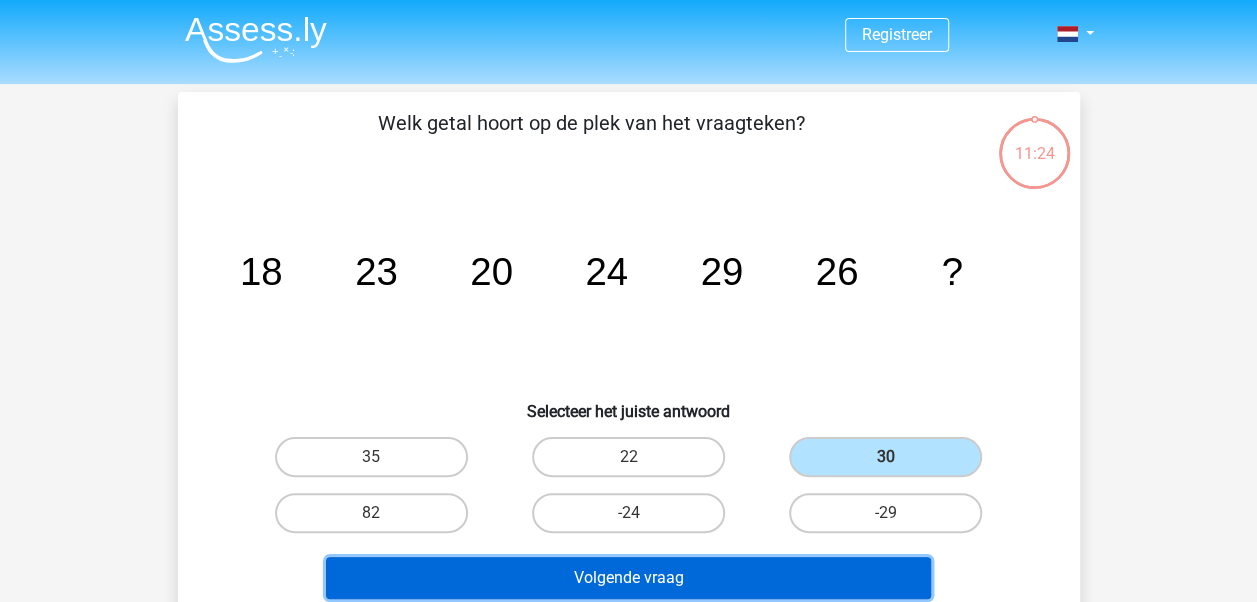 click on "Volgende vraag" at bounding box center (628, 578) 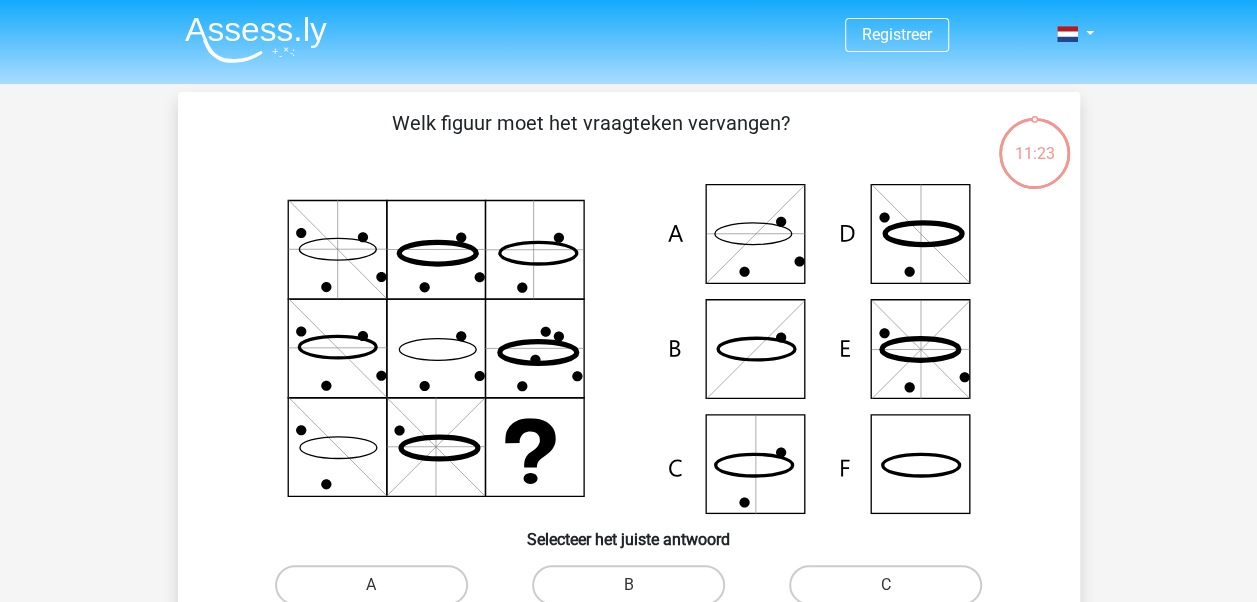 scroll, scrollTop: 92, scrollLeft: 0, axis: vertical 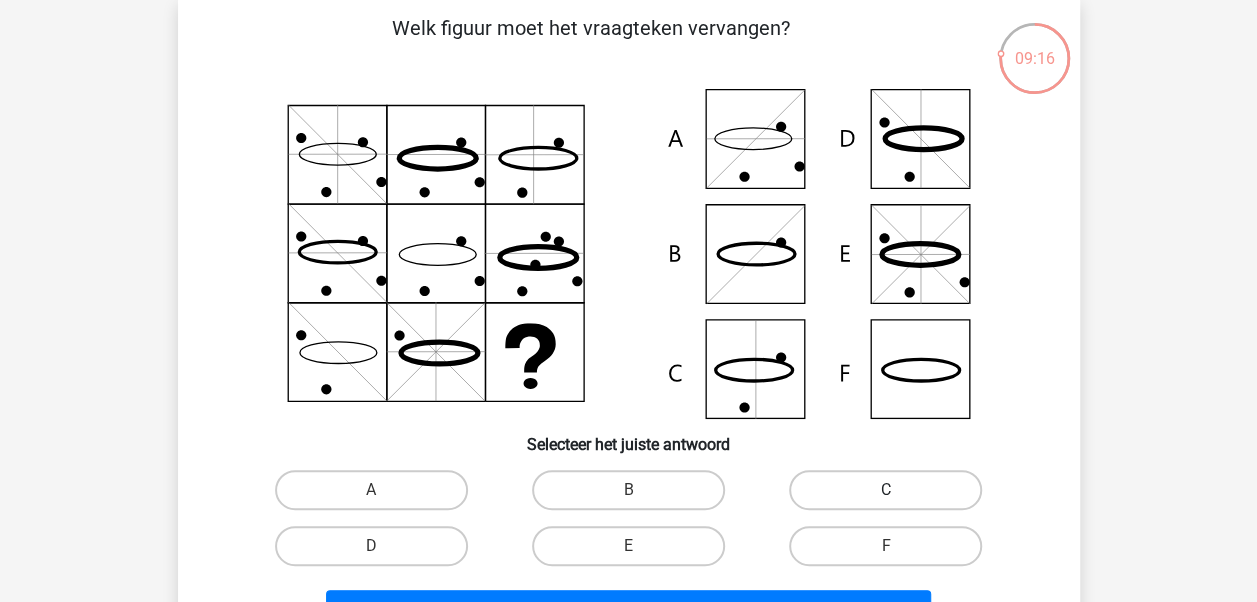 click on "C" at bounding box center (885, 490) 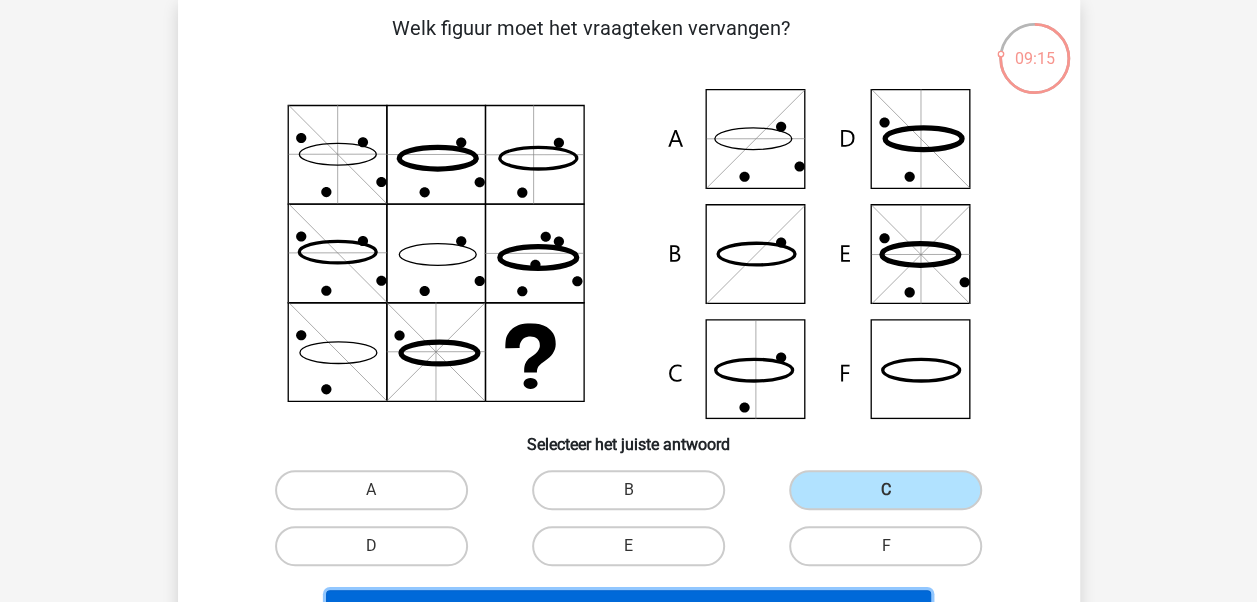 click on "Volgende vraag" at bounding box center [628, 611] 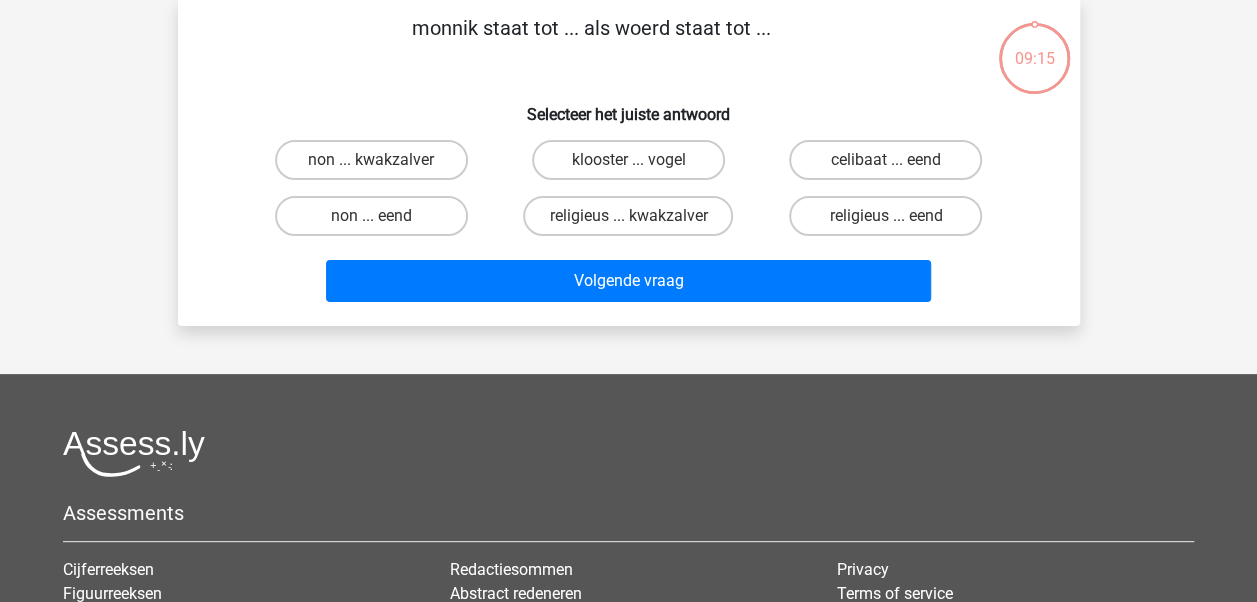 scroll, scrollTop: 92, scrollLeft: 0, axis: vertical 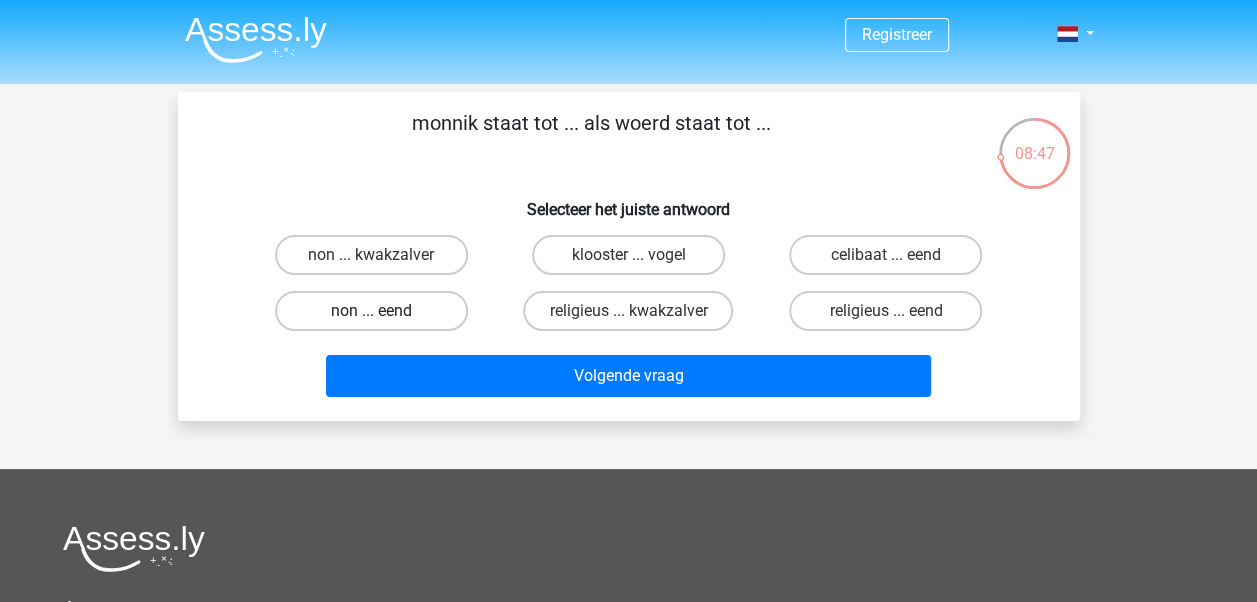 click on "non ... eend" at bounding box center [371, 311] 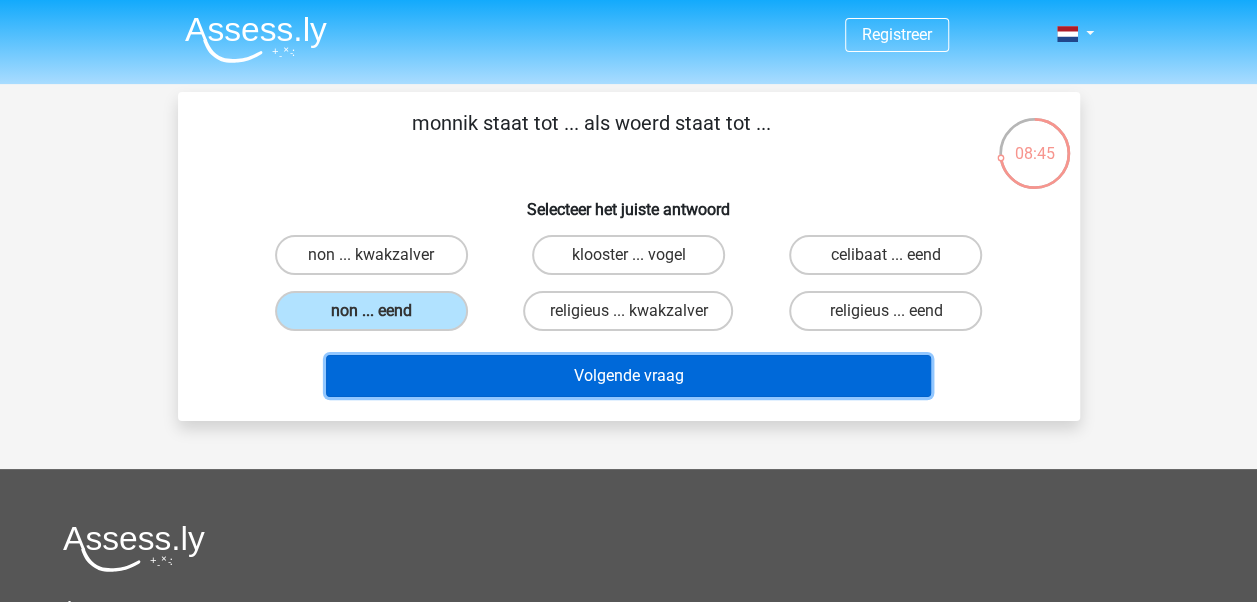 click on "Volgende vraag" at bounding box center [628, 376] 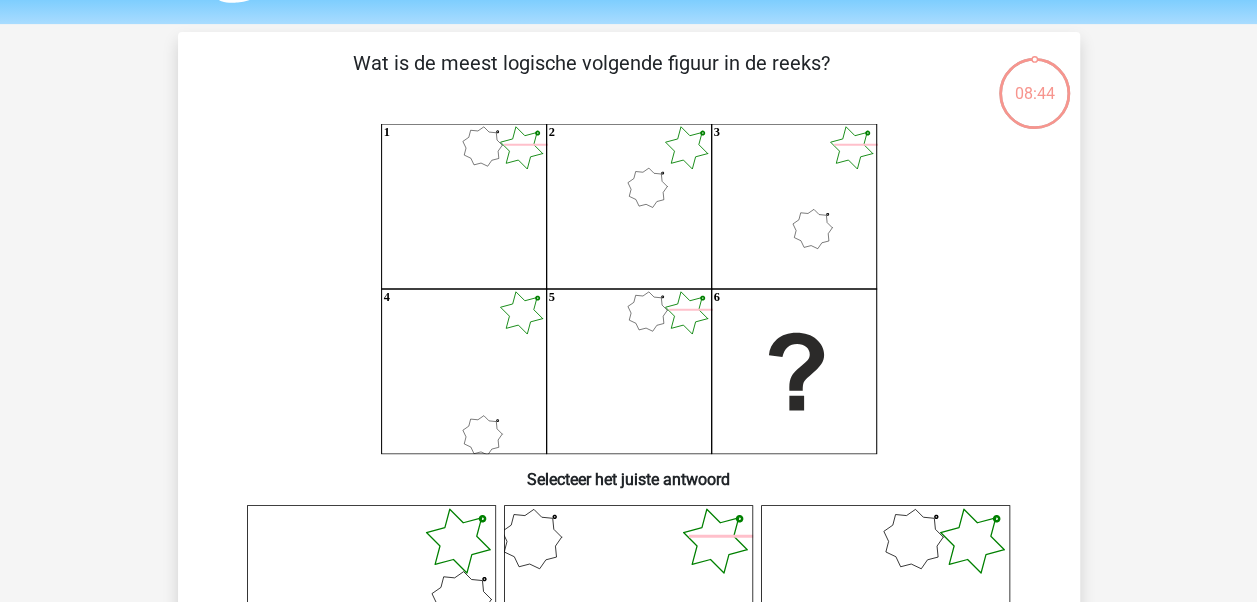 scroll, scrollTop: 92, scrollLeft: 0, axis: vertical 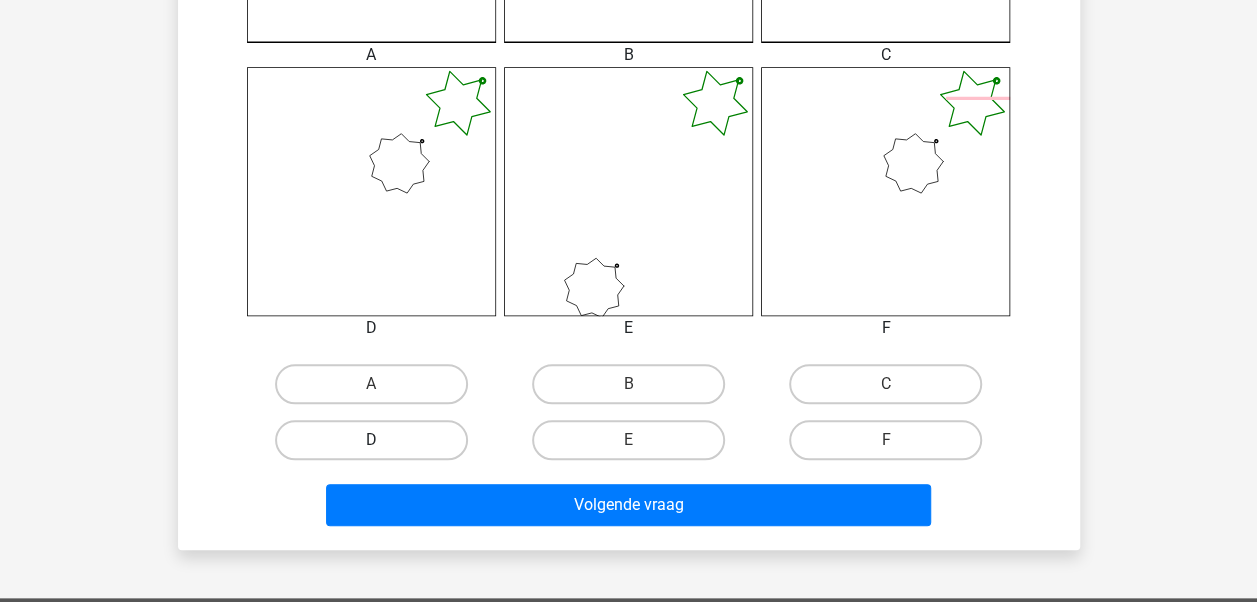 click on "D" at bounding box center [371, 440] 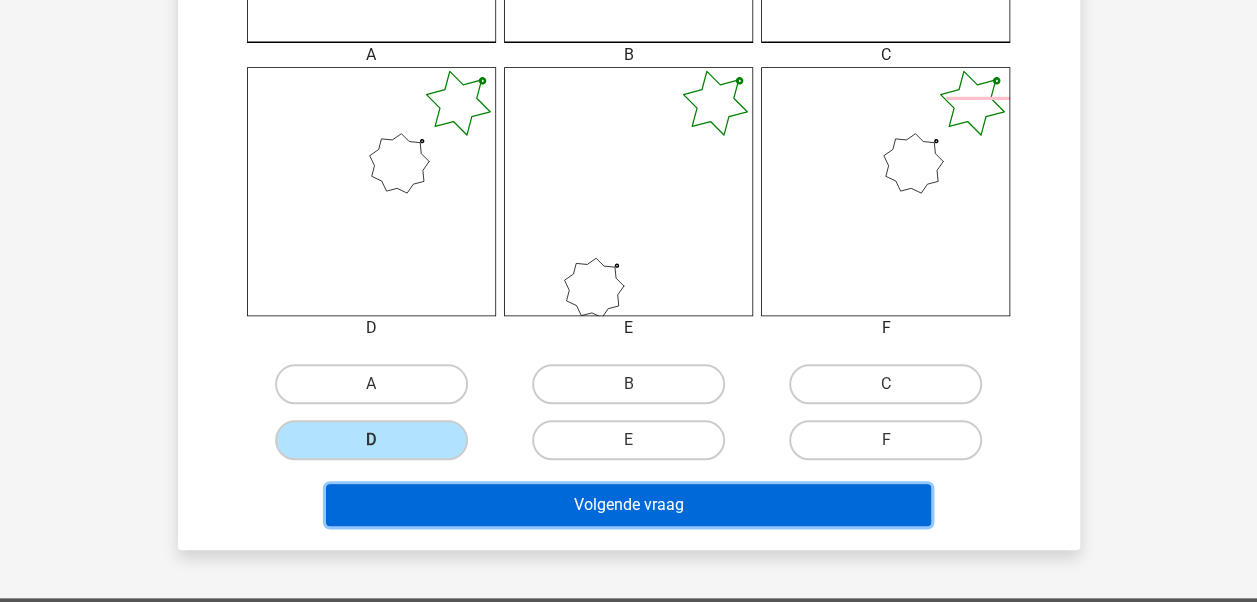 click on "Volgende vraag" at bounding box center (628, 505) 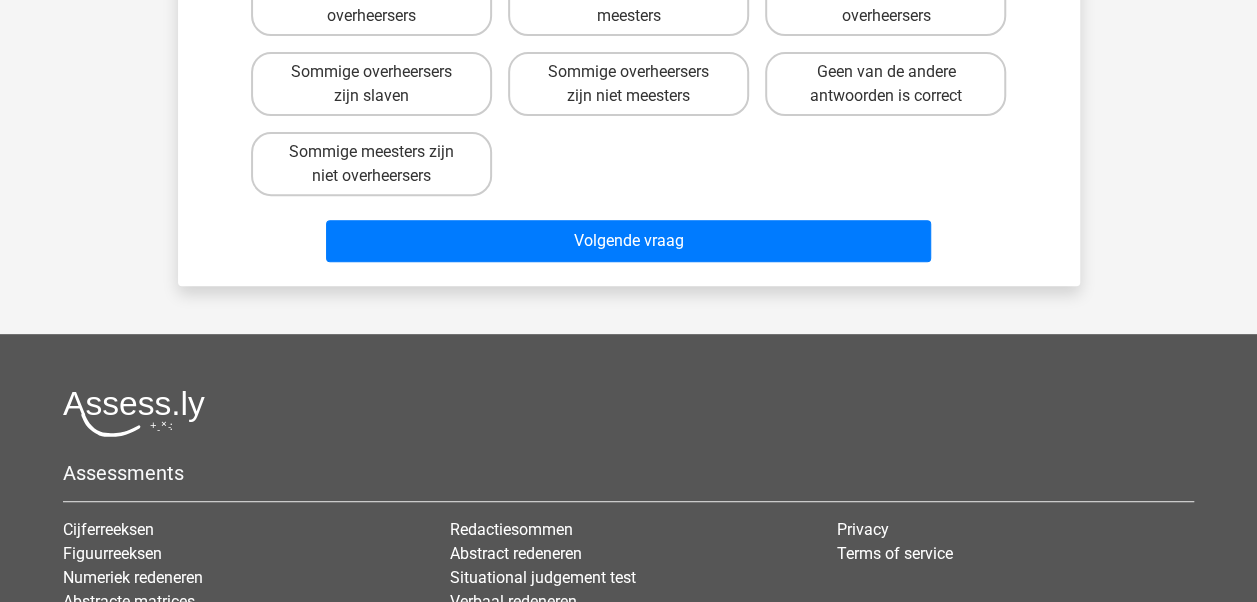 scroll, scrollTop: 92, scrollLeft: 0, axis: vertical 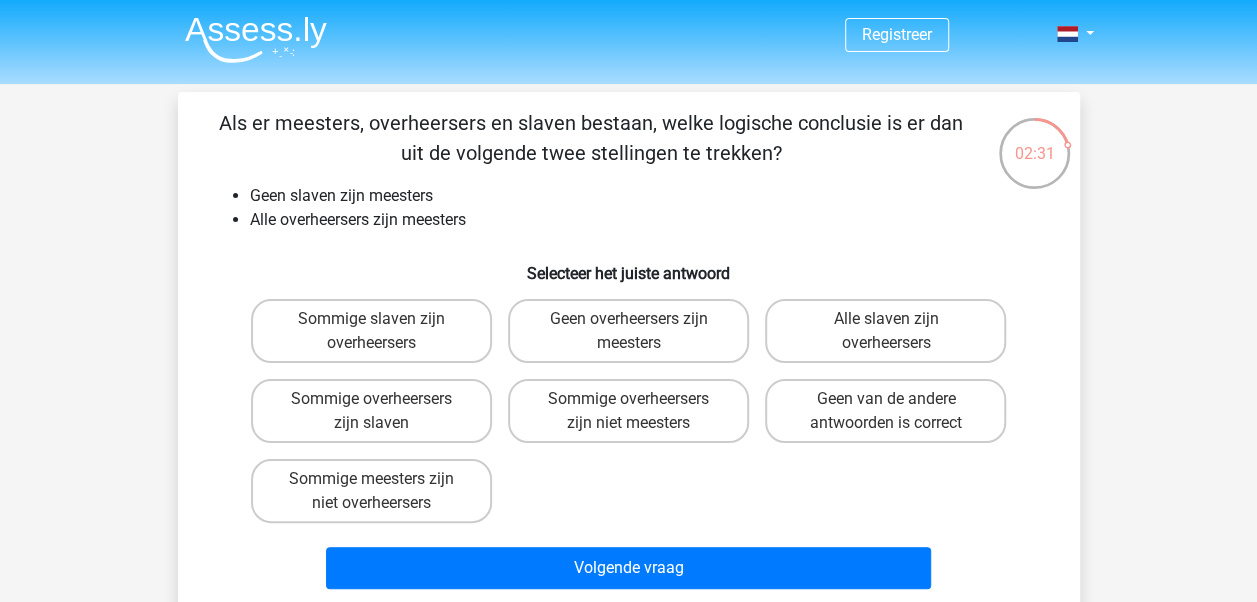 click at bounding box center (256, 39) 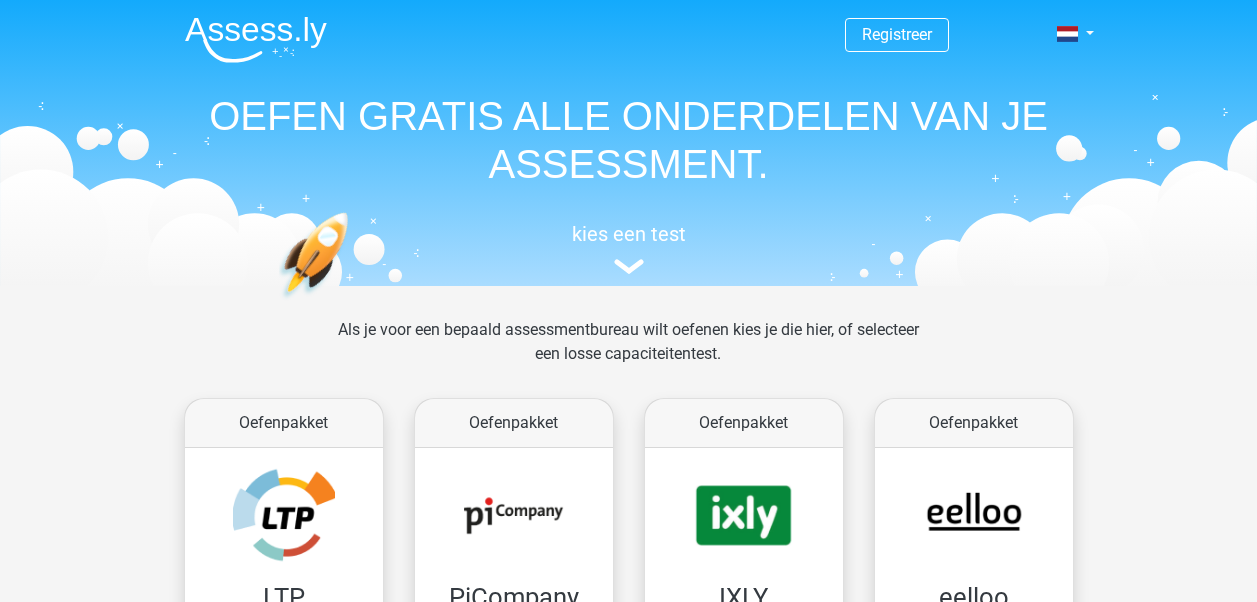 scroll, scrollTop: 0, scrollLeft: 0, axis: both 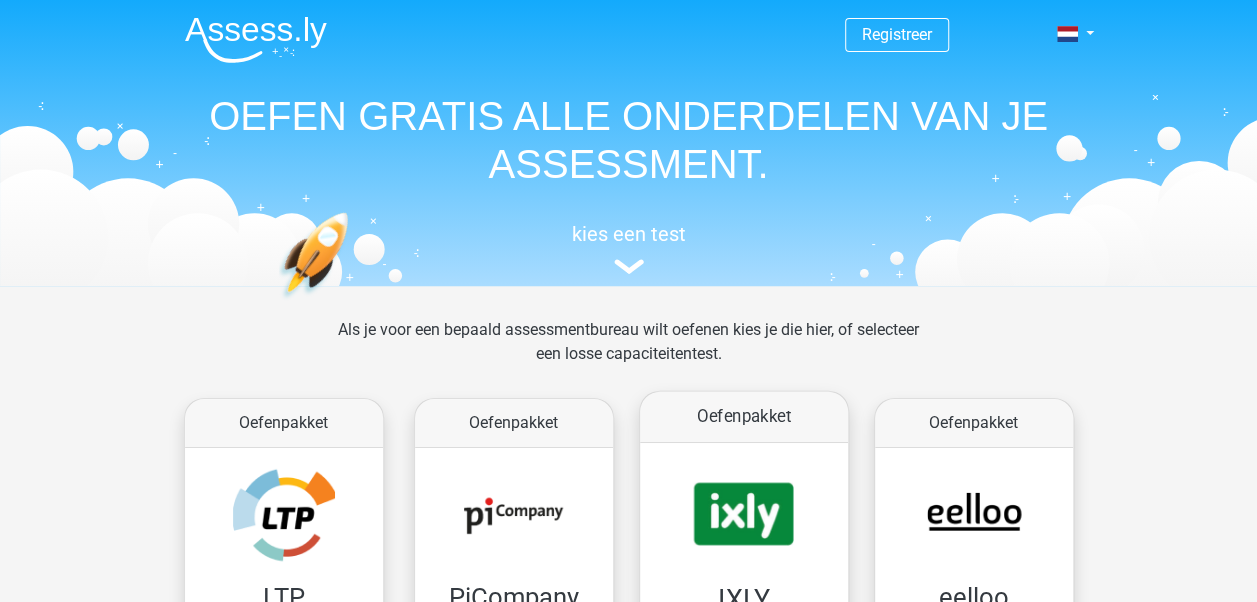 click on "Oefenen" at bounding box center [743, 663] 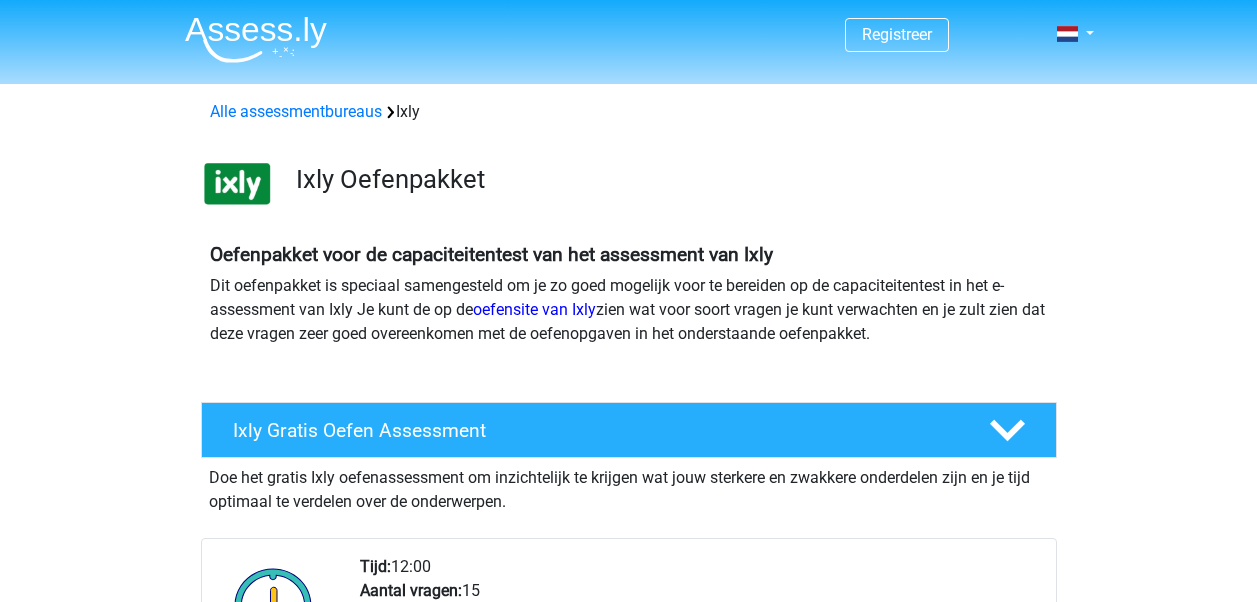 scroll, scrollTop: 0, scrollLeft: 0, axis: both 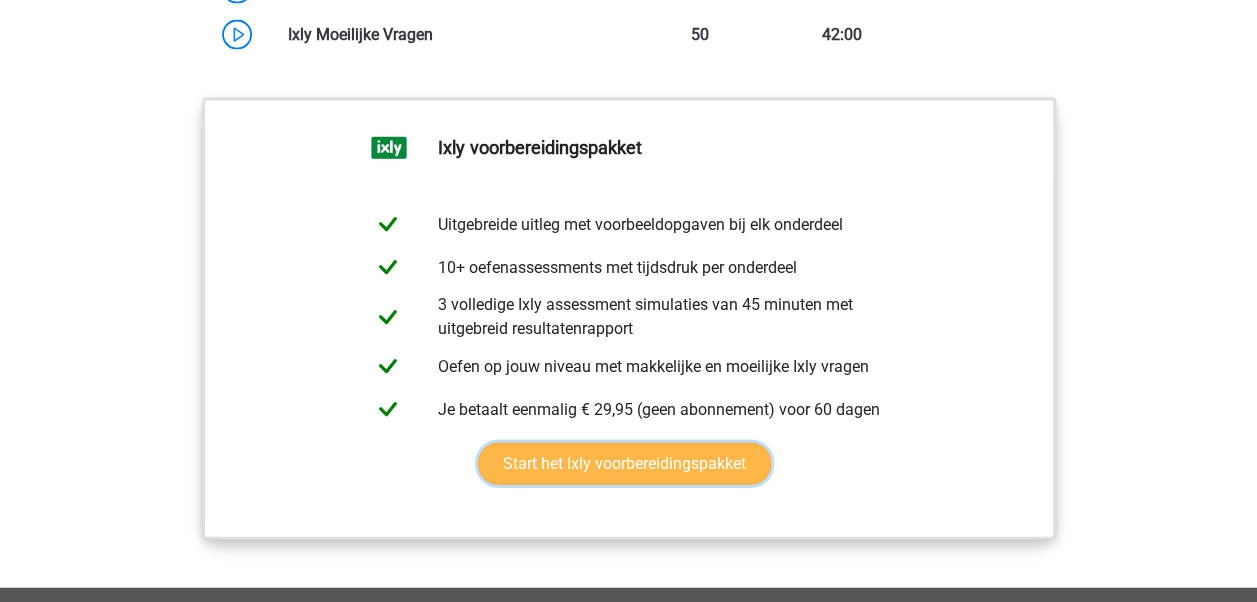 click on "Start het Ixly voorbereidingspakket" at bounding box center [624, 464] 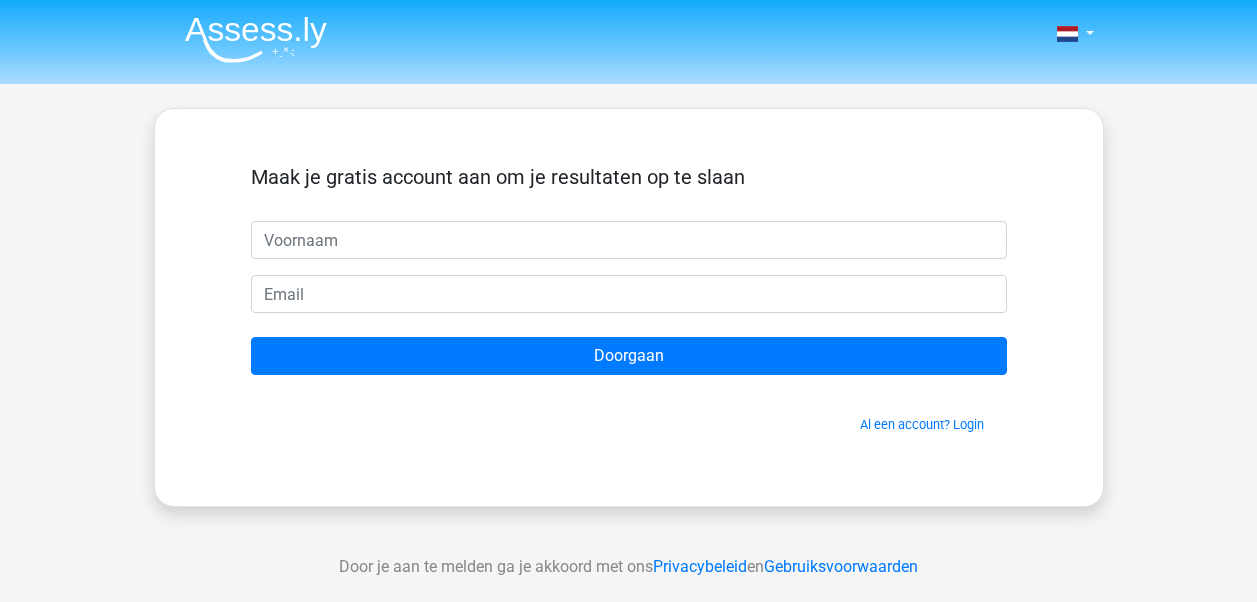scroll, scrollTop: 0, scrollLeft: 0, axis: both 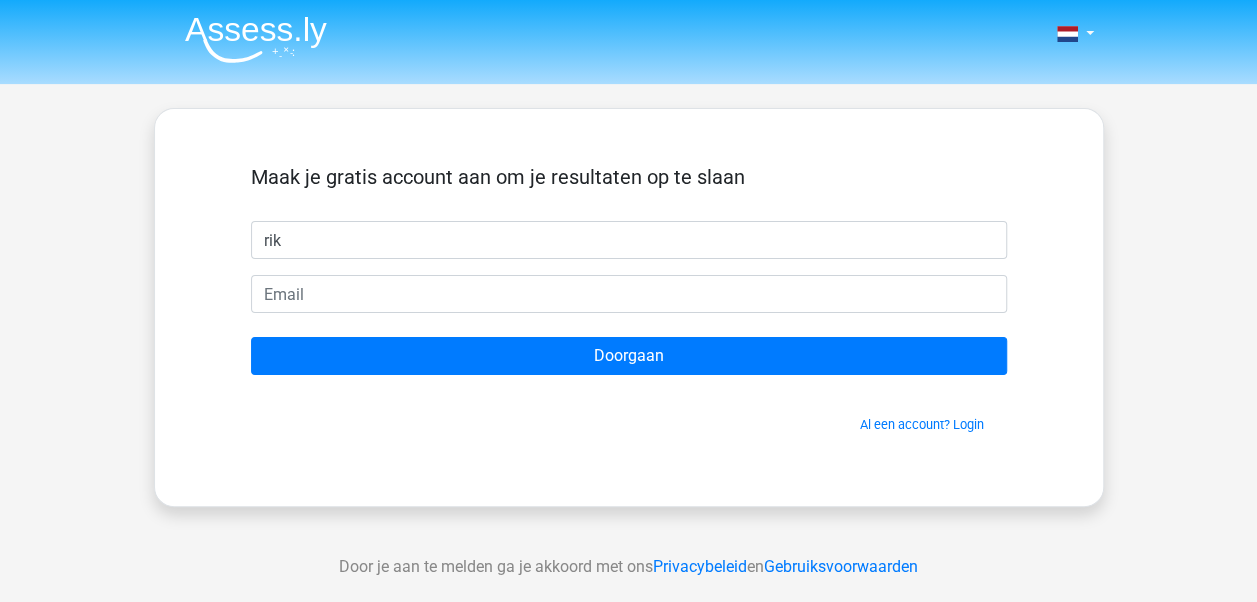type on "rik" 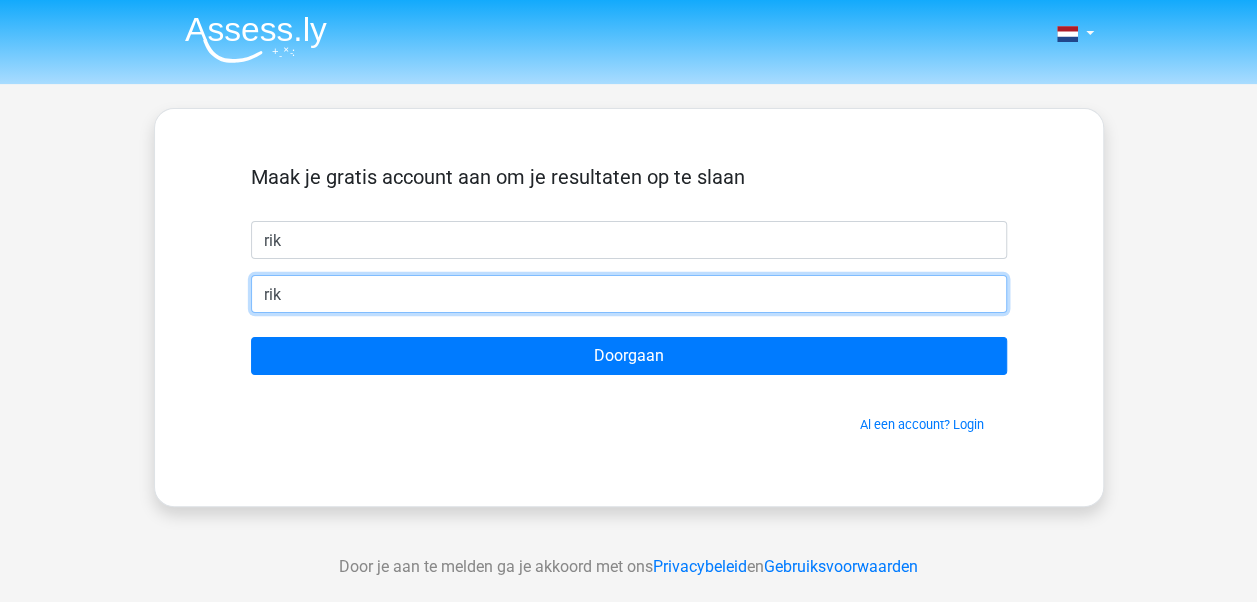 type on "rik2604@example.com" 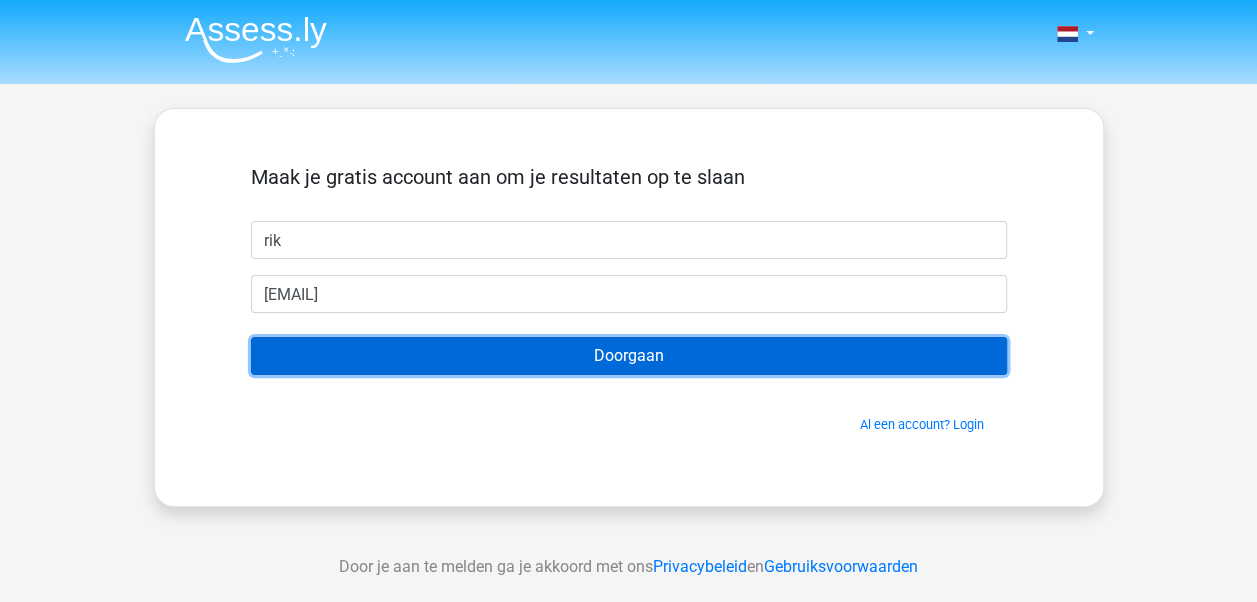 click on "Doorgaan" at bounding box center (629, 356) 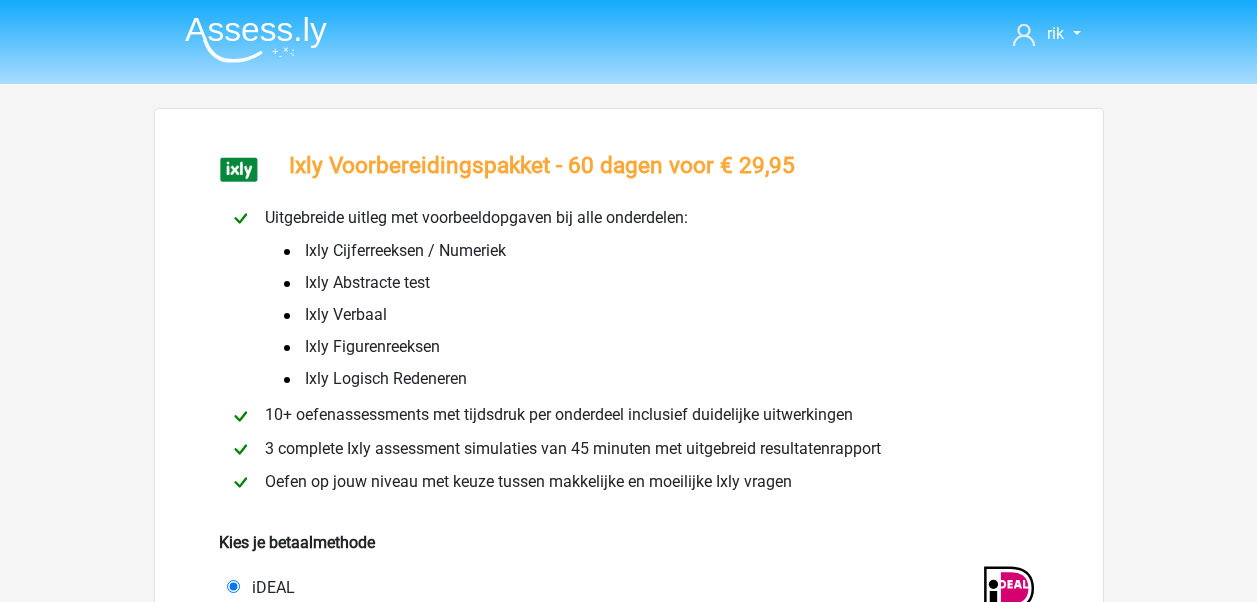 scroll, scrollTop: 0, scrollLeft: 0, axis: both 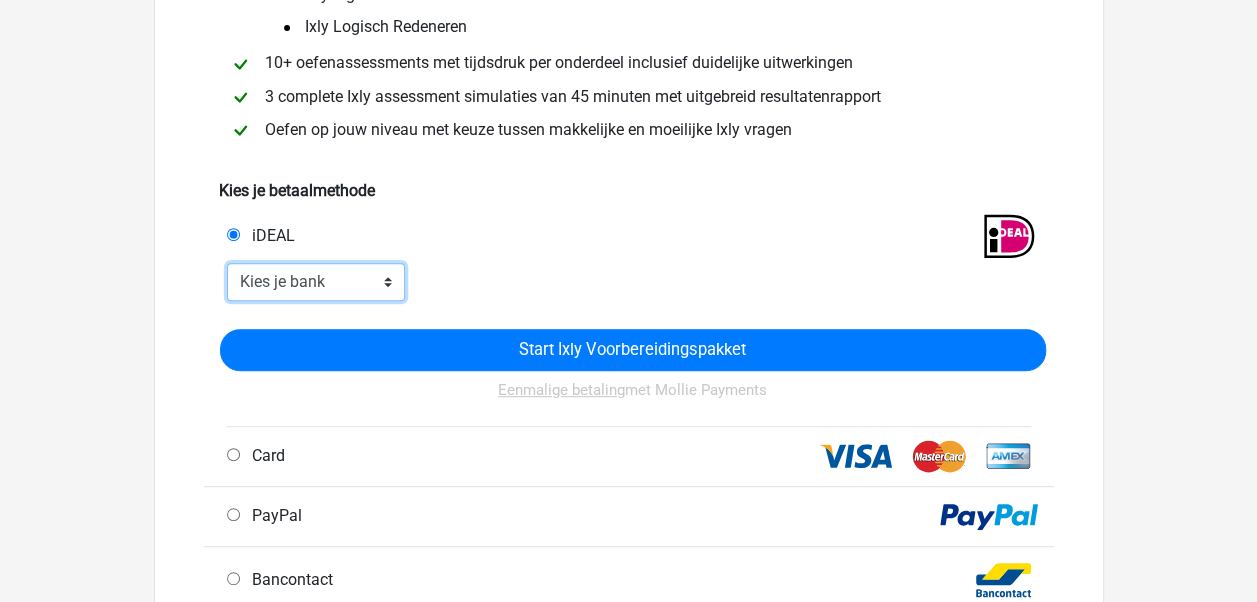 click on "Kies je bank
ABN AMRO
ING
Rabobank
ASN Bank
bunq
Knab
N26
NN
Regiobank
Revolut
SNS Bank
Triodos
Van Lanschot Kempen" at bounding box center [316, 282] 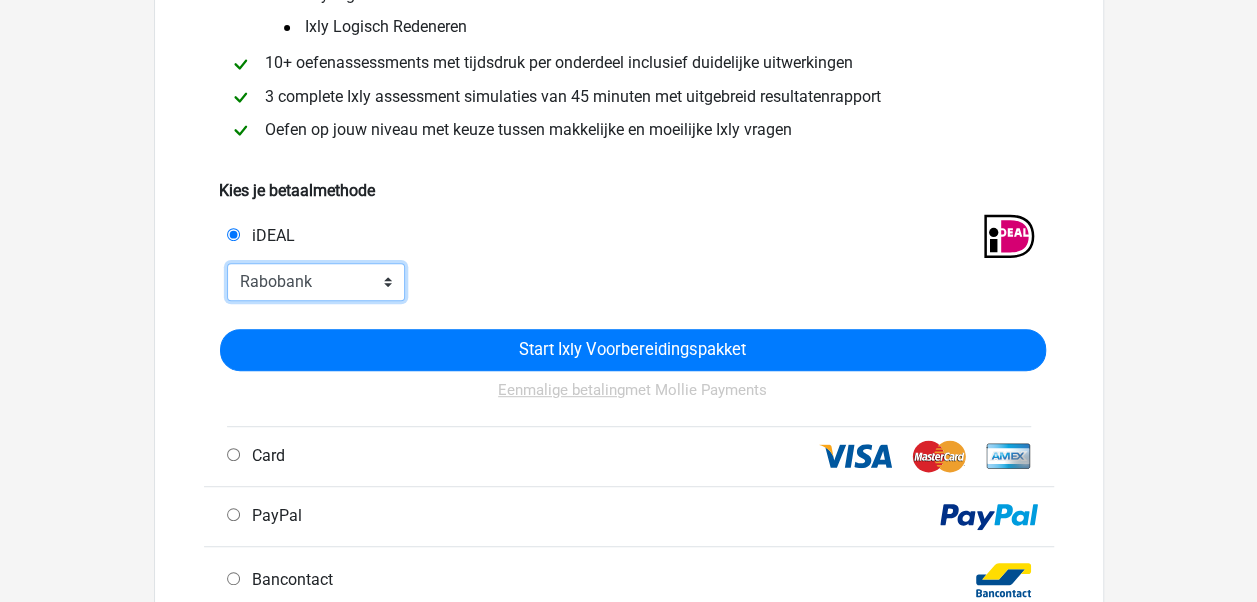 click on "Kies je bank
ABN AMRO
ING
Rabobank
ASN Bank
bunq
Knab
N26
NN
Regiobank
Revolut
SNS Bank
Triodos
Van Lanschot Kempen" at bounding box center (316, 282) 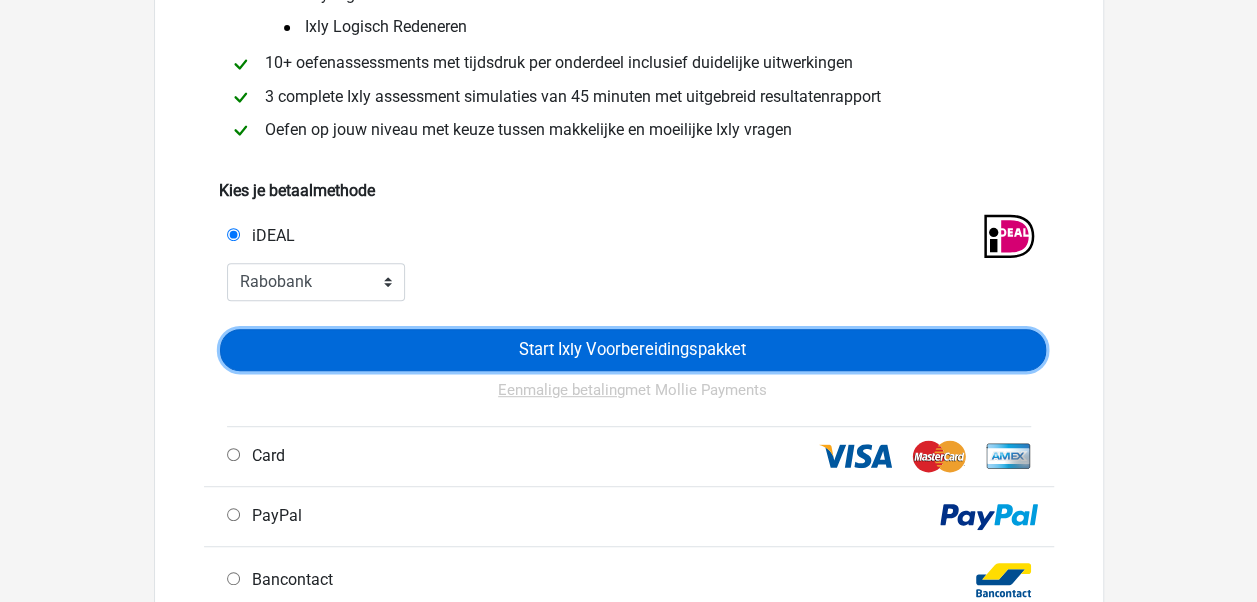 click on "Start Ixly Voorbereidingspakket" at bounding box center [633, 350] 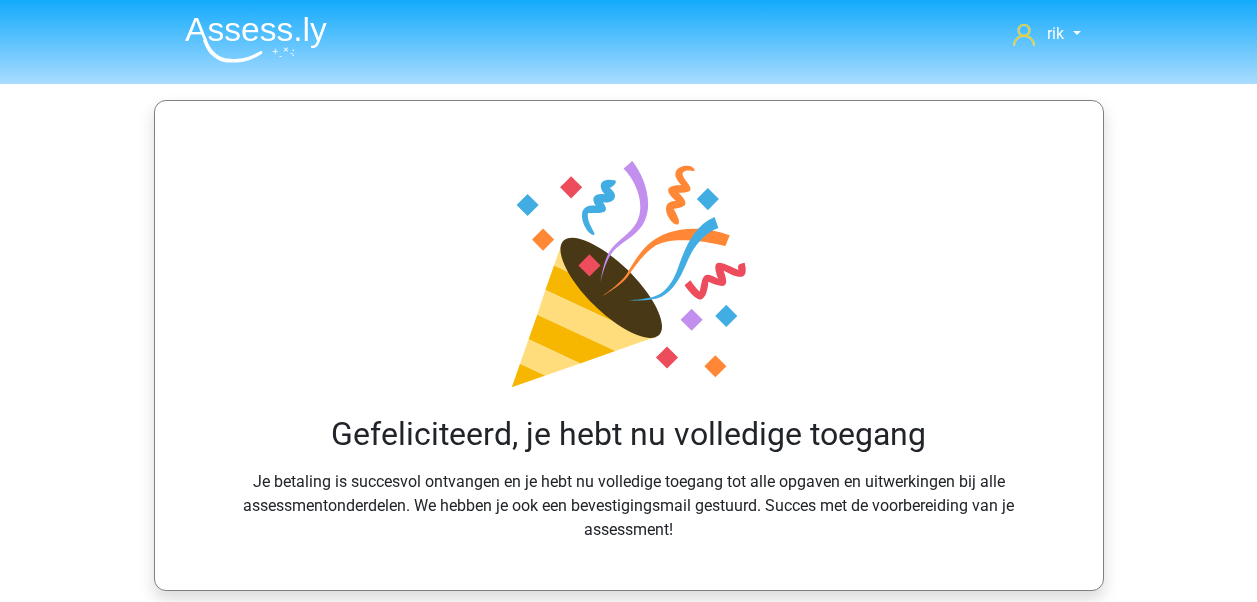 scroll, scrollTop: 0, scrollLeft: 0, axis: both 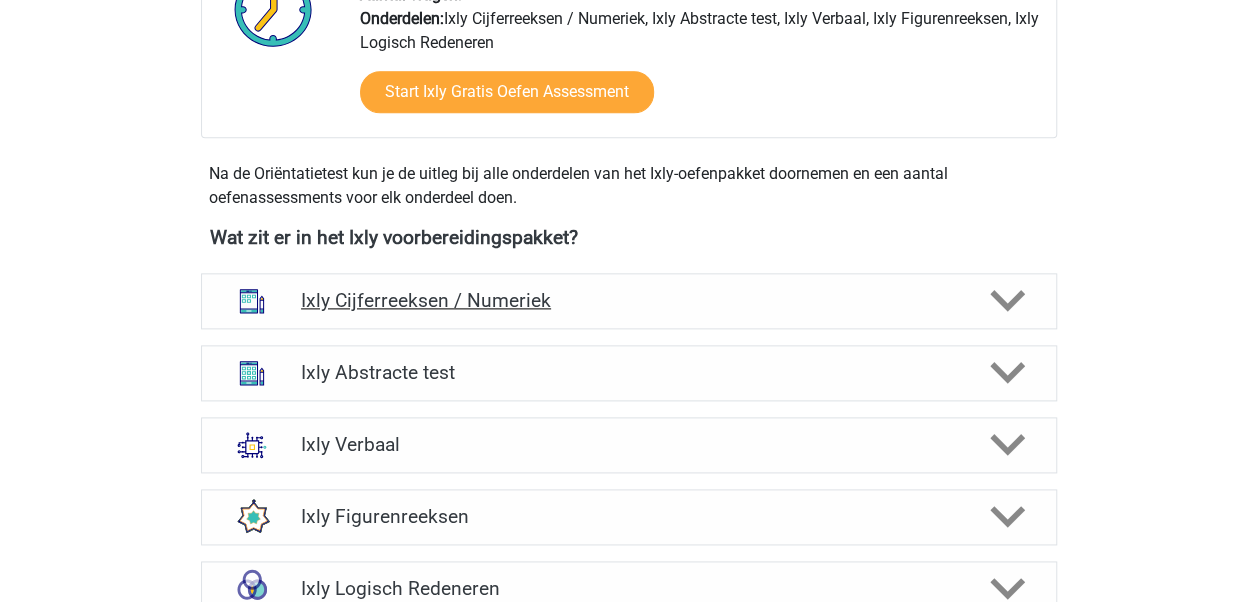 click on "Ixly Cijferreeksen / Numeriek" at bounding box center (628, 300) 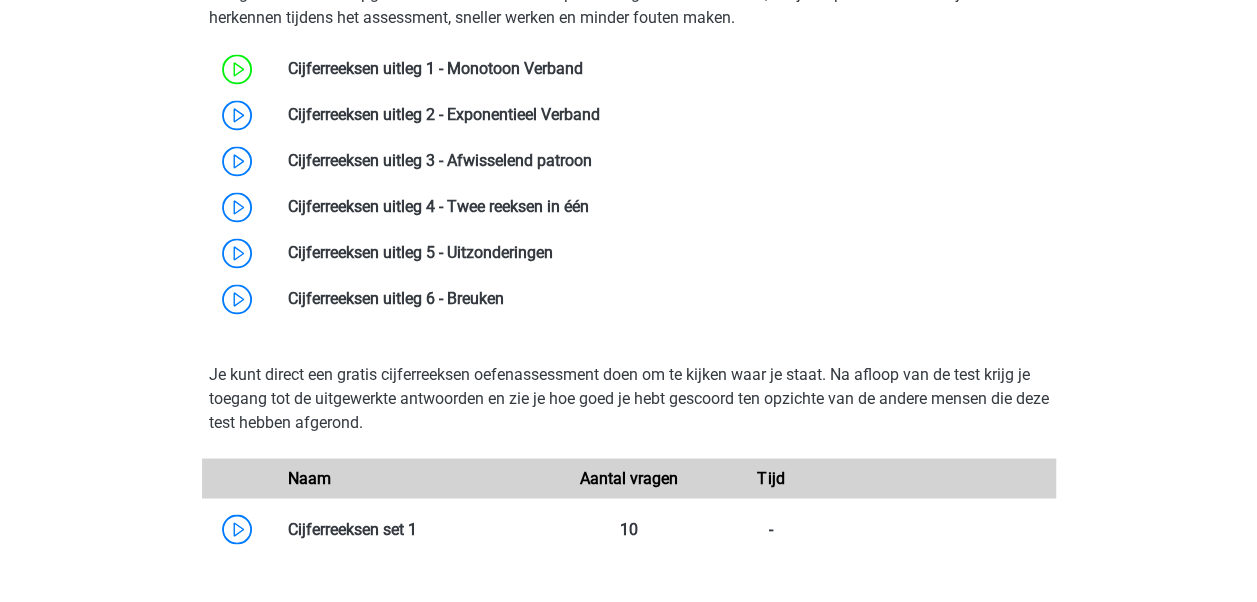 scroll, scrollTop: 1534, scrollLeft: 0, axis: vertical 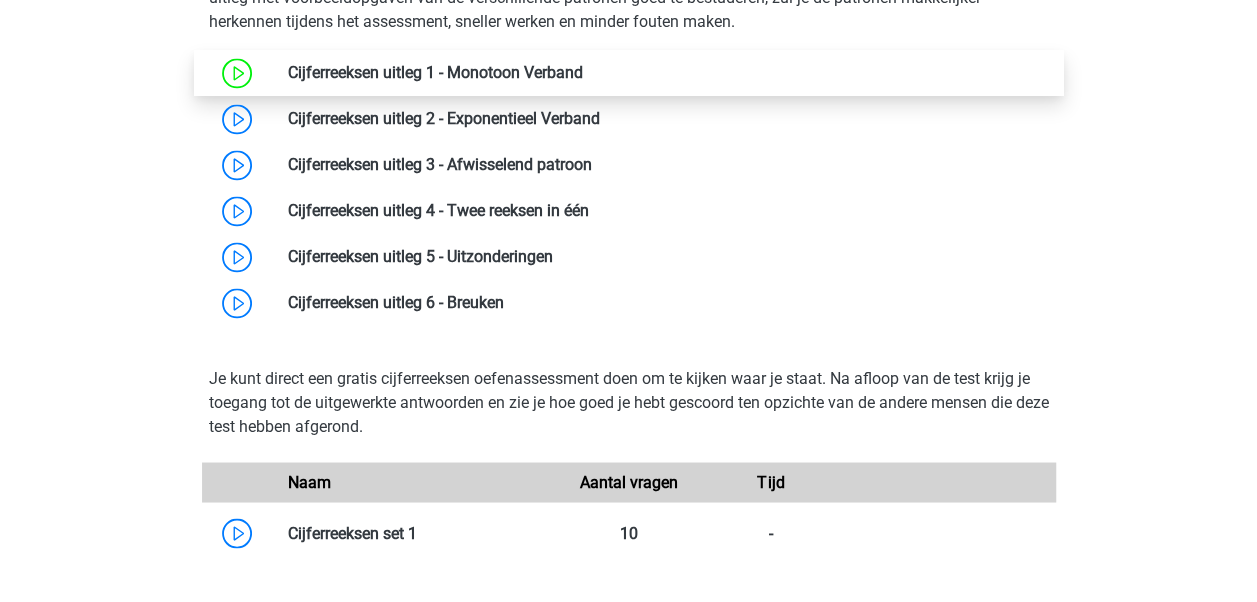click at bounding box center [583, 72] 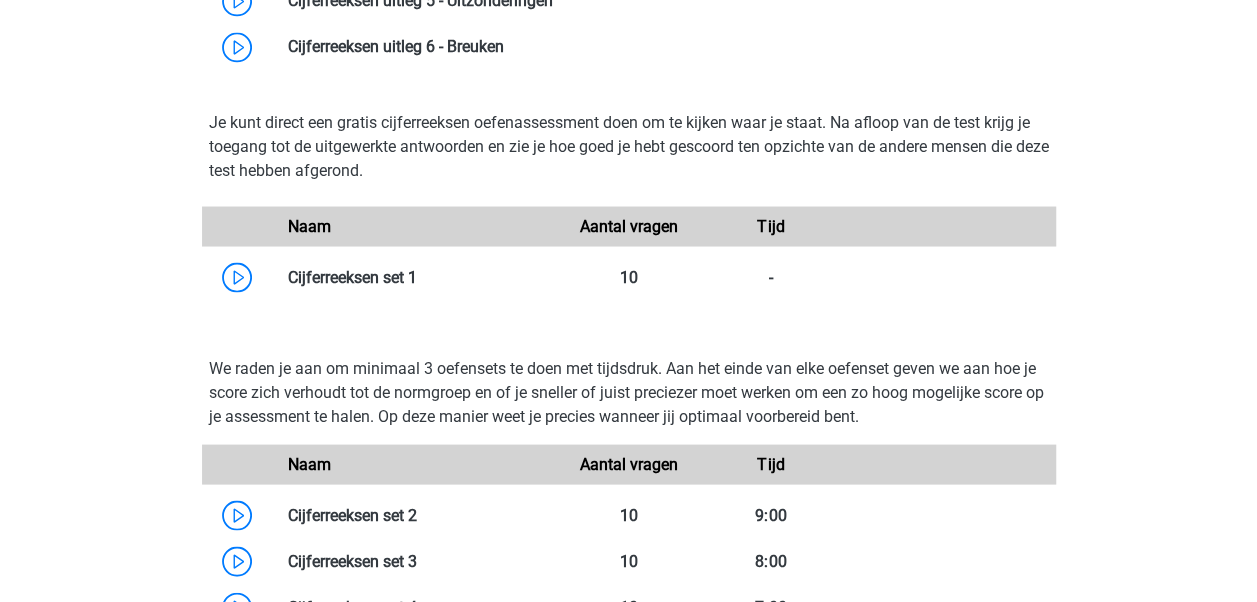 scroll, scrollTop: 1818, scrollLeft: 0, axis: vertical 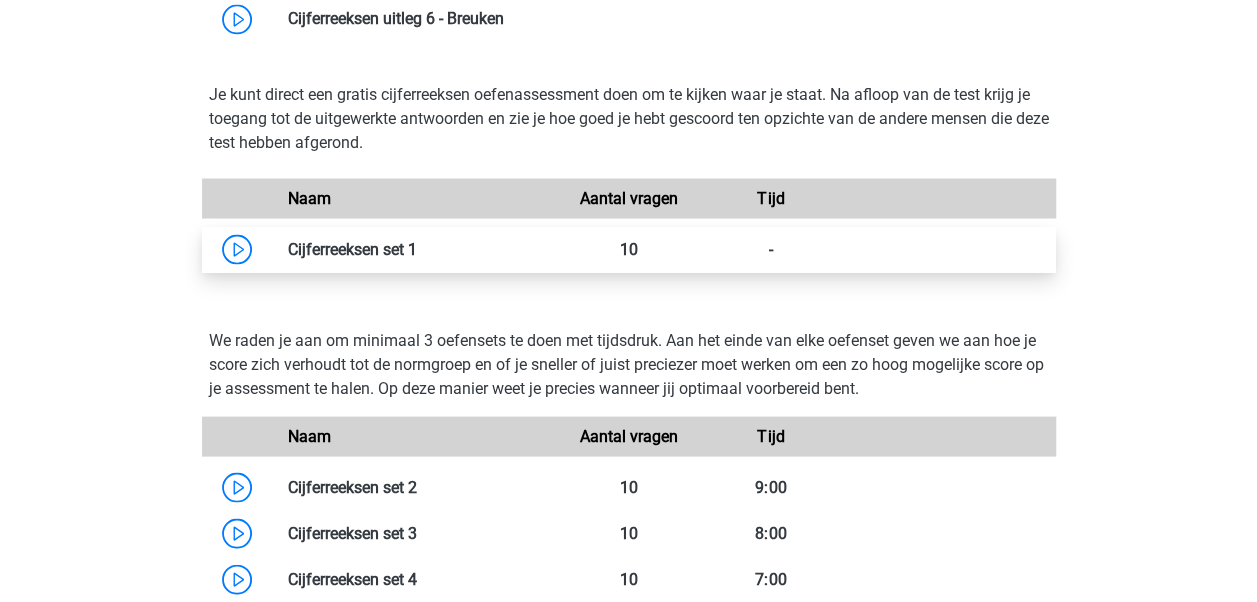 click at bounding box center (417, 248) 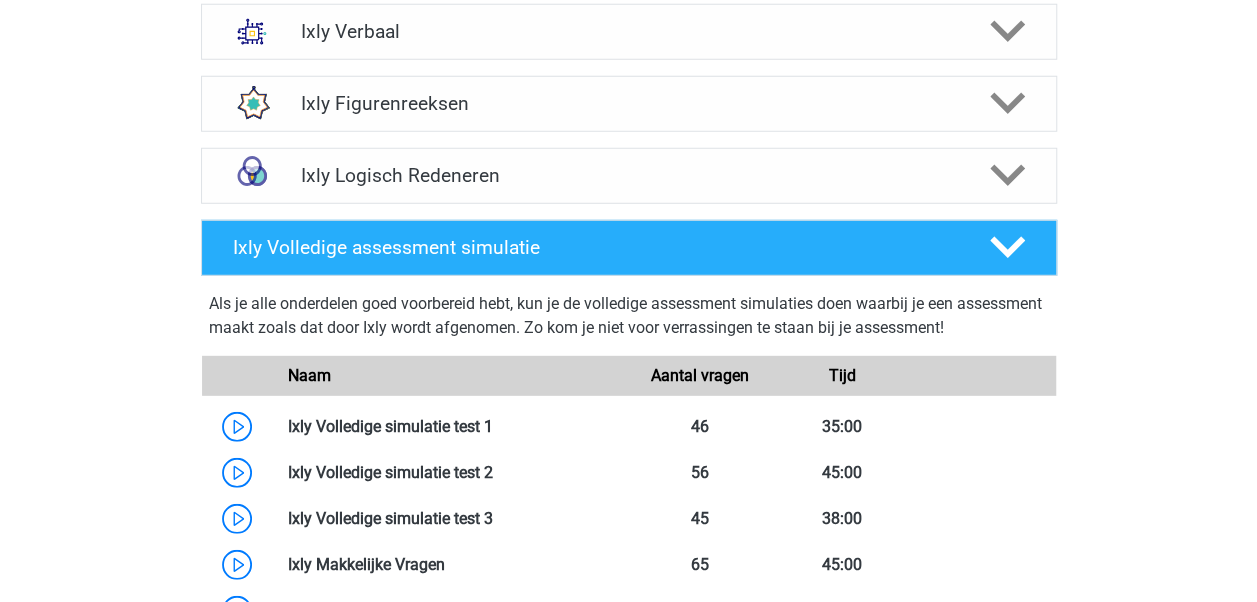 scroll, scrollTop: 2872, scrollLeft: 0, axis: vertical 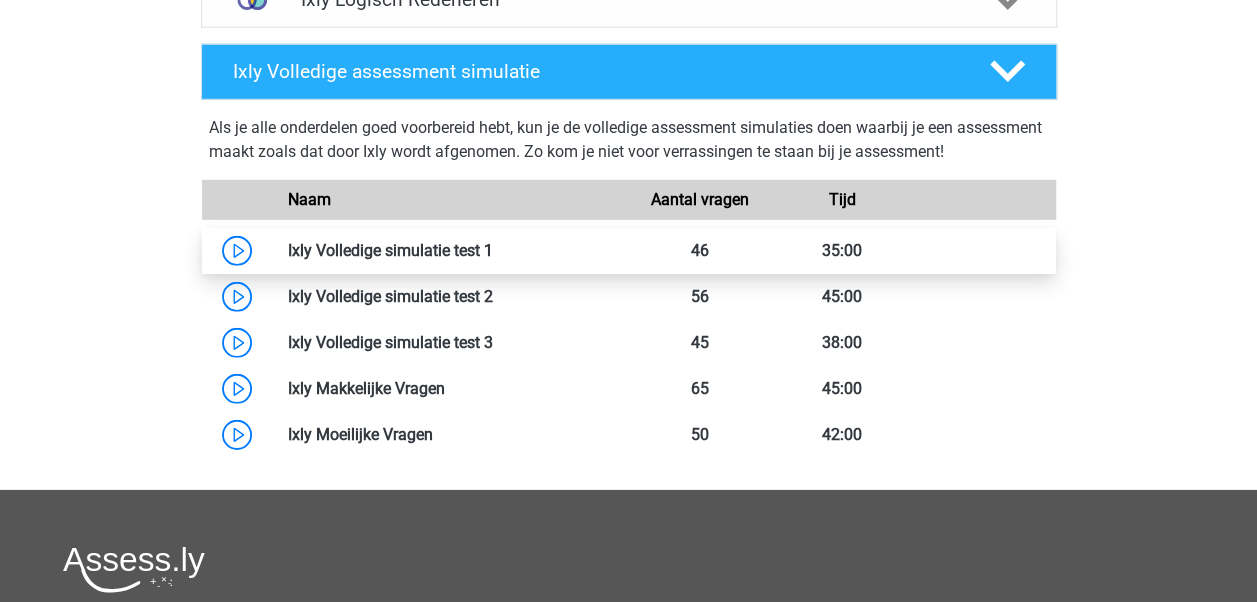 click at bounding box center [493, 250] 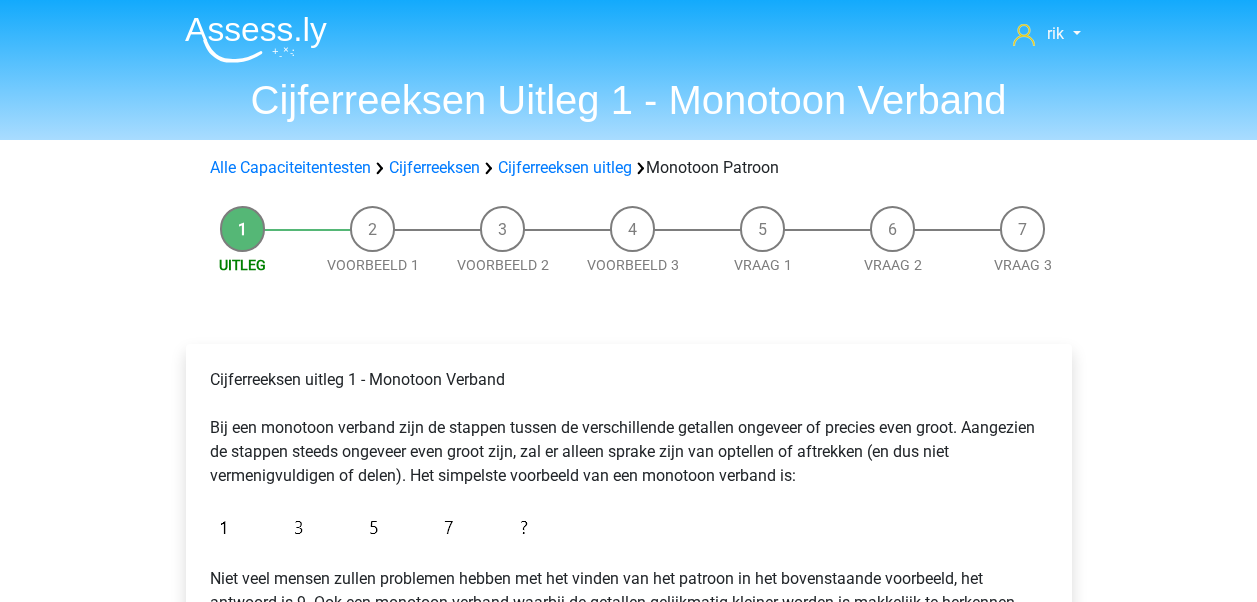 scroll, scrollTop: 0, scrollLeft: 0, axis: both 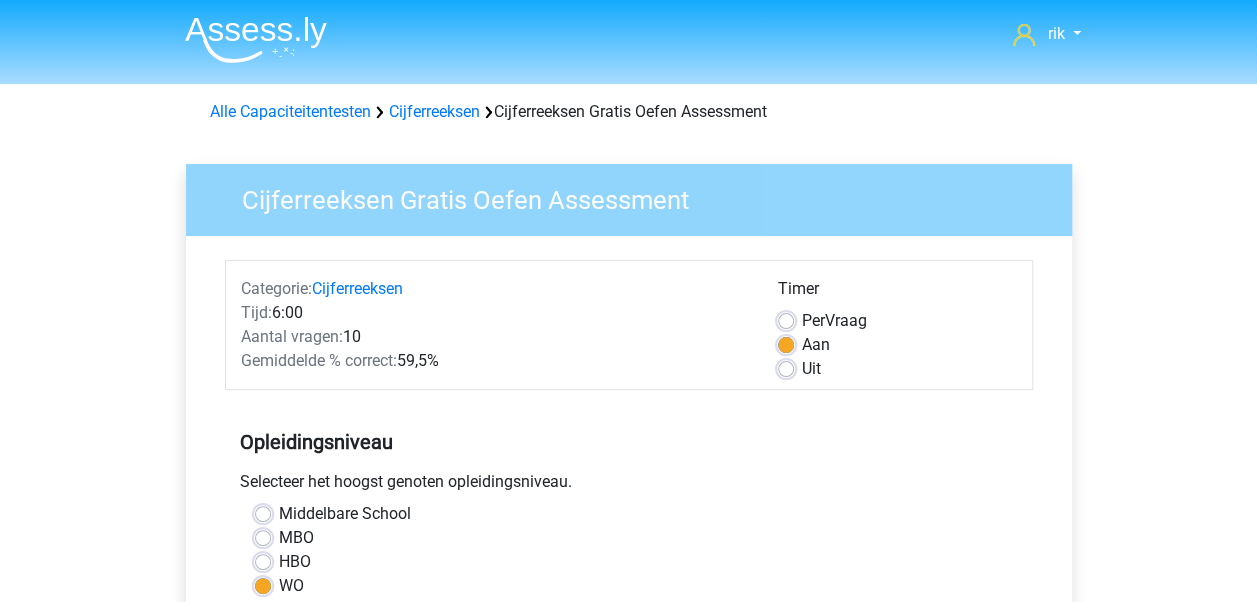 click on "HBO" at bounding box center [295, 562] 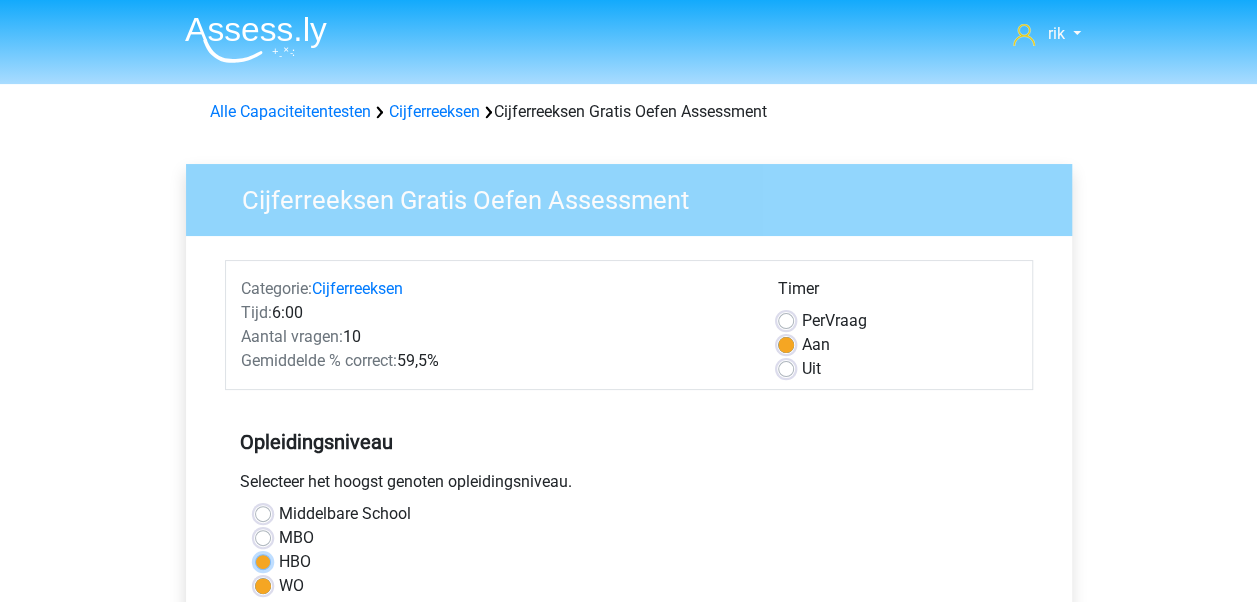 click on "HBO" at bounding box center (263, 560) 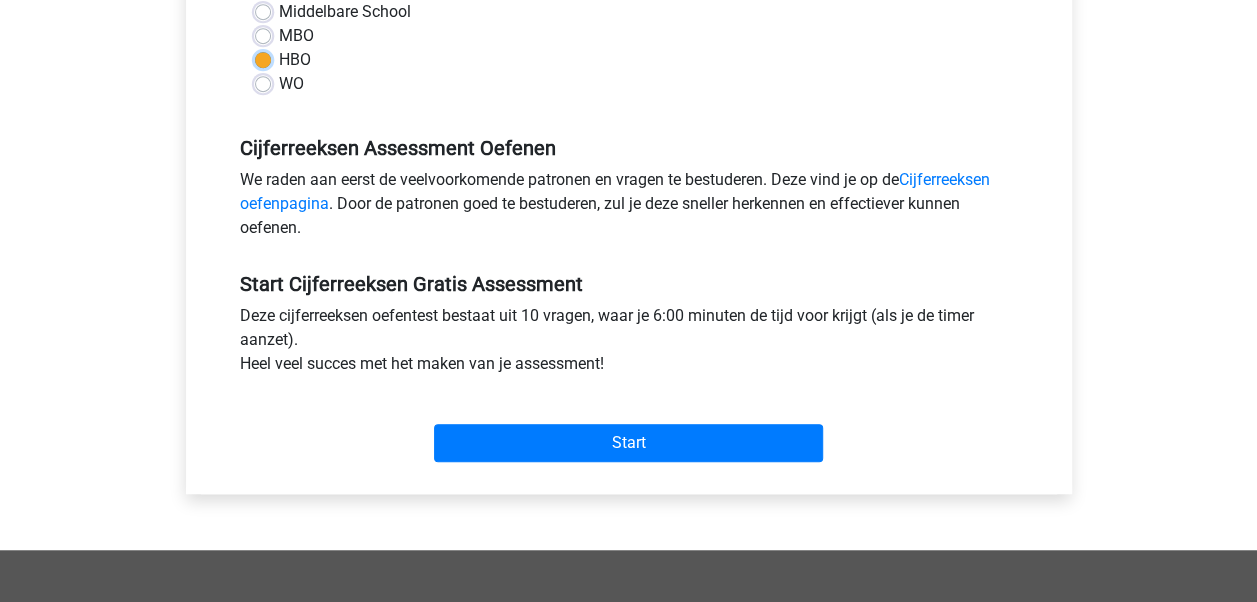 scroll, scrollTop: 540, scrollLeft: 0, axis: vertical 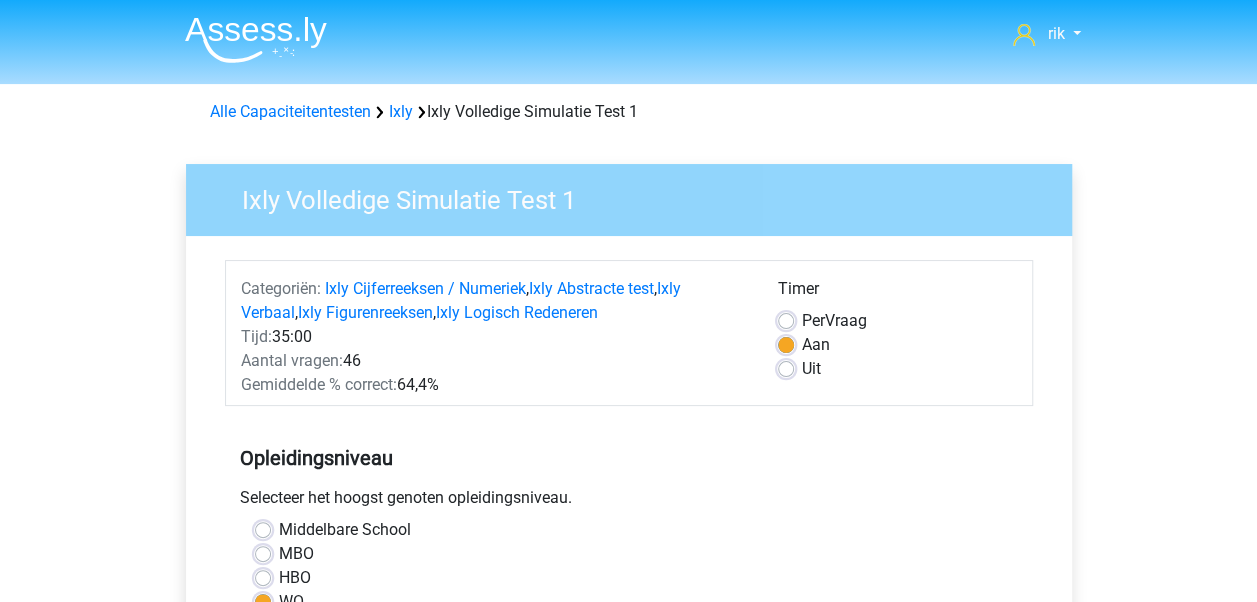 click on "HBO" at bounding box center (295, 578) 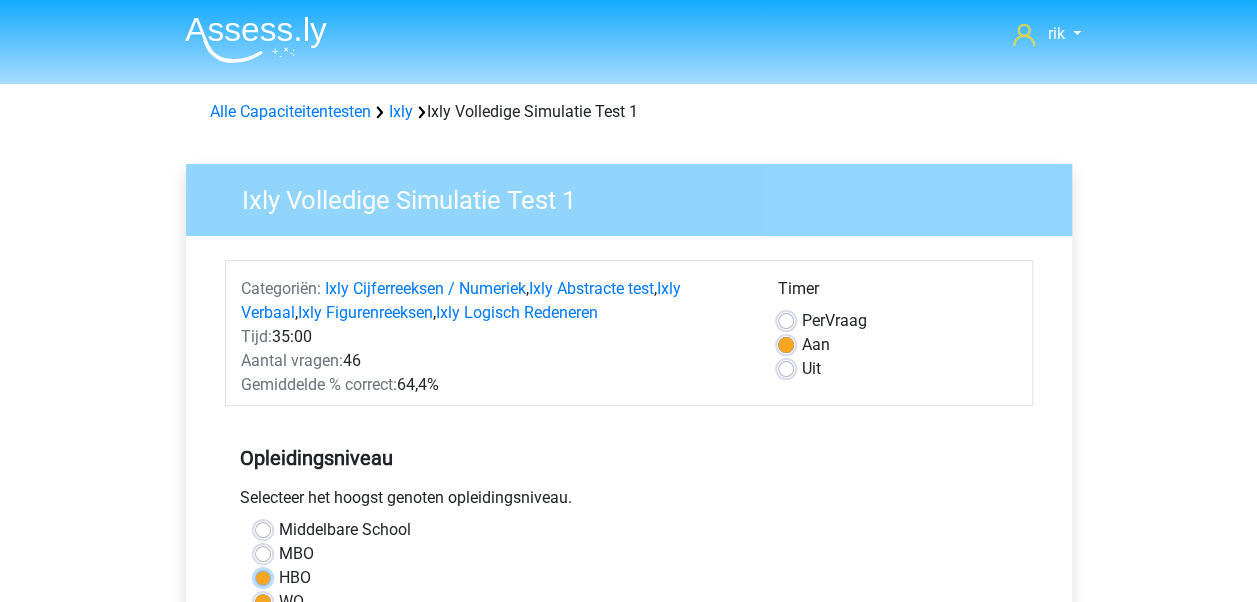 click on "HBO" at bounding box center [263, 576] 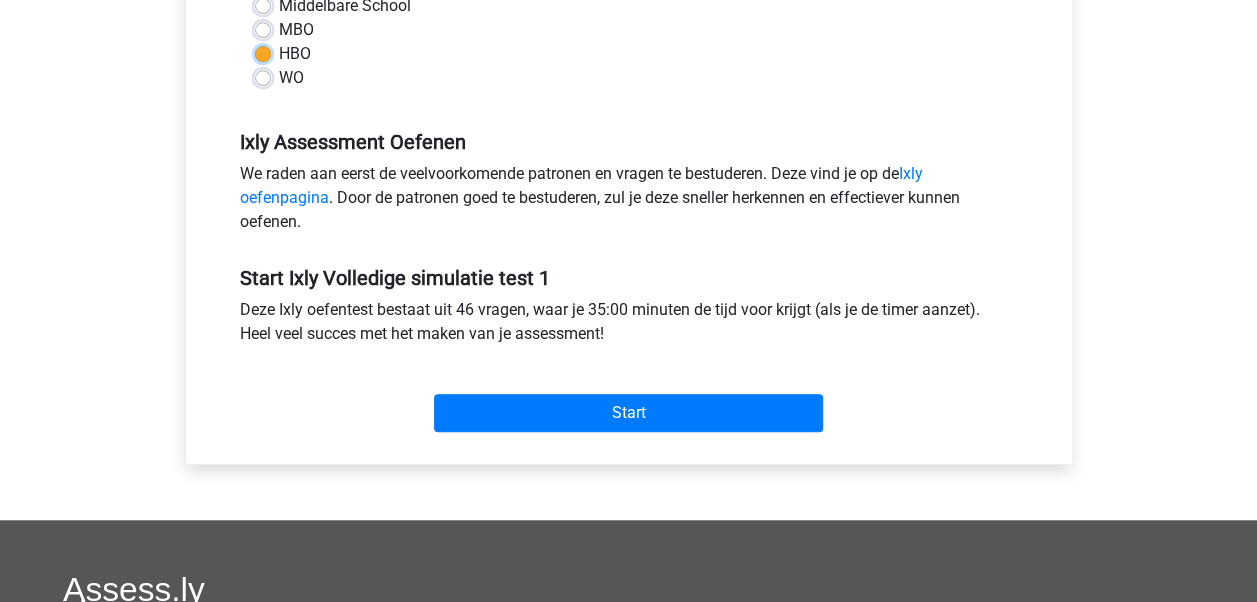 scroll, scrollTop: 529, scrollLeft: 0, axis: vertical 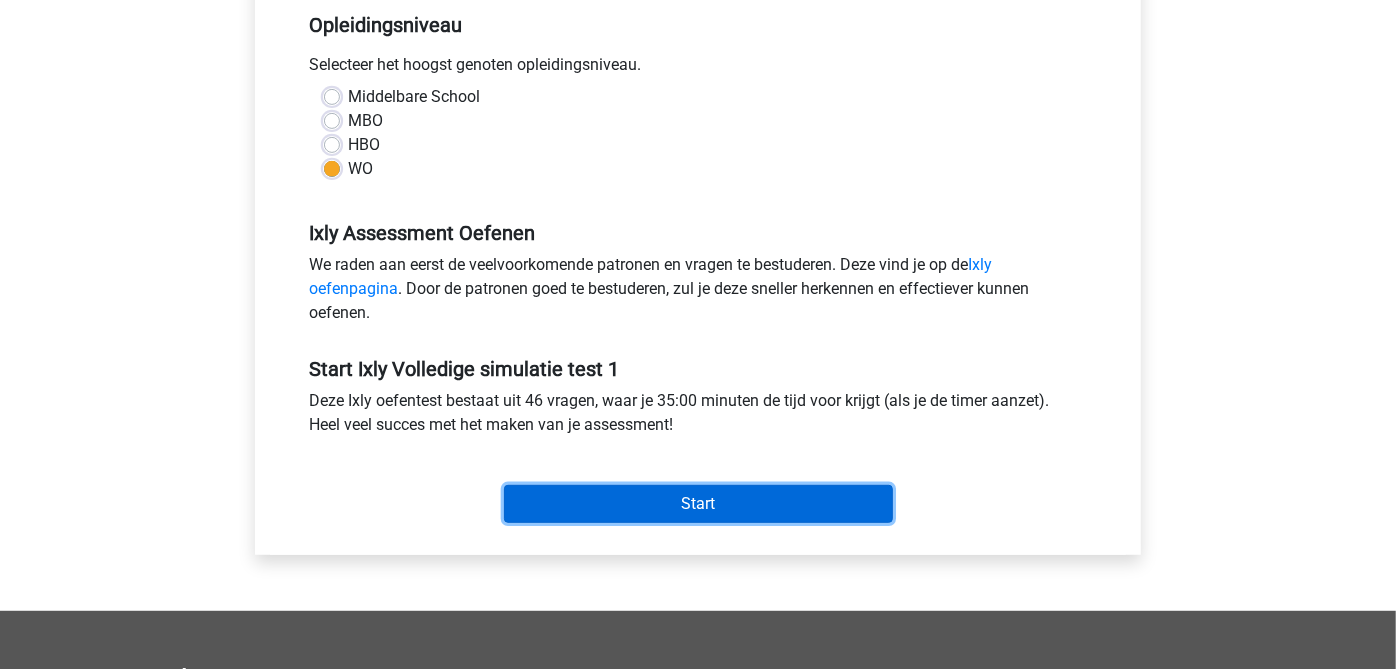 click on "Start" at bounding box center (698, 504) 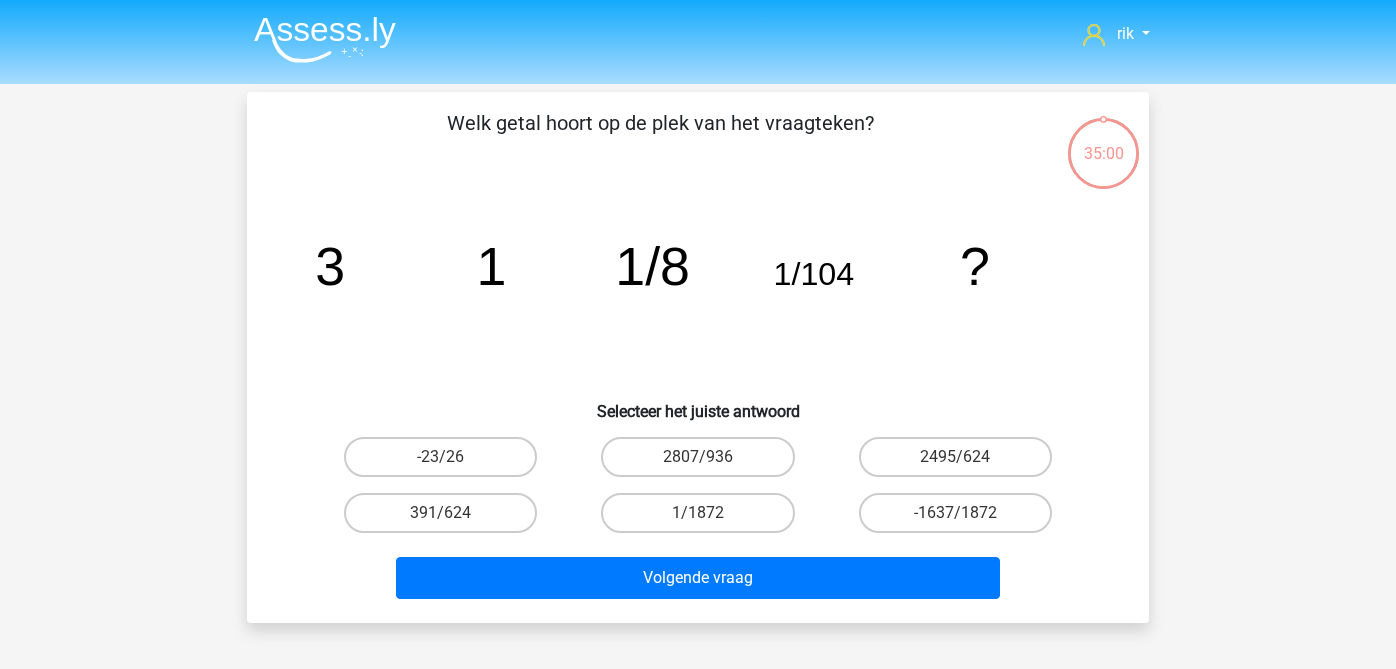 scroll, scrollTop: 0, scrollLeft: 0, axis: both 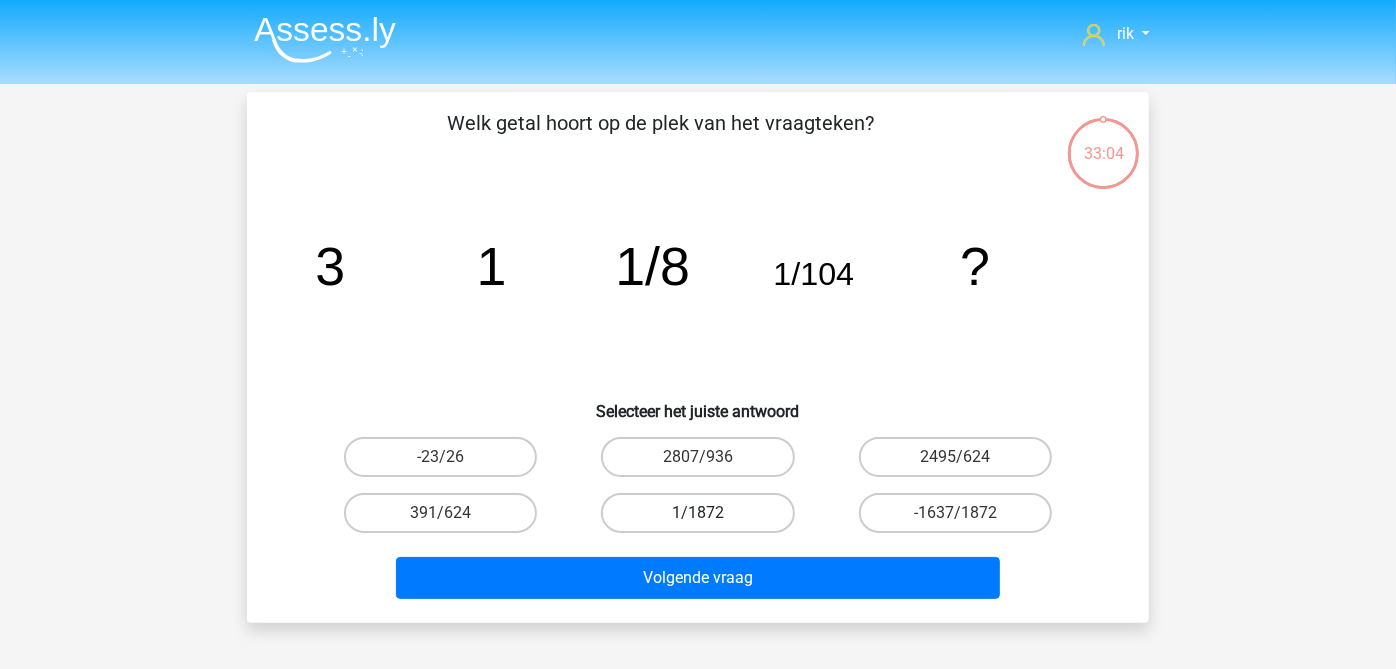 click on "1/1872" at bounding box center (697, 513) 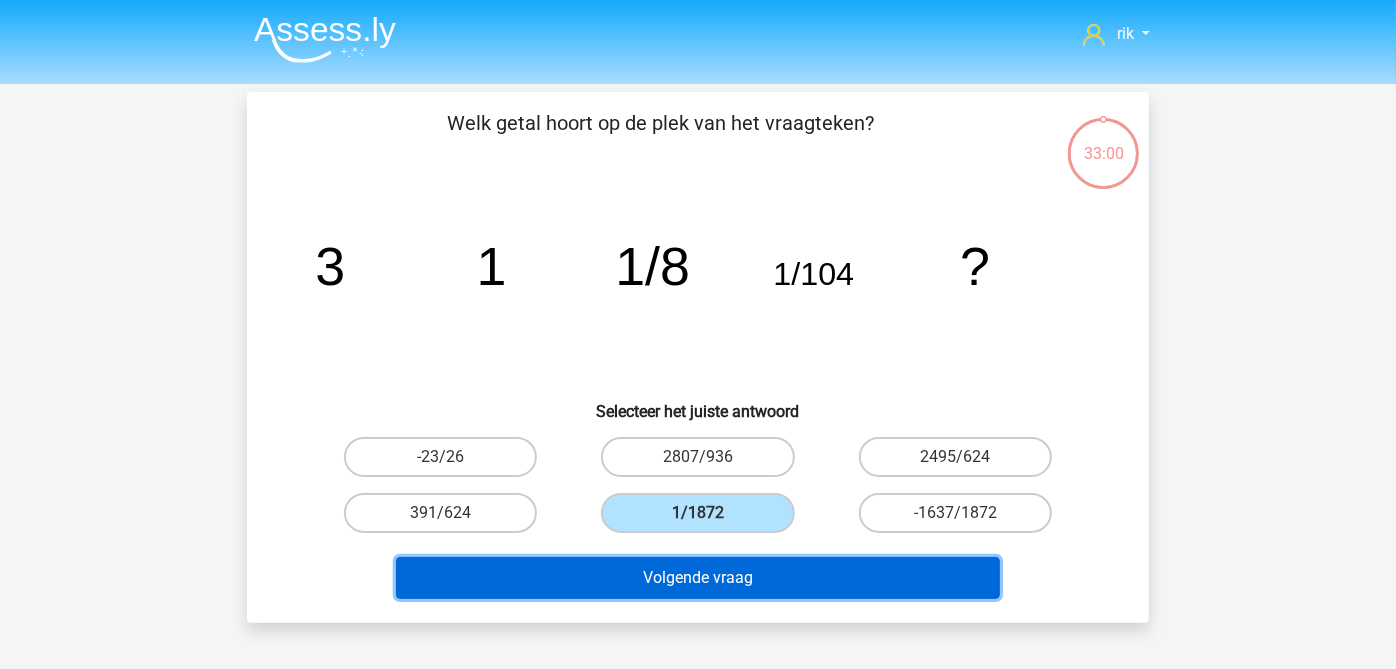 click on "Volgende vraag" at bounding box center (698, 578) 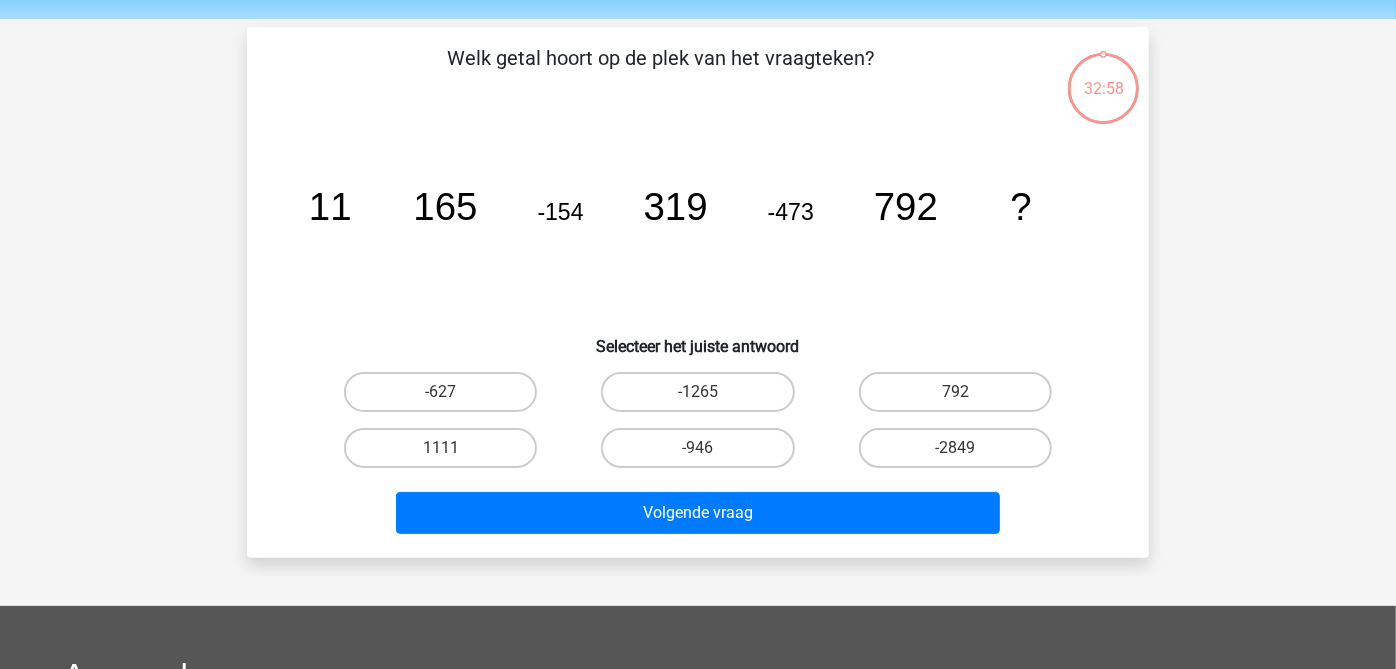 scroll, scrollTop: 91, scrollLeft: 0, axis: vertical 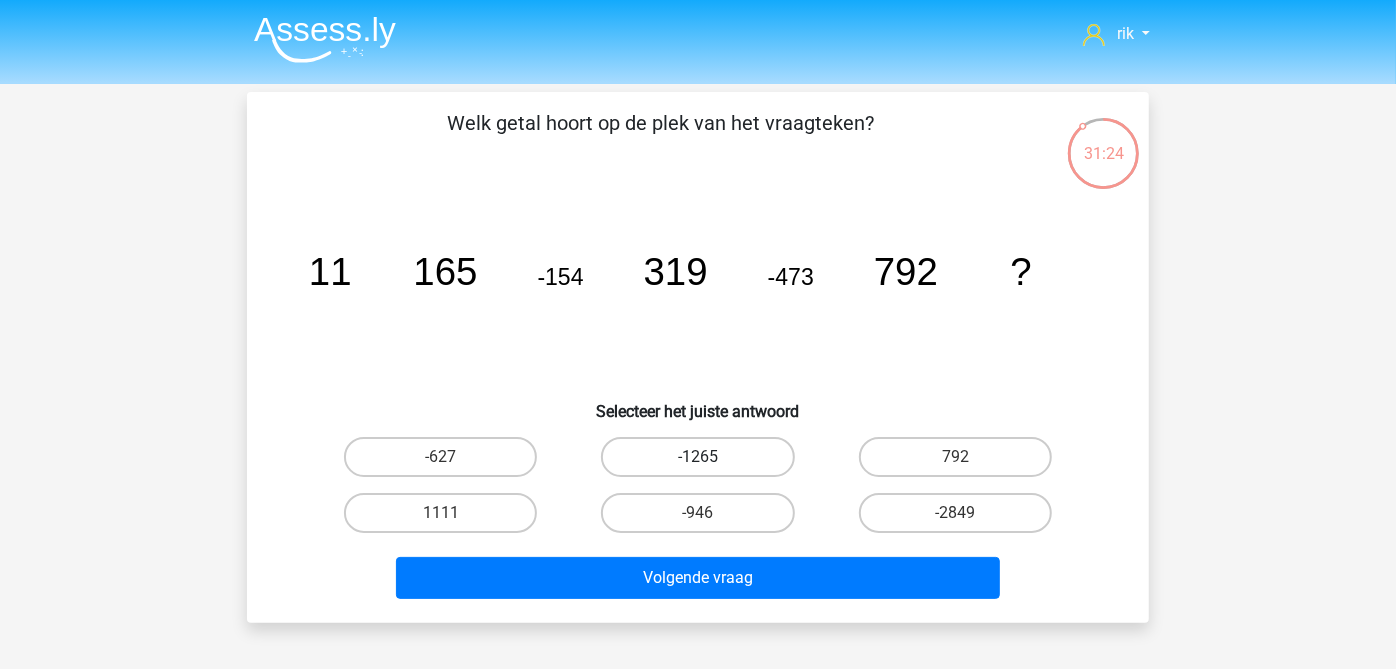 click on "-1265" at bounding box center [697, 457] 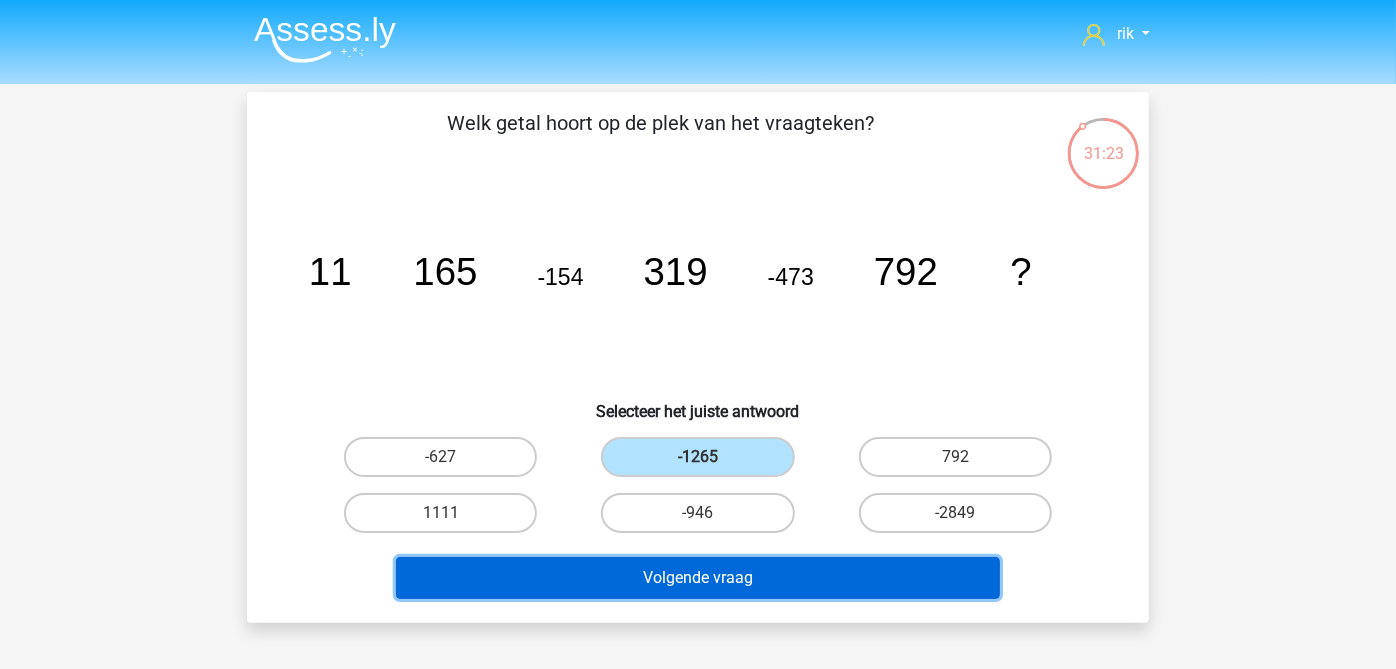 click on "Volgende vraag" at bounding box center (698, 578) 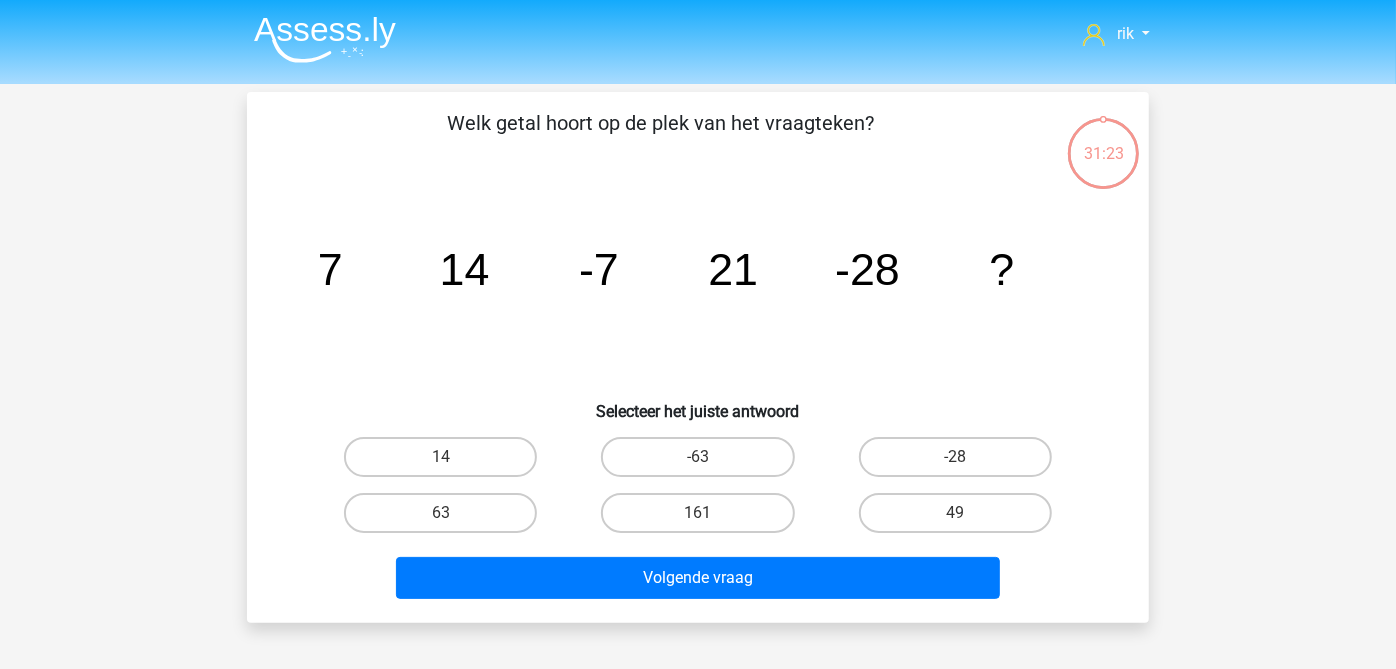 scroll, scrollTop: 91, scrollLeft: 0, axis: vertical 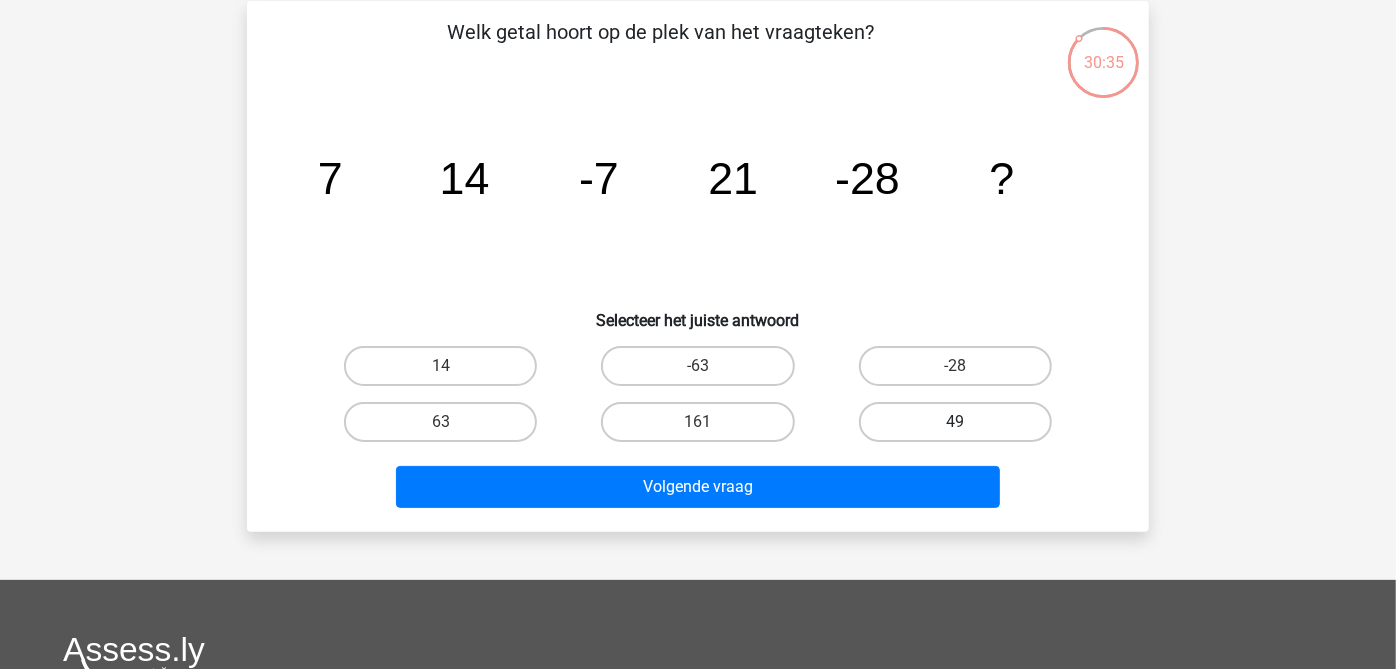 click on "49" at bounding box center [955, 422] 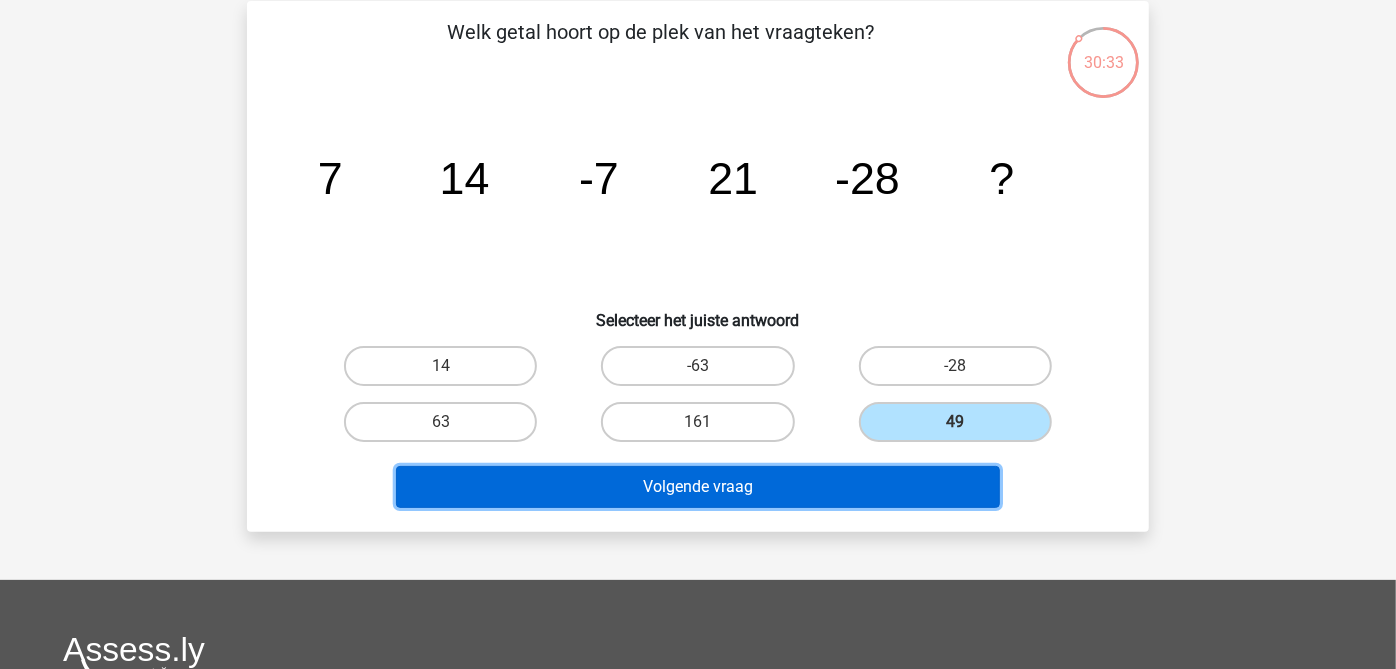 click on "Volgende vraag" at bounding box center (698, 487) 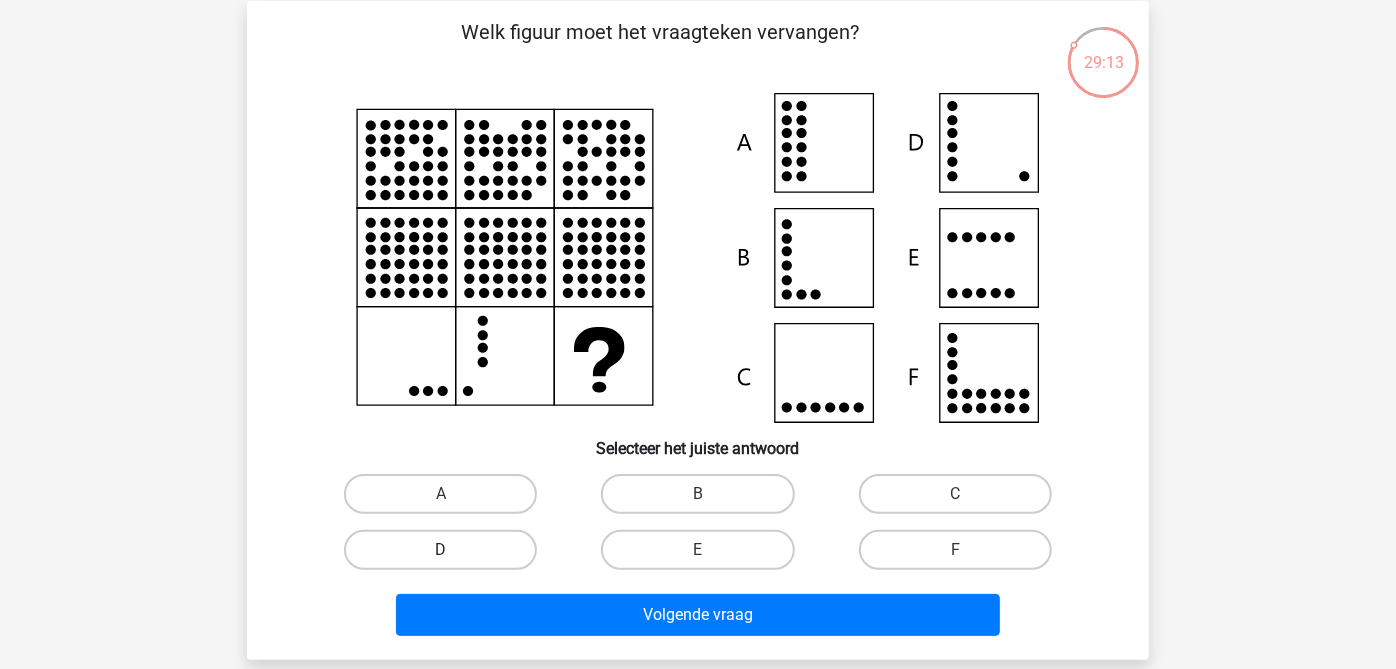 click on "D" at bounding box center (440, 550) 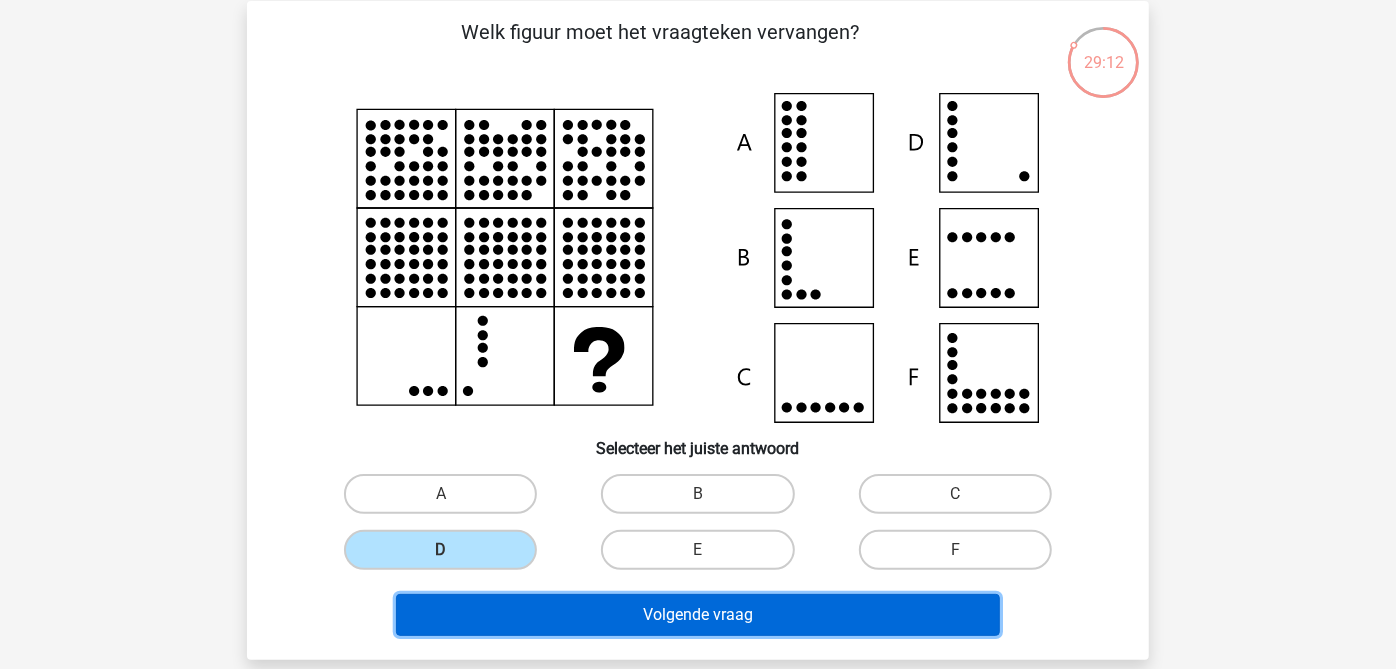 click on "Volgende vraag" at bounding box center (698, 615) 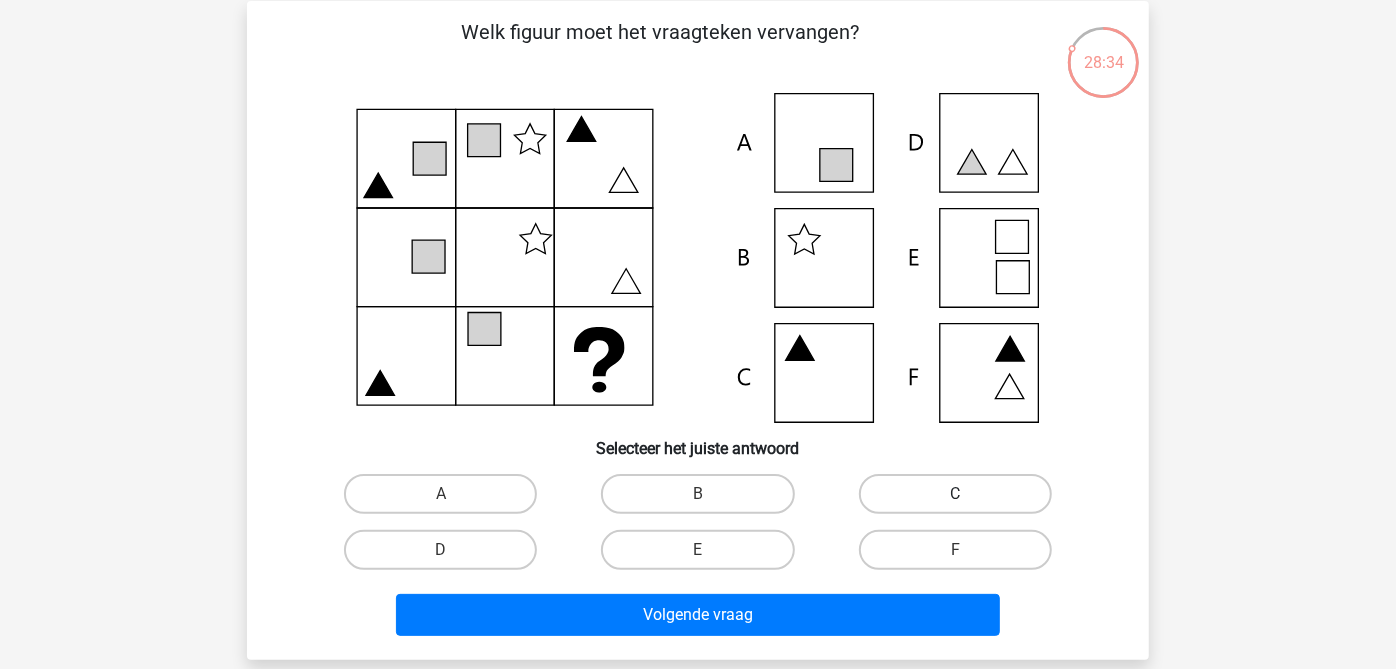 click on "C" at bounding box center (955, 494) 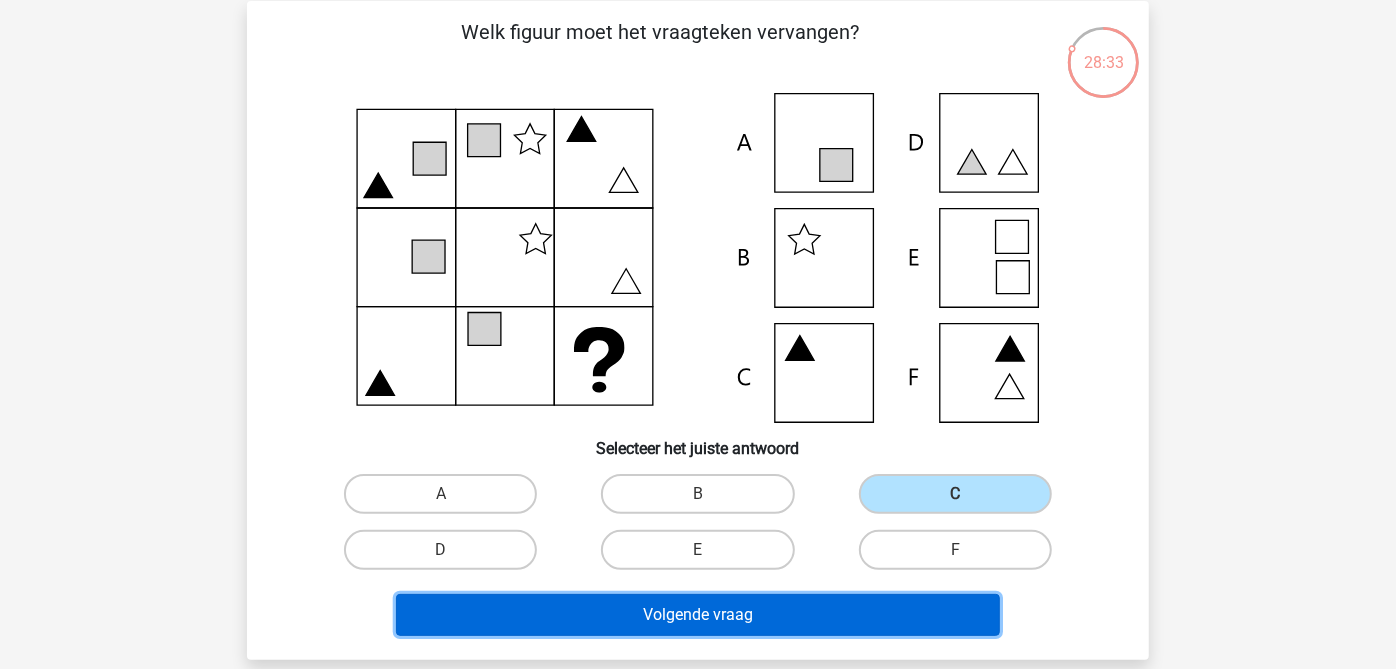 click on "Volgende vraag" at bounding box center (698, 615) 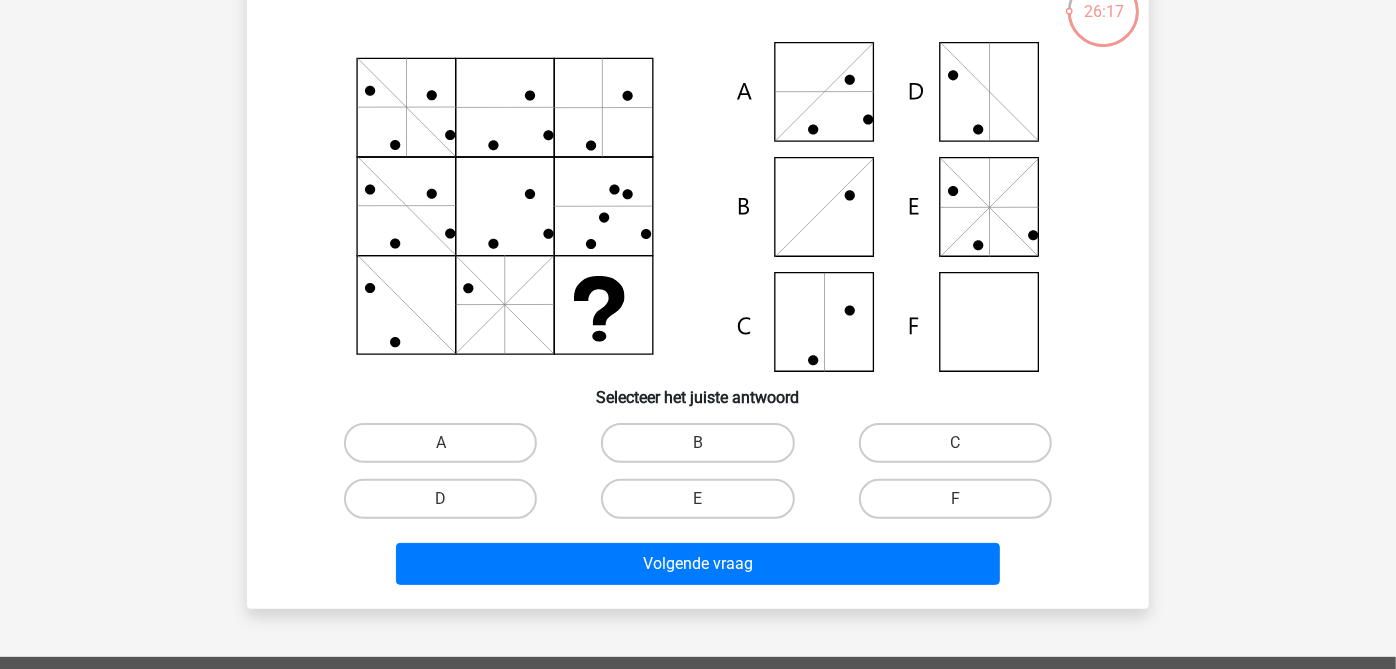 scroll, scrollTop: 130, scrollLeft: 0, axis: vertical 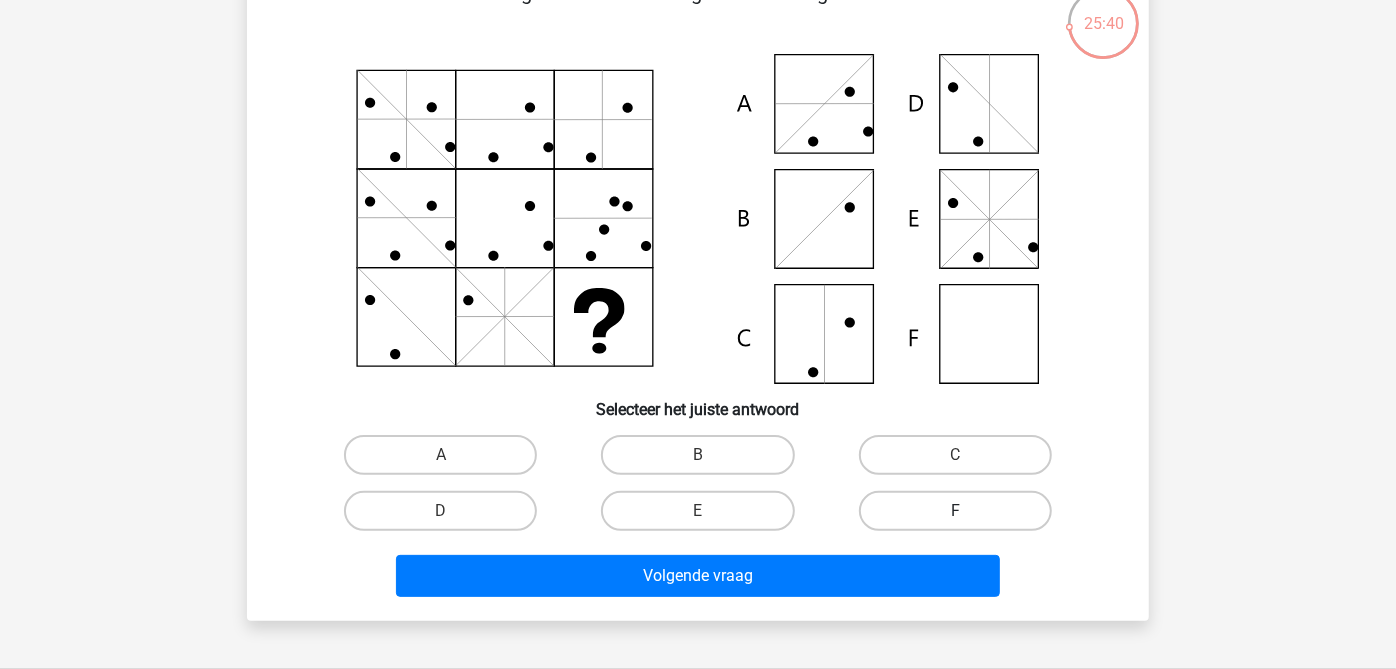 click on "F" at bounding box center [955, 511] 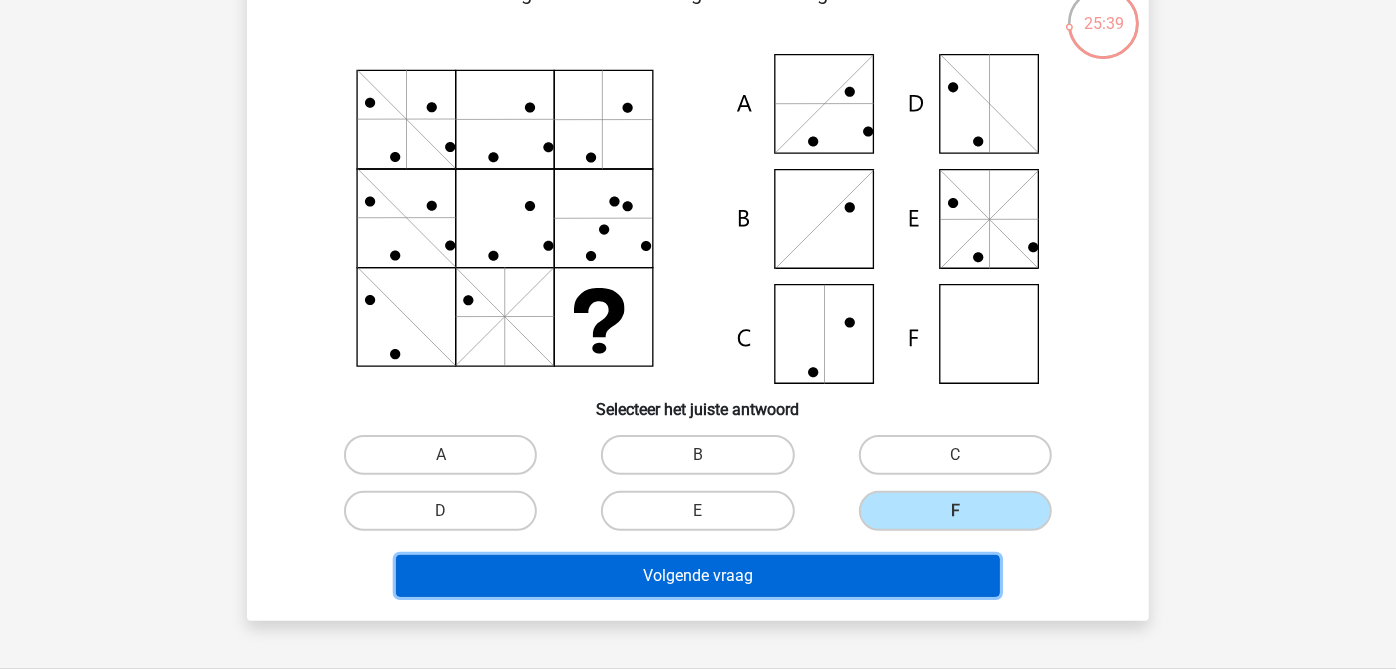 click on "Volgende vraag" at bounding box center (698, 576) 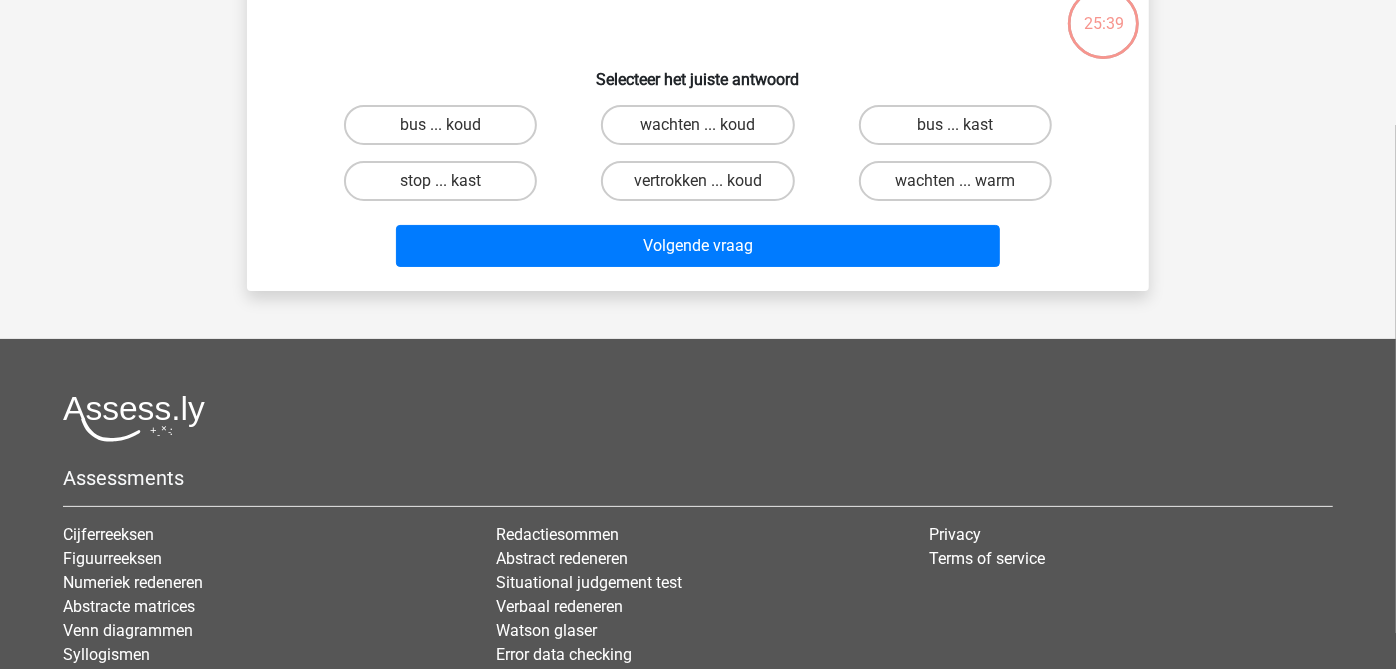 scroll, scrollTop: 91, scrollLeft: 0, axis: vertical 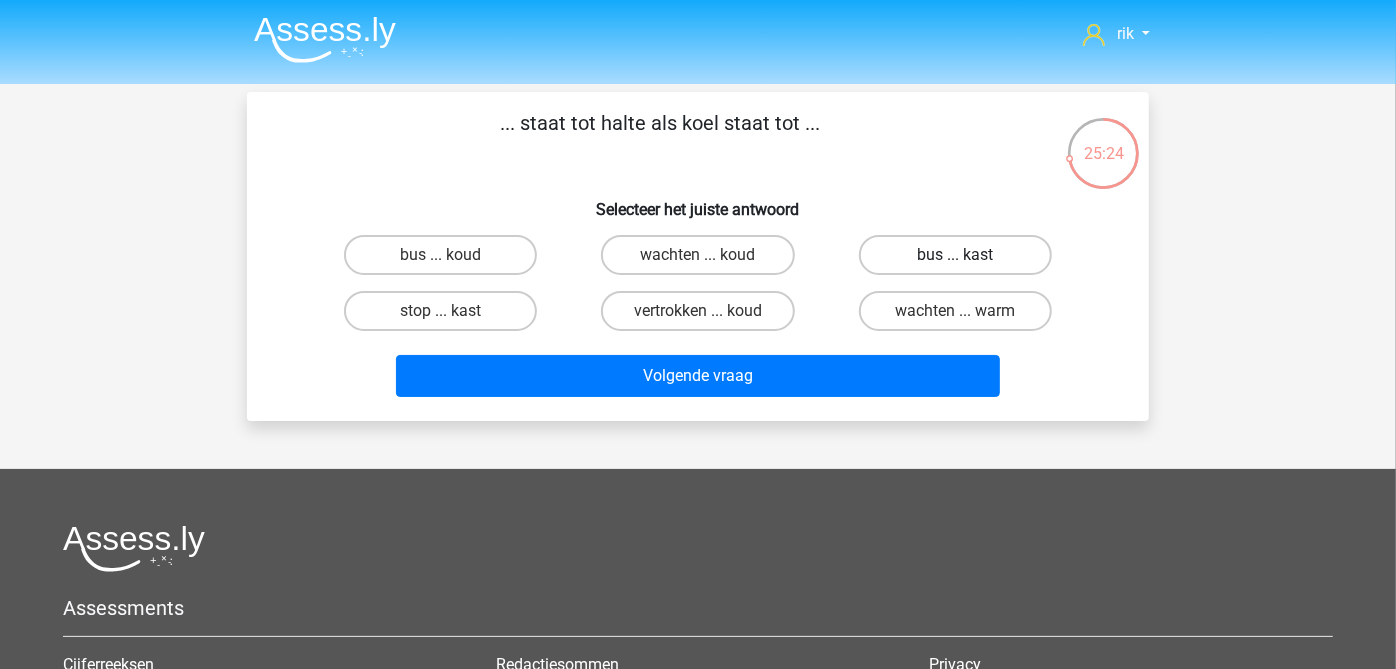 click on "bus ... kast" at bounding box center (955, 255) 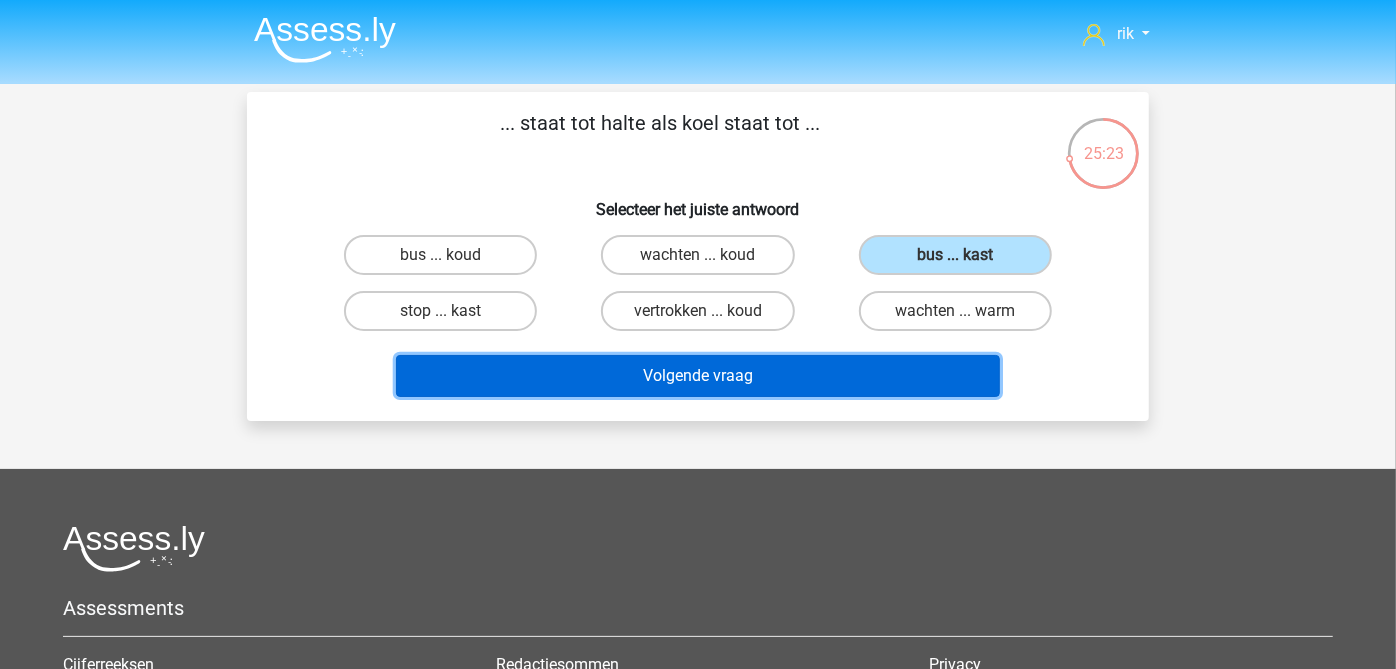 click on "Volgende vraag" at bounding box center [698, 376] 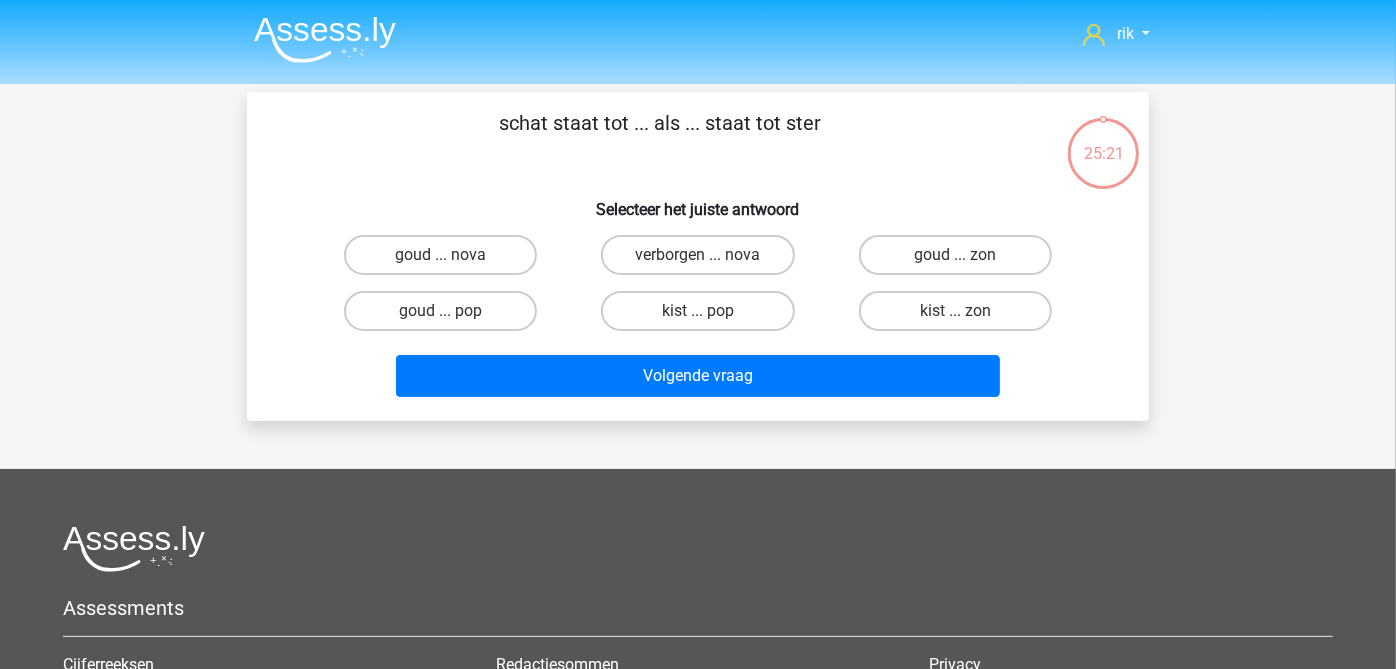 scroll, scrollTop: 91, scrollLeft: 0, axis: vertical 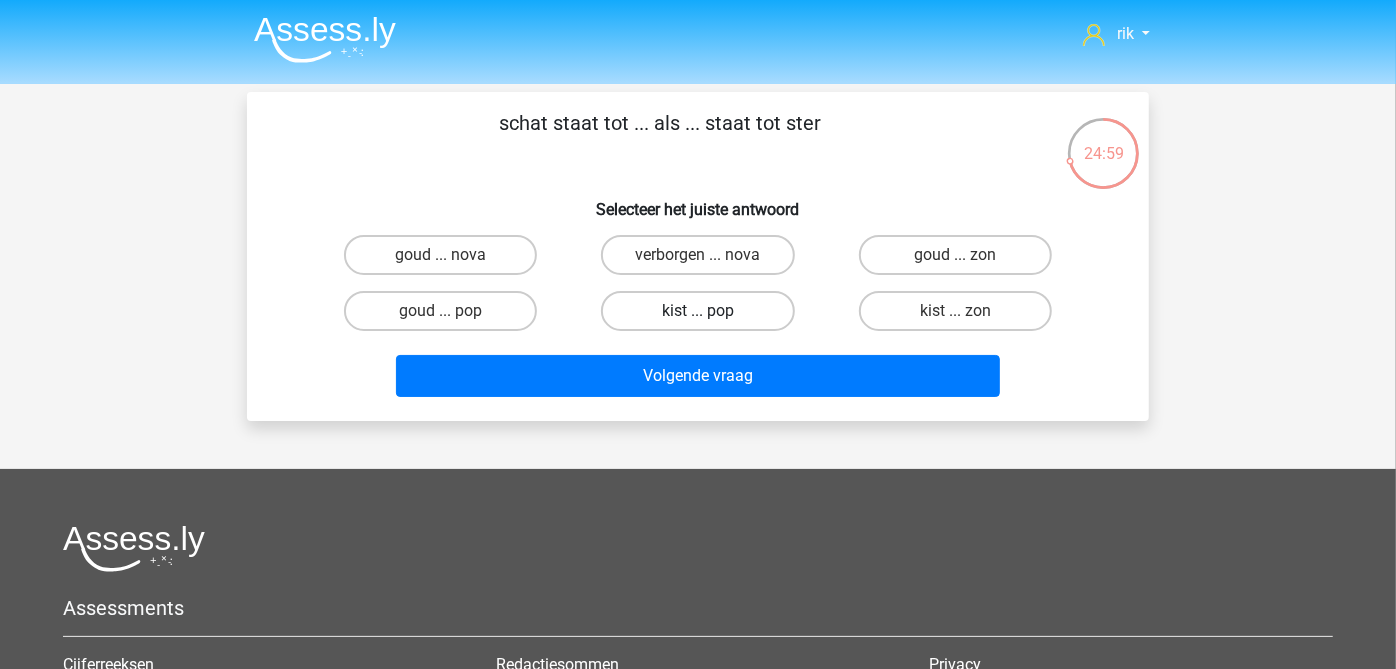 click on "kist ... pop" at bounding box center (697, 311) 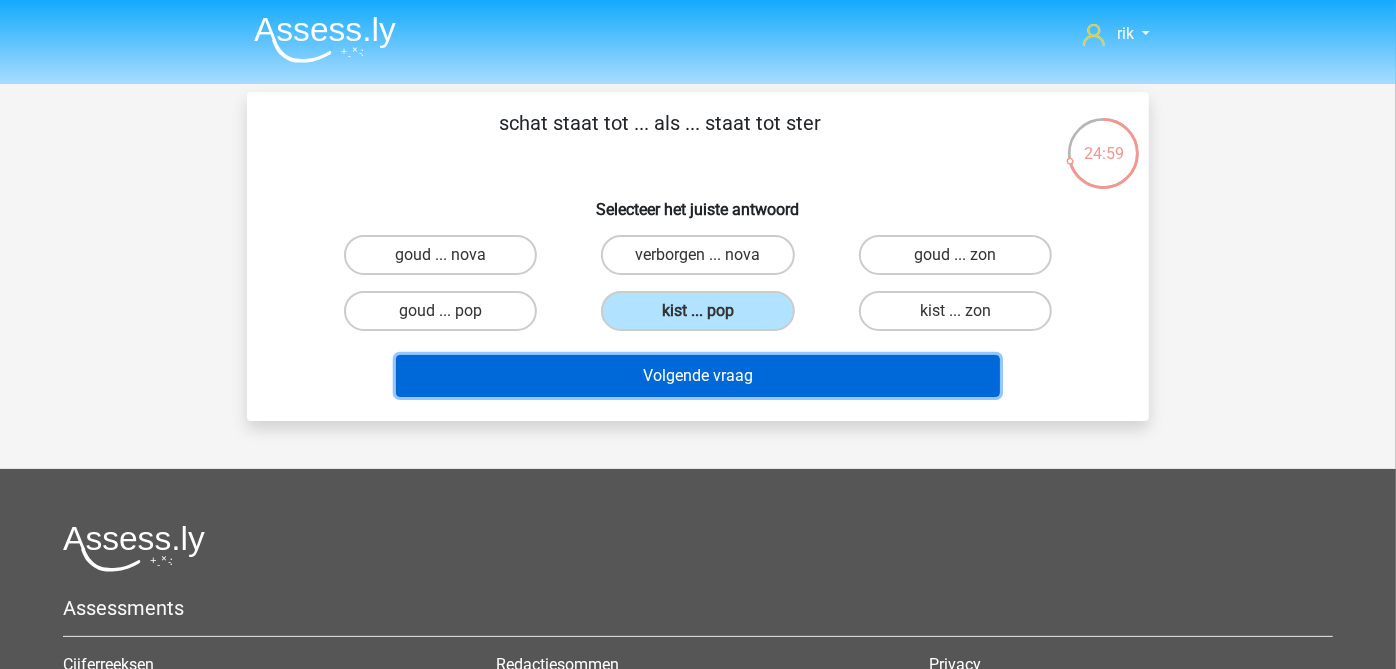 click on "Volgende vraag" at bounding box center [698, 376] 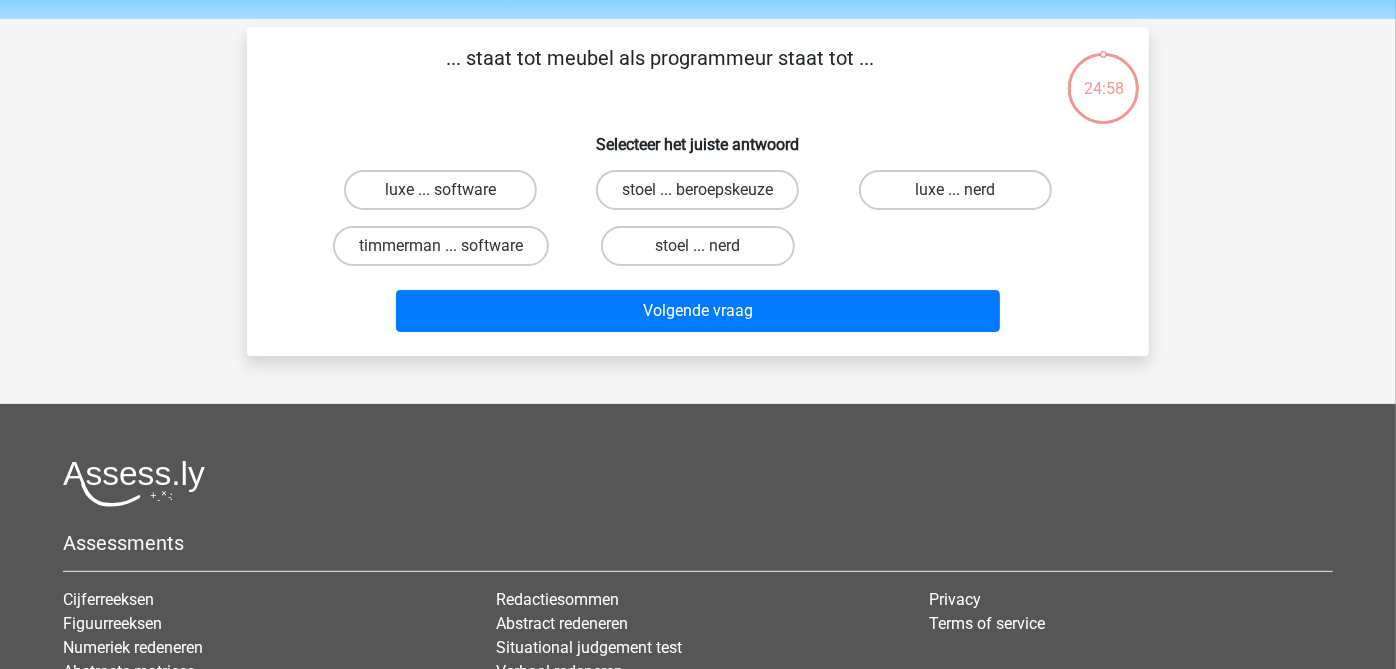 scroll, scrollTop: 91, scrollLeft: 0, axis: vertical 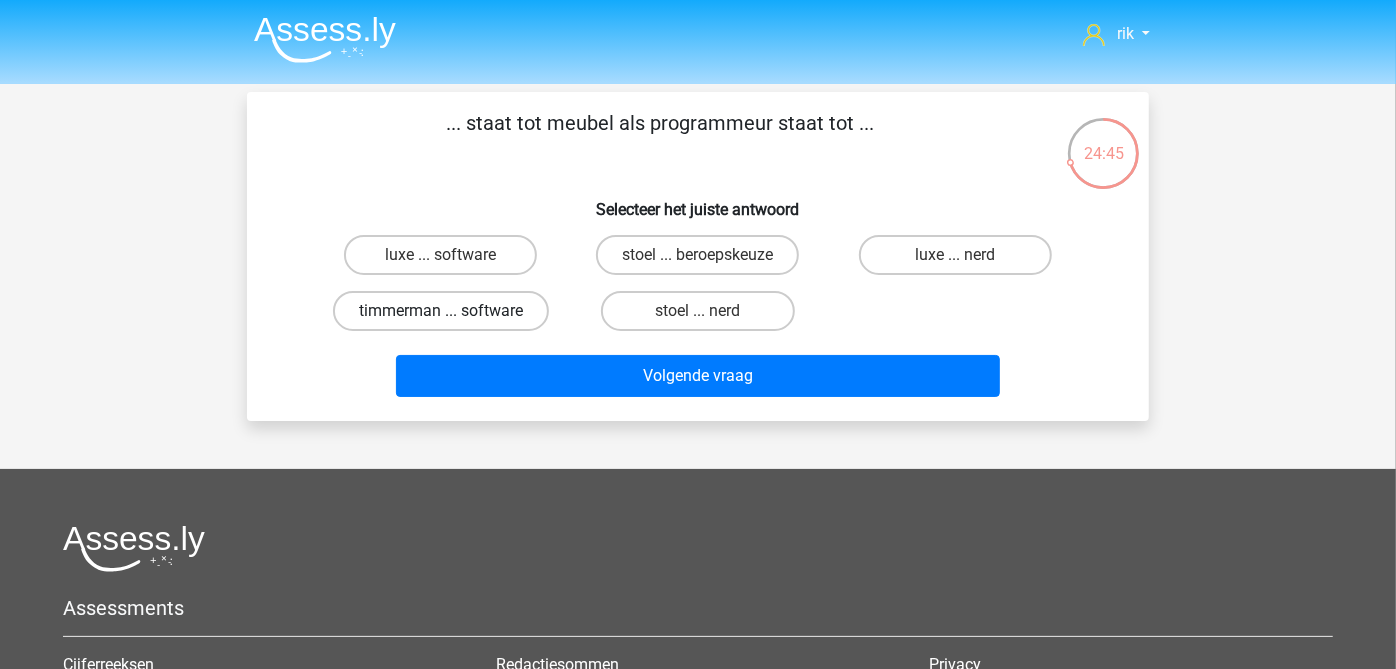 click on "timmerman ... software" at bounding box center (441, 311) 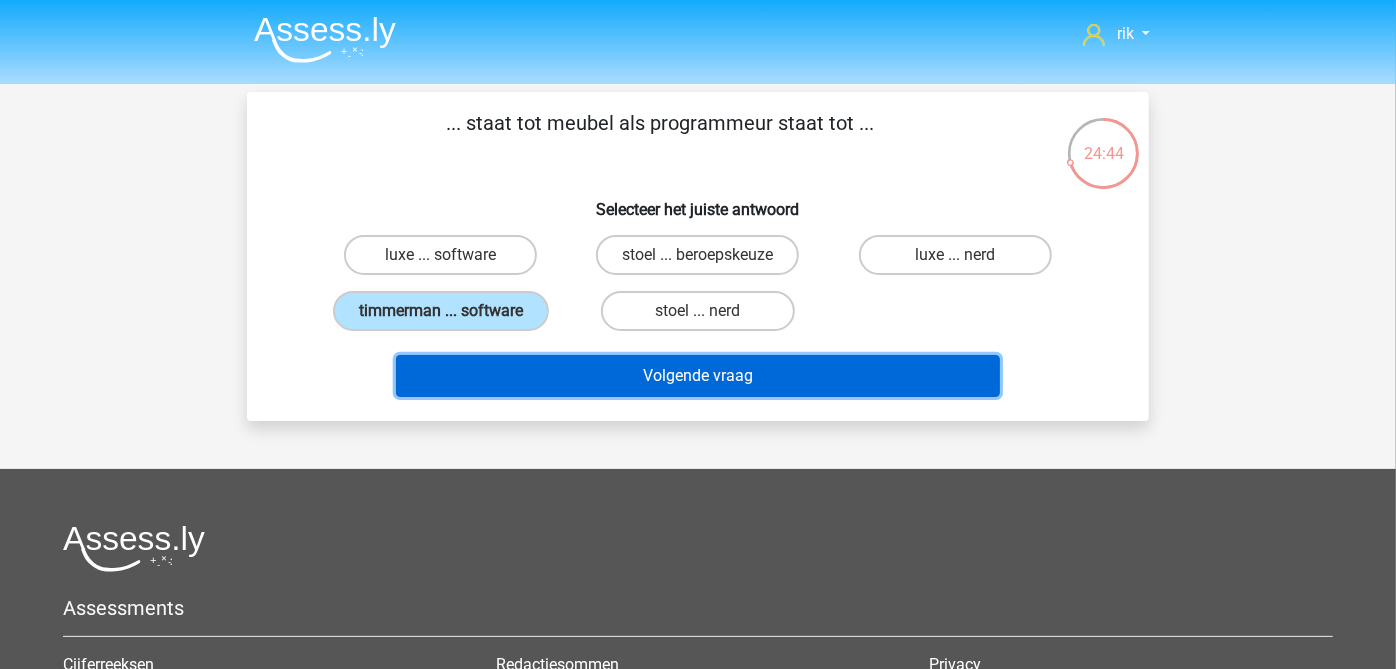 click on "Volgende vraag" at bounding box center (698, 376) 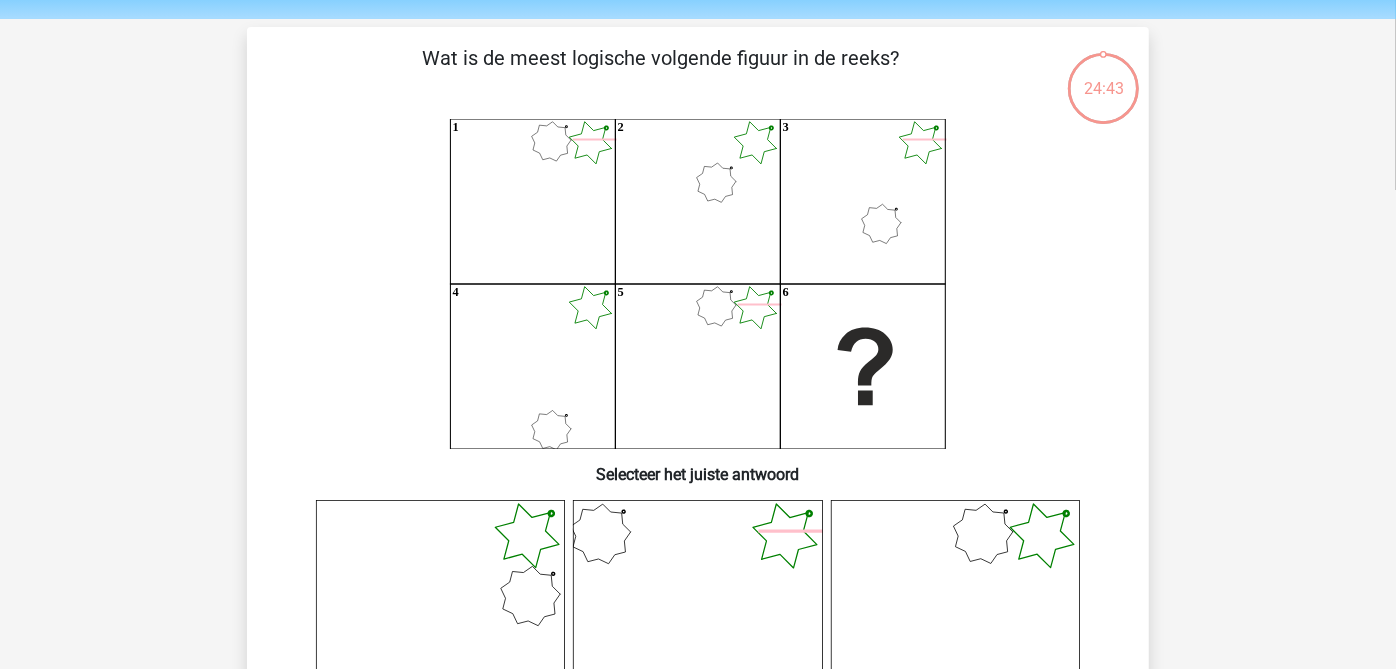 scroll, scrollTop: 91, scrollLeft: 0, axis: vertical 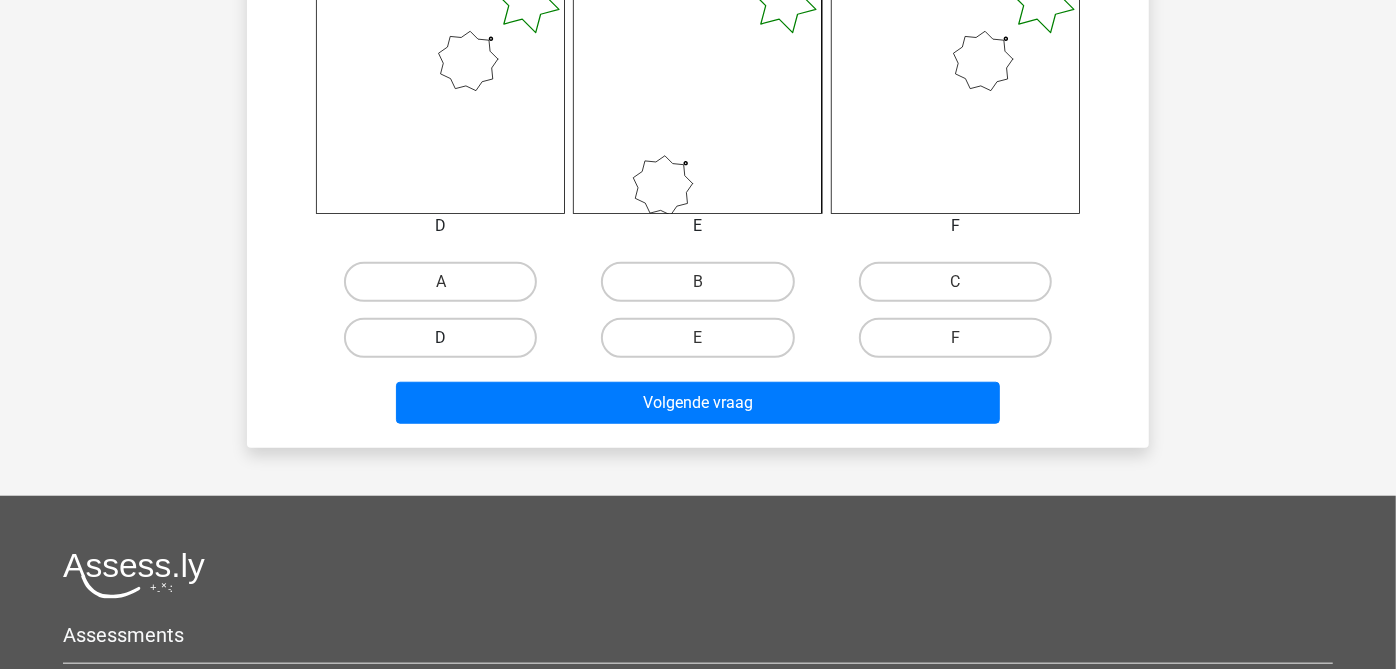 click on "D" at bounding box center [440, 338] 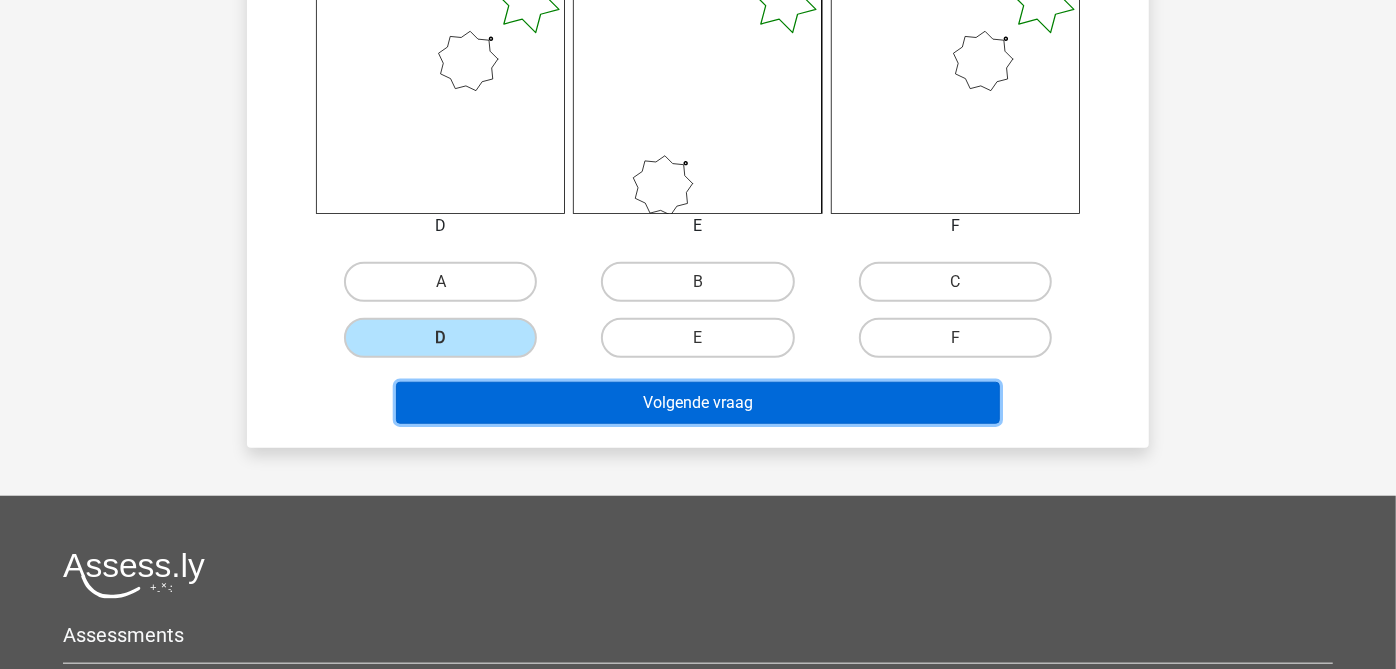 click on "Volgende vraag" at bounding box center [698, 403] 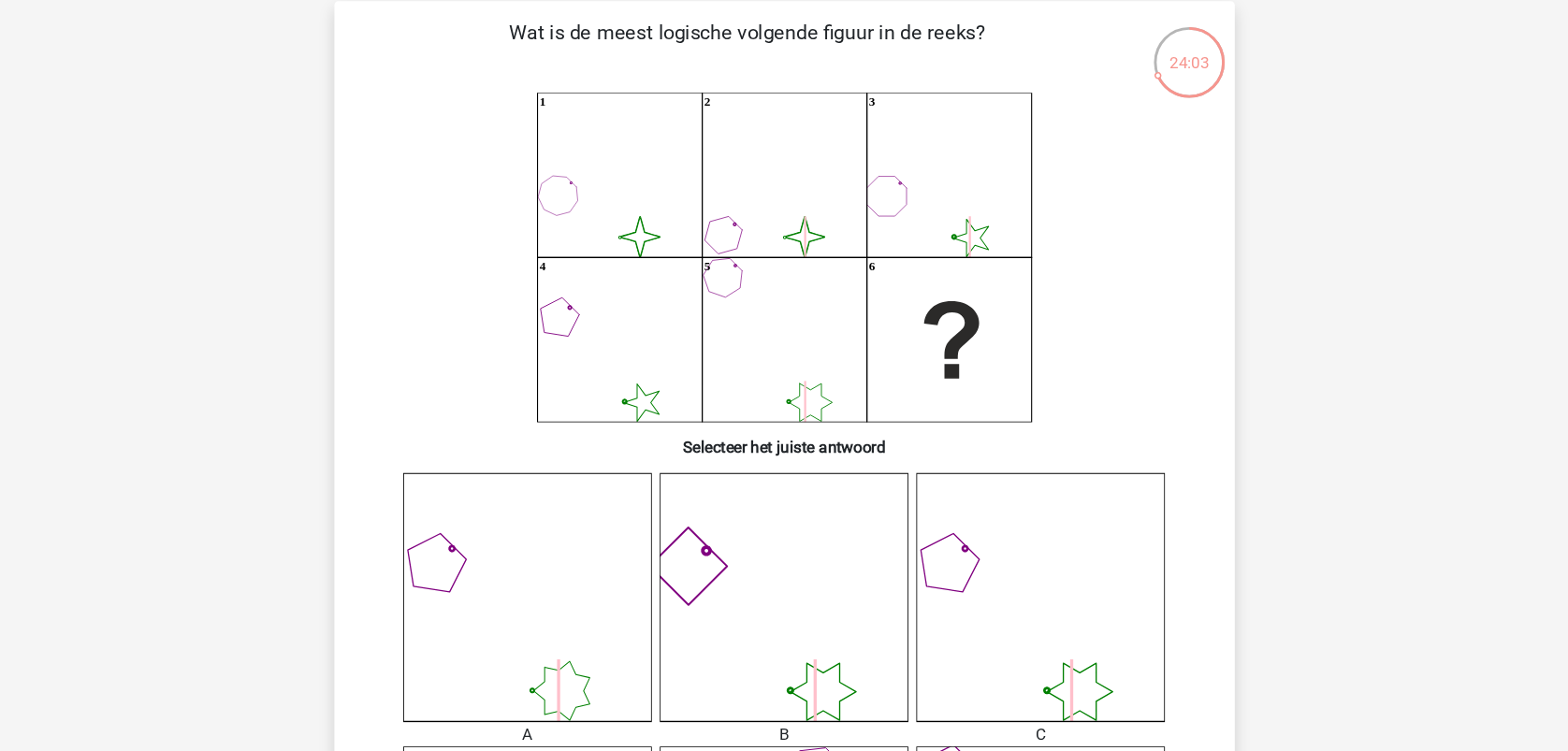 scroll, scrollTop: 85, scrollLeft: 0, axis: vertical 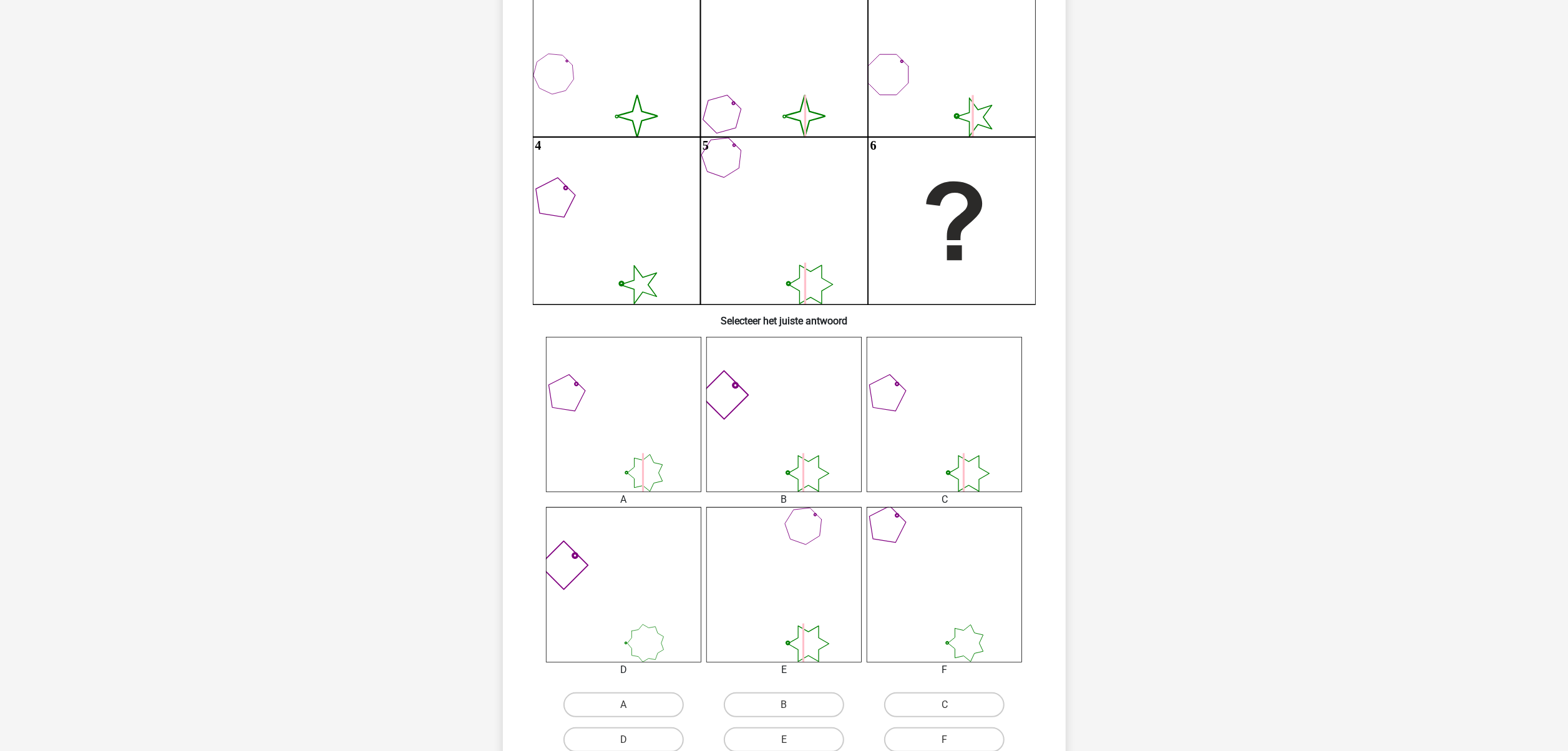 click on "[FIRST] [EMAIL]" at bounding box center (784, 496) 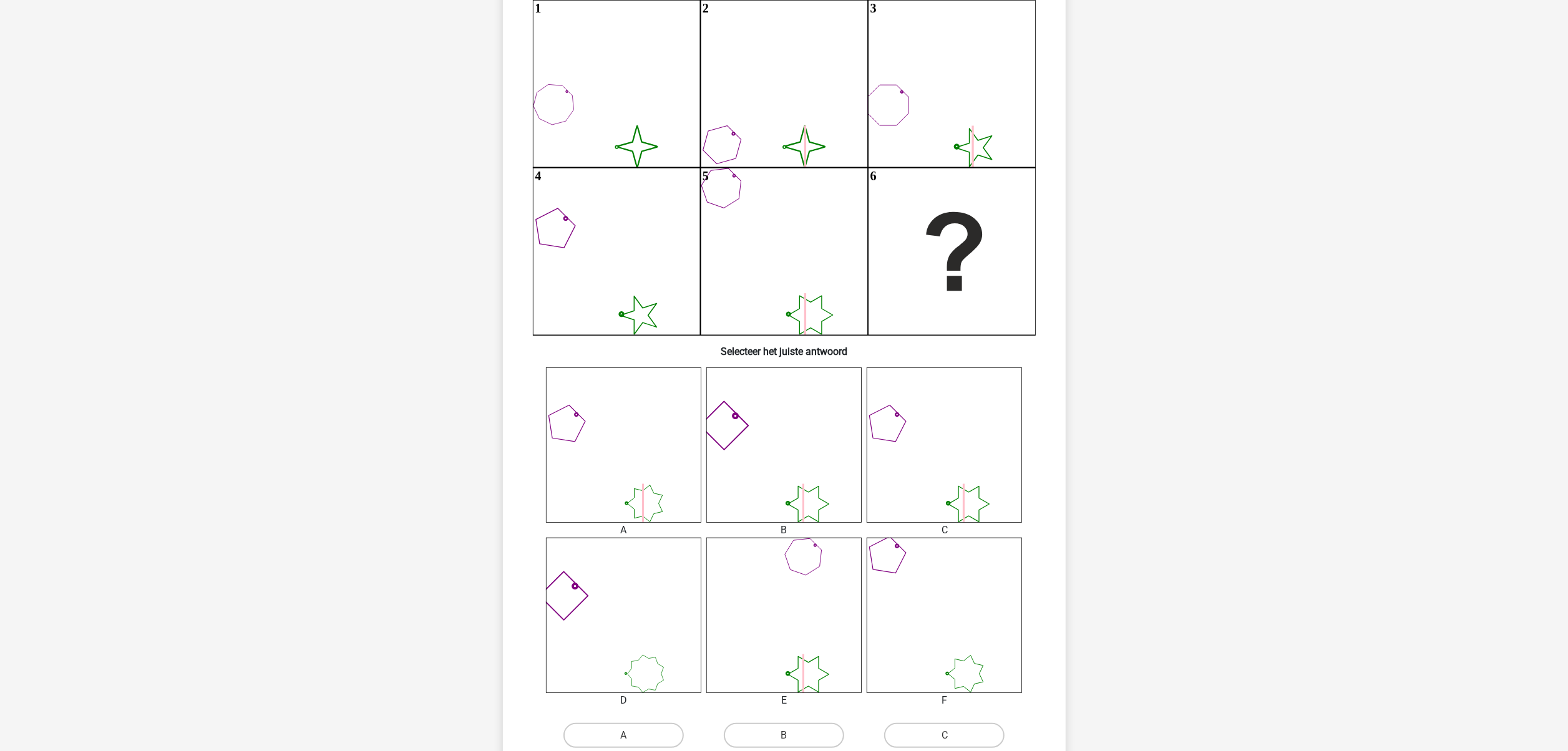 scroll, scrollTop: 148, scrollLeft: 0, axis: vertical 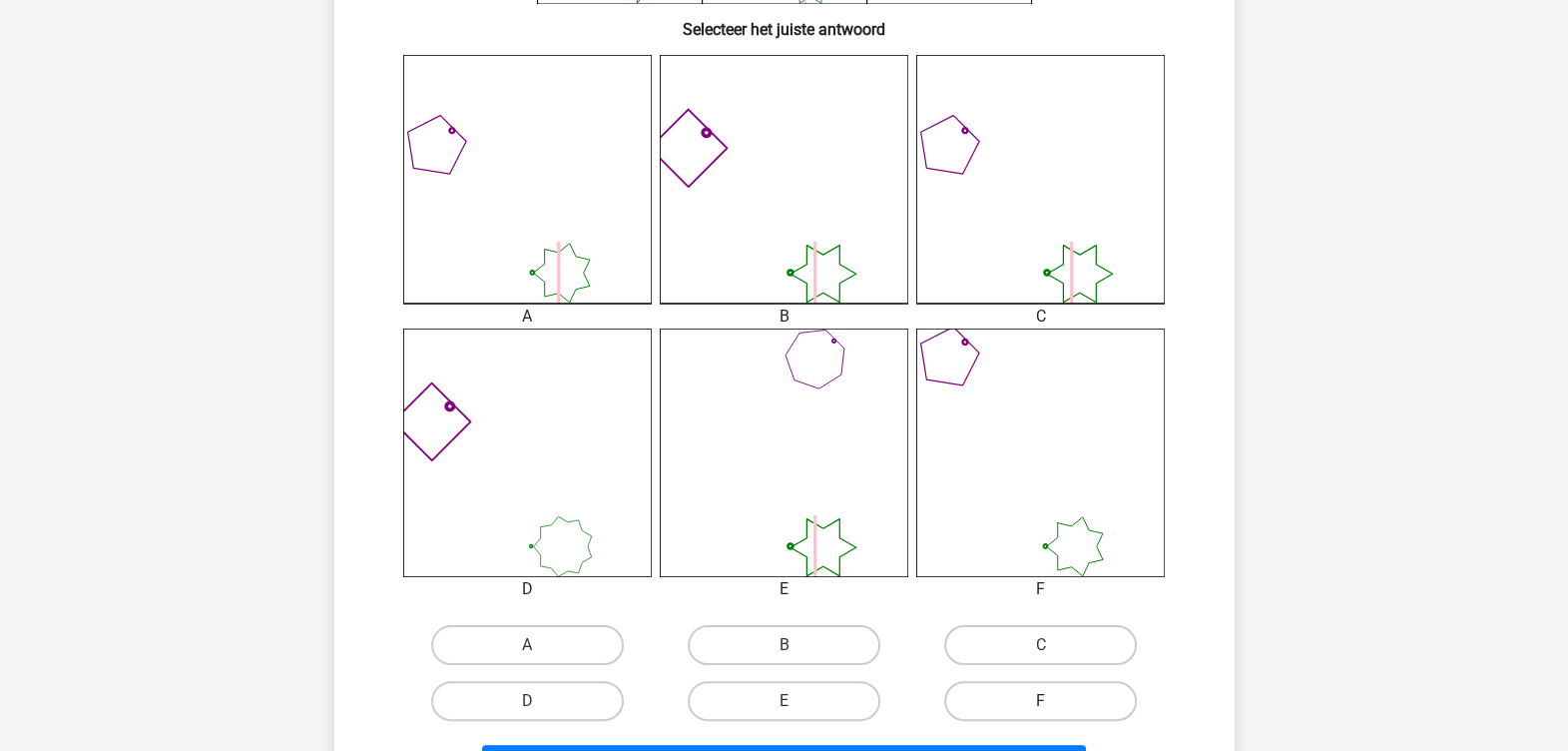 click on "F" at bounding box center [1040, 701] 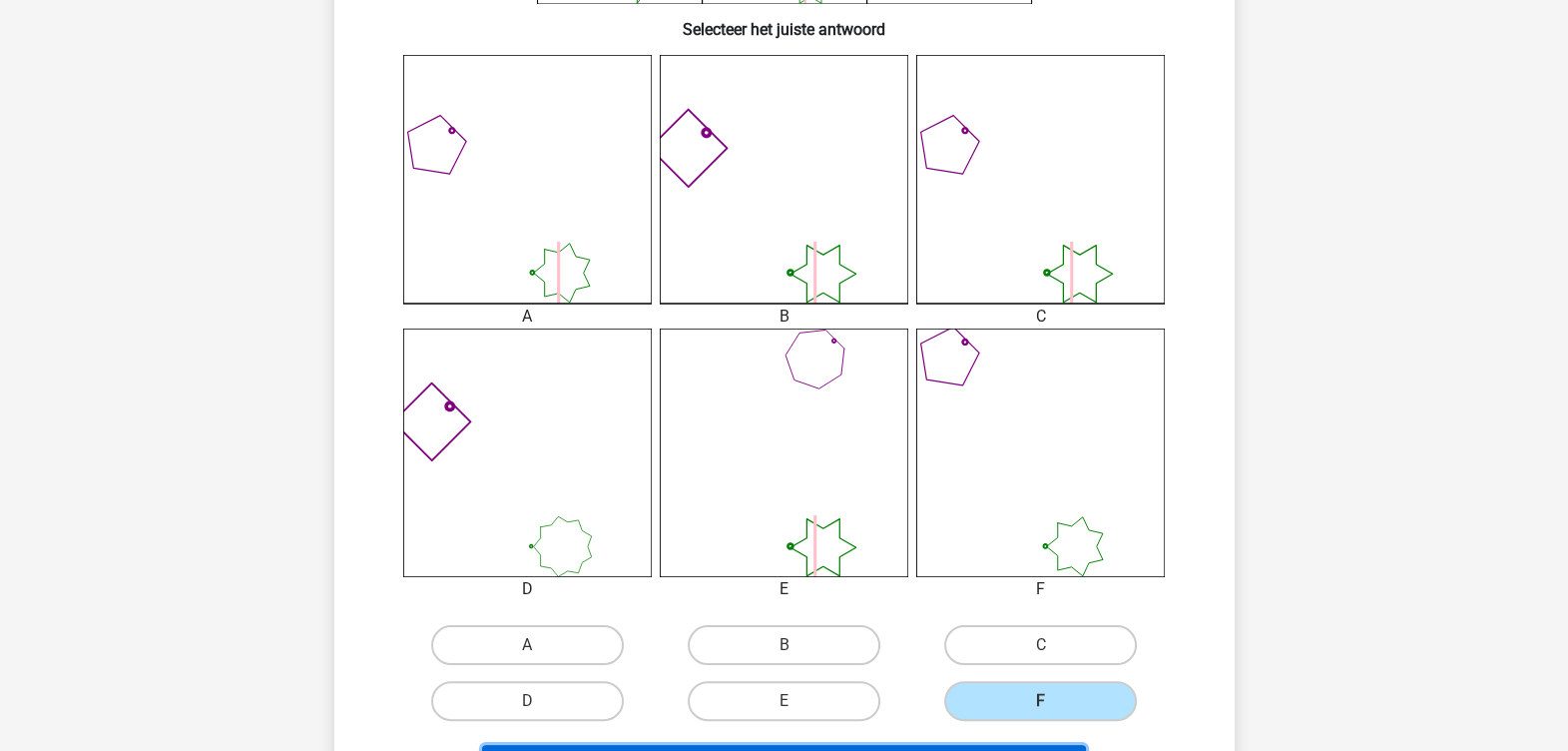 click on "Volgende vraag" at bounding box center (784, 766) 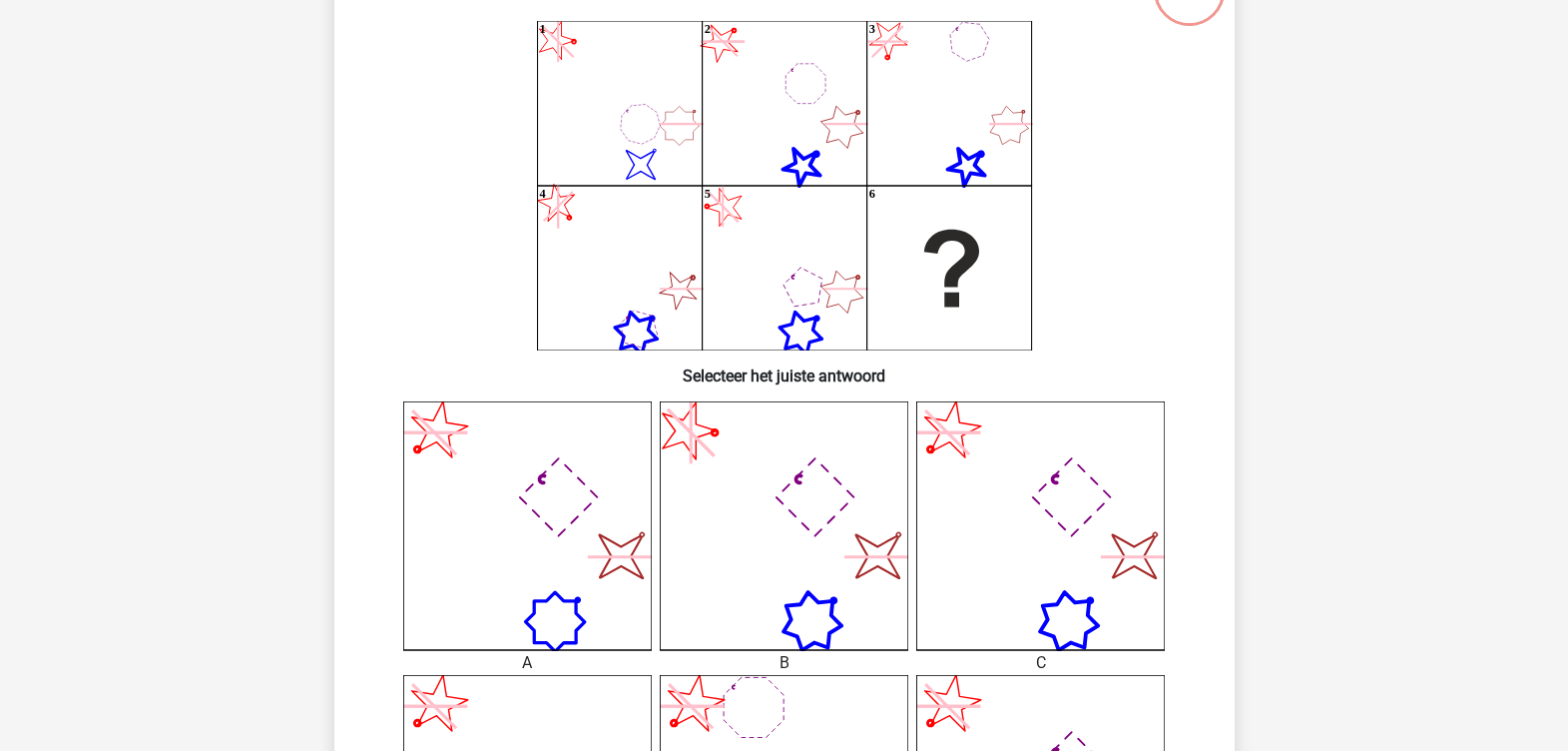 scroll, scrollTop: 92, scrollLeft: 0, axis: vertical 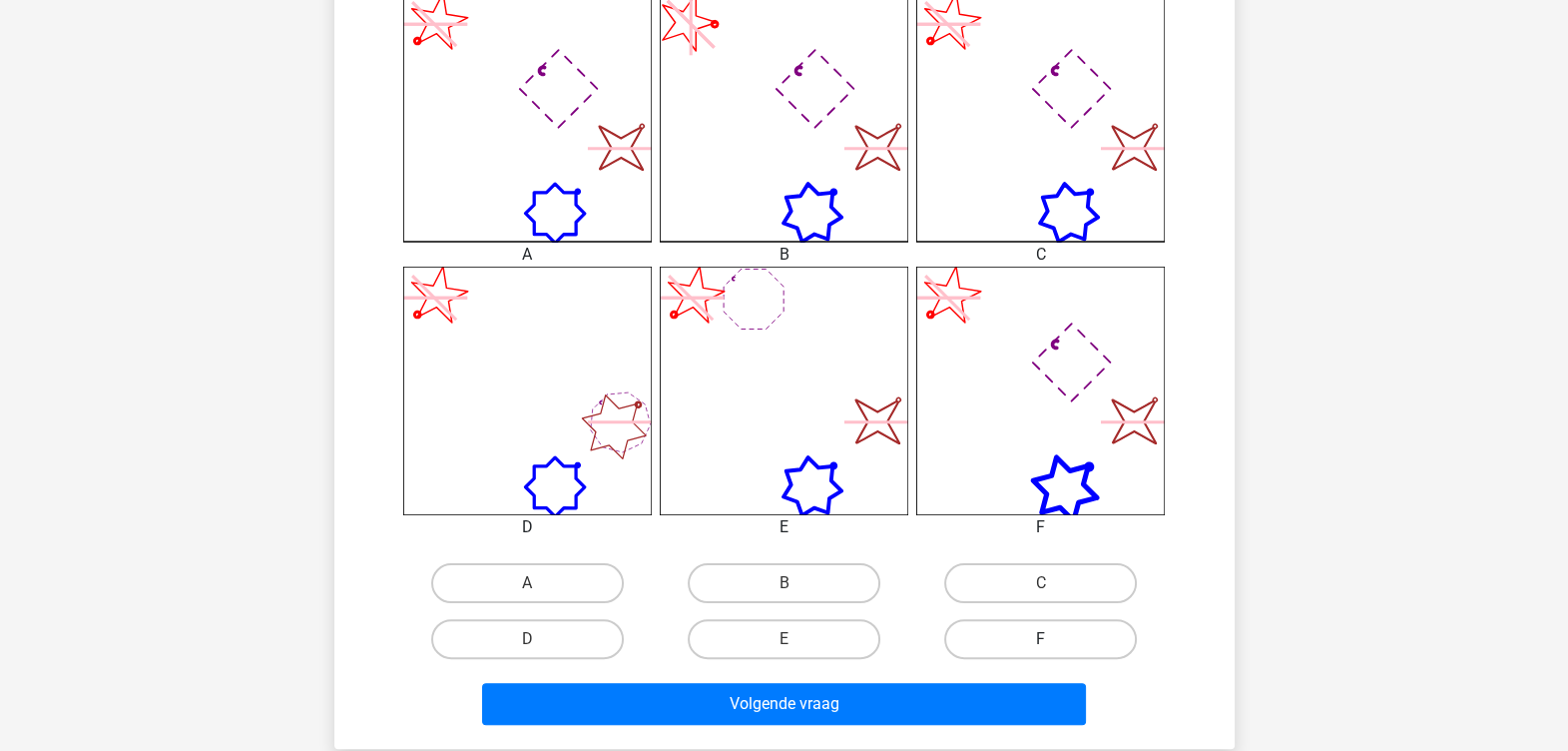 click on "F" at bounding box center (1040, 639) 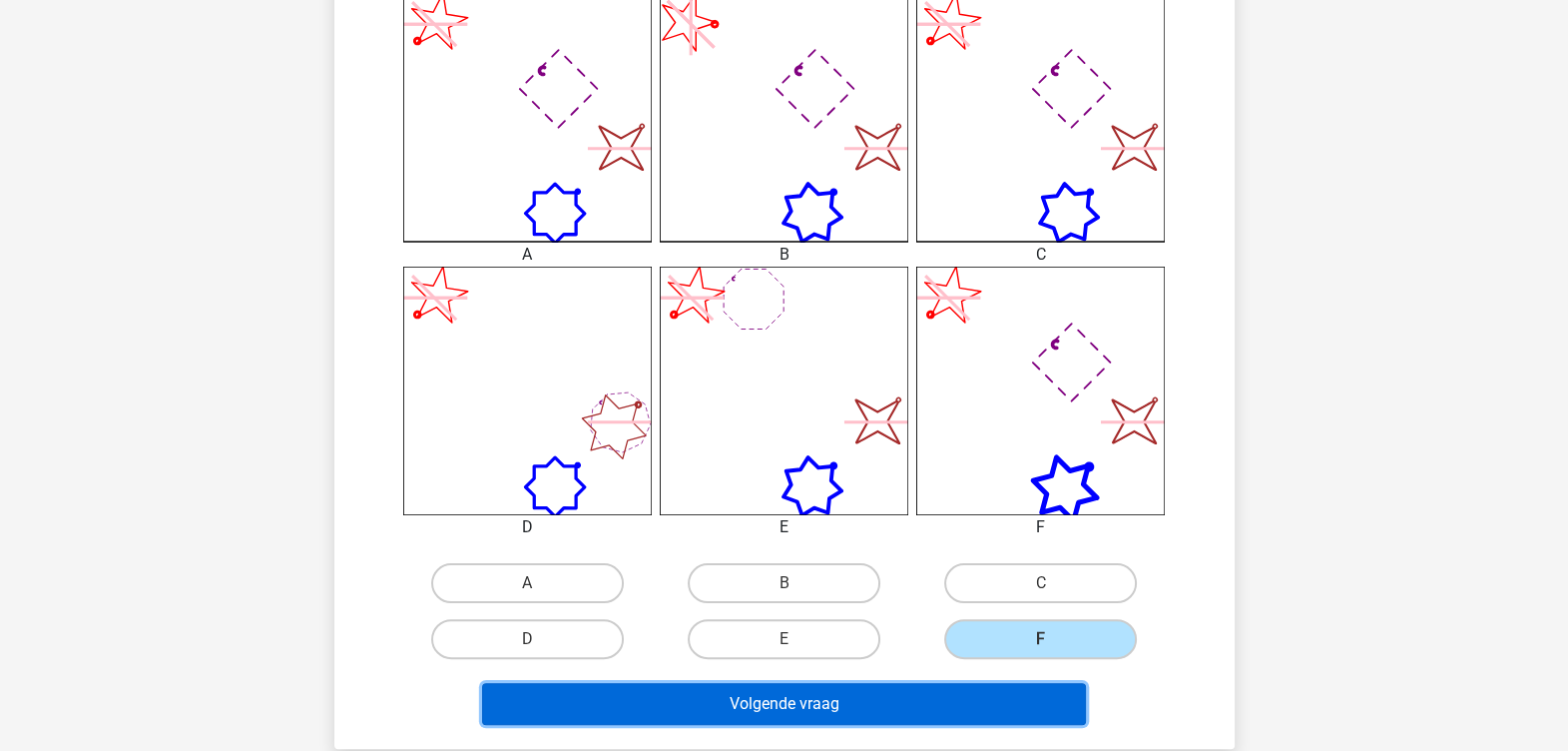 click on "Volgende vraag" at bounding box center (784, 704) 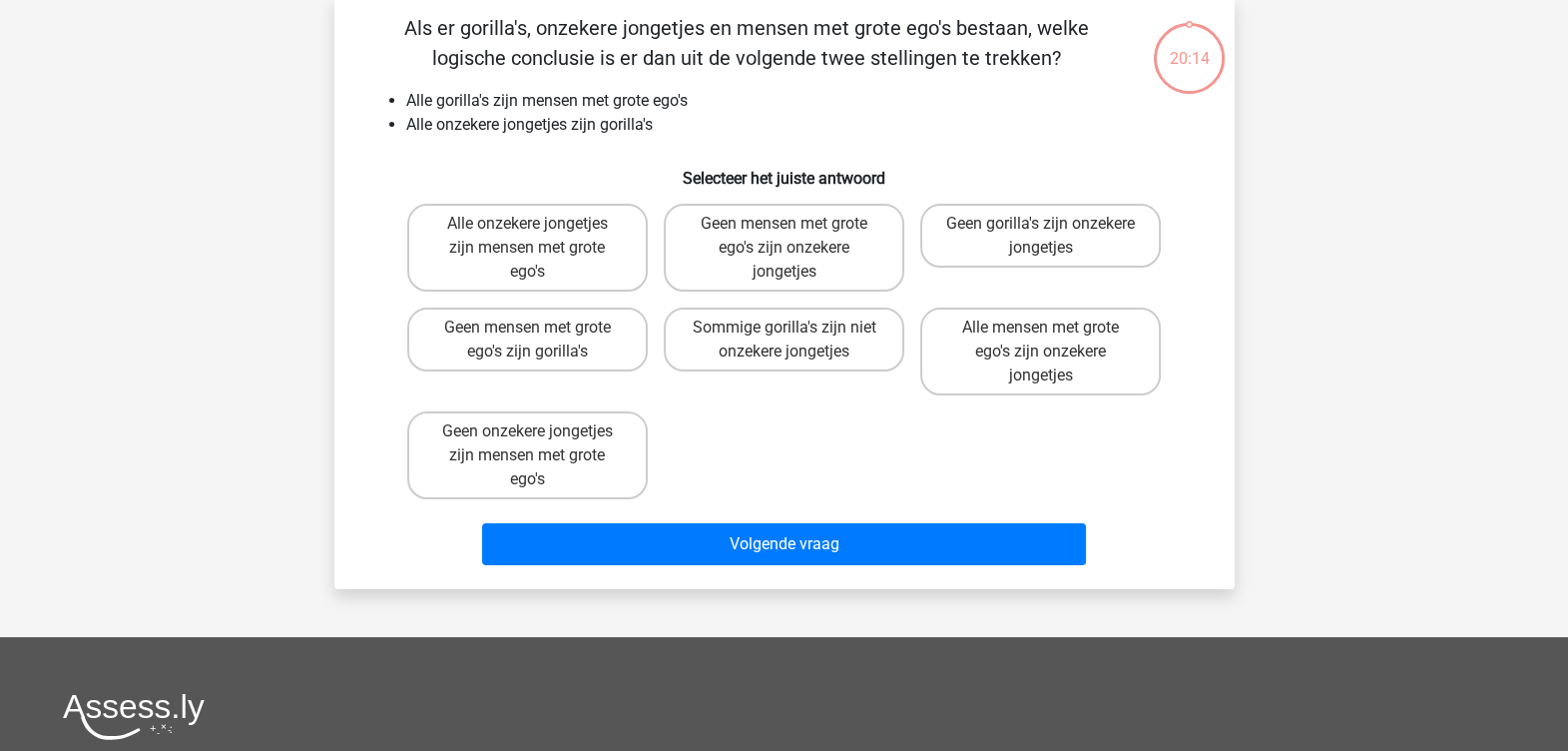 scroll, scrollTop: 92, scrollLeft: 0, axis: vertical 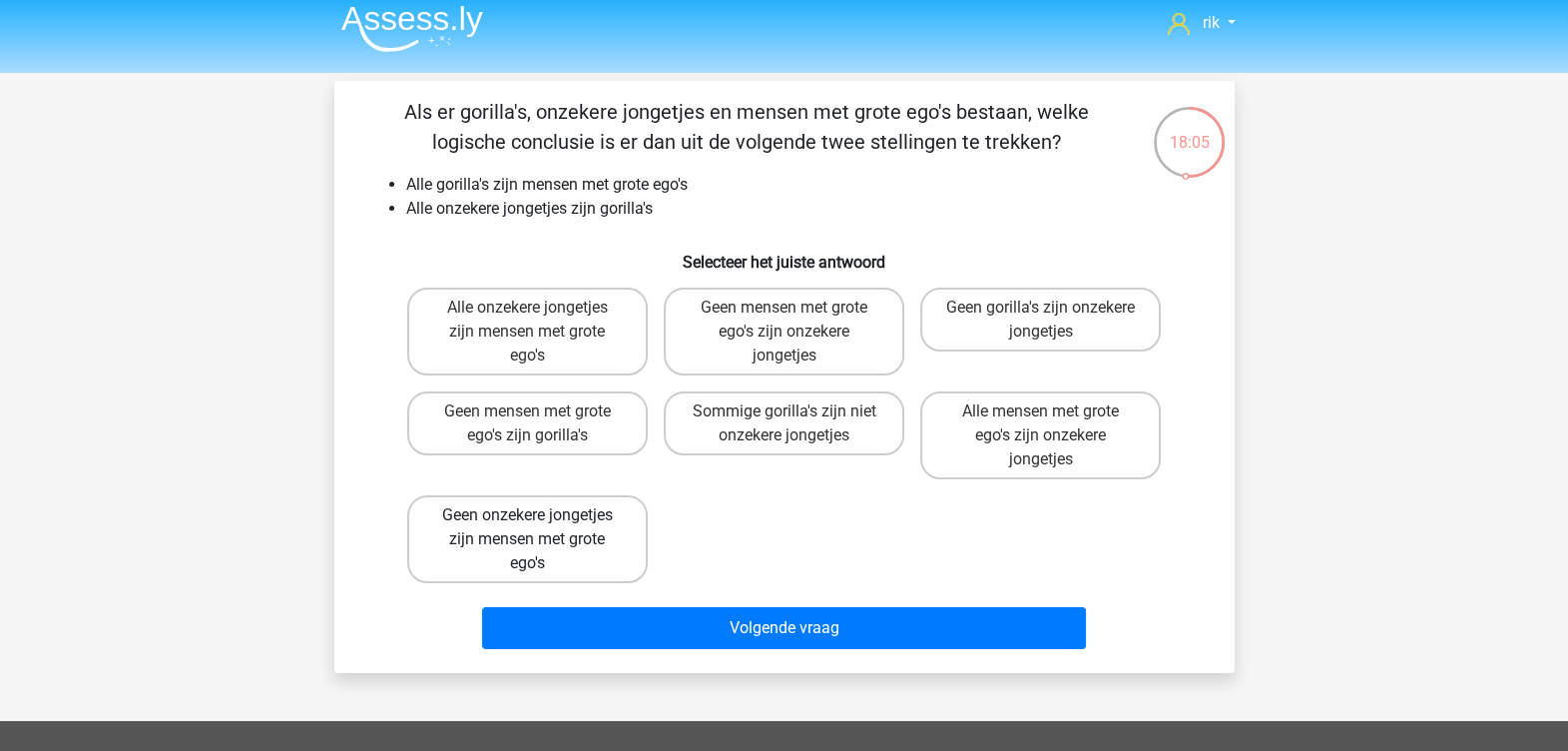 click on "Geen onzekere jongetjes zijn mensen met grote ego's" at bounding box center [527, 539] 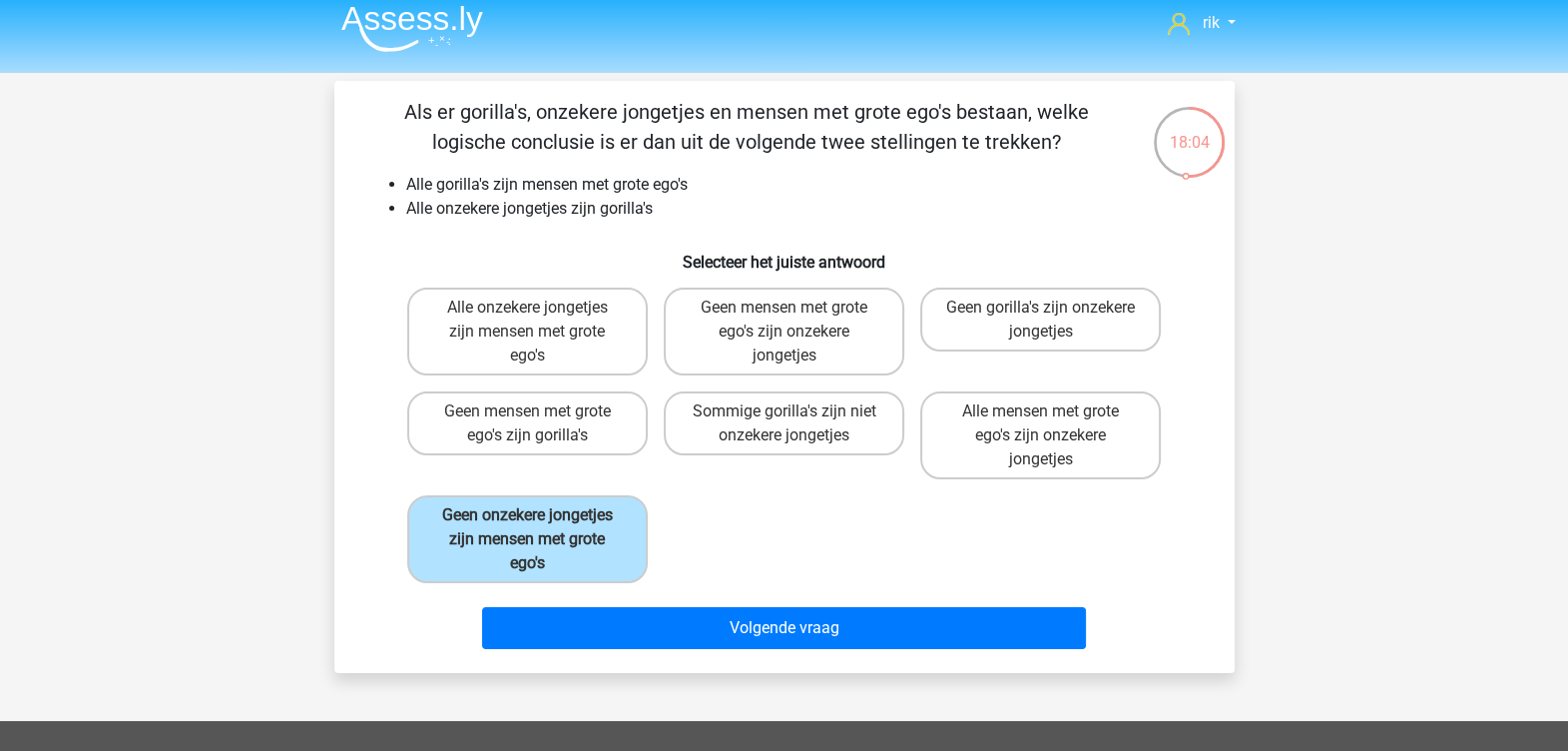 click on "Volgende vraag" at bounding box center [784, 624] 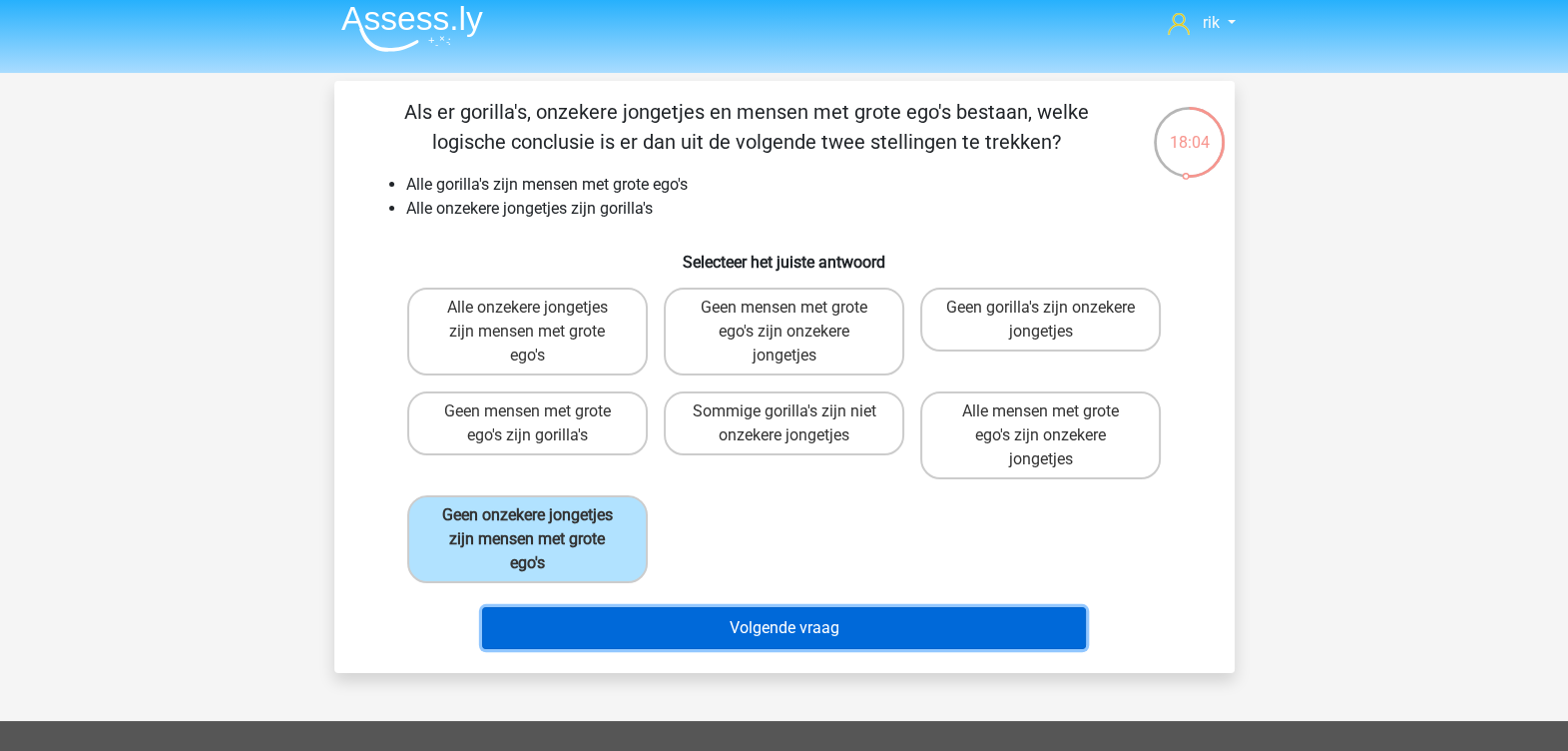 click on "Volgende vraag" at bounding box center (784, 628) 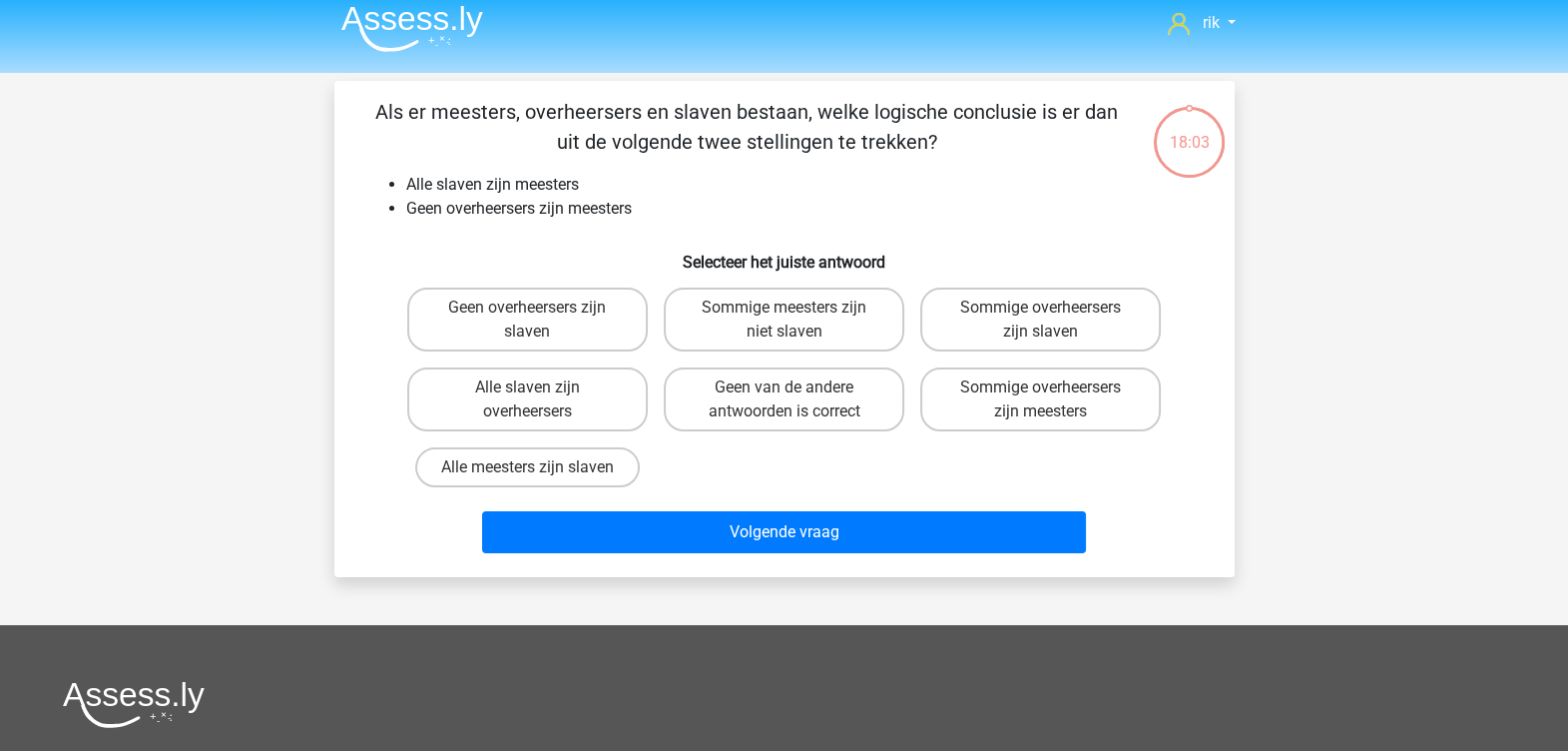 scroll, scrollTop: 92, scrollLeft: 0, axis: vertical 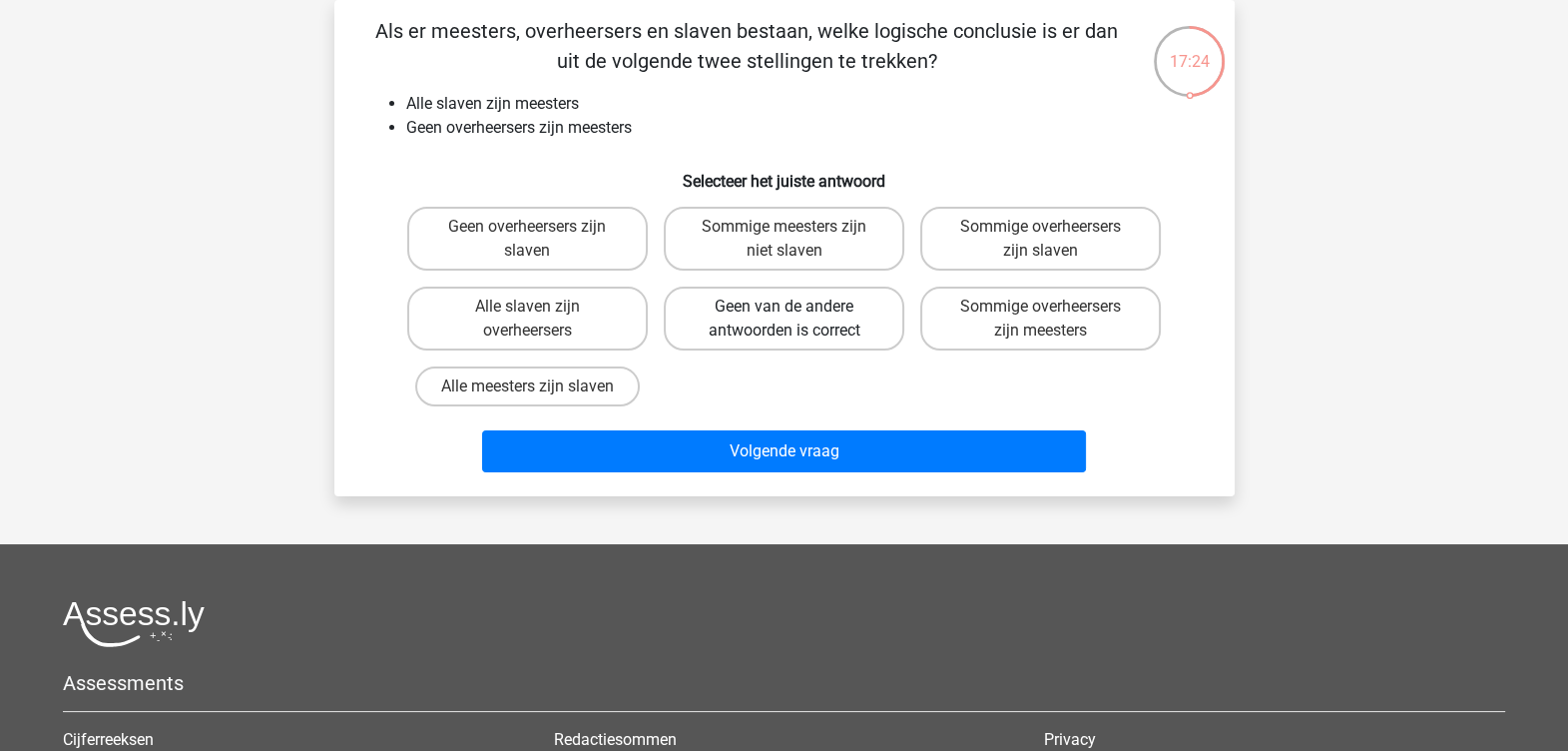 click on "Geen van de andere antwoorden is correct" at bounding box center [784, 319] 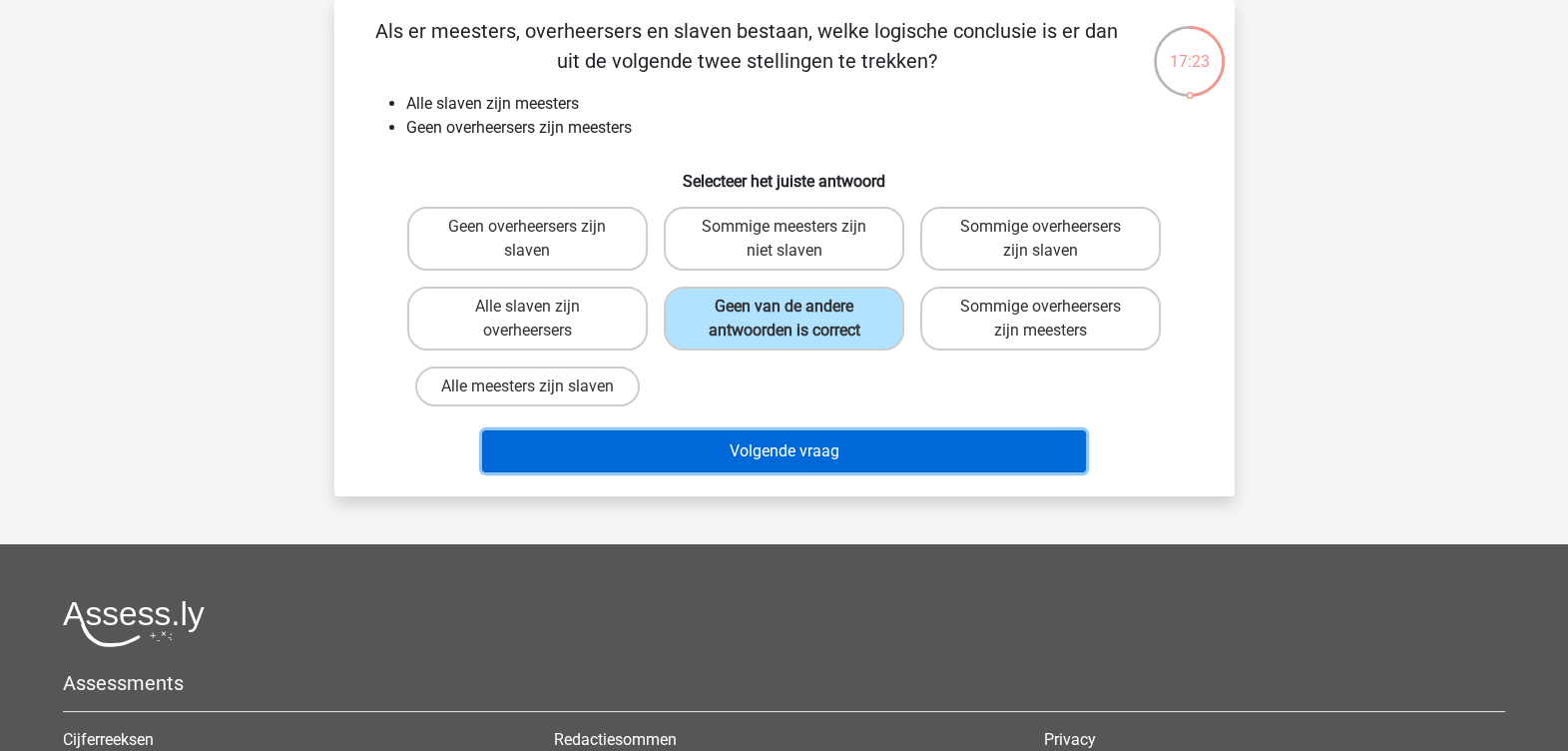 click on "Volgende vraag" at bounding box center (784, 451) 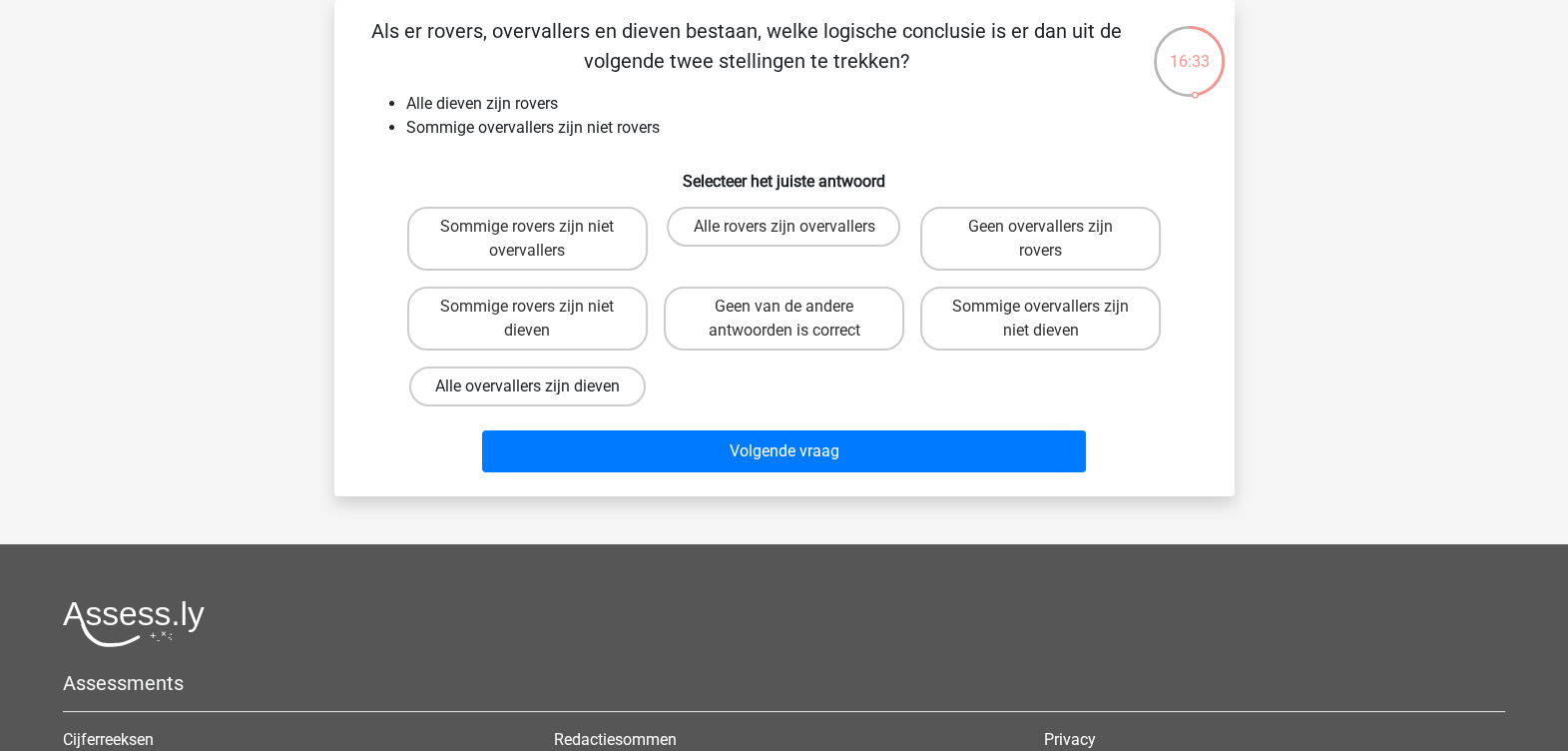 click on "Alle overvallers zijn dieven" at bounding box center (527, 386) 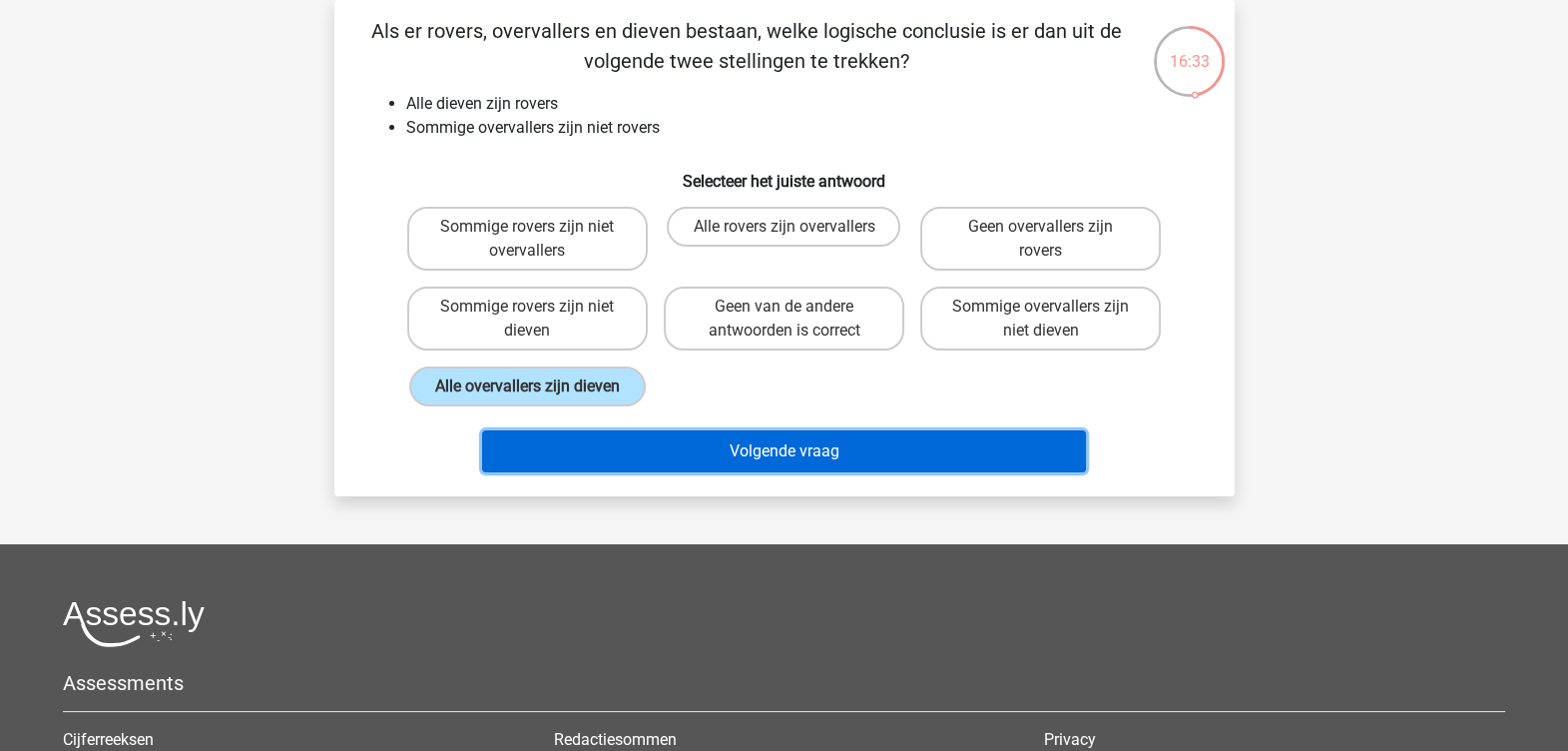 click on "Volgende vraag" at bounding box center (784, 451) 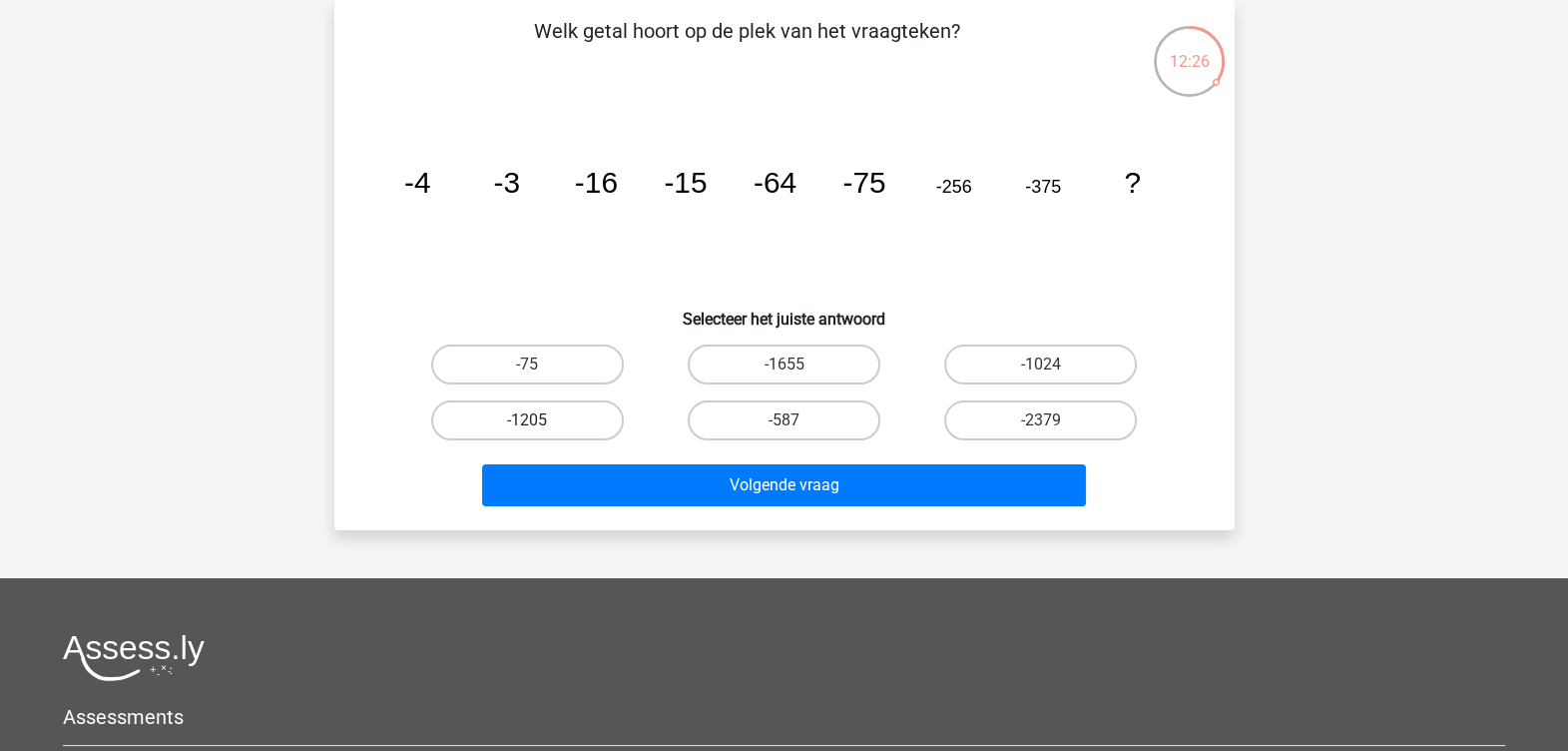 click on "-1205" at bounding box center [527, 420] 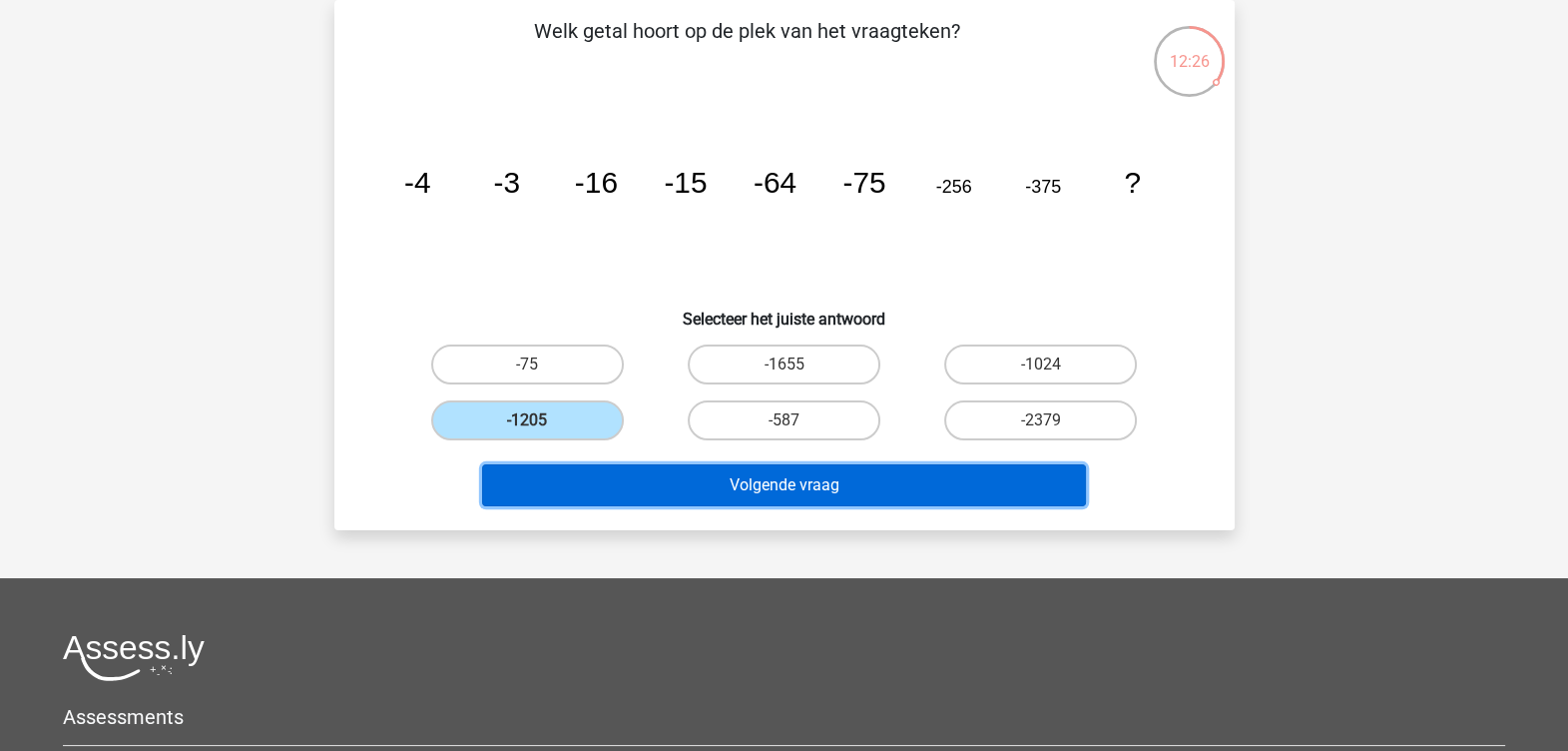 click on "Volgende vraag" at bounding box center [784, 485] 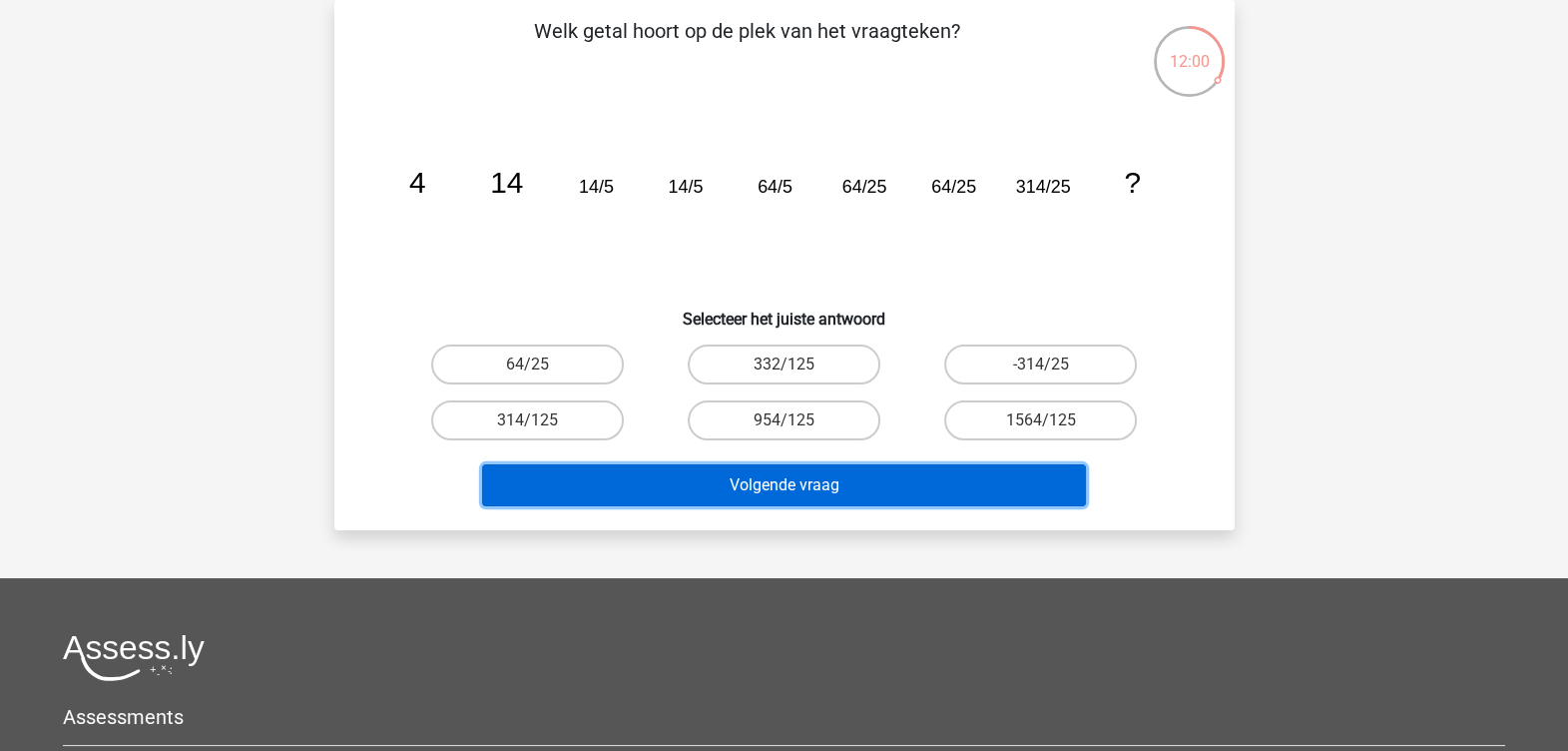 click on "Volgende vraag" at bounding box center (784, 485) 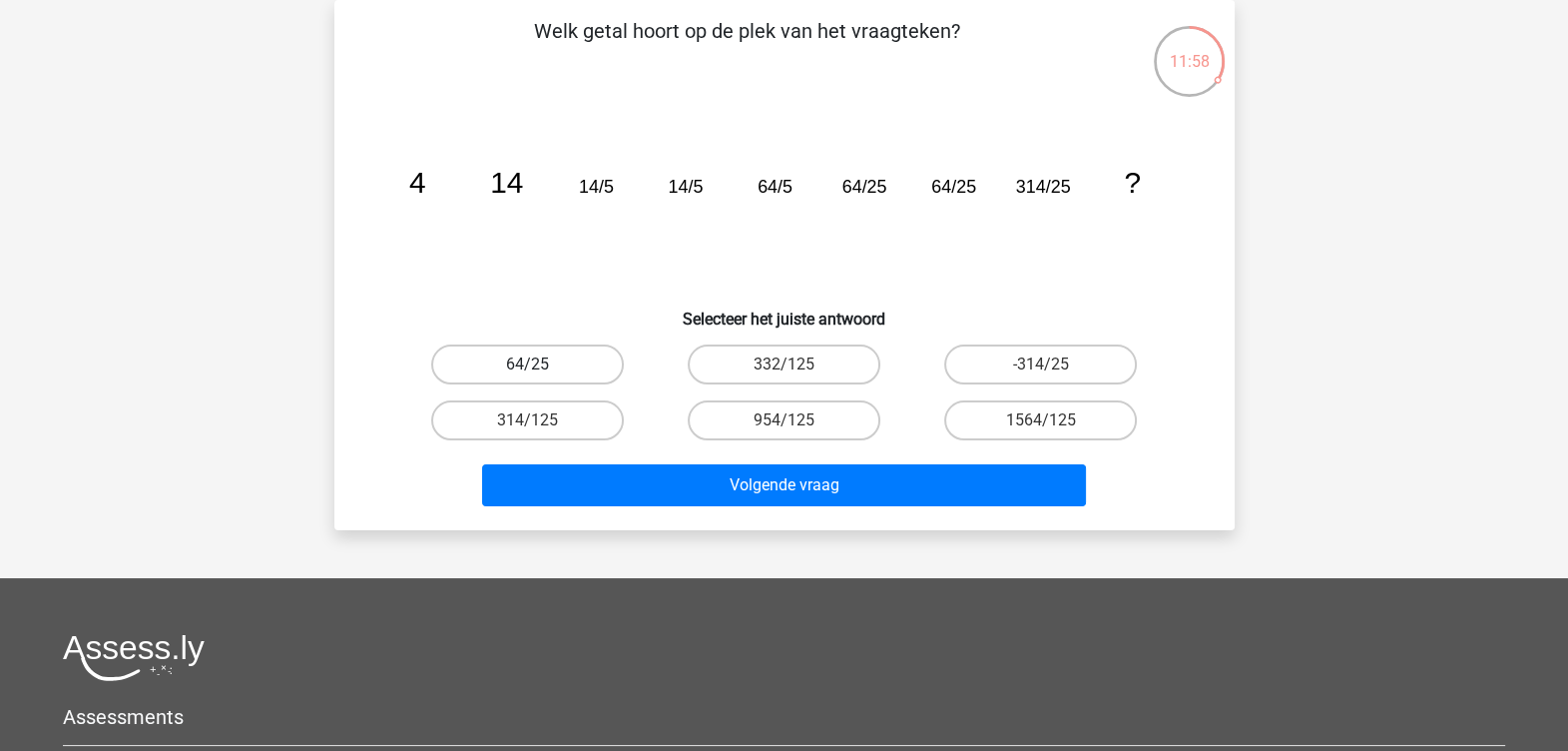 click on "64/25" at bounding box center [527, 365] 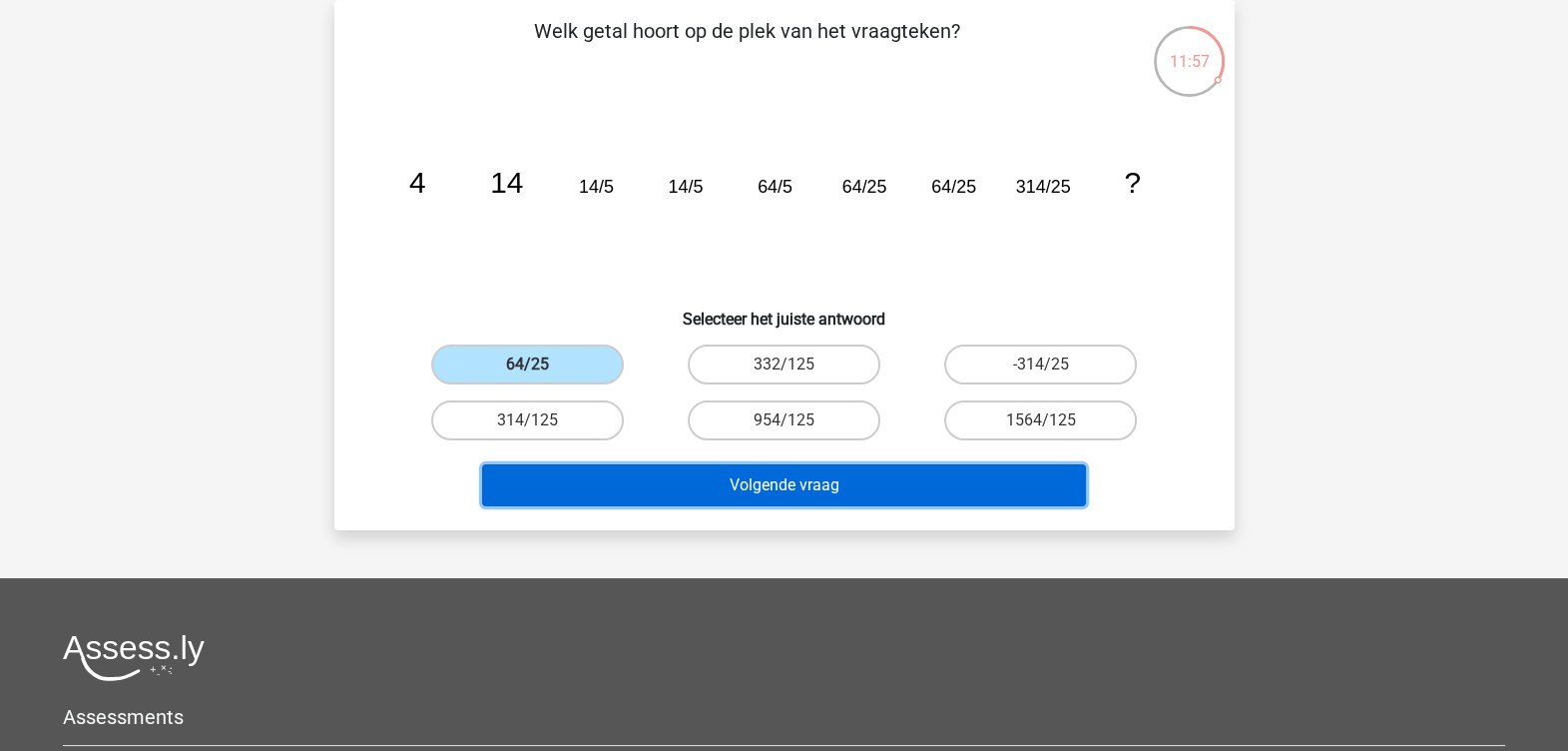 click on "Volgende vraag" at bounding box center [784, 485] 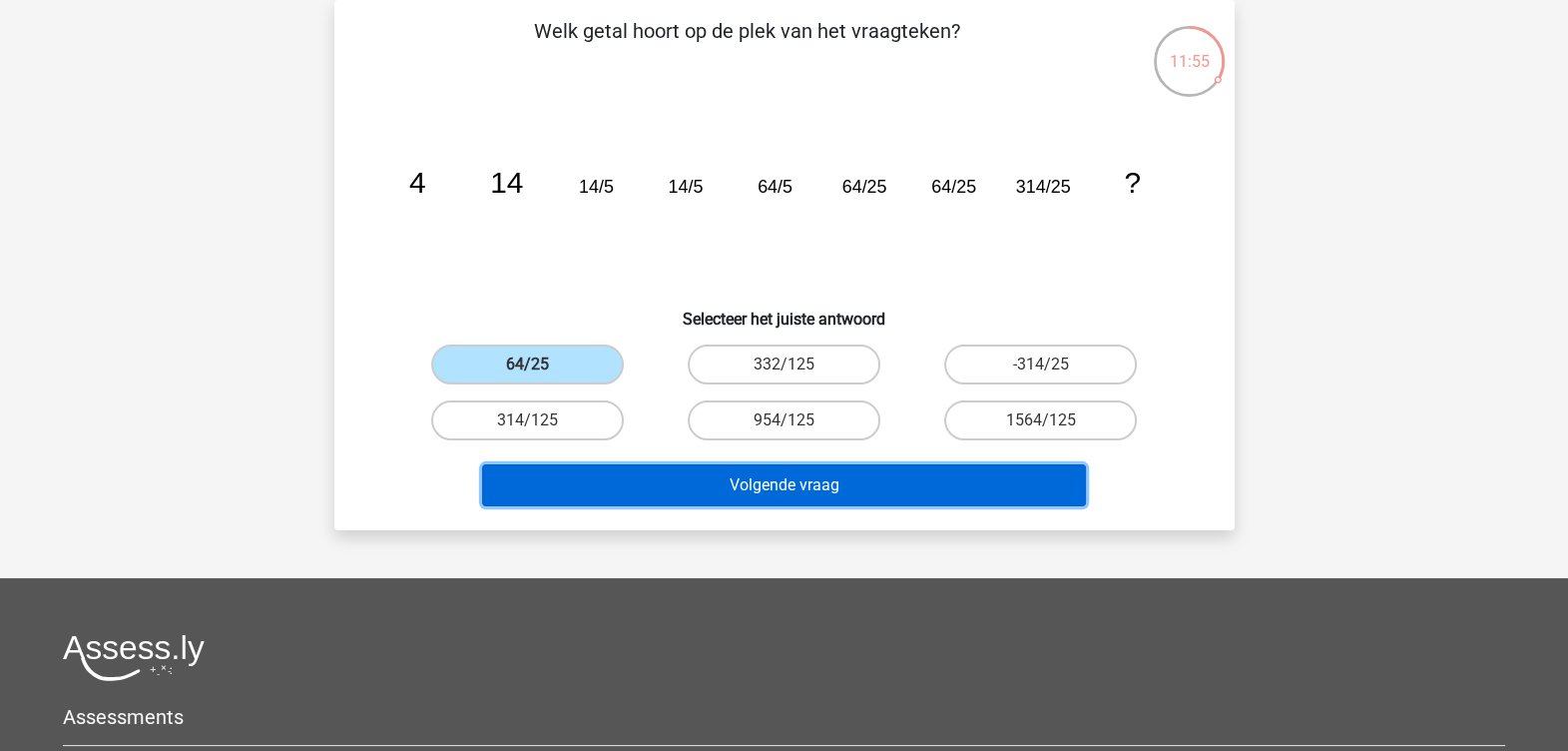 click on "Volgende vraag" at bounding box center [784, 485] 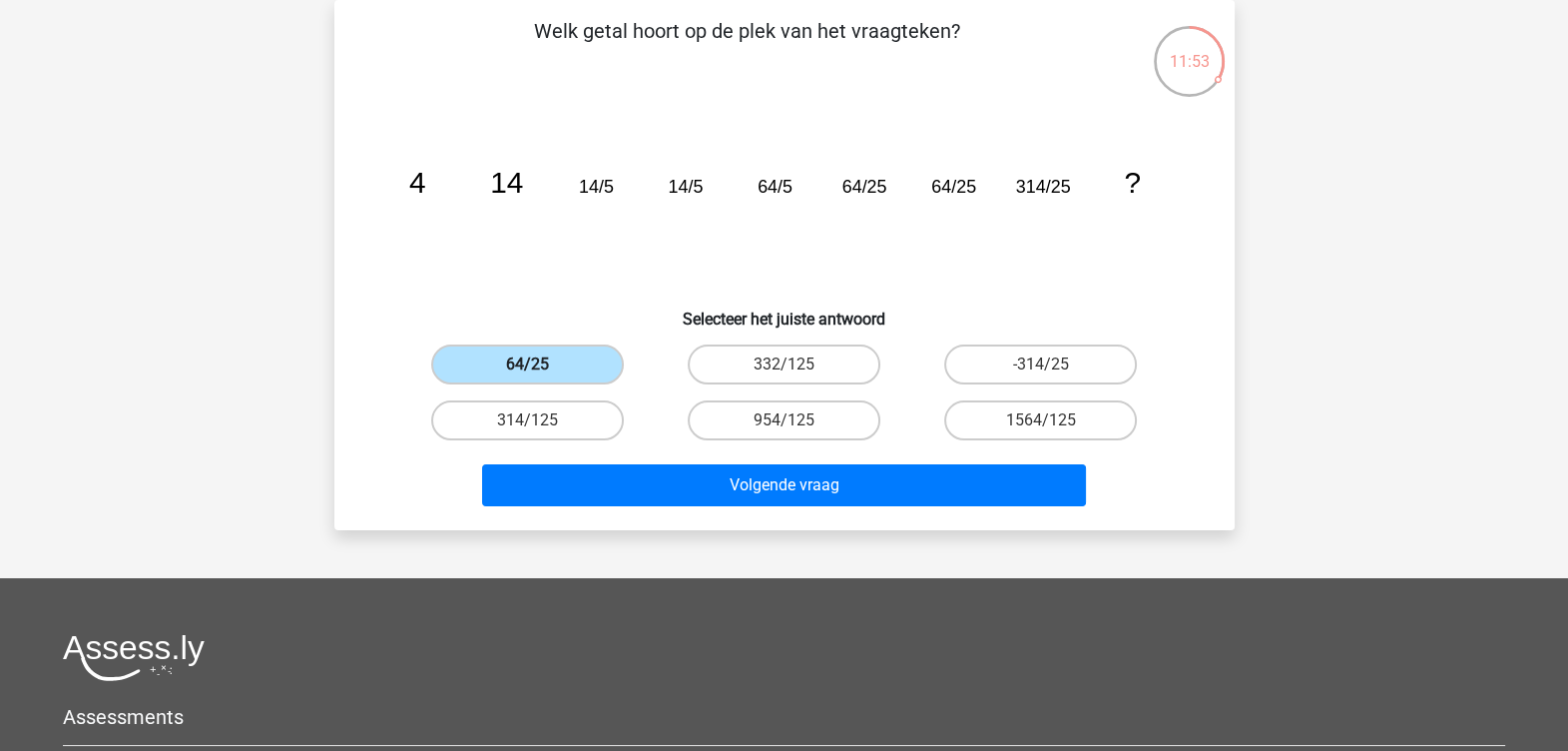 click on "64/25" at bounding box center (527, 365) 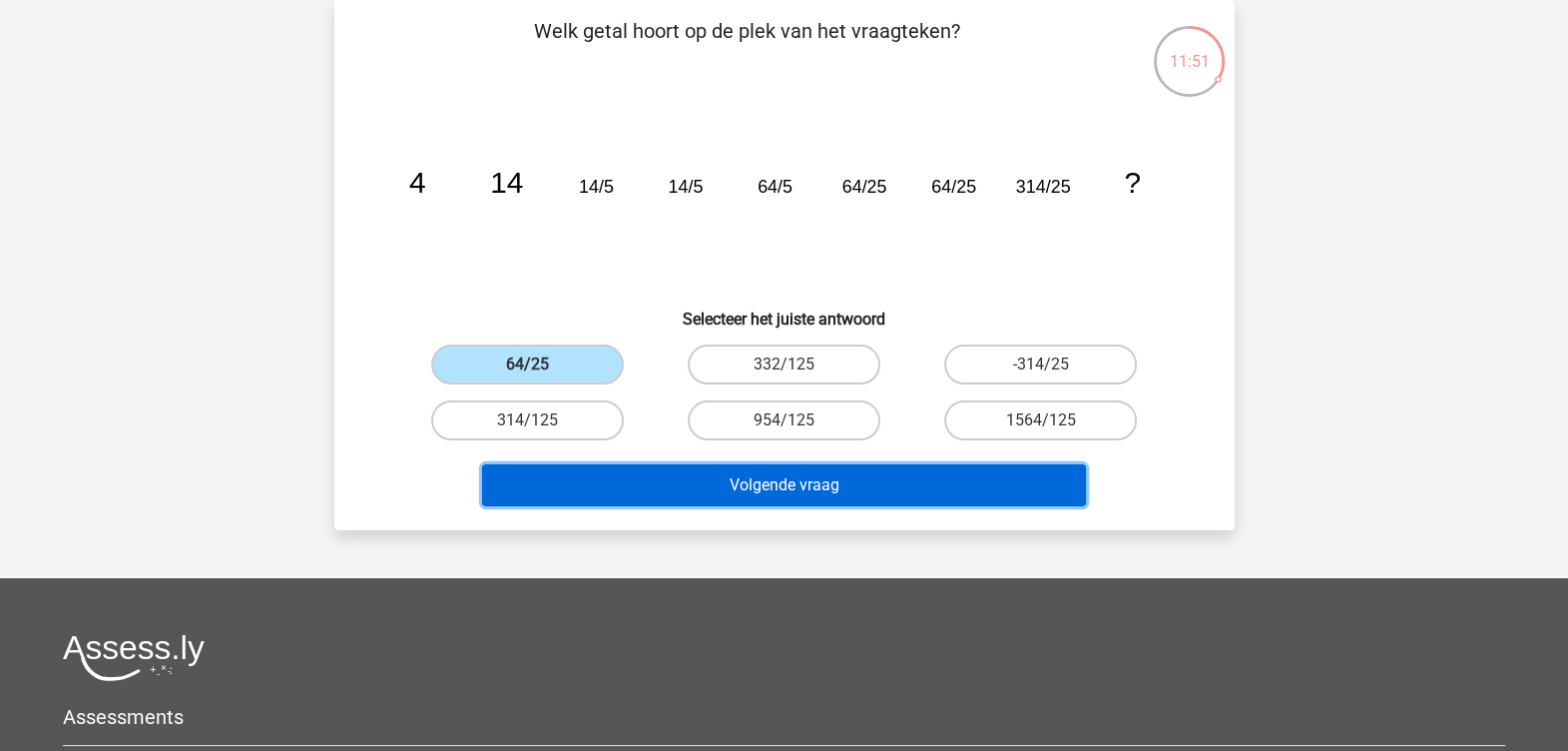 click on "Volgende vraag" at bounding box center [784, 485] 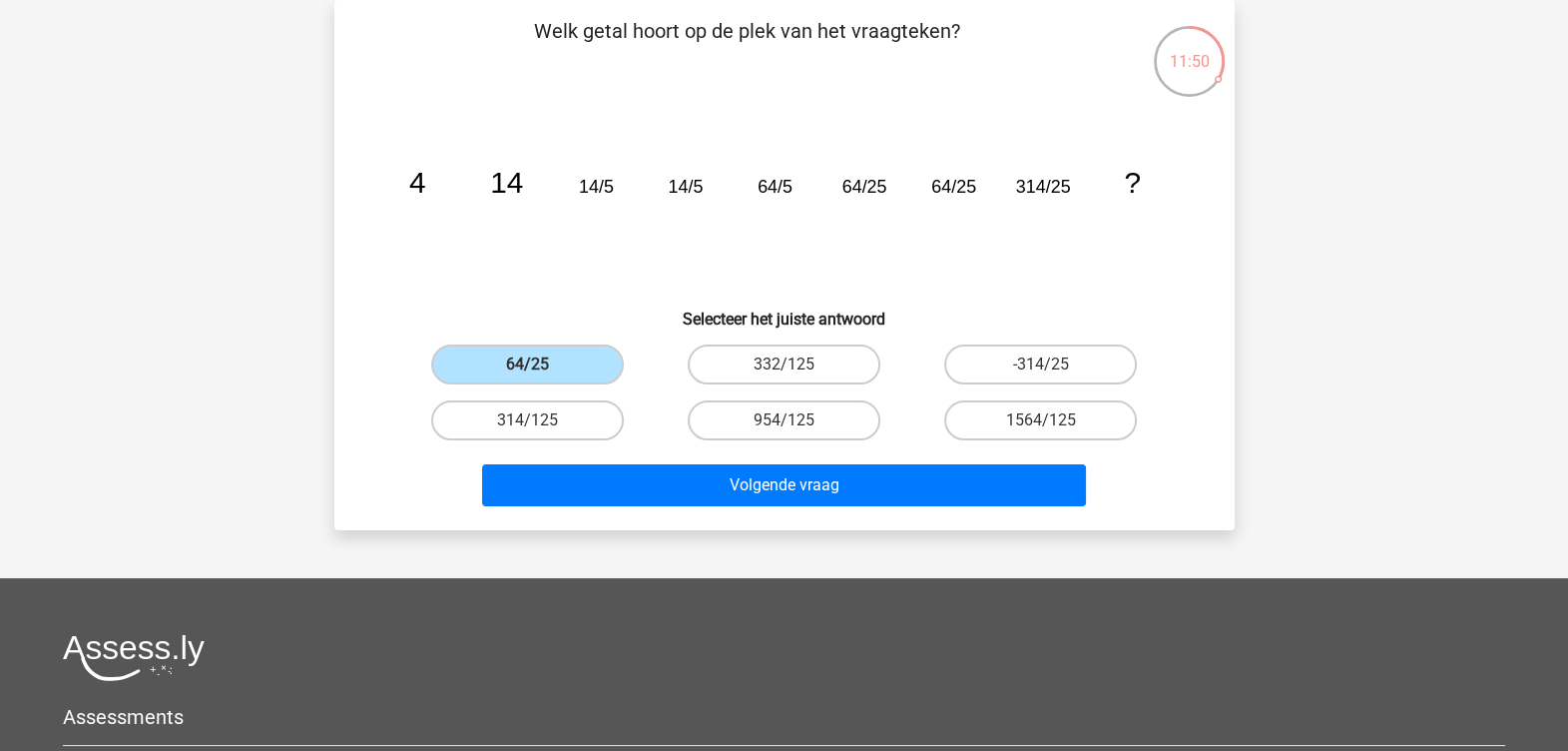 click on "954/125" at bounding box center [789, 426] 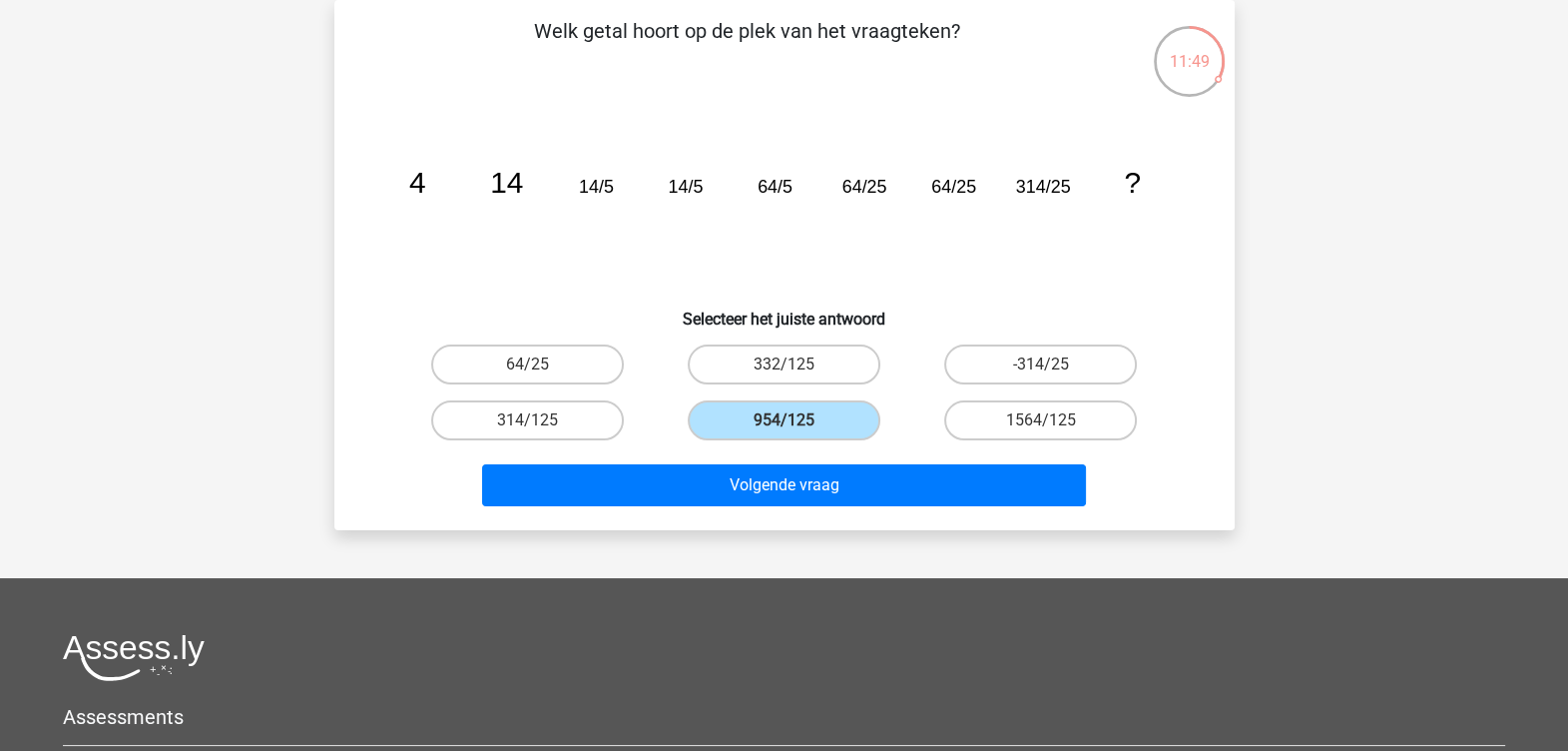 click on "954/125" at bounding box center (789, 426) 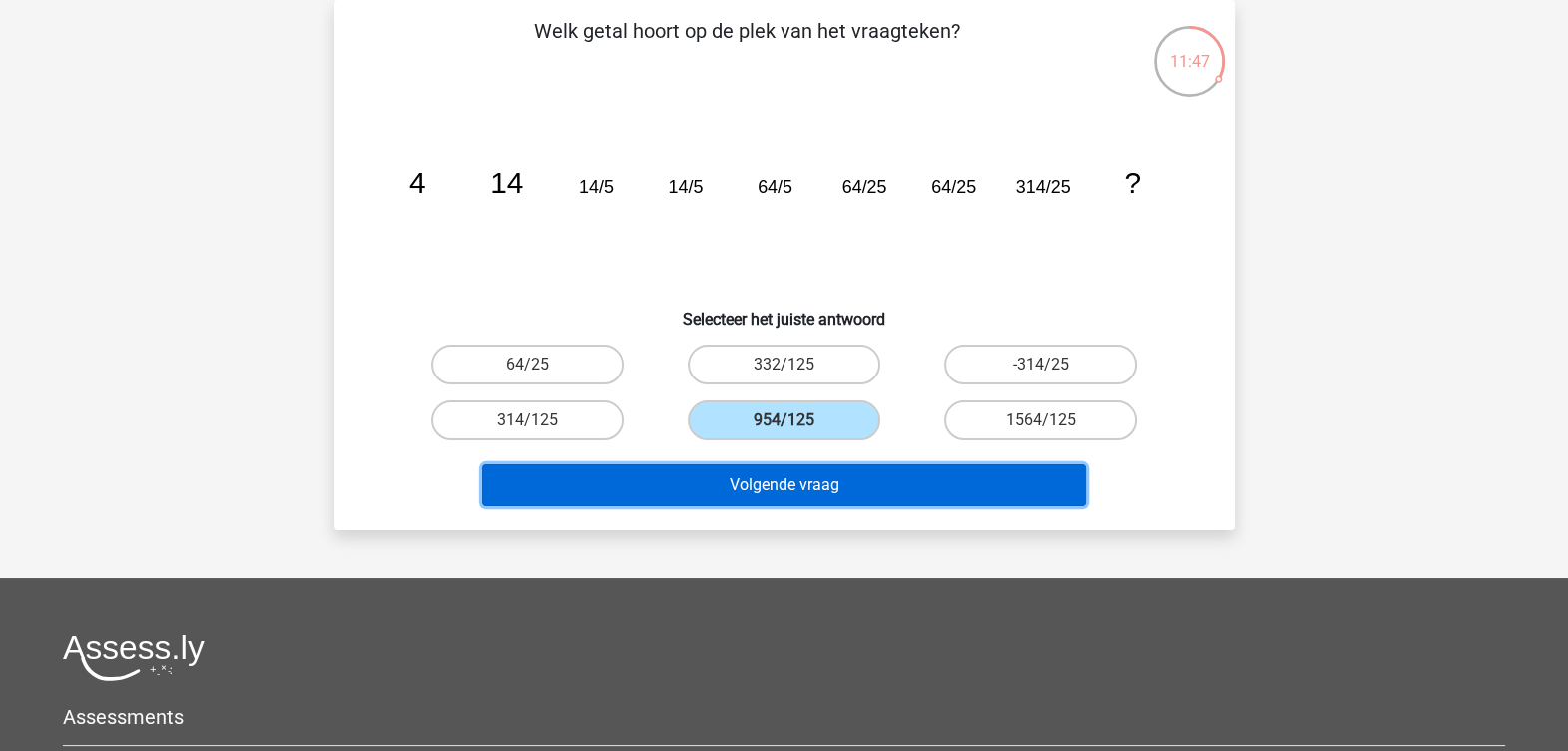 click on "Volgende vraag" at bounding box center (784, 485) 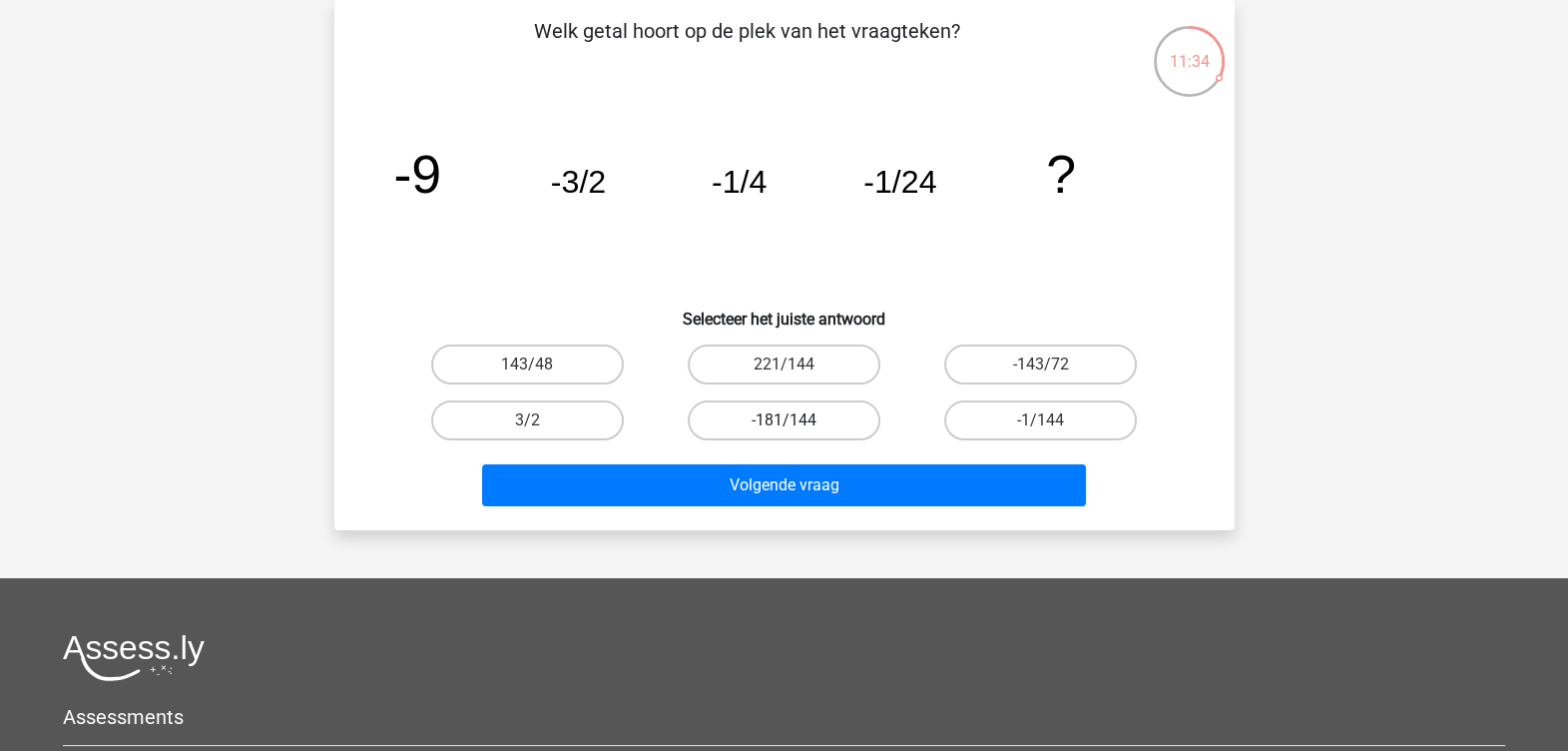 click on "-181/144" at bounding box center (784, 420) 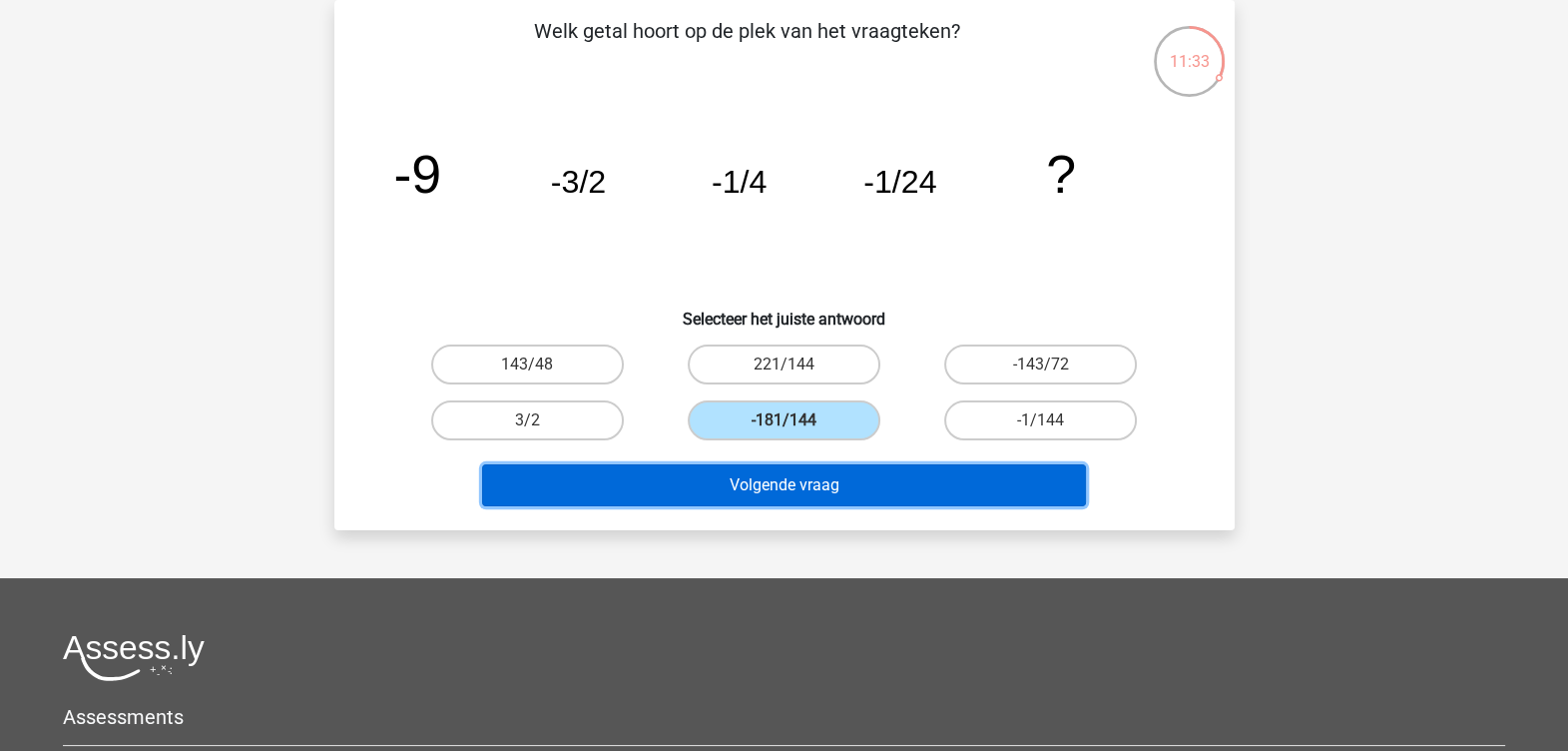 click on "Volgende vraag" at bounding box center [784, 485] 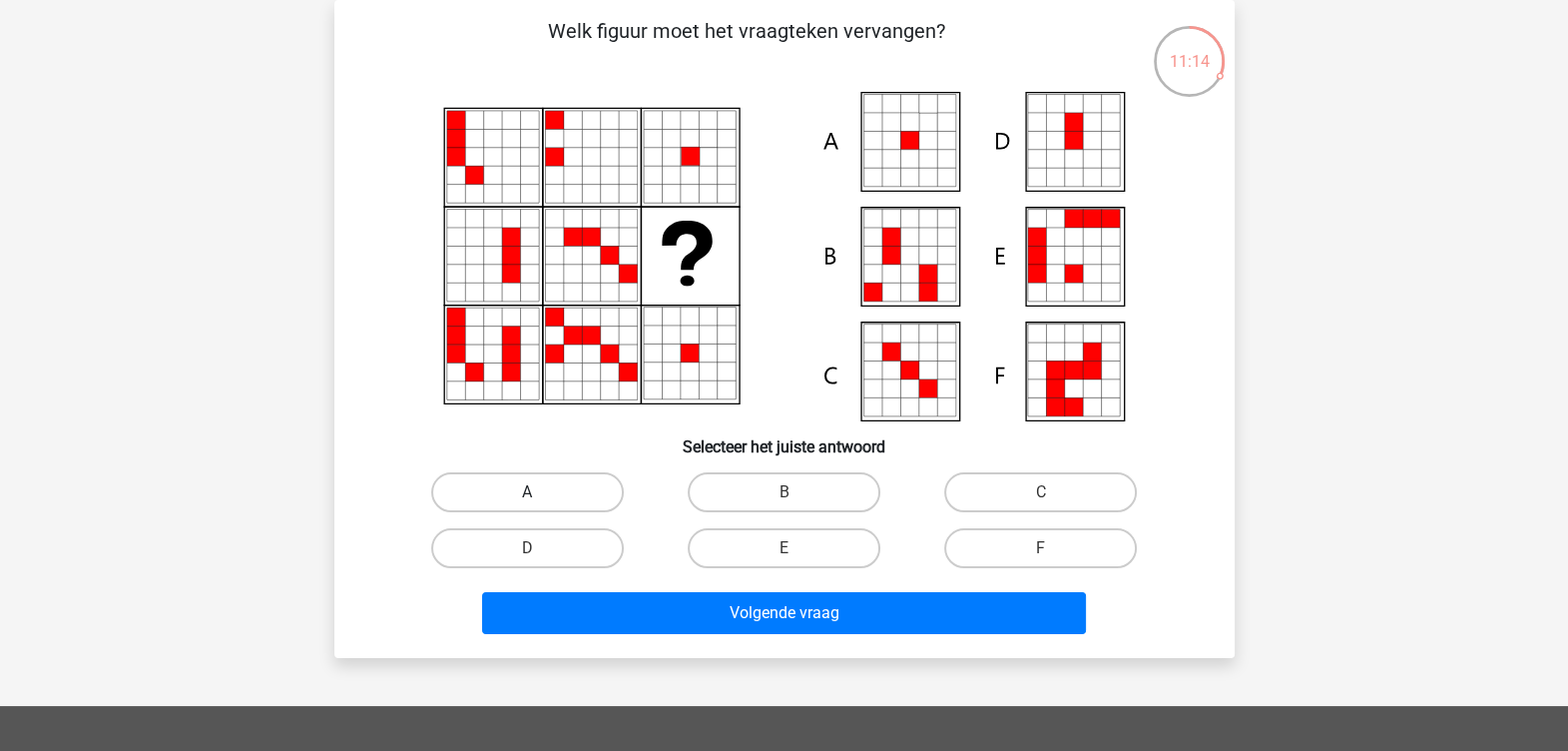 click on "A" at bounding box center (527, 492) 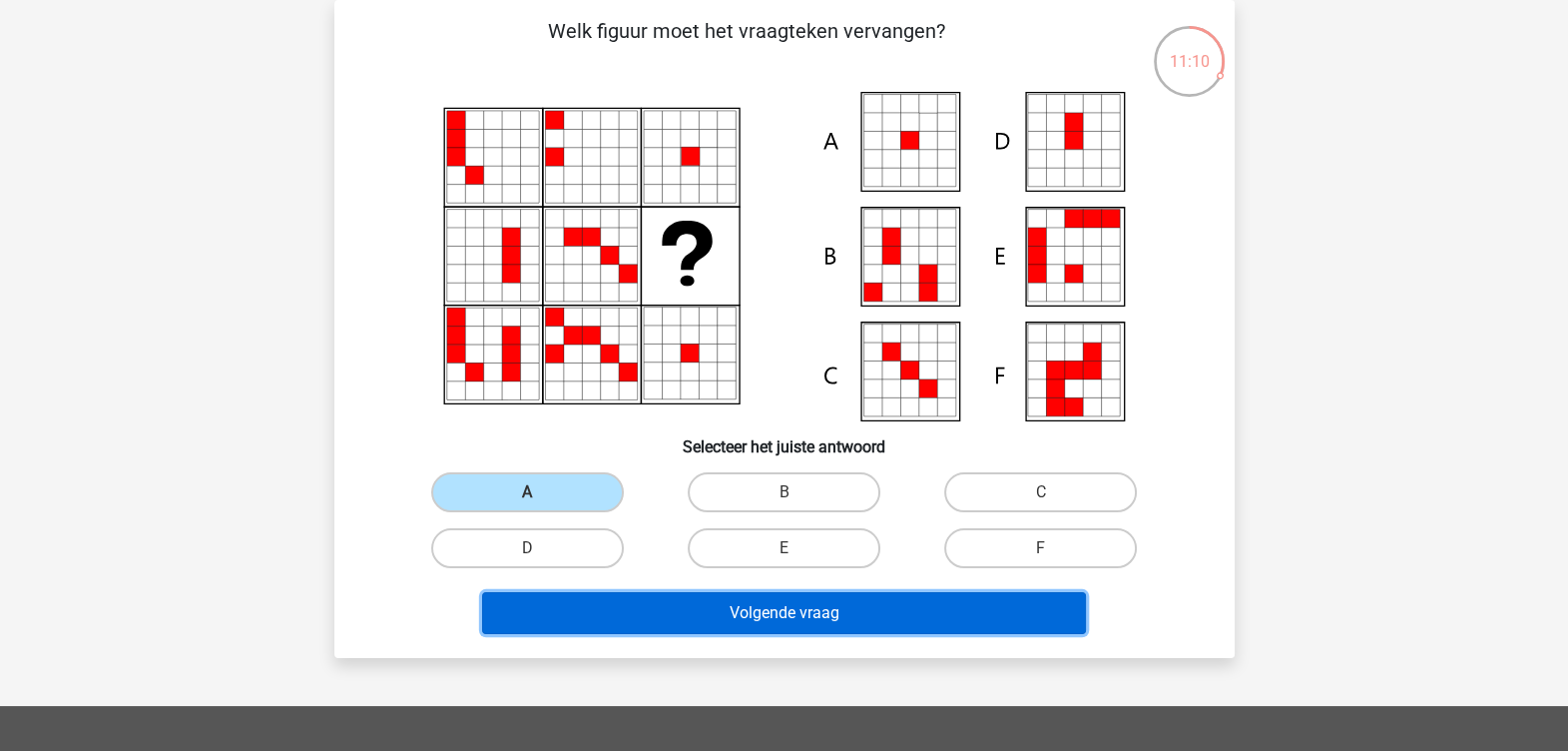 click on "Volgende vraag" at bounding box center (784, 613) 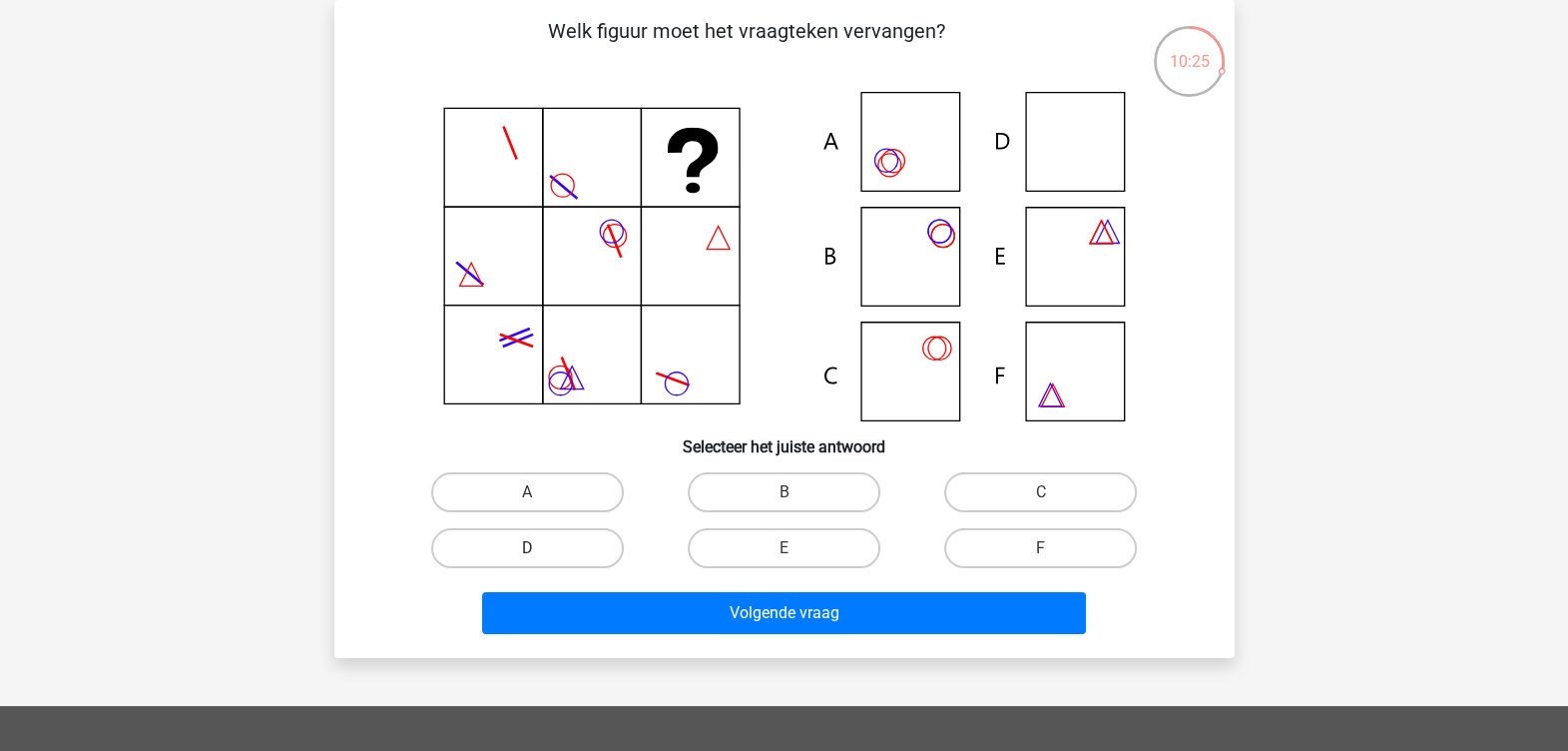 click on "D" at bounding box center (527, 548) 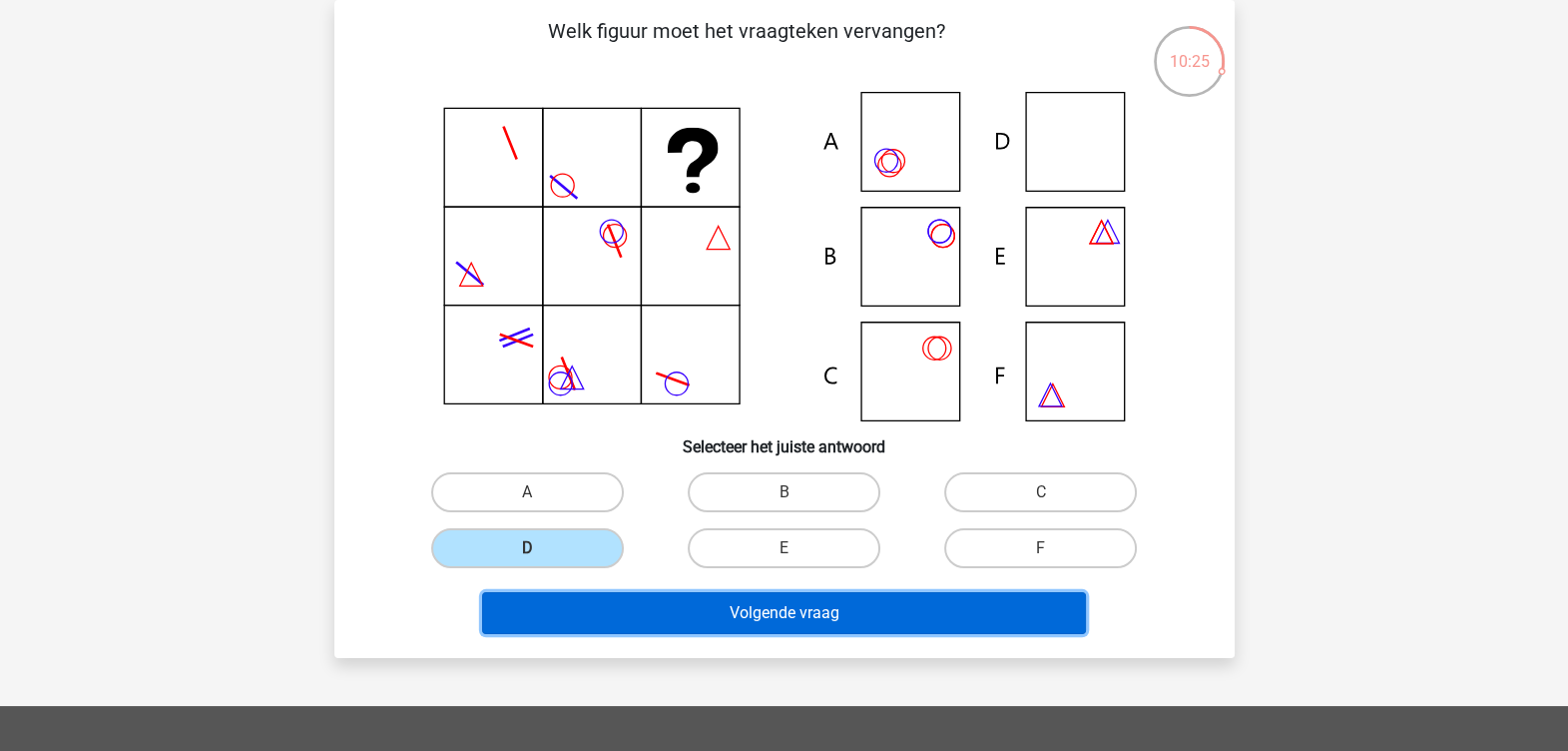 click on "Volgende vraag" at bounding box center (784, 613) 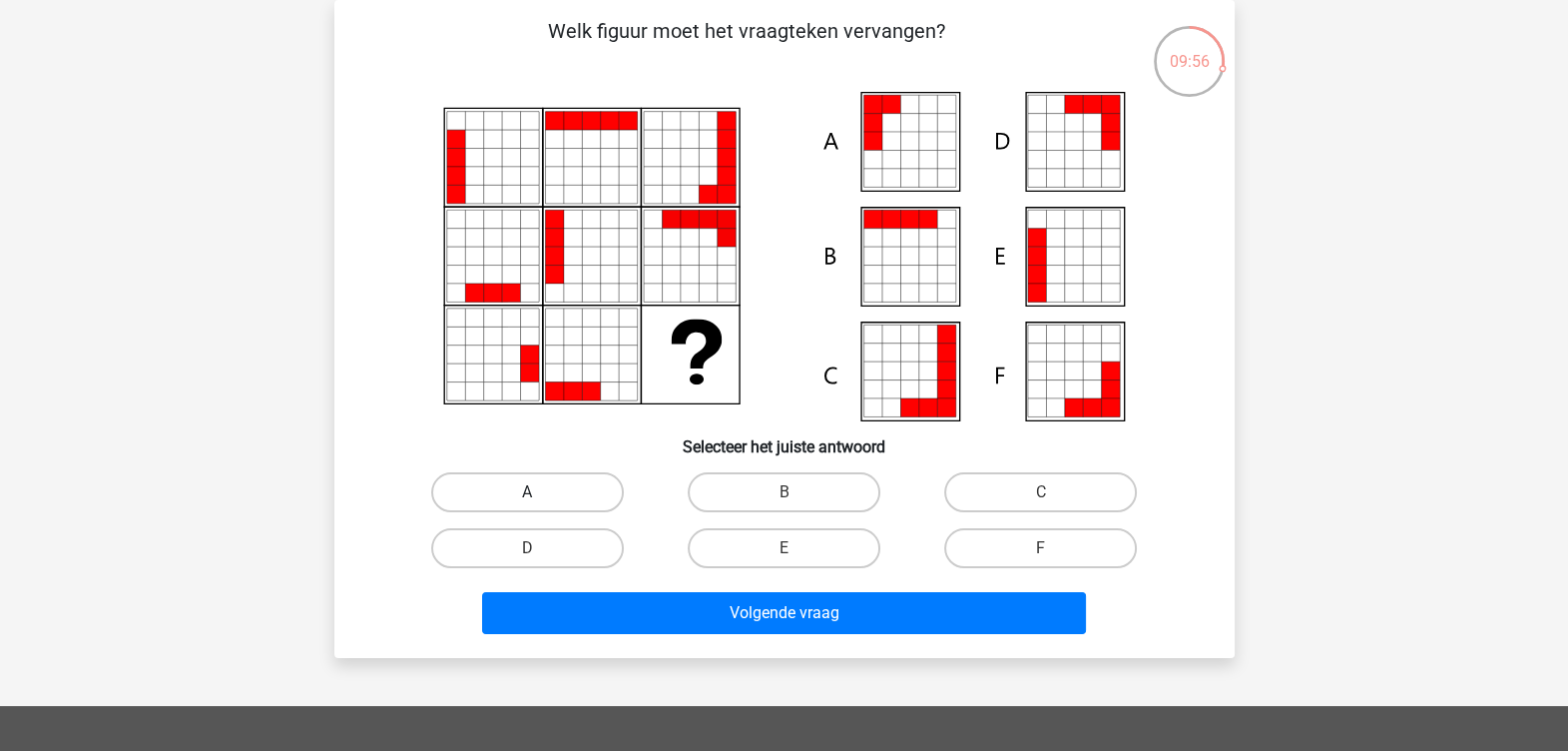 click on "A" at bounding box center (527, 492) 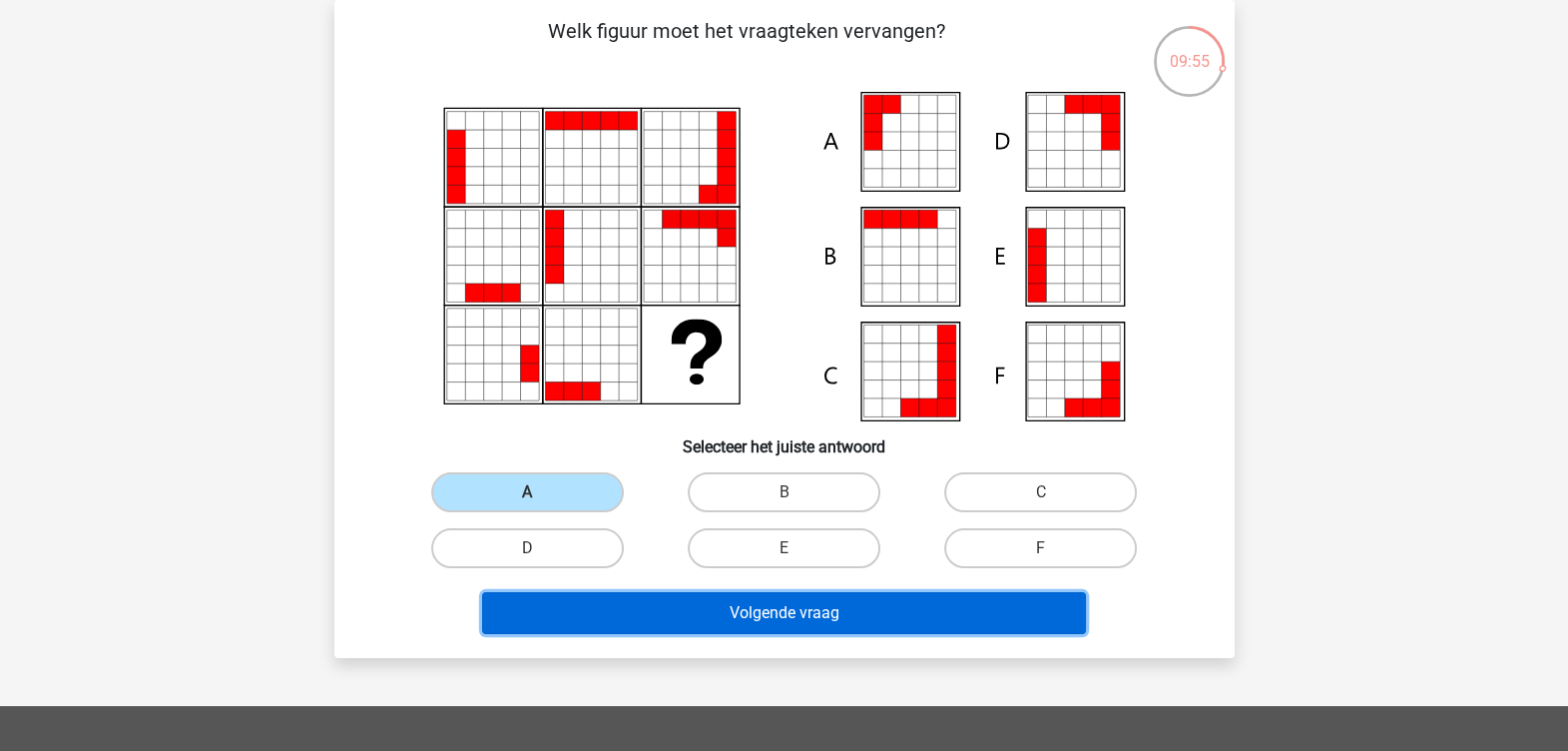click on "Volgende vraag" at bounding box center [784, 613] 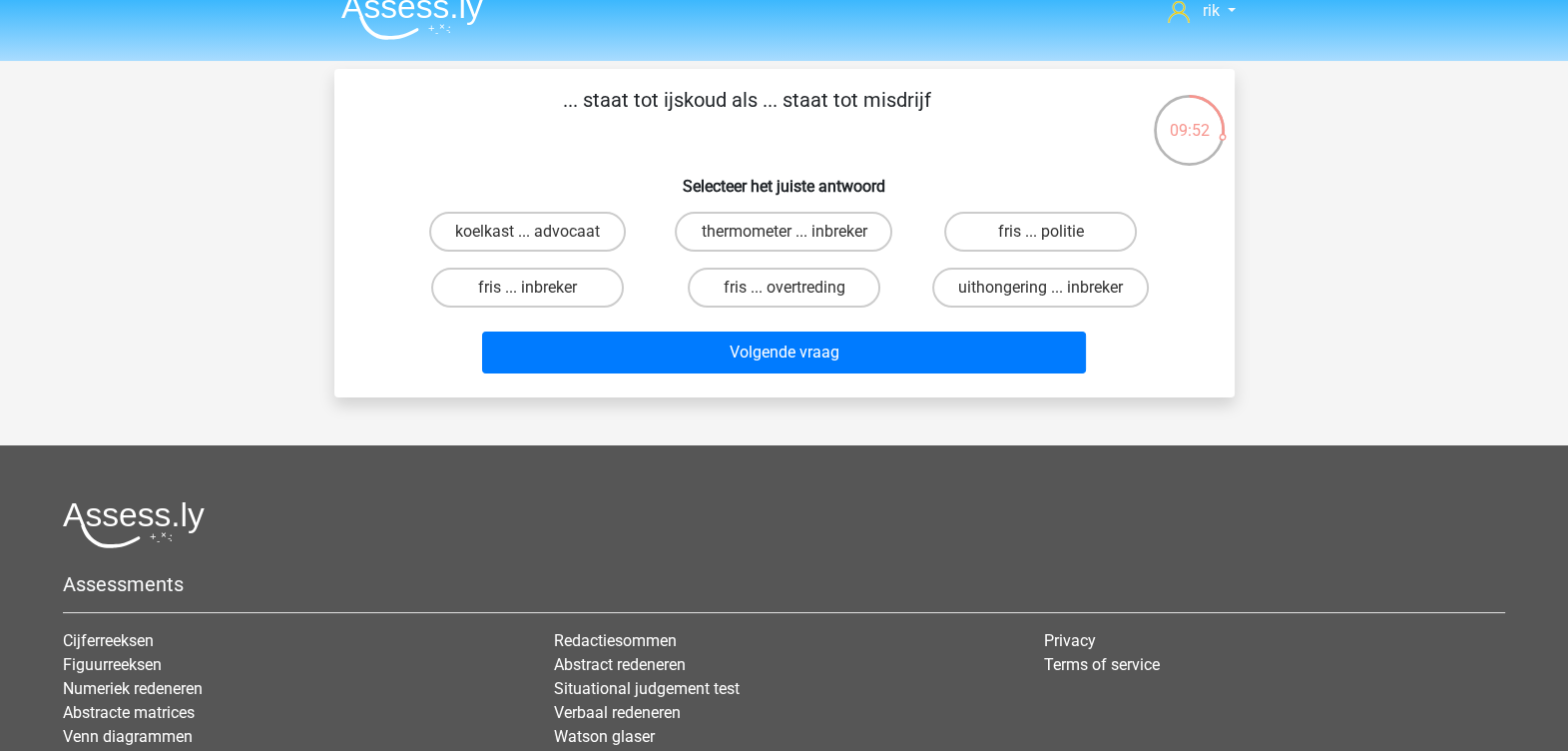 scroll, scrollTop: 0, scrollLeft: 0, axis: both 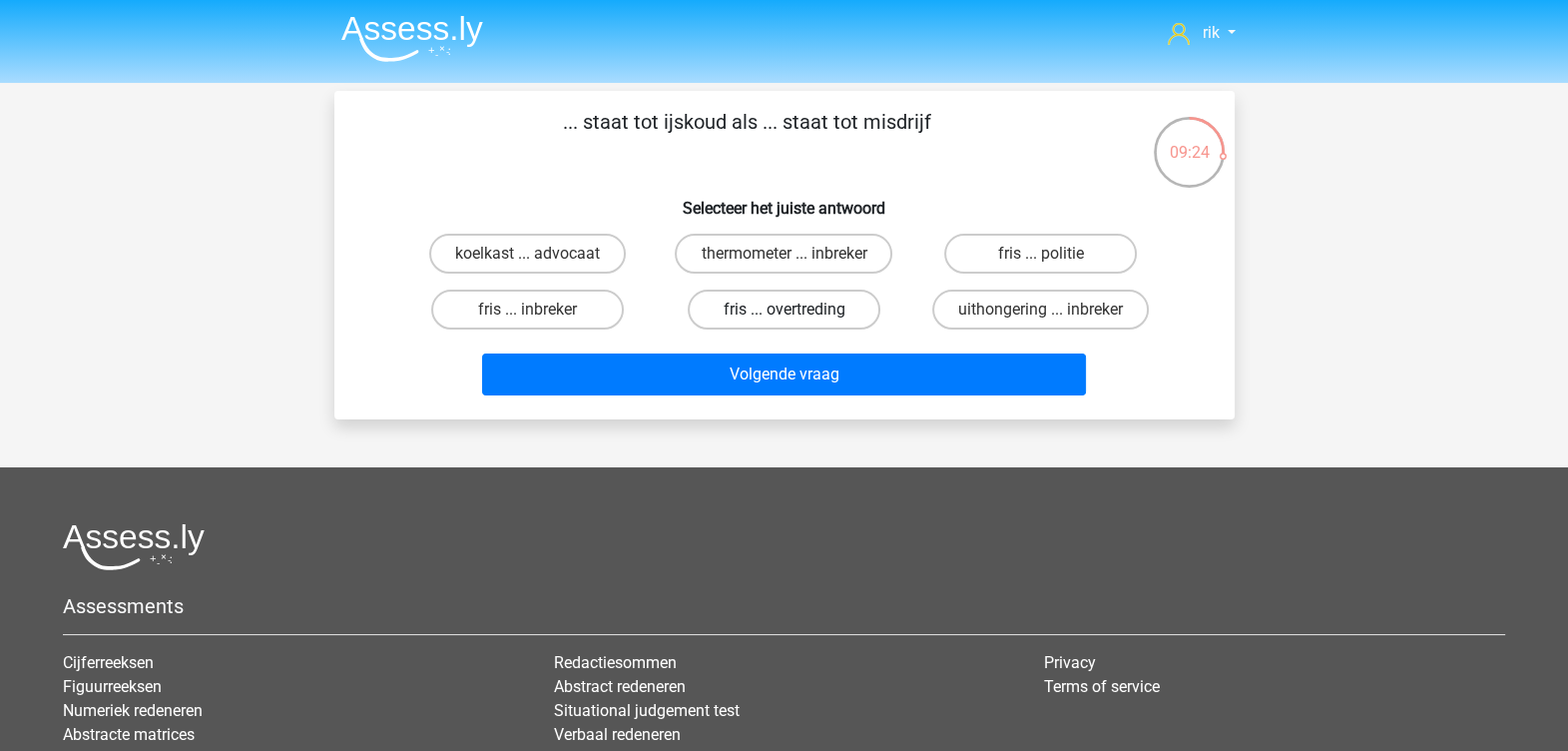click on "fris ... overtreding" at bounding box center [784, 310] 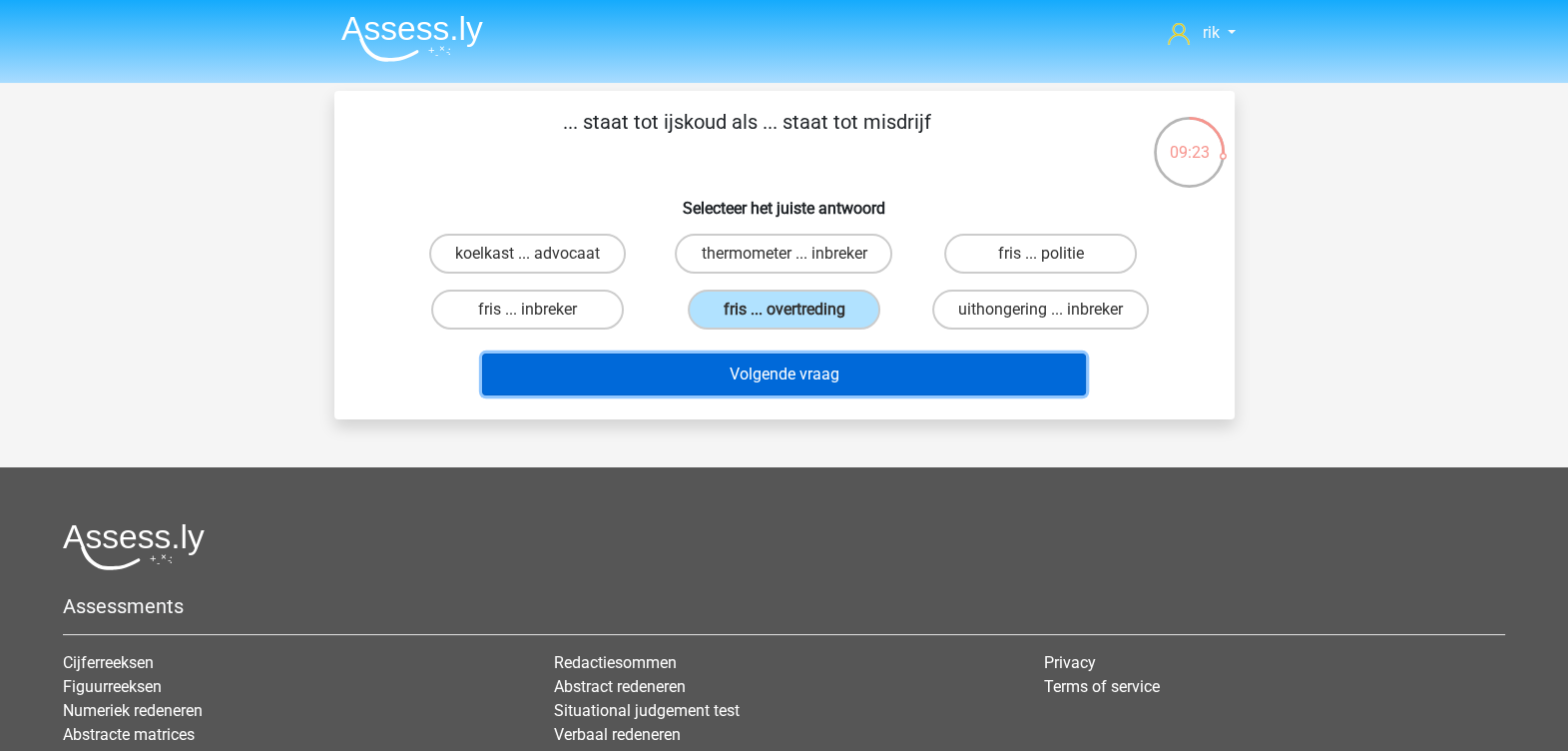 click on "Volgende vraag" at bounding box center (784, 375) 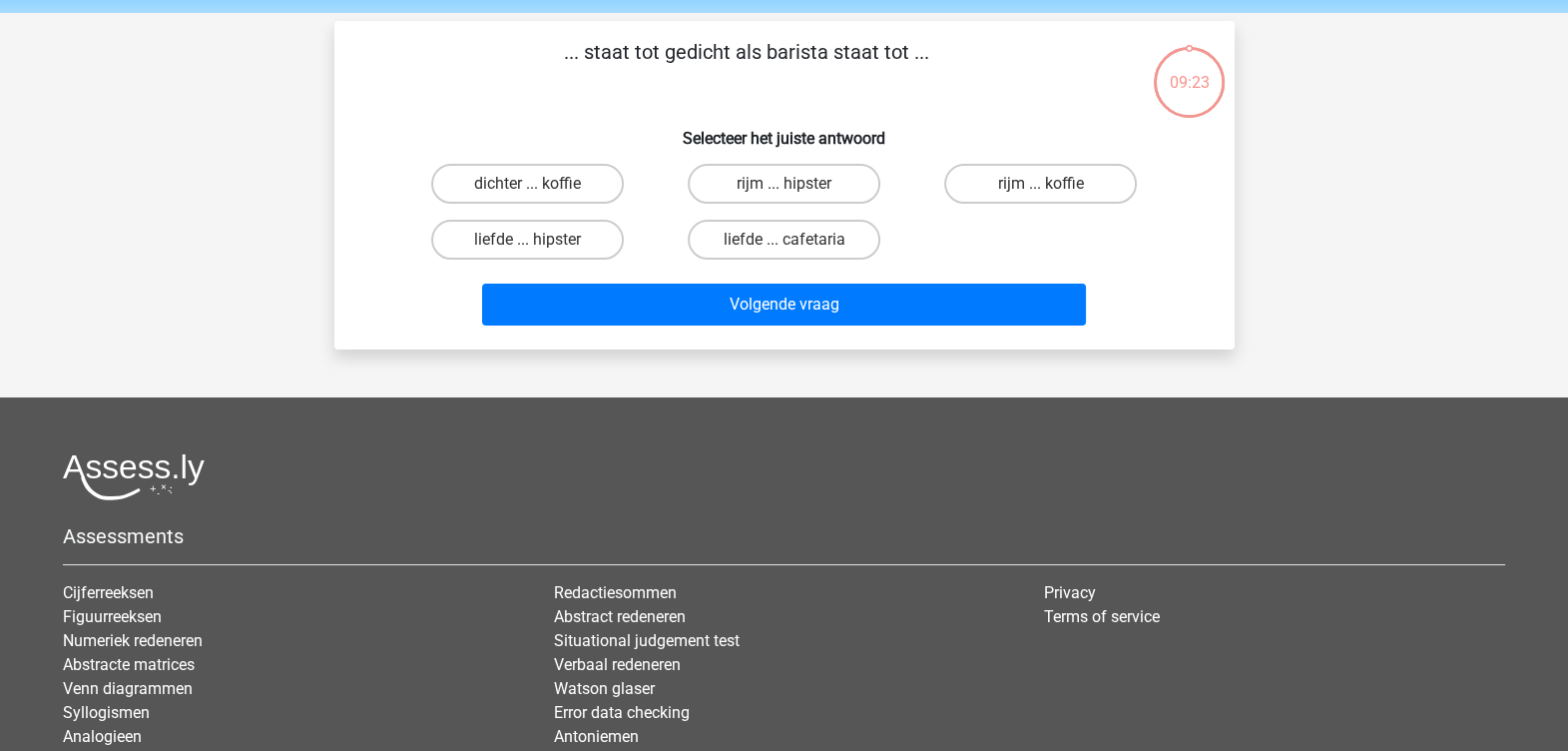 scroll, scrollTop: 92, scrollLeft: 0, axis: vertical 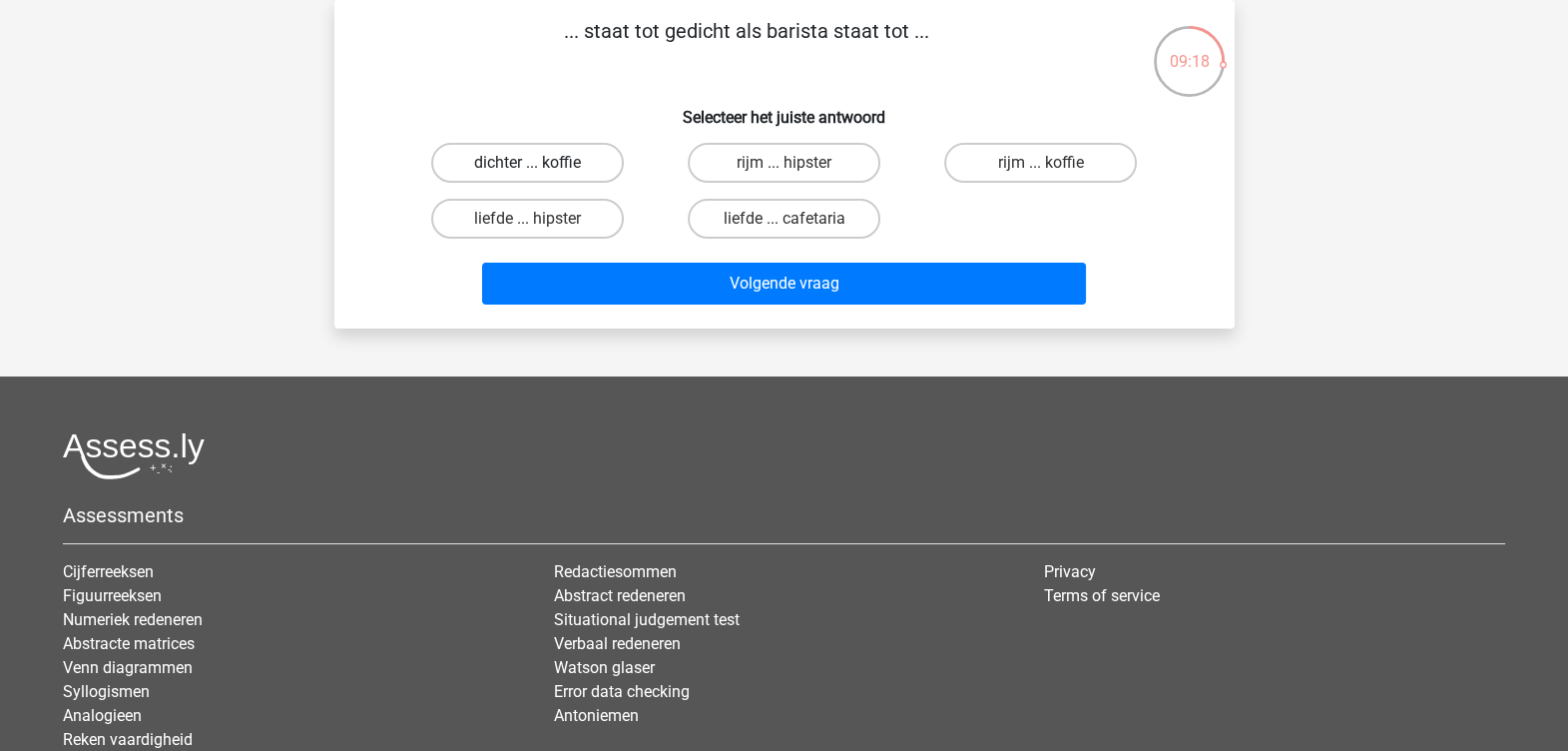 click on "dichter ... koffie" at bounding box center [527, 163] 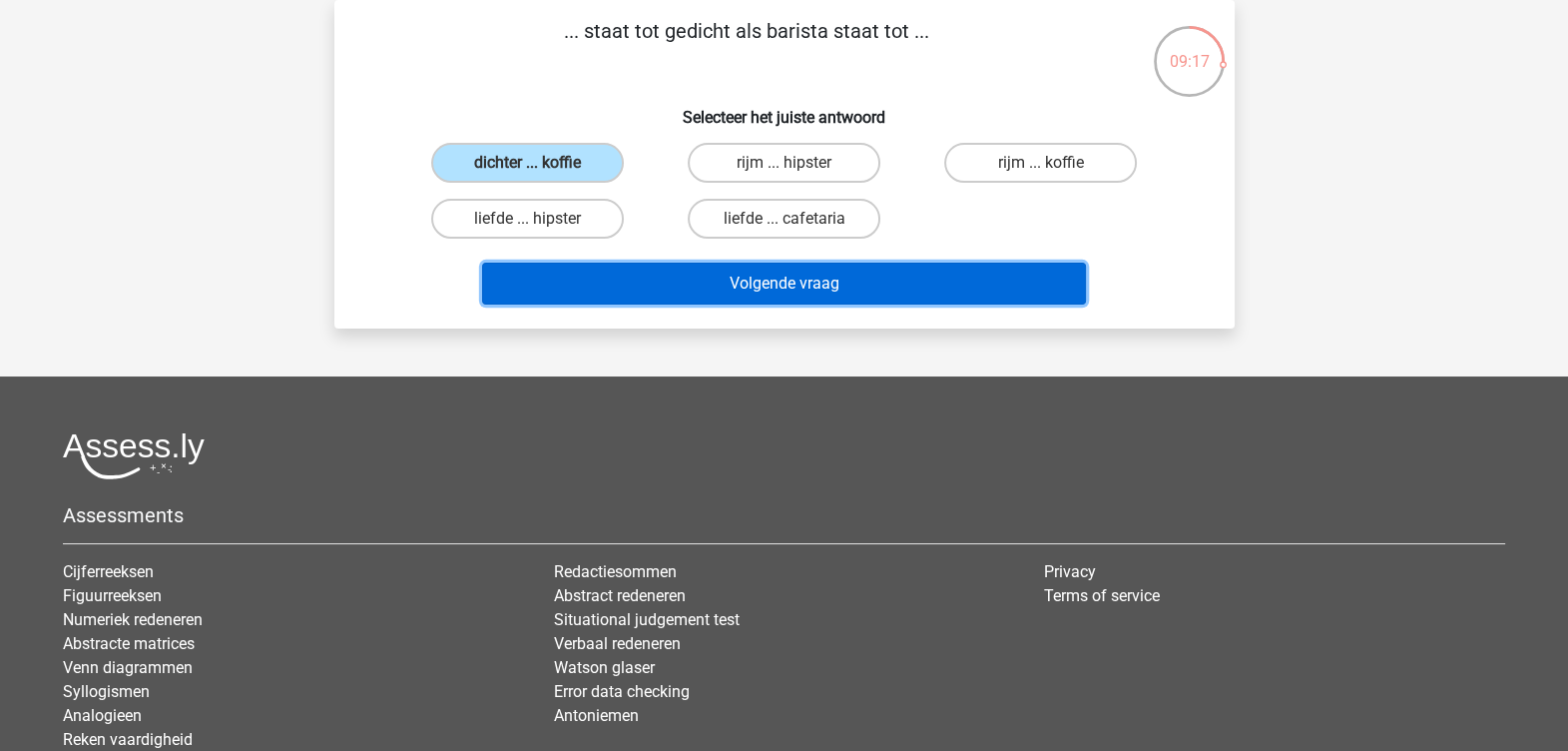 click on "Volgende vraag" at bounding box center (784, 284) 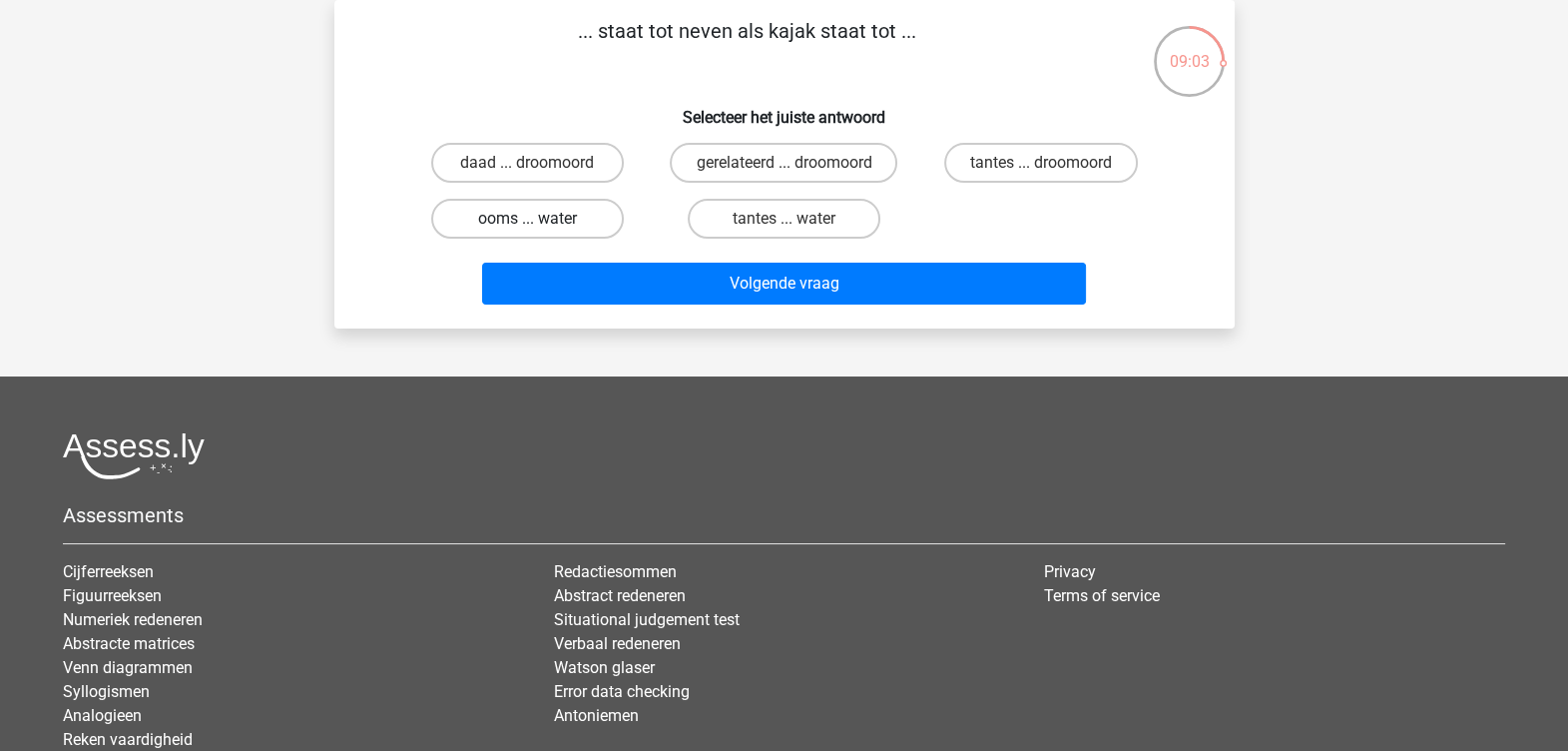 click on "ooms ... water" at bounding box center [527, 219] 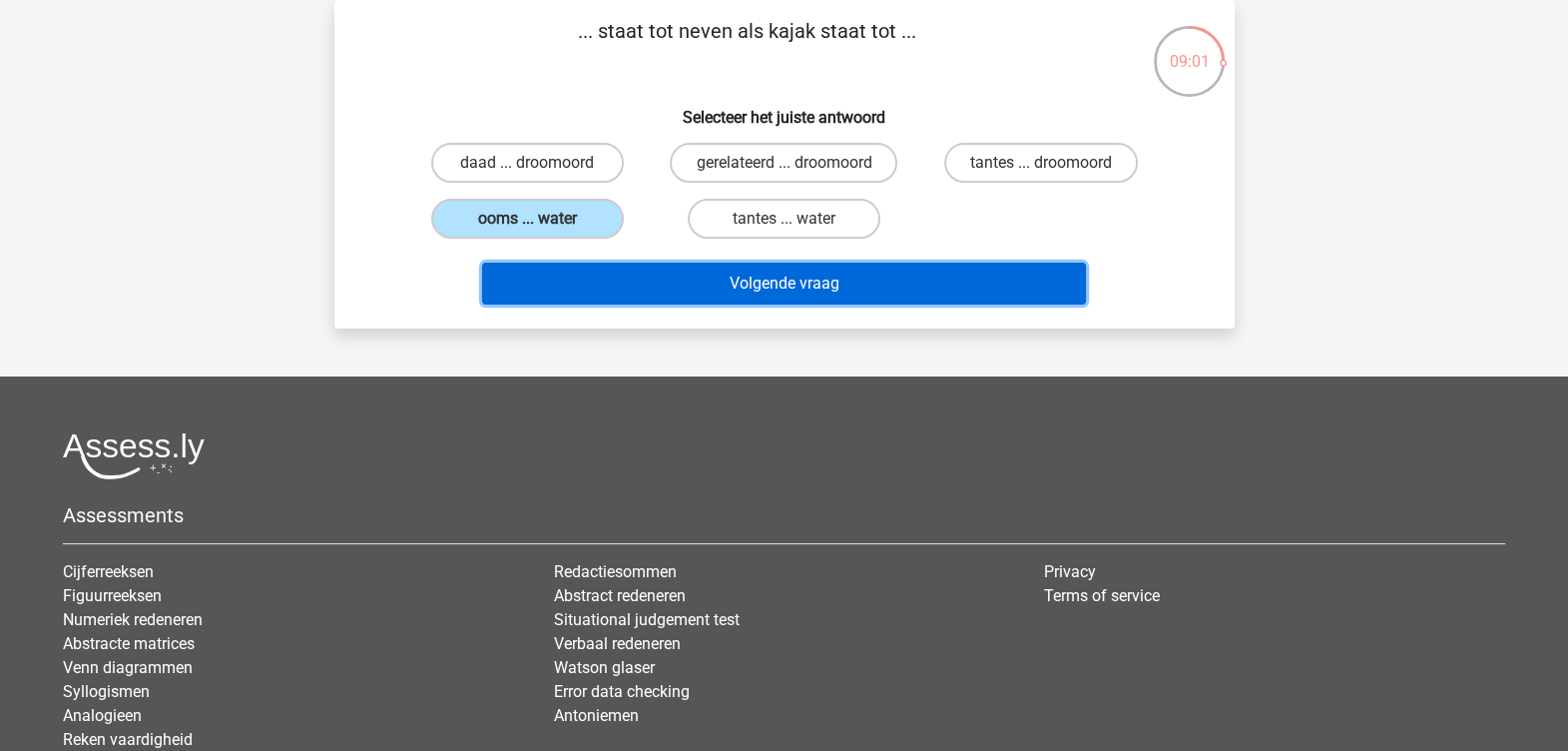 click on "Volgende vraag" at bounding box center [784, 284] 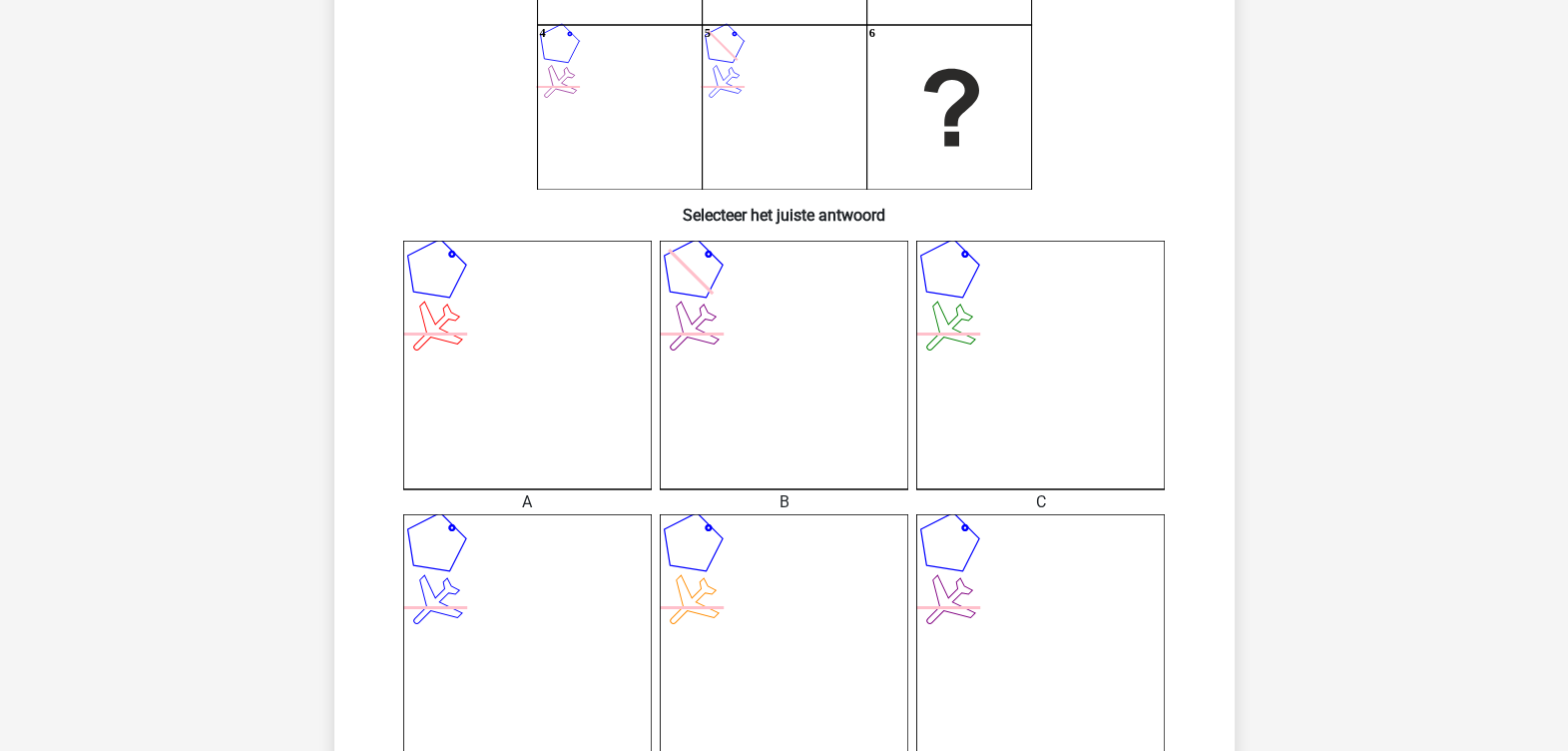 scroll, scrollTop: 326, scrollLeft: 0, axis: vertical 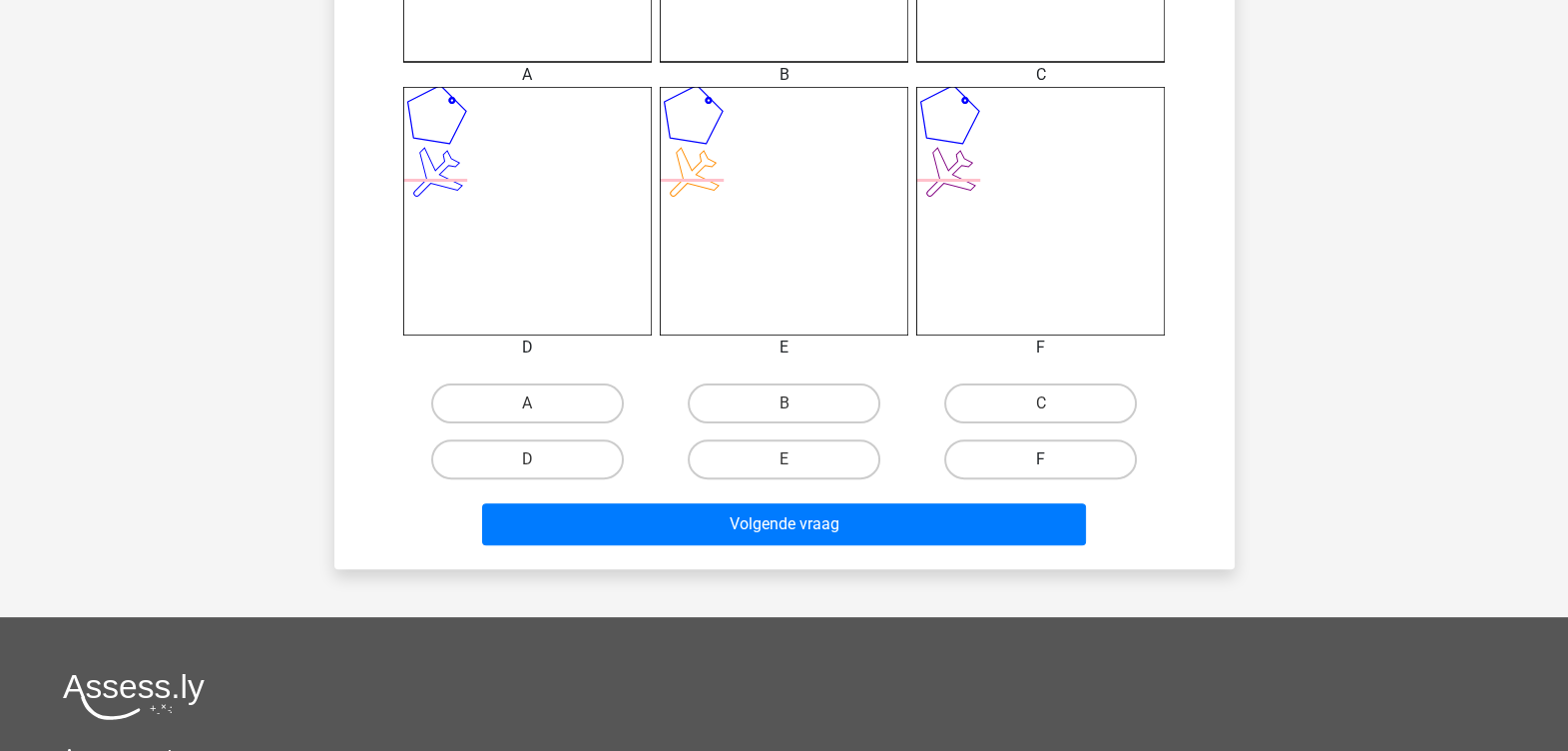 click on "F" at bounding box center (1040, 459) 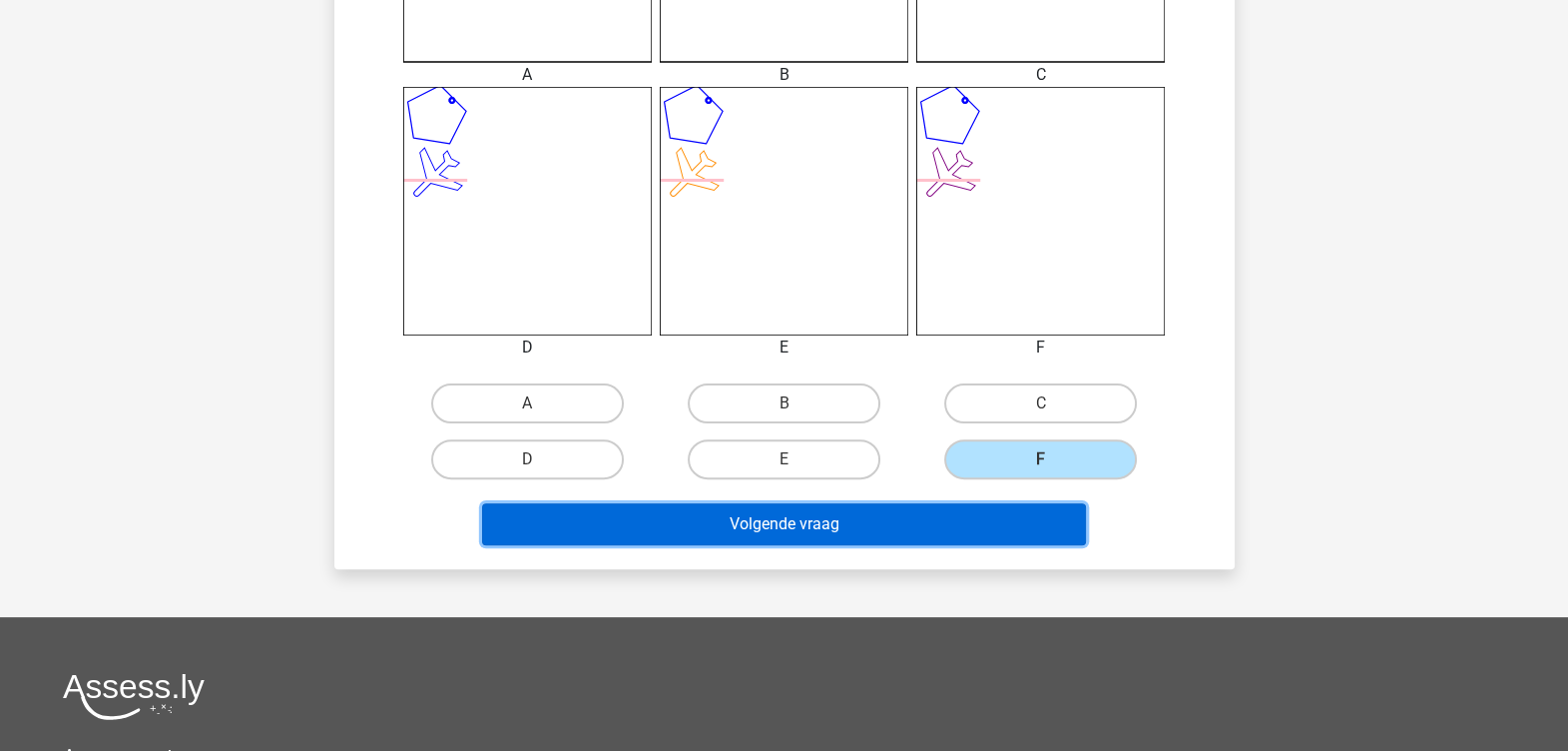 click on "Volgende vraag" at bounding box center (784, 524) 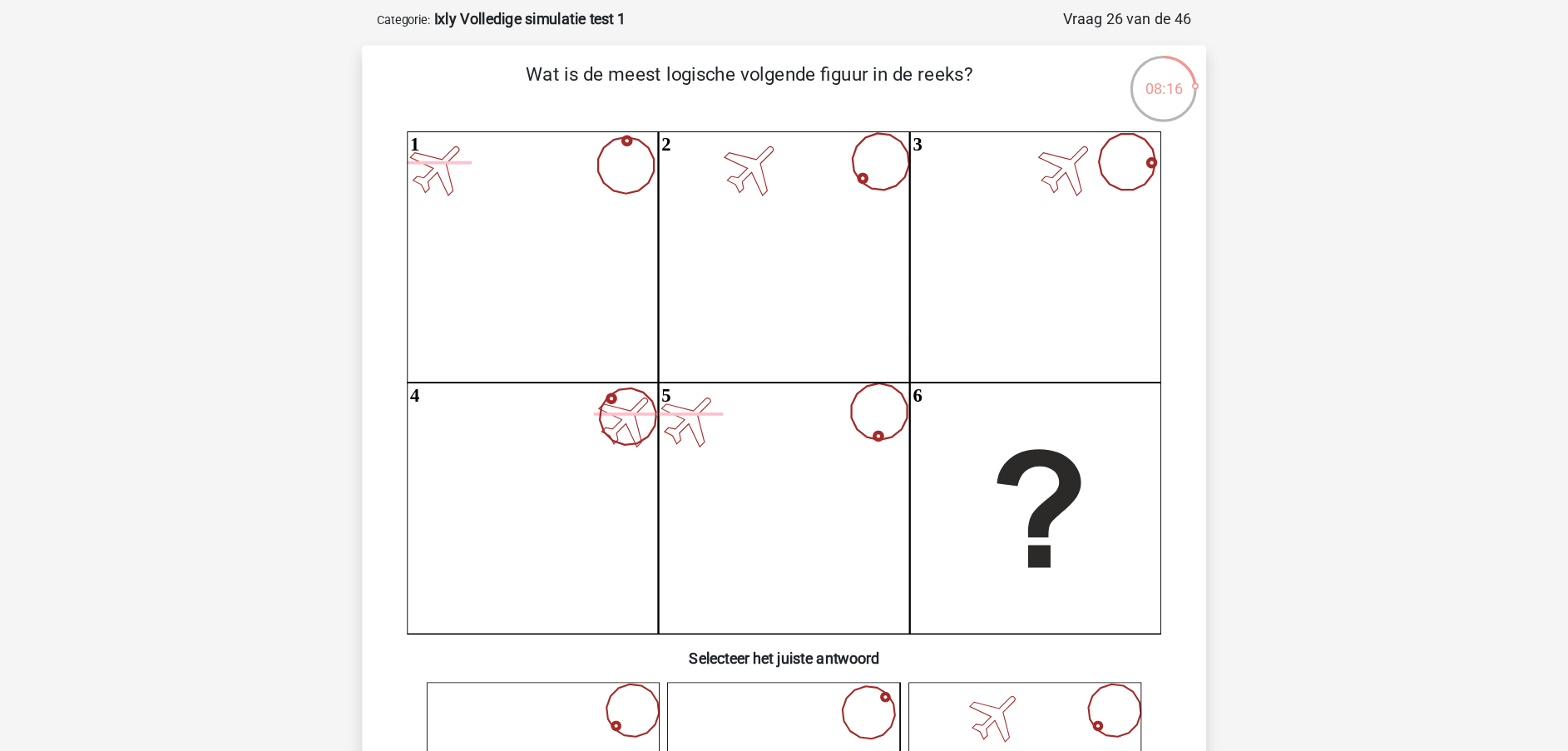 scroll, scrollTop: 77, scrollLeft: 0, axis: vertical 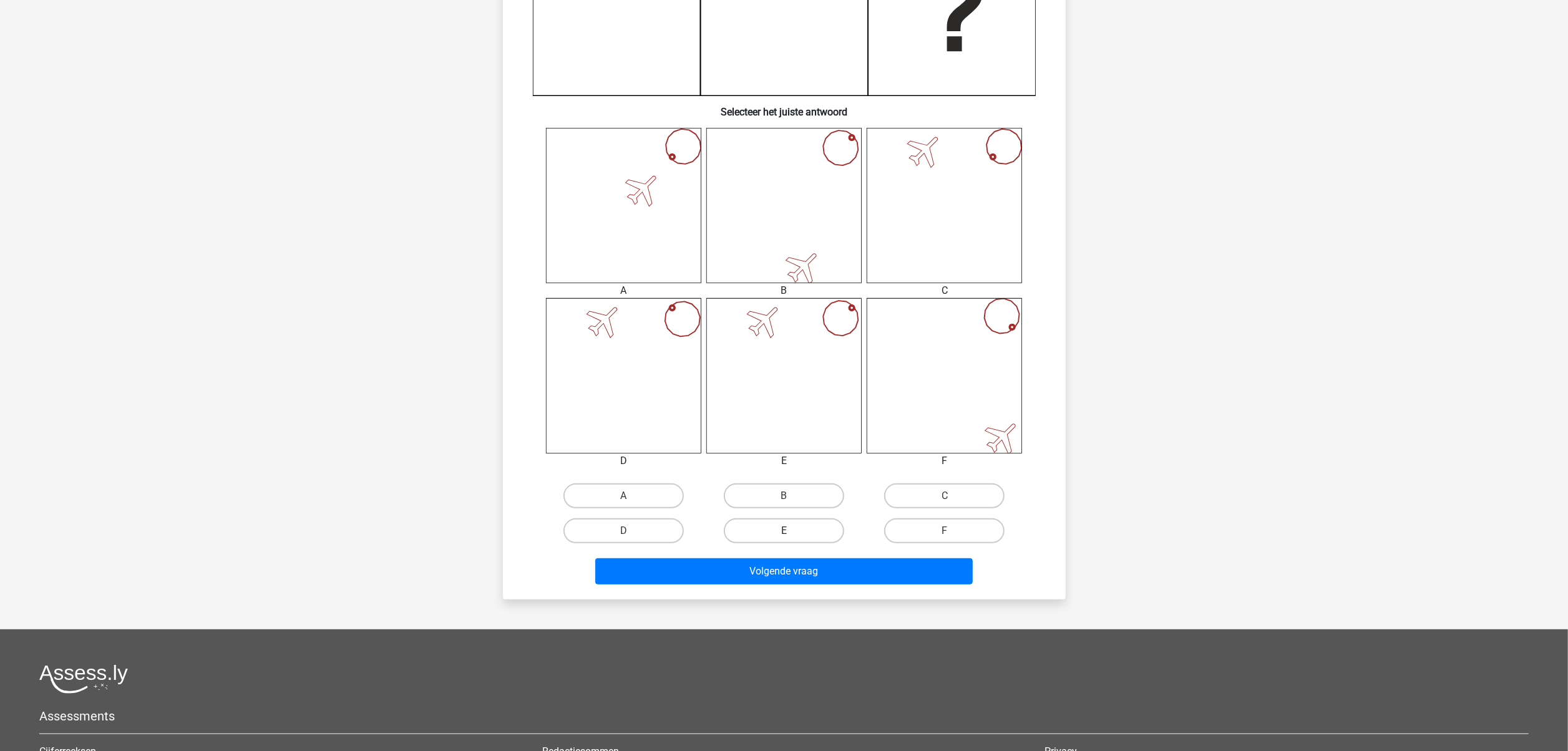 click on "E" at bounding box center (784, 531) 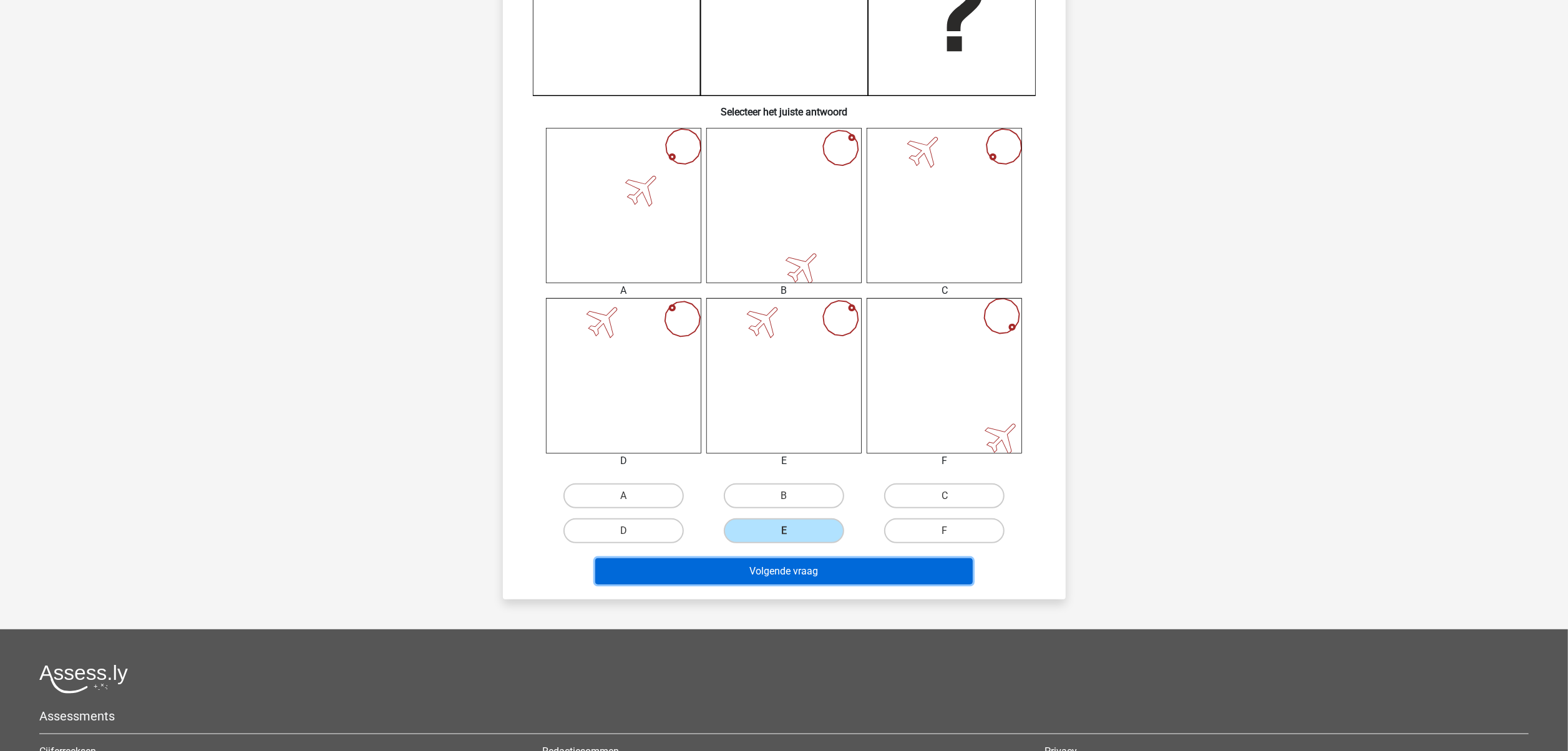 click on "Volgende vraag" at bounding box center [784, 571] 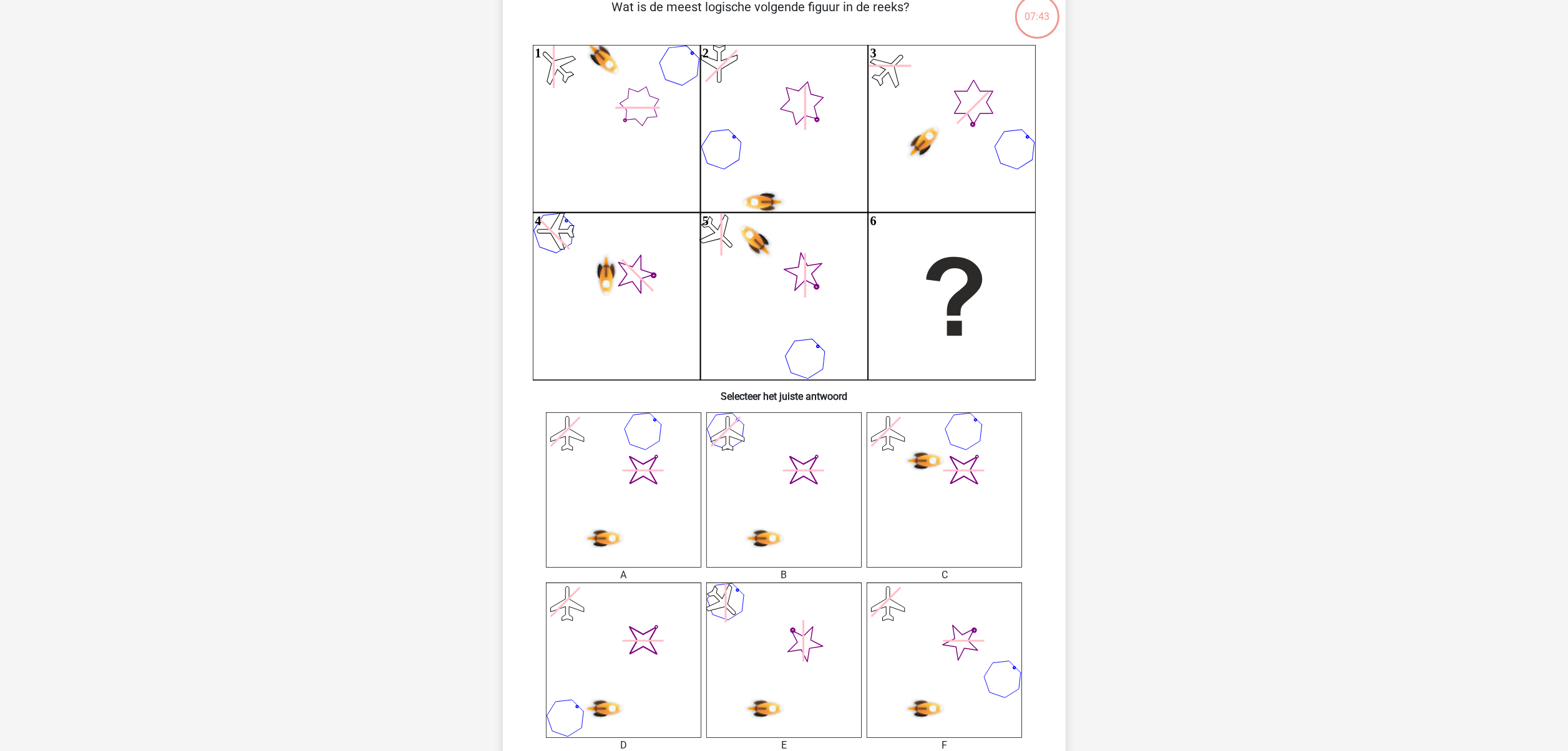 scroll, scrollTop: 62, scrollLeft: 0, axis: vertical 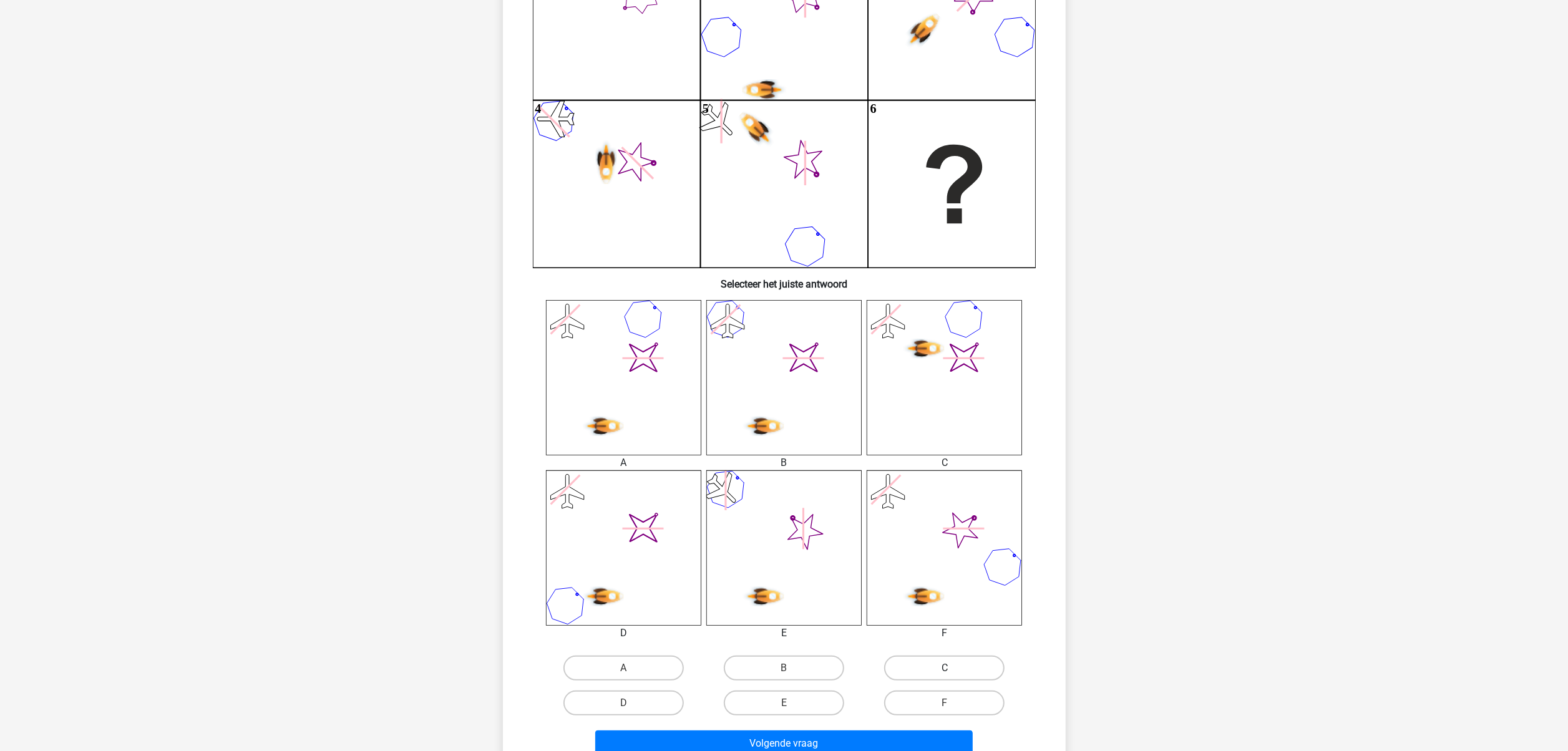 click on "C" at bounding box center (944, 668) 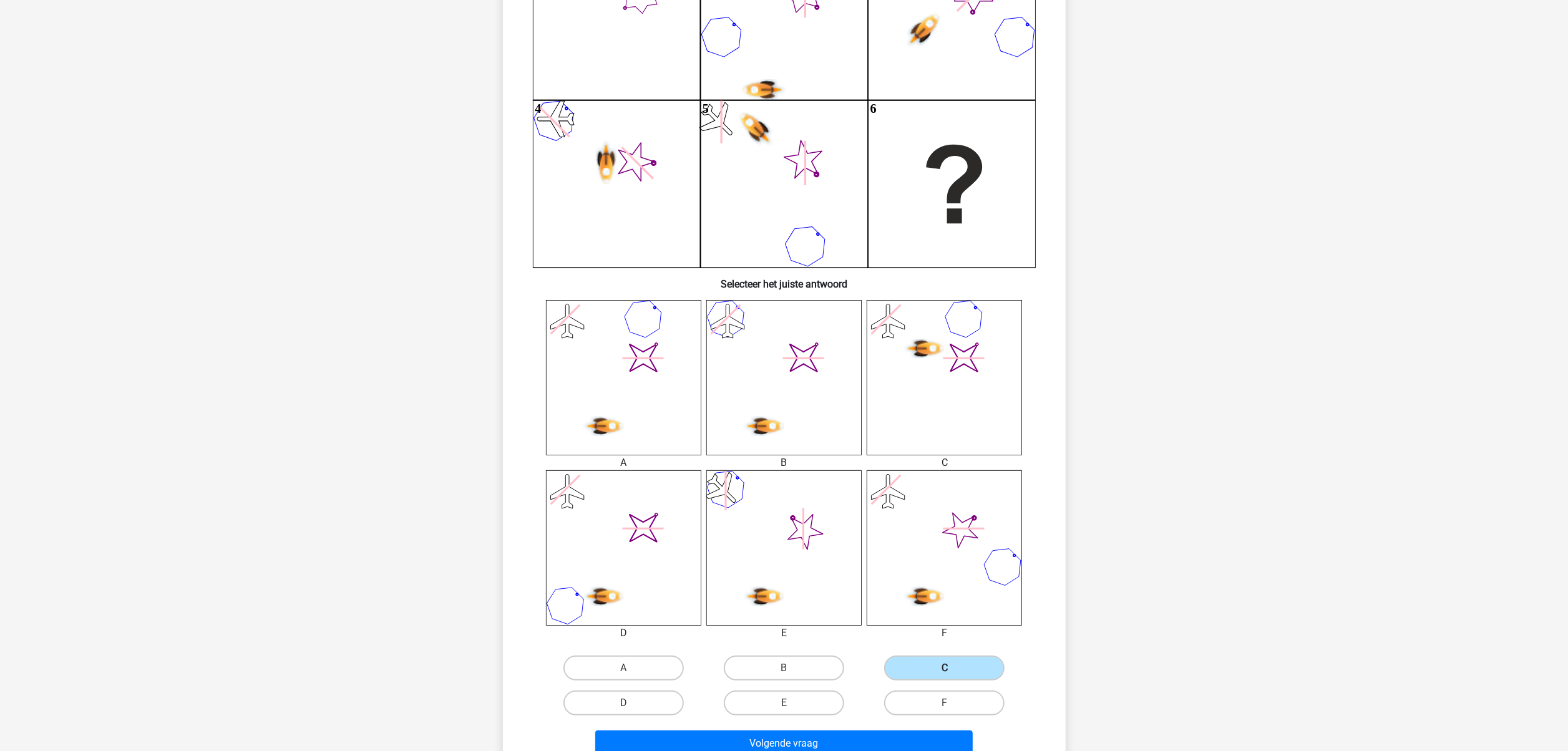 click on "C" at bounding box center (944, 668) 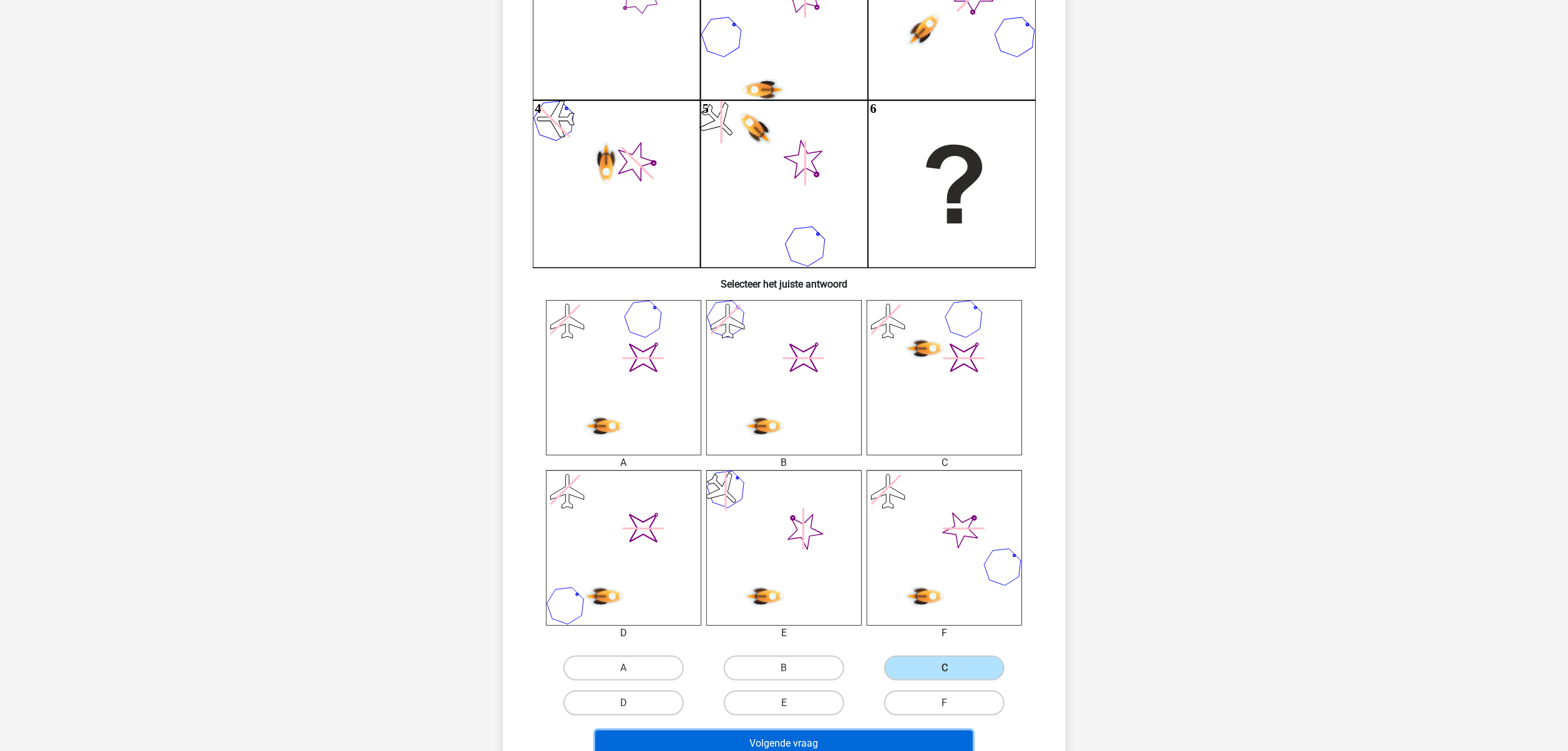 click on "Volgende vraag" at bounding box center [784, 744] 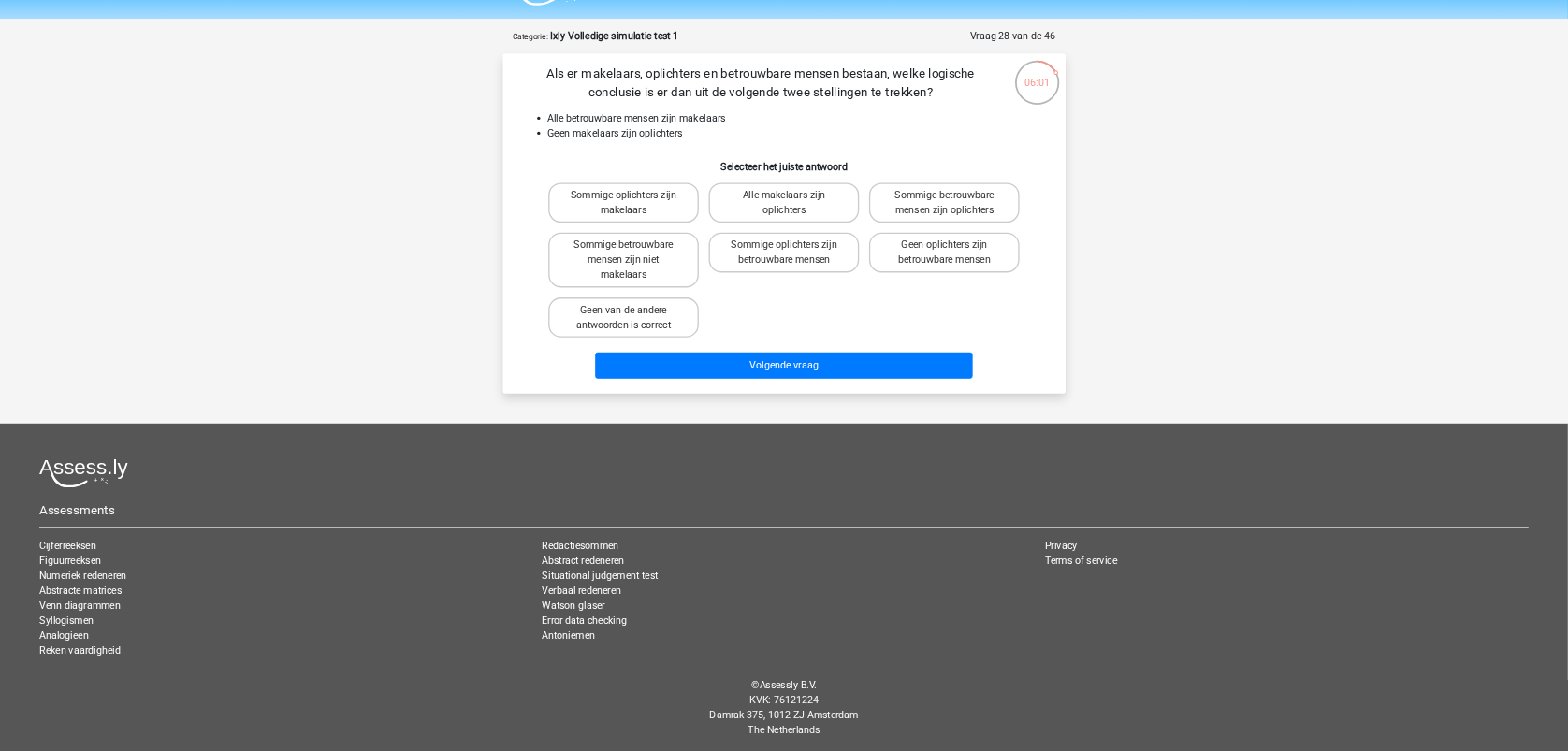 scroll, scrollTop: 51, scrollLeft: 0, axis: vertical 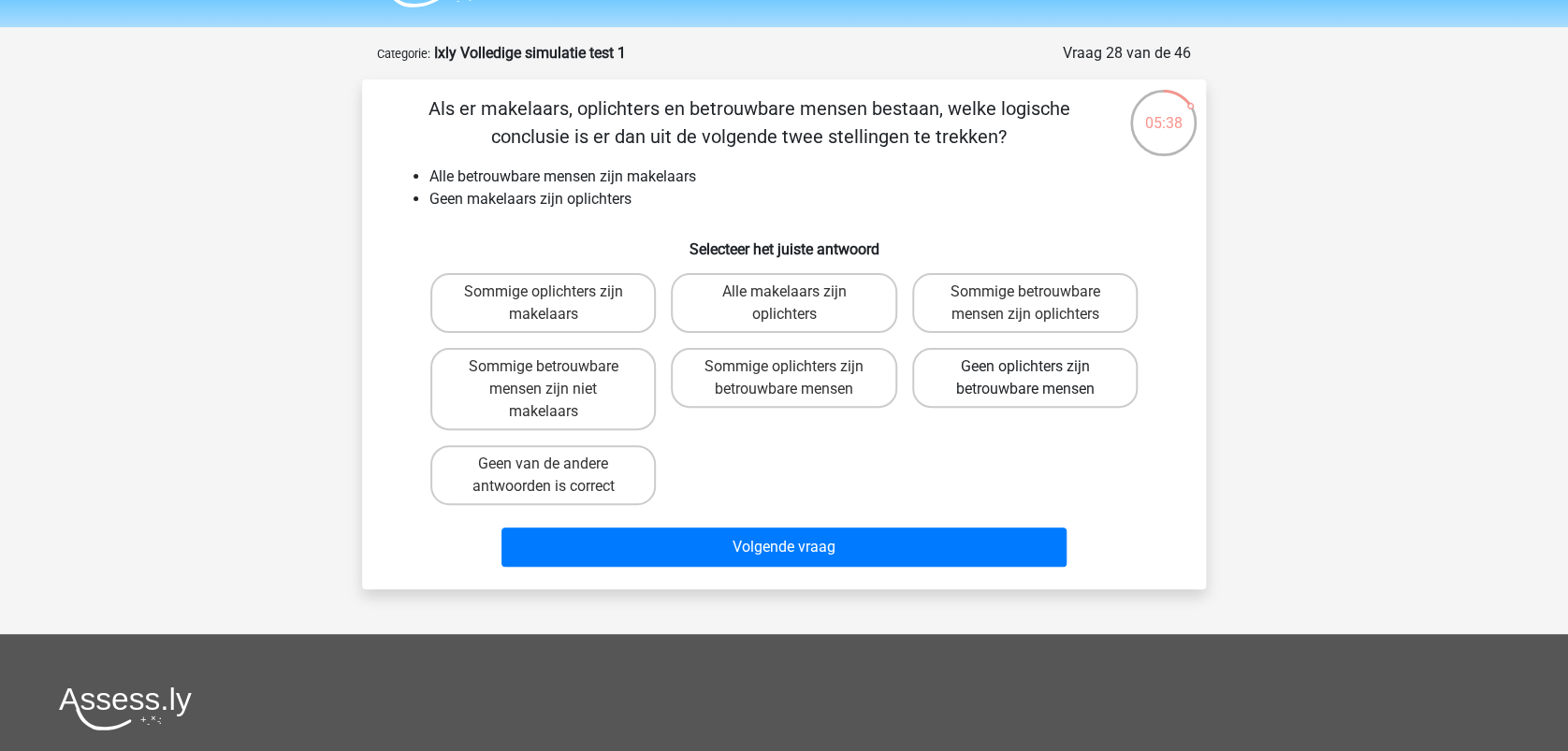 click on "Geen oplichters zijn betrouwbare mensen" at bounding box center (1024, 378) 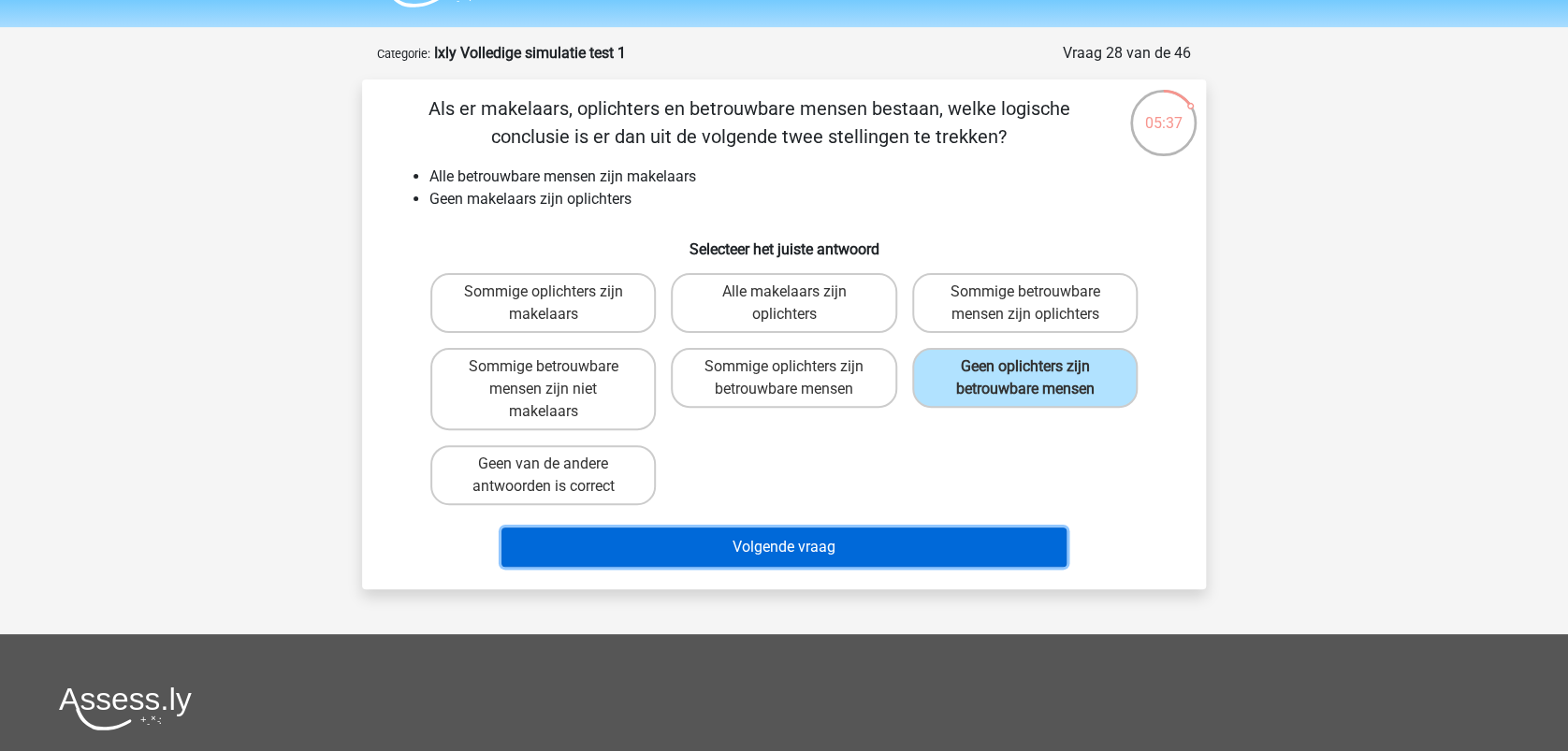 click on "Volgende vraag" at bounding box center [784, 547] 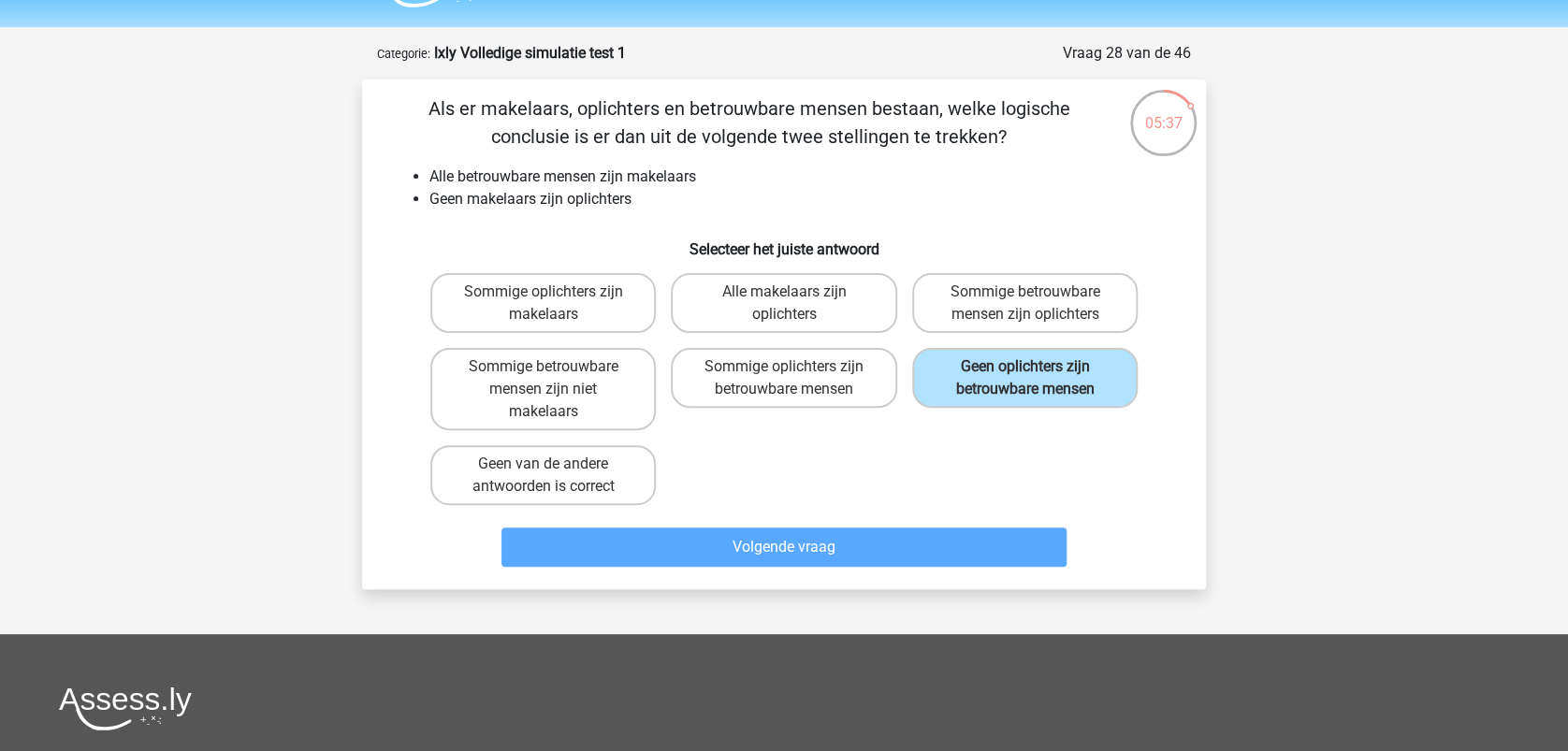 scroll, scrollTop: 94, scrollLeft: 0, axis: vertical 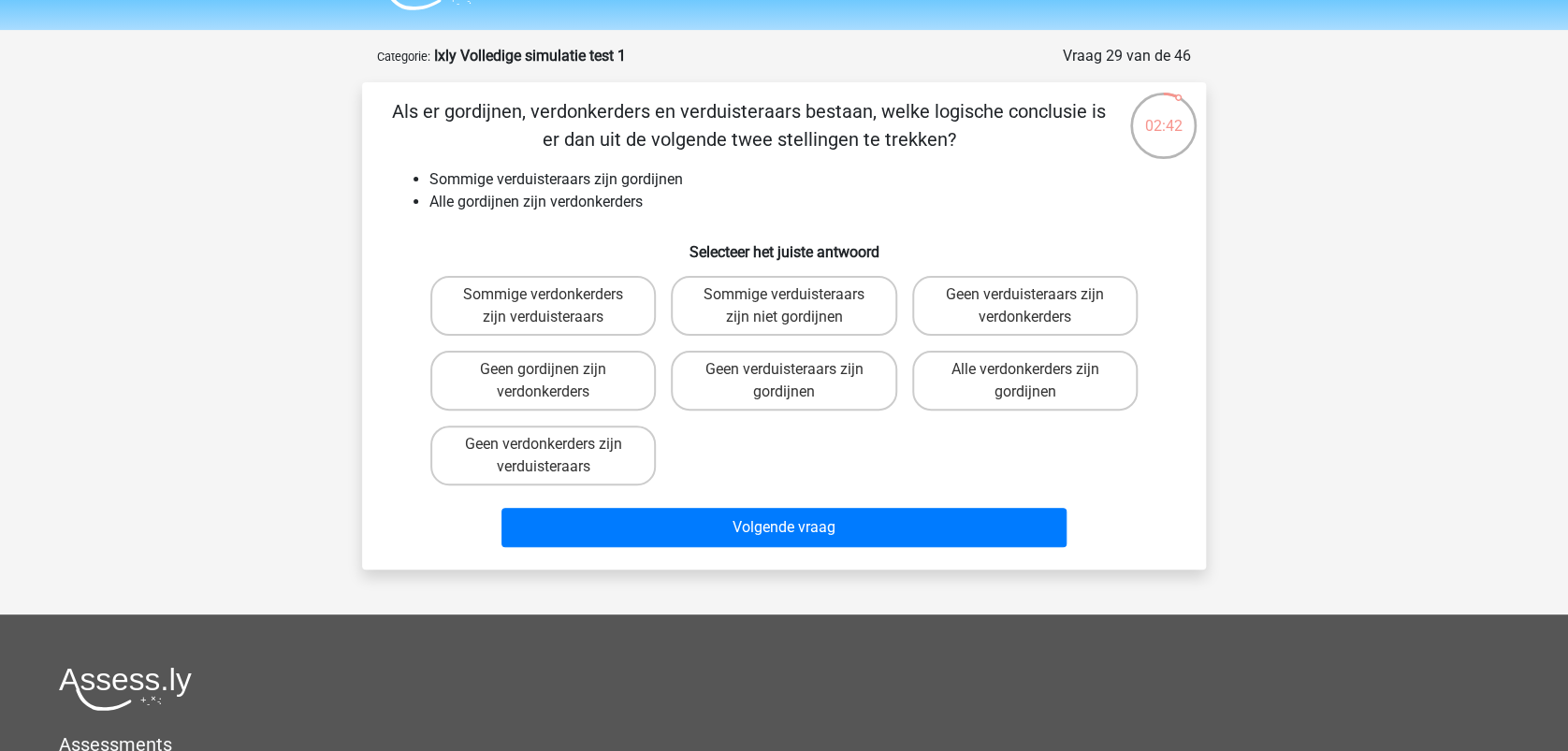 click on "Geen gordijnen zijn verdonkerders" at bounding box center [543, 381] 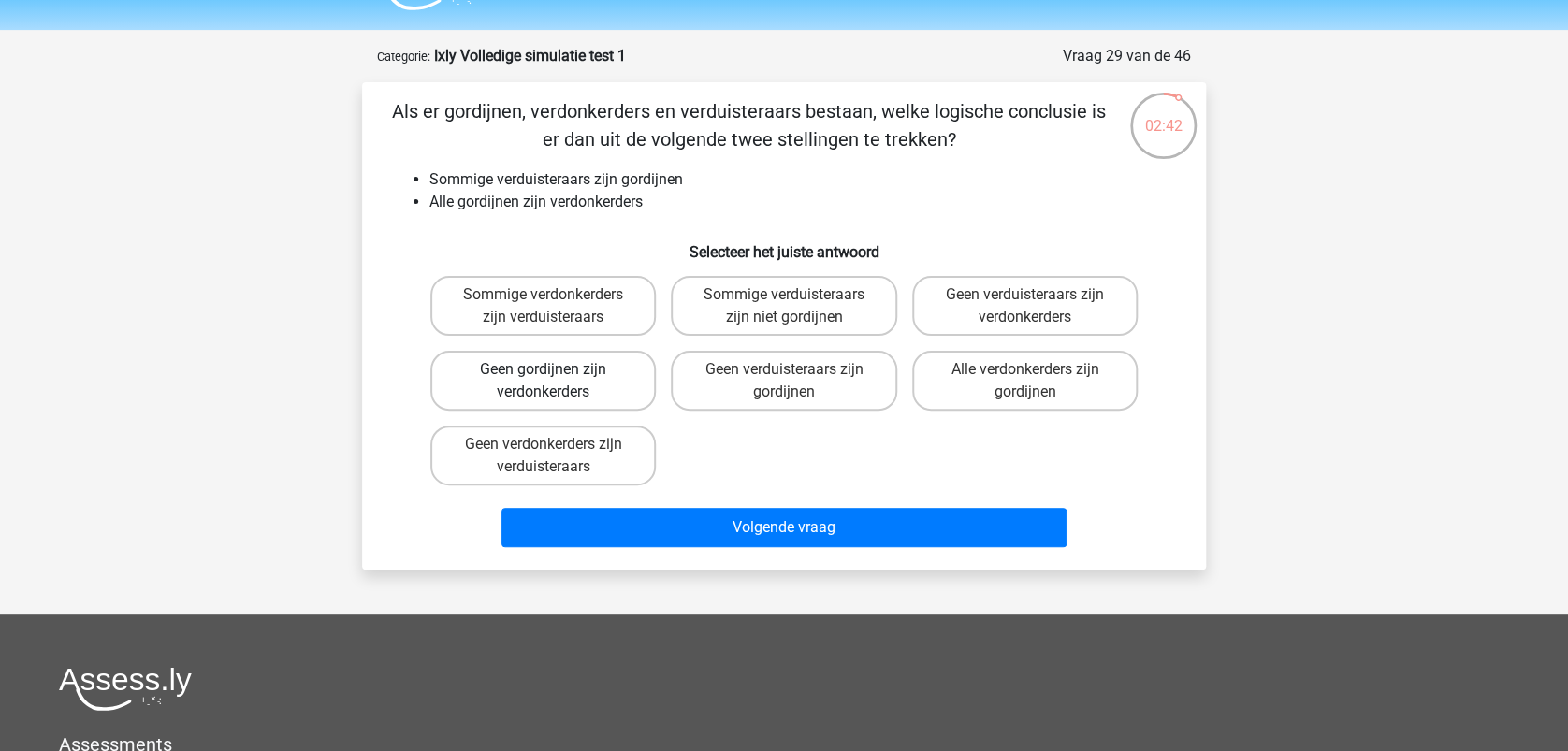click on "Geen gordijnen zijn verdonkerders" at bounding box center [543, 381] 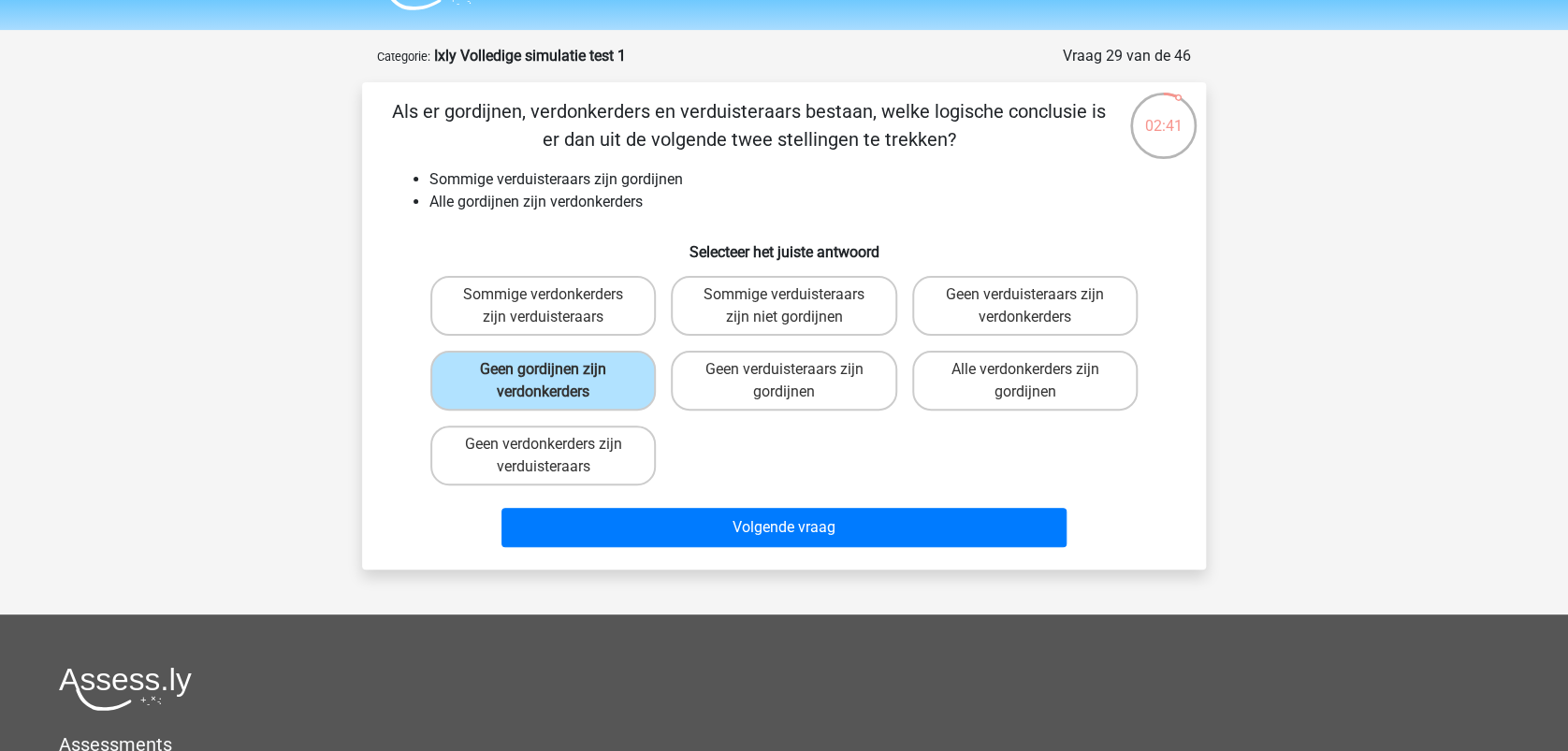 click on "Volgende vraag" at bounding box center (784, 531) 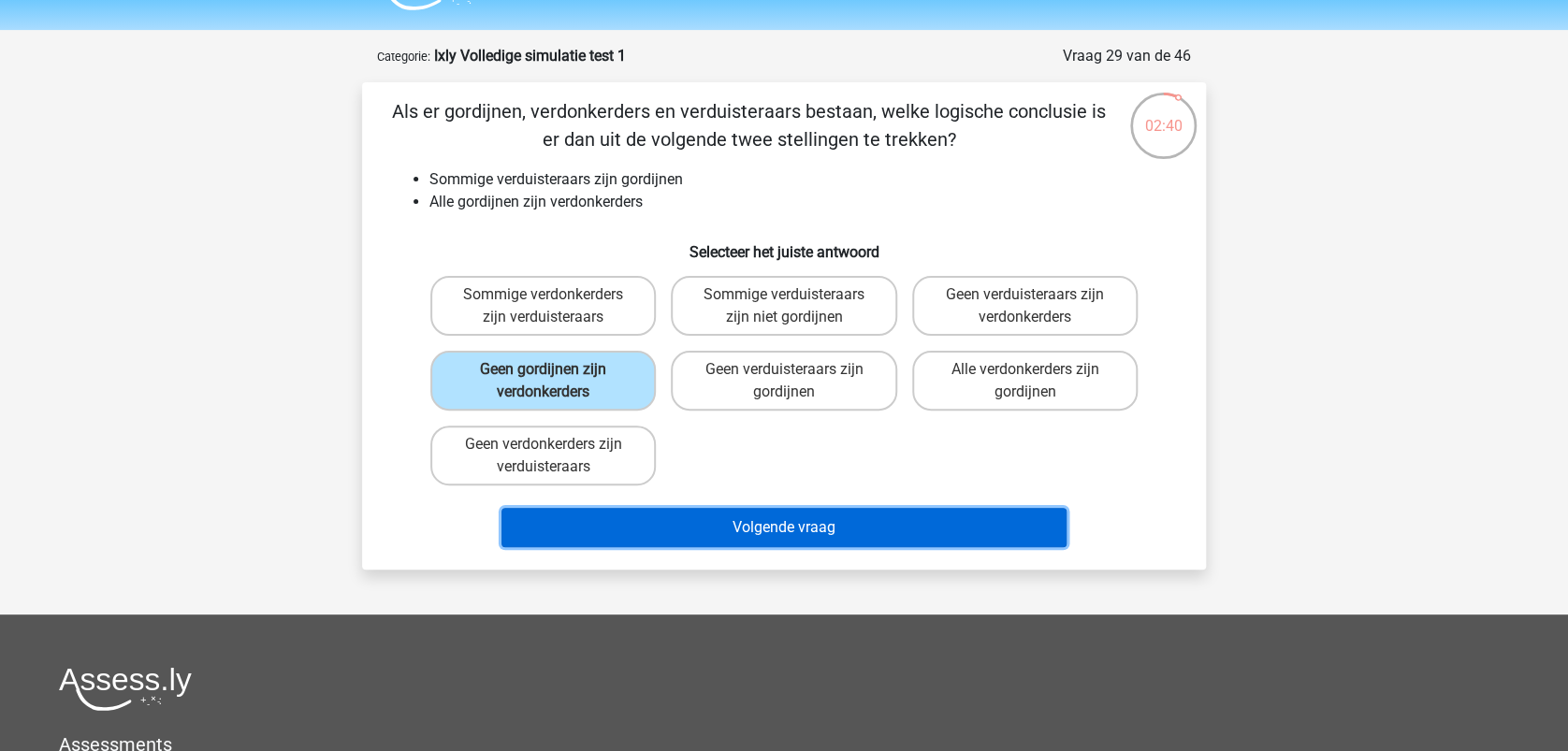 click on "Volgende vraag" at bounding box center (784, 527) 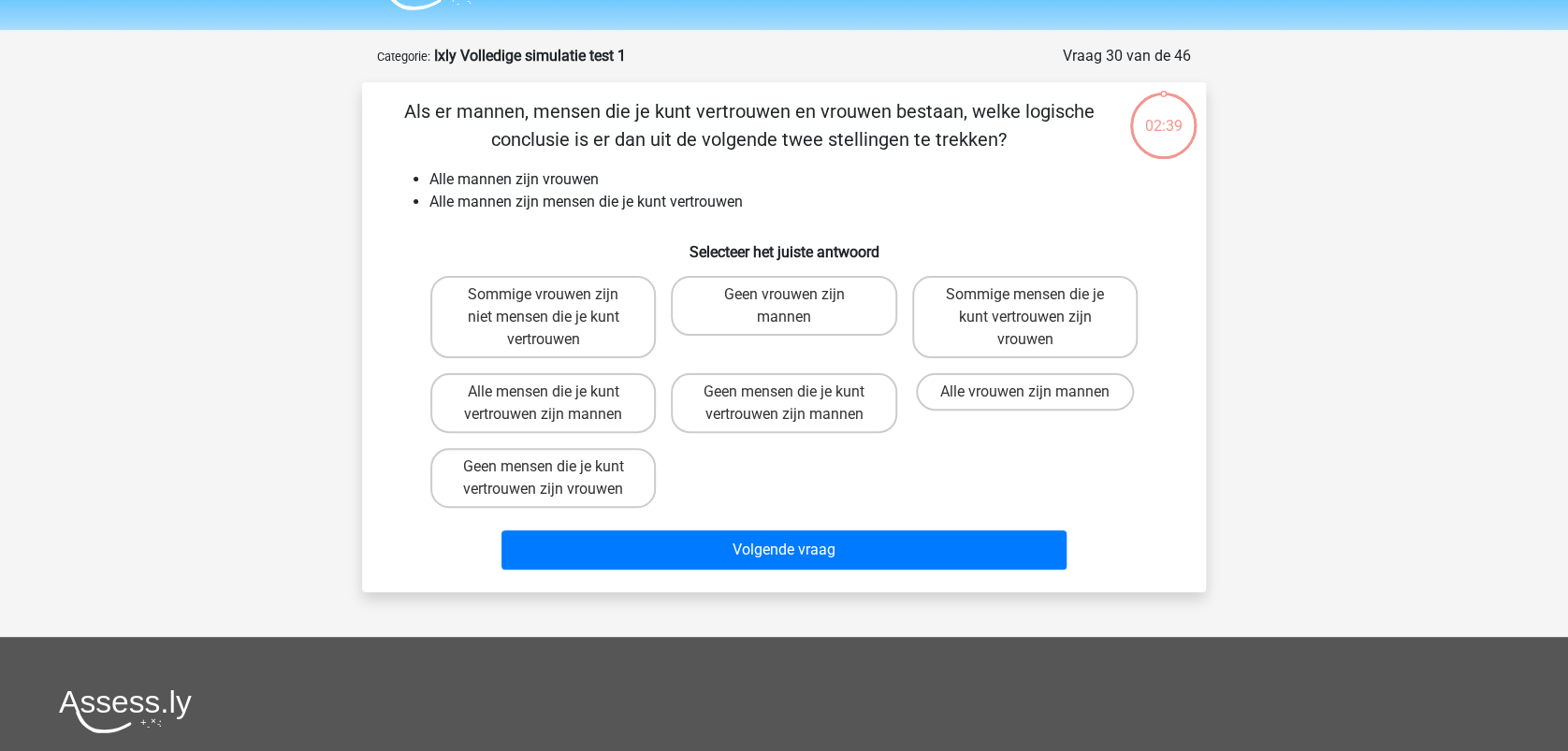 scroll, scrollTop: 94, scrollLeft: 0, axis: vertical 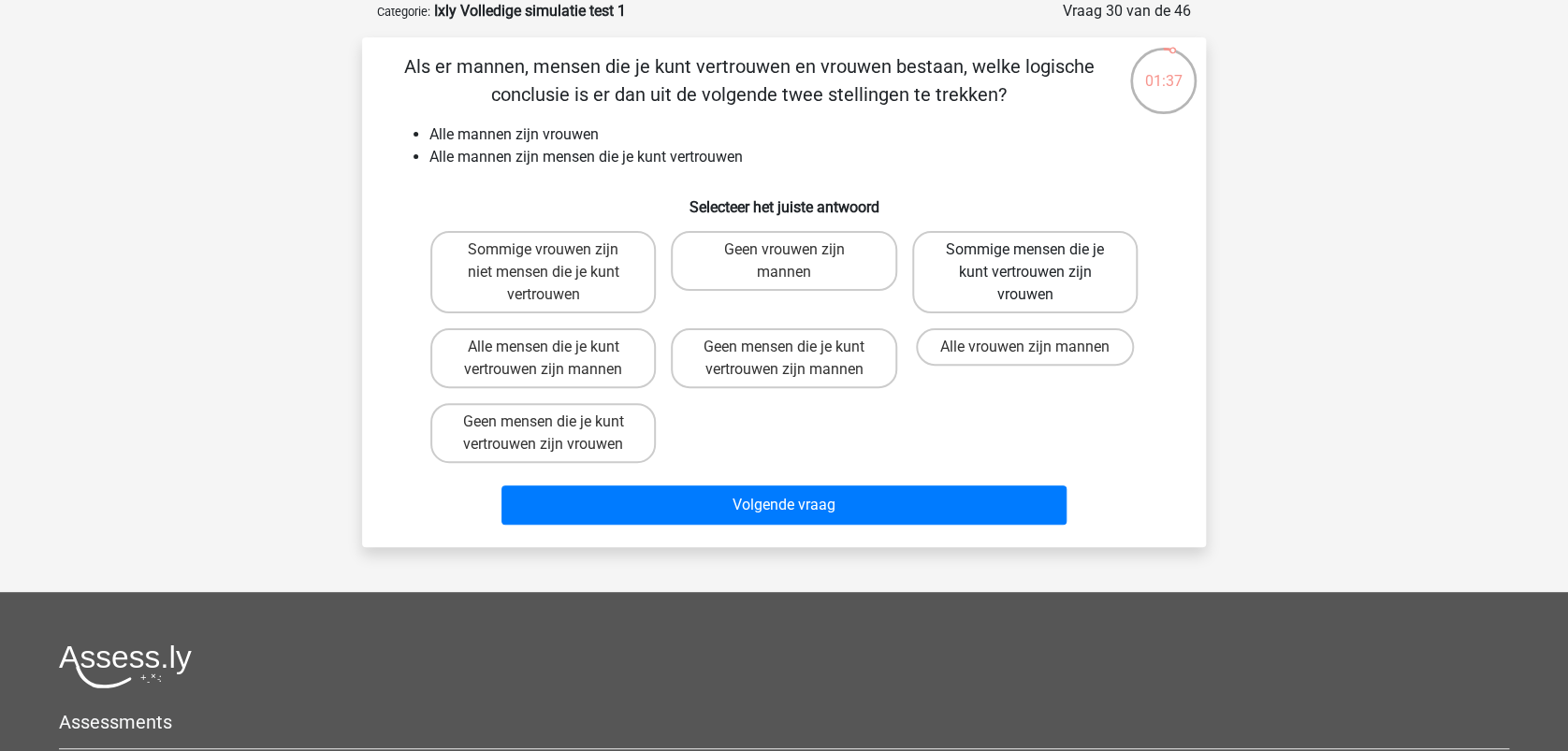 click on "Sommige mensen die je kunt vertrouwen zijn vrouwen" at bounding box center (1024, 272) 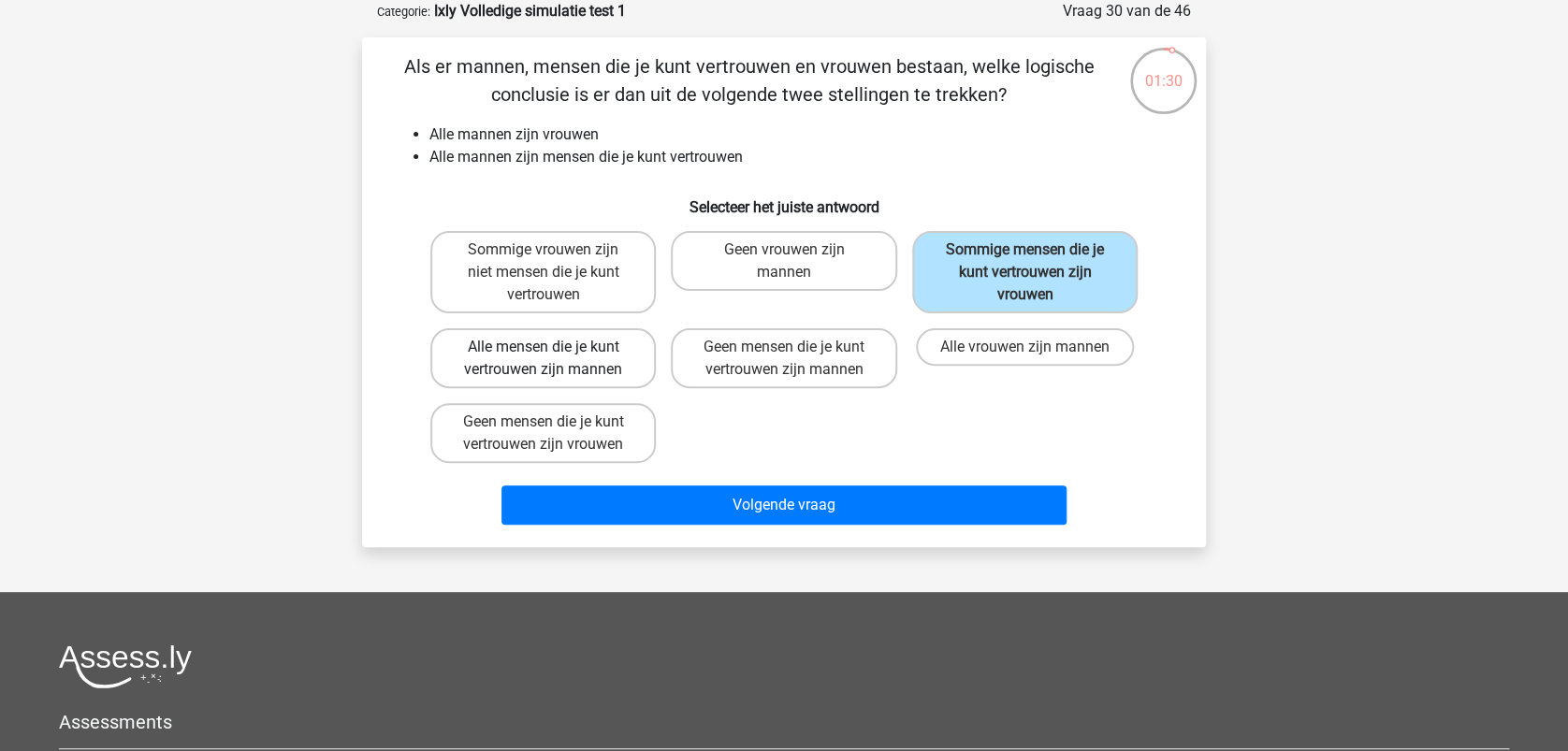click on "Alle mensen die je kunt vertrouwen zijn mannen" at bounding box center [543, 358] 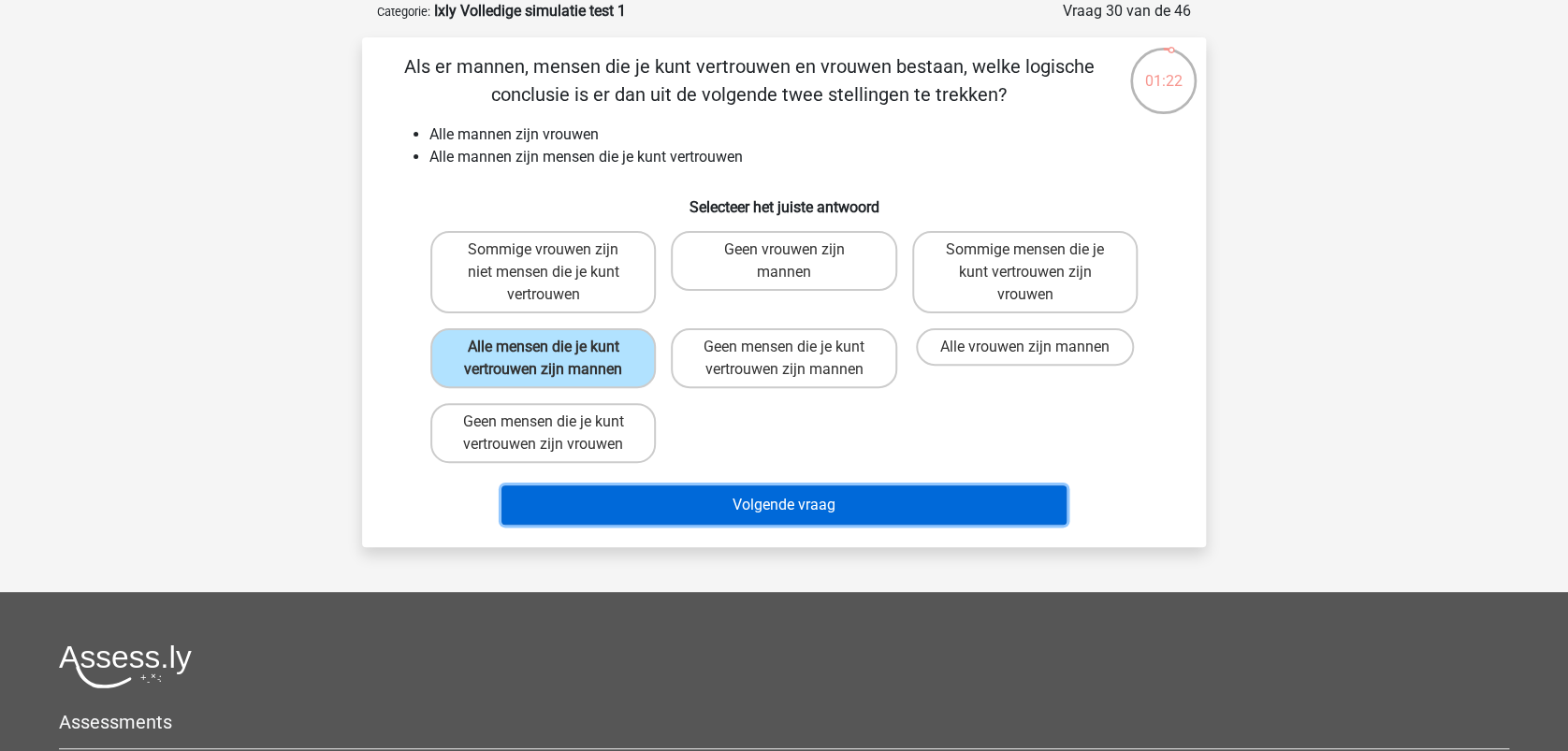 click on "Volgende vraag" at bounding box center (784, 505) 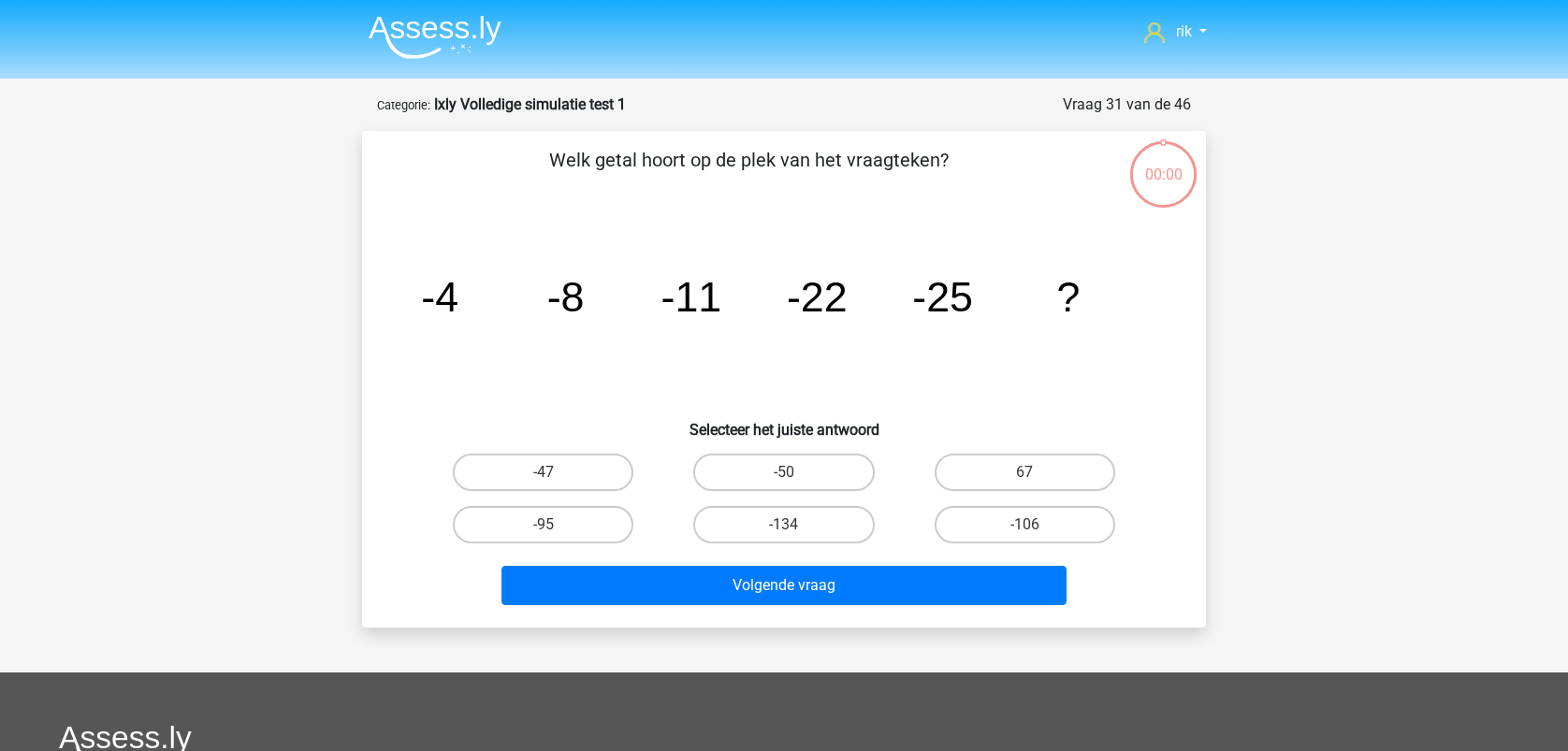 scroll, scrollTop: 94, scrollLeft: 0, axis: vertical 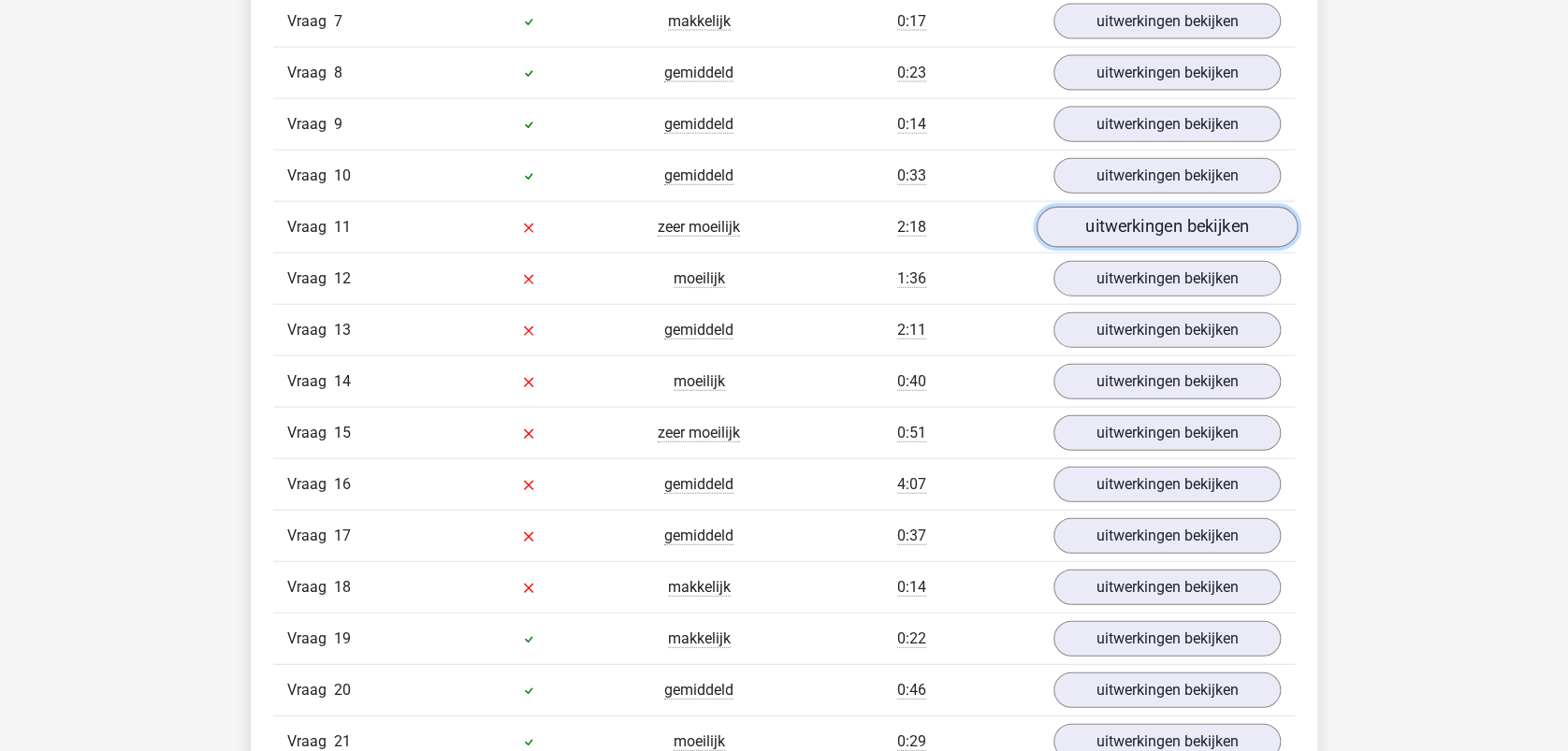 click on "uitwerkingen bekijken" at bounding box center [1167, 227] 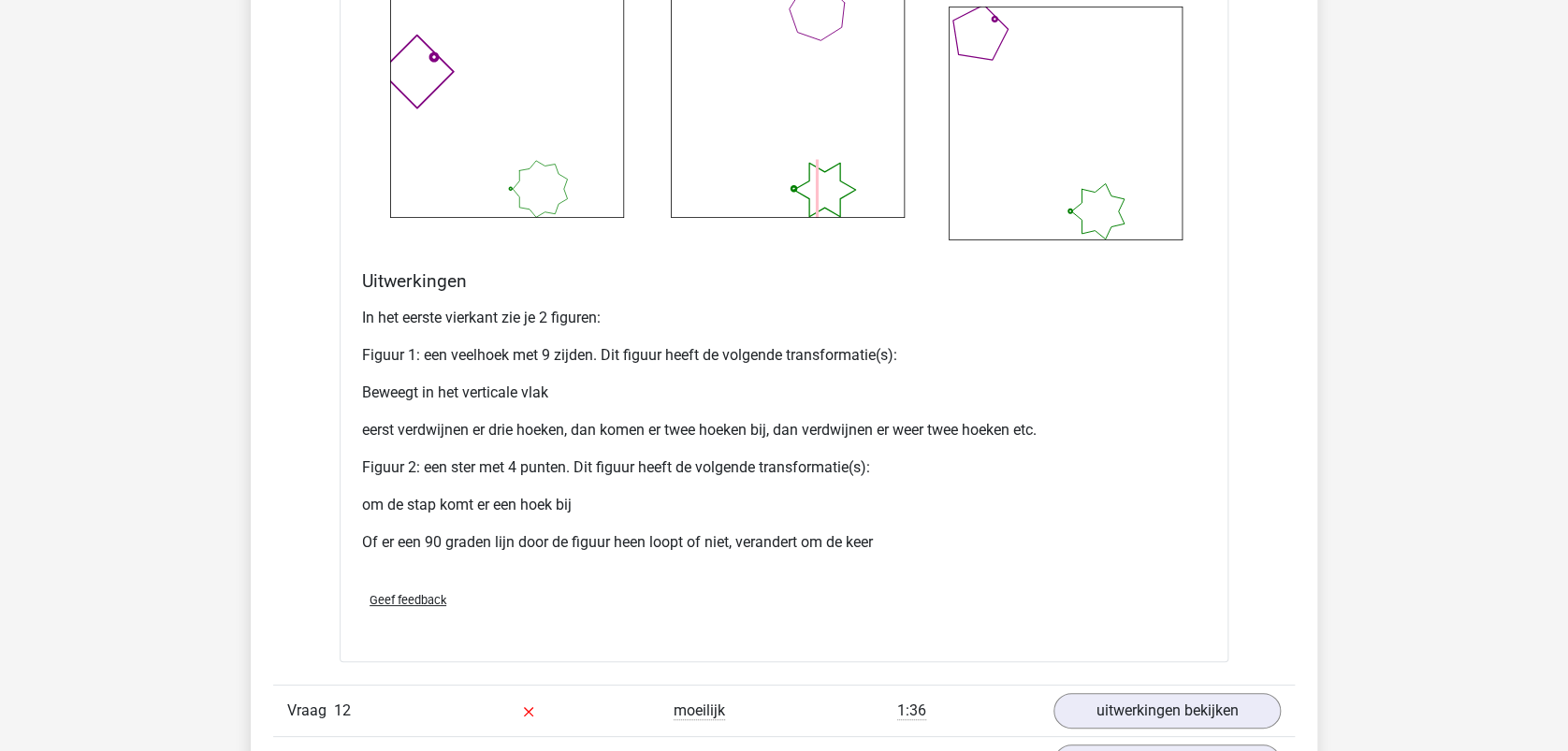 scroll, scrollTop: 3322, scrollLeft: 0, axis: vertical 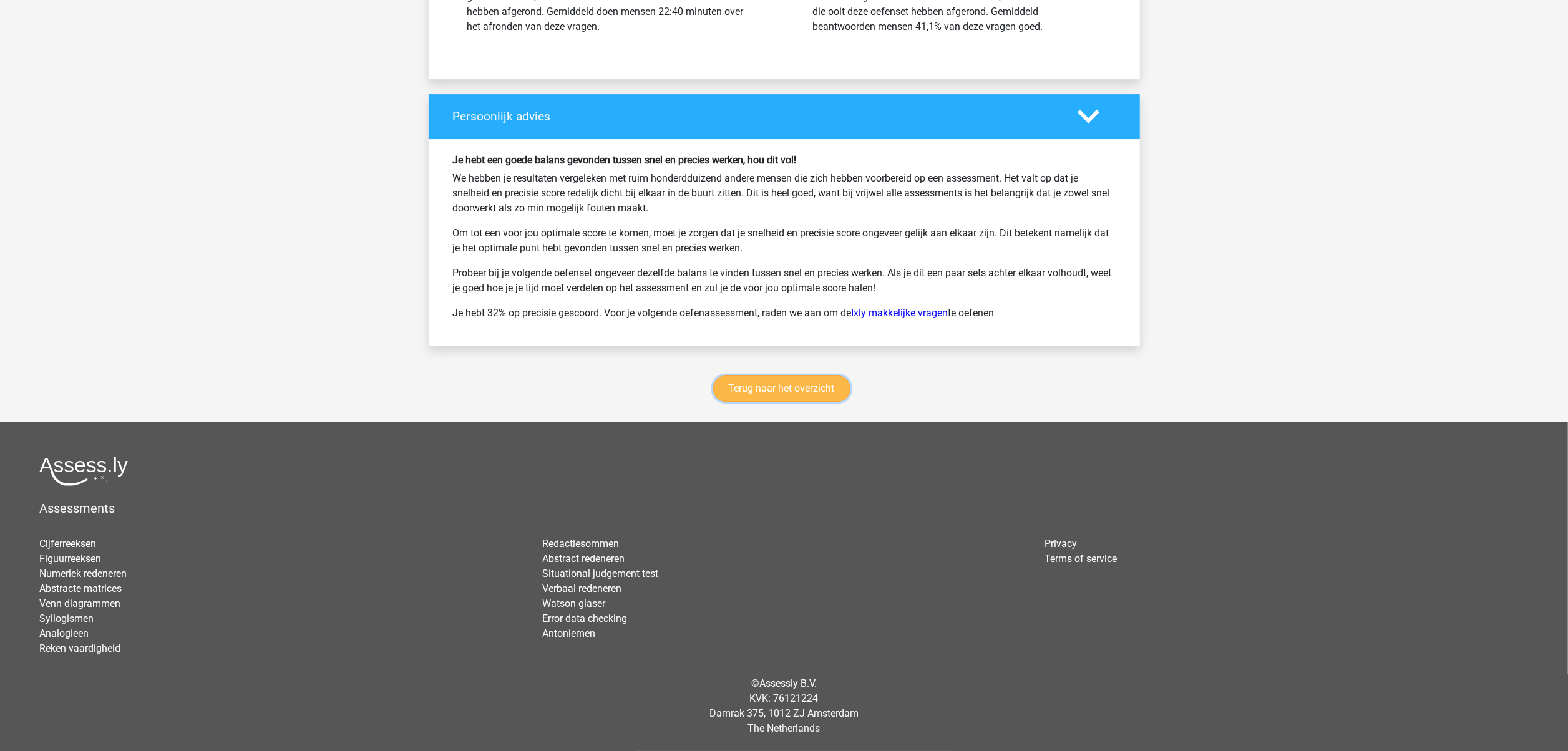 click on "Terug naar het overzicht" at bounding box center (782, 389) 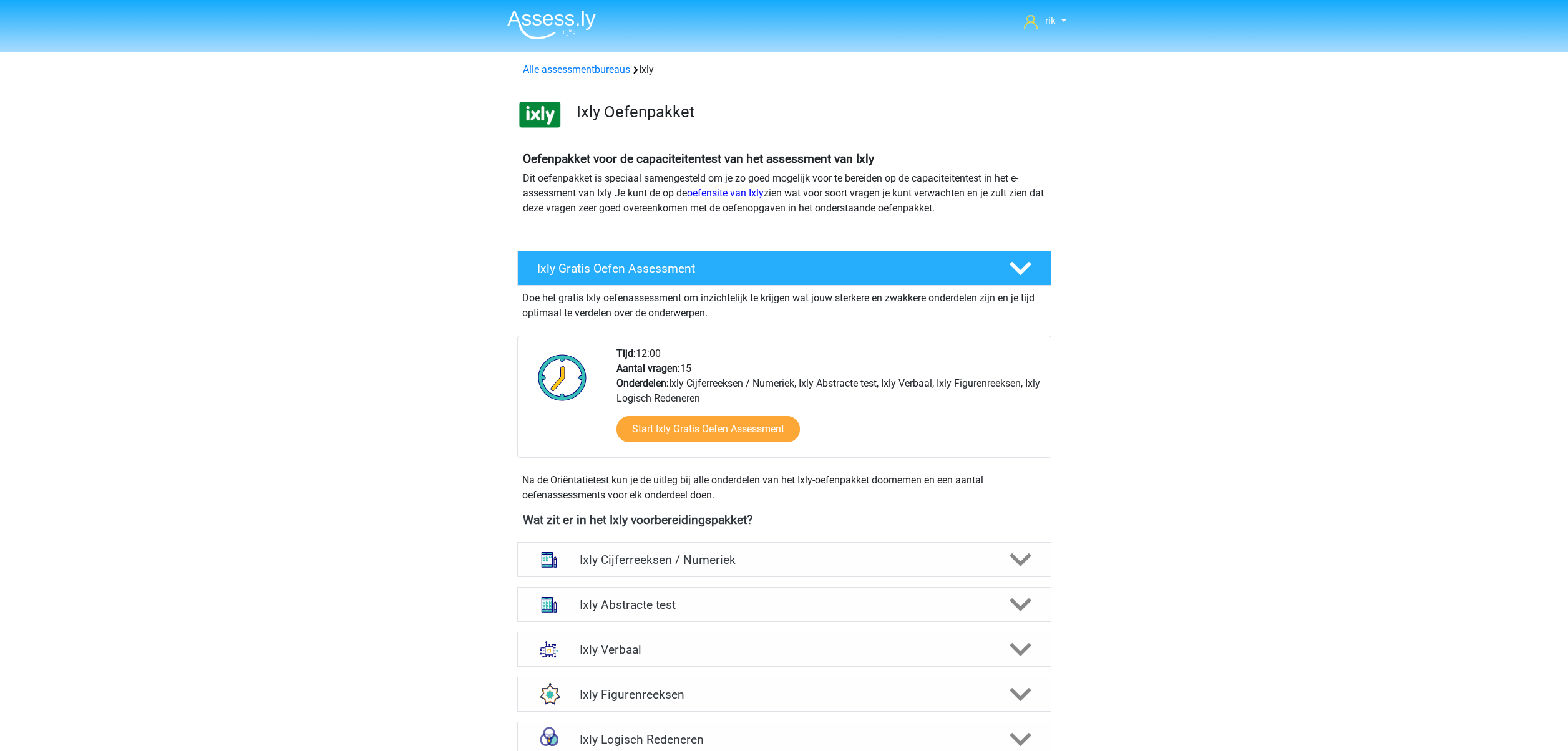 scroll, scrollTop: 0, scrollLeft: 0, axis: both 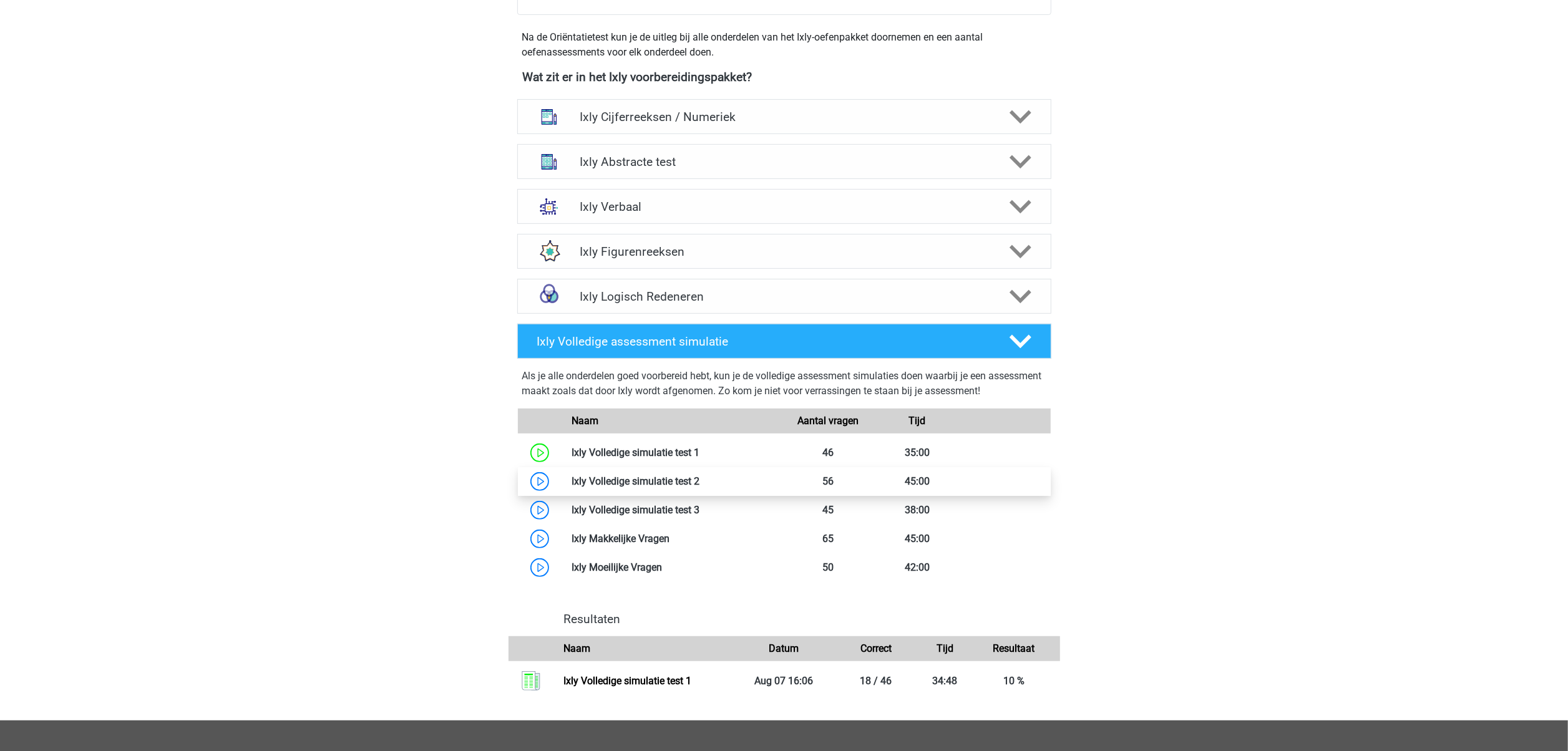 click at bounding box center (699, 481) 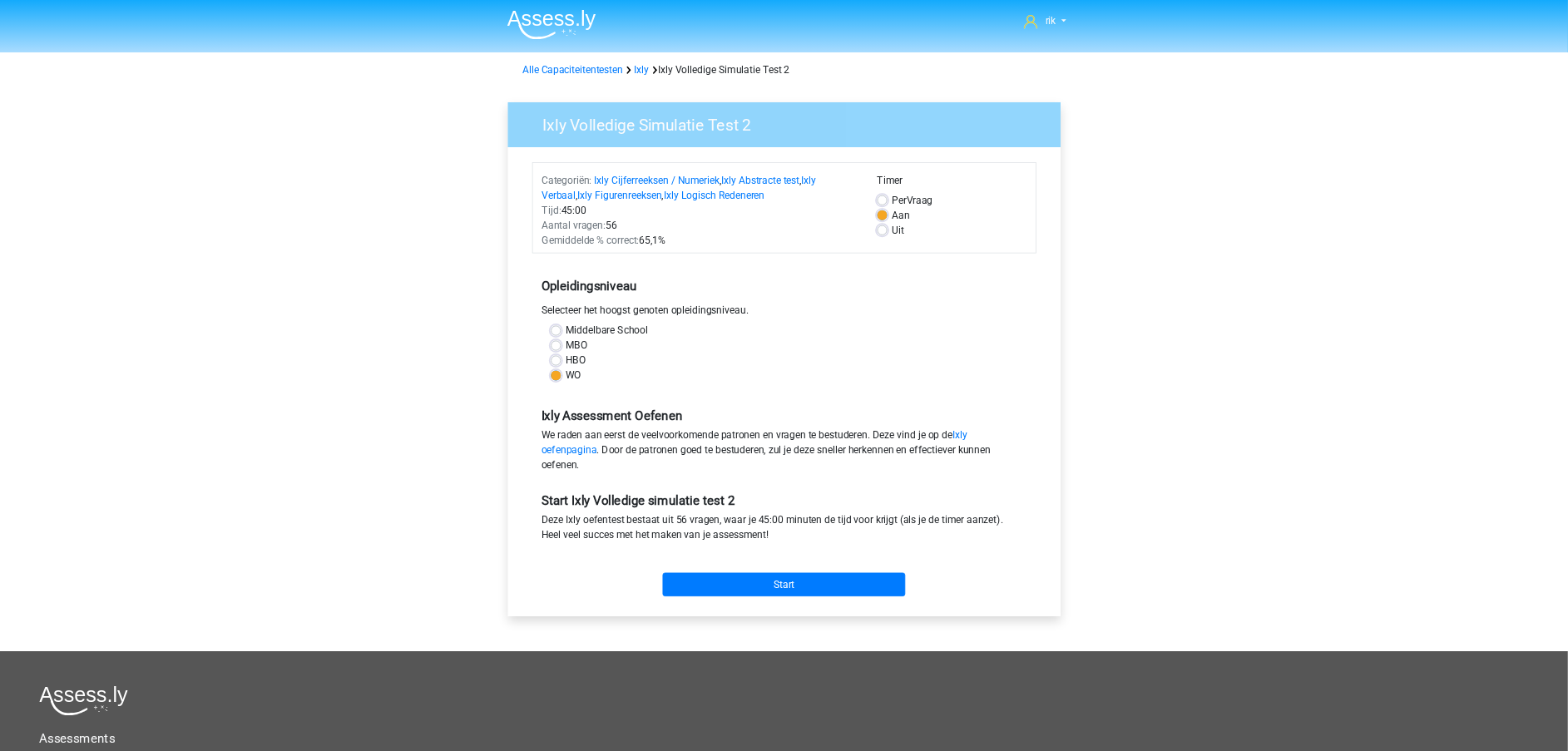 scroll, scrollTop: 0, scrollLeft: 0, axis: both 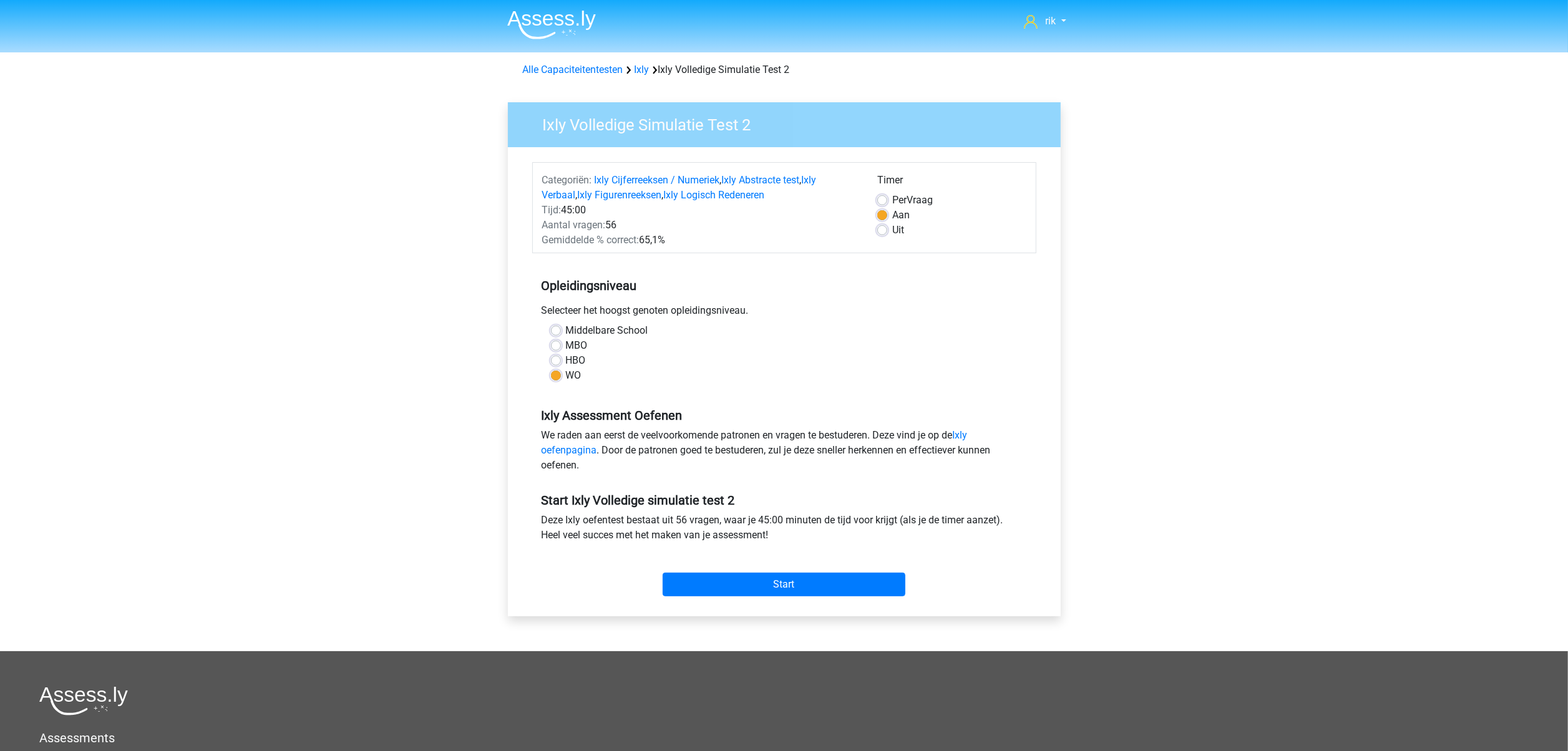 click on "HBO" at bounding box center [576, 361] 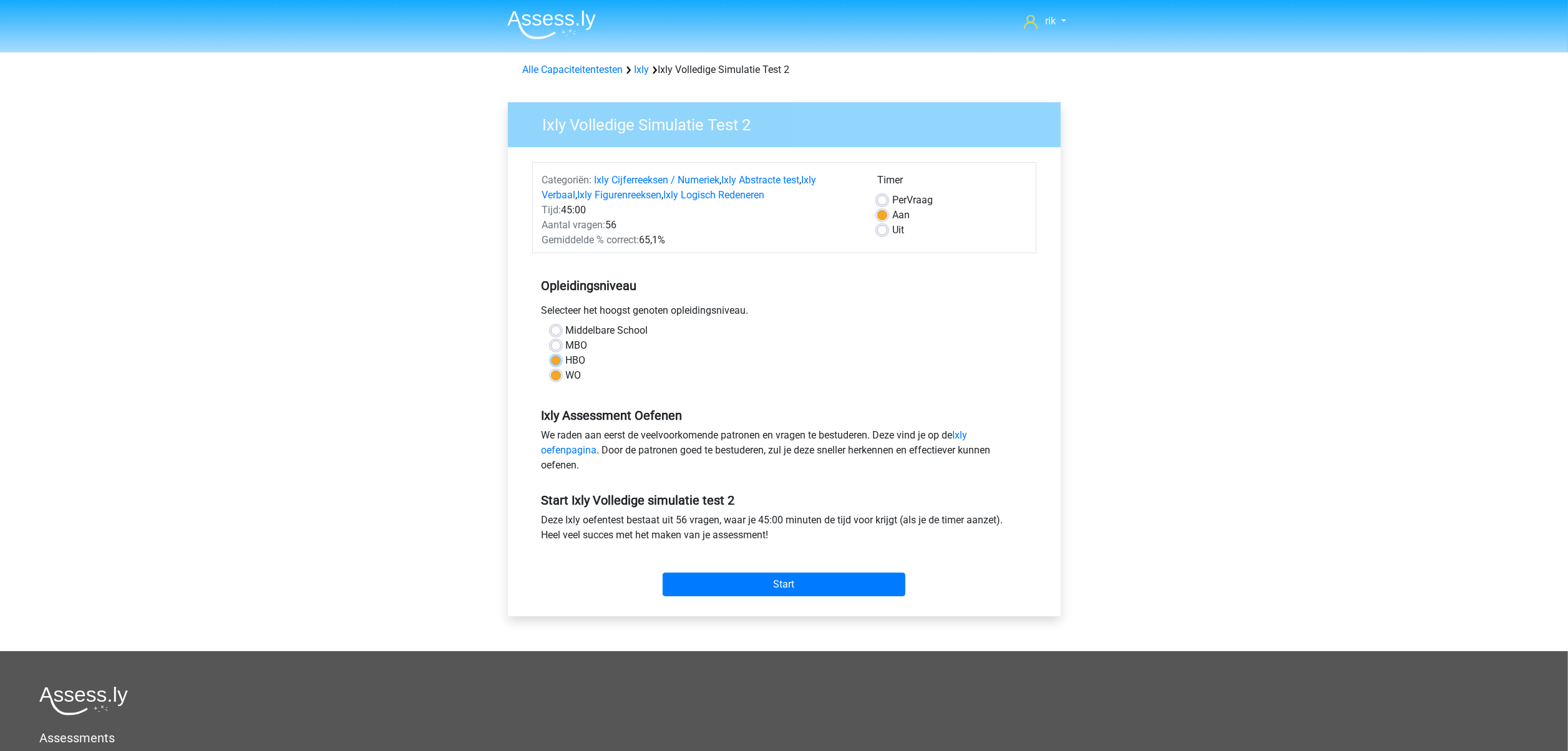 click on "HBO" at bounding box center [556, 359] 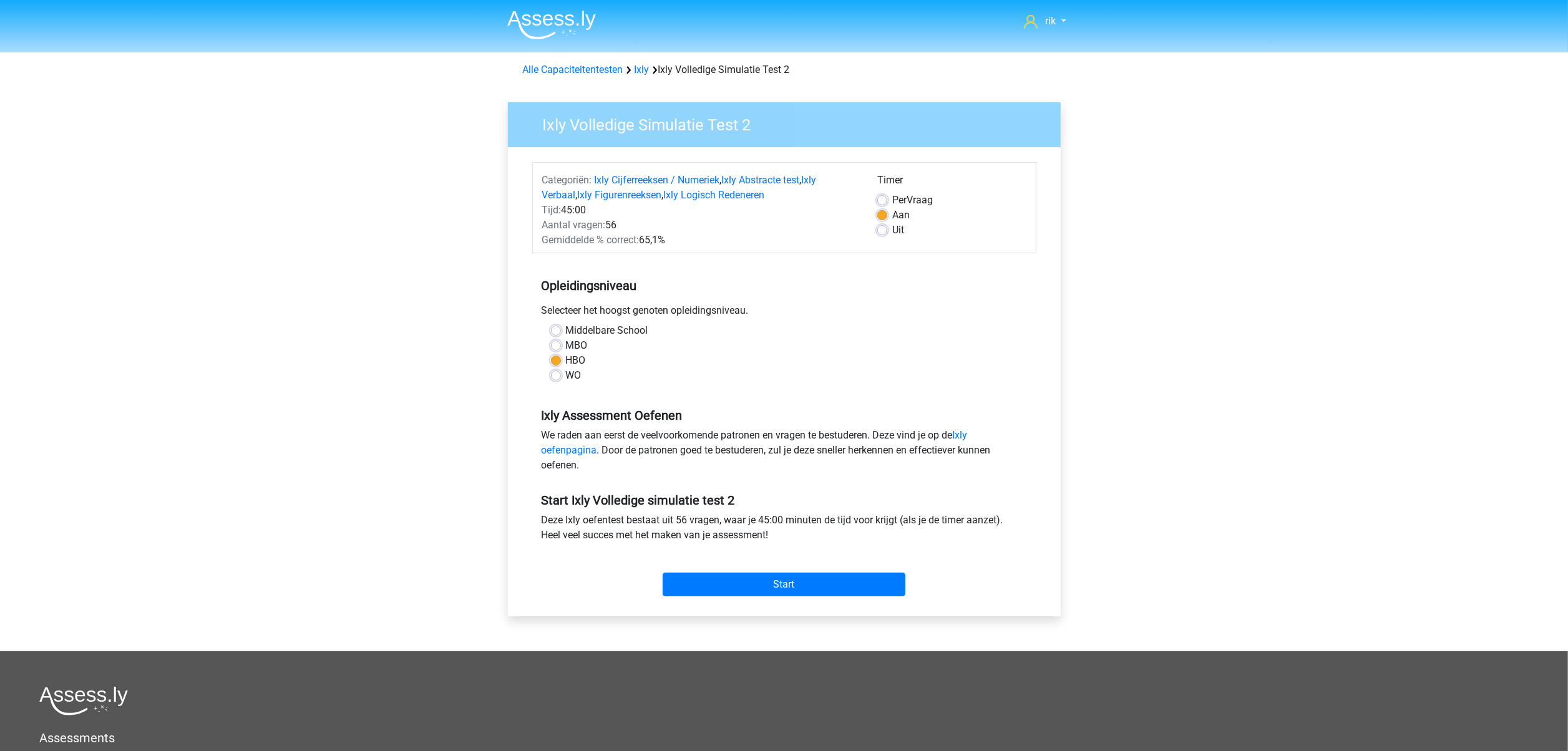 drag, startPoint x: 960, startPoint y: 377, endPoint x: 961, endPoint y: 261, distance: 116.00431 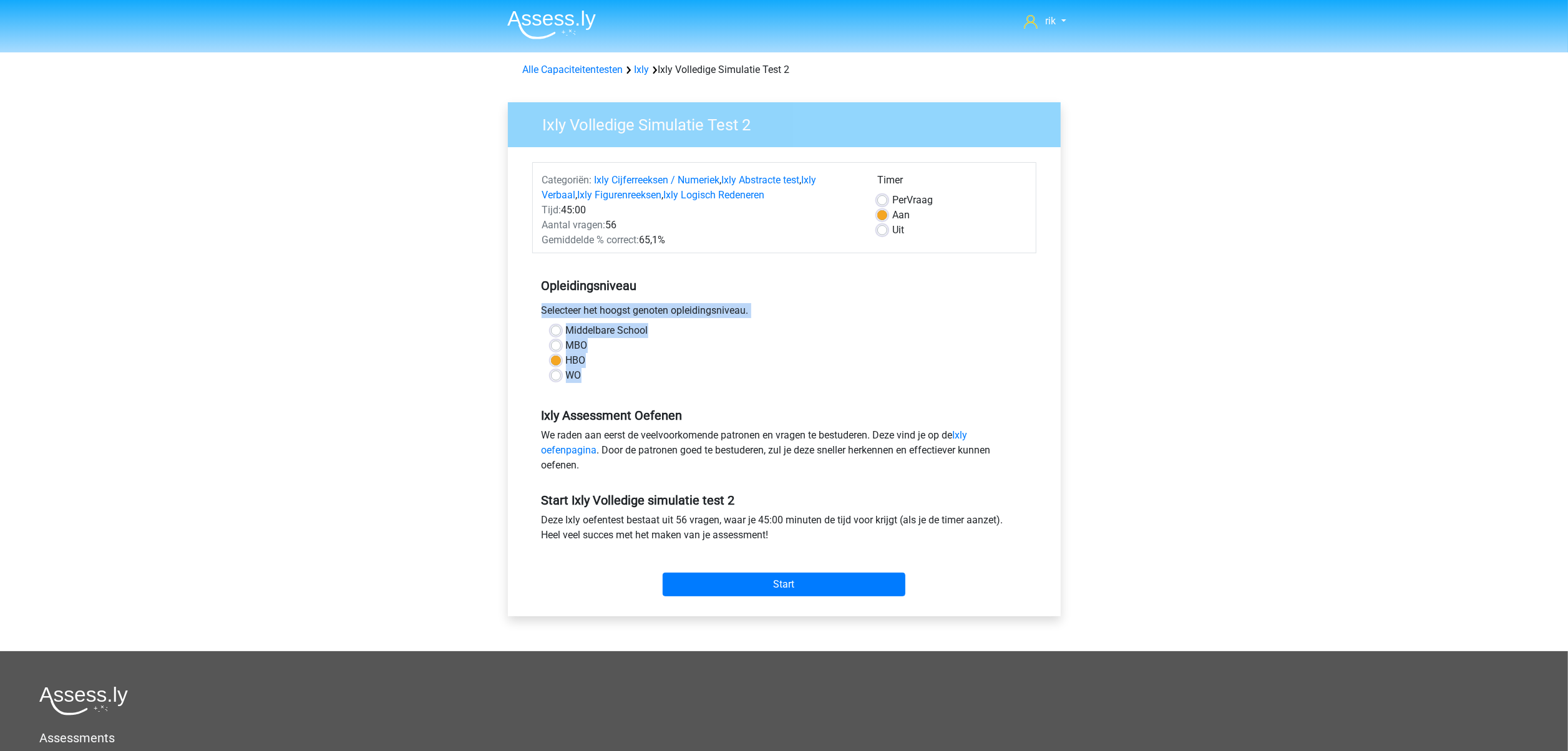 drag, startPoint x: 961, startPoint y: 261, endPoint x: 804, endPoint y: 320, distance: 167.72 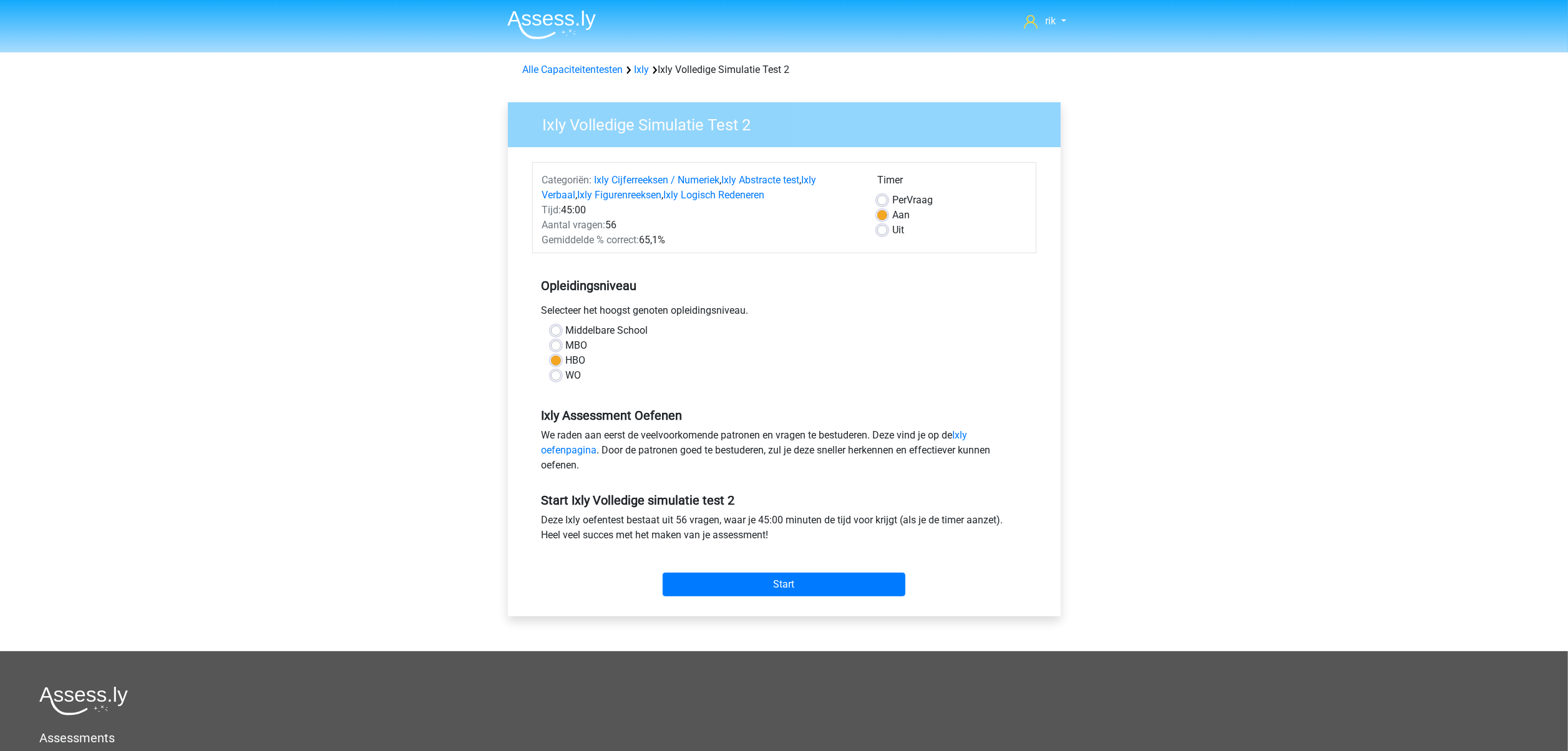 click on "MBO" at bounding box center (577, 346) 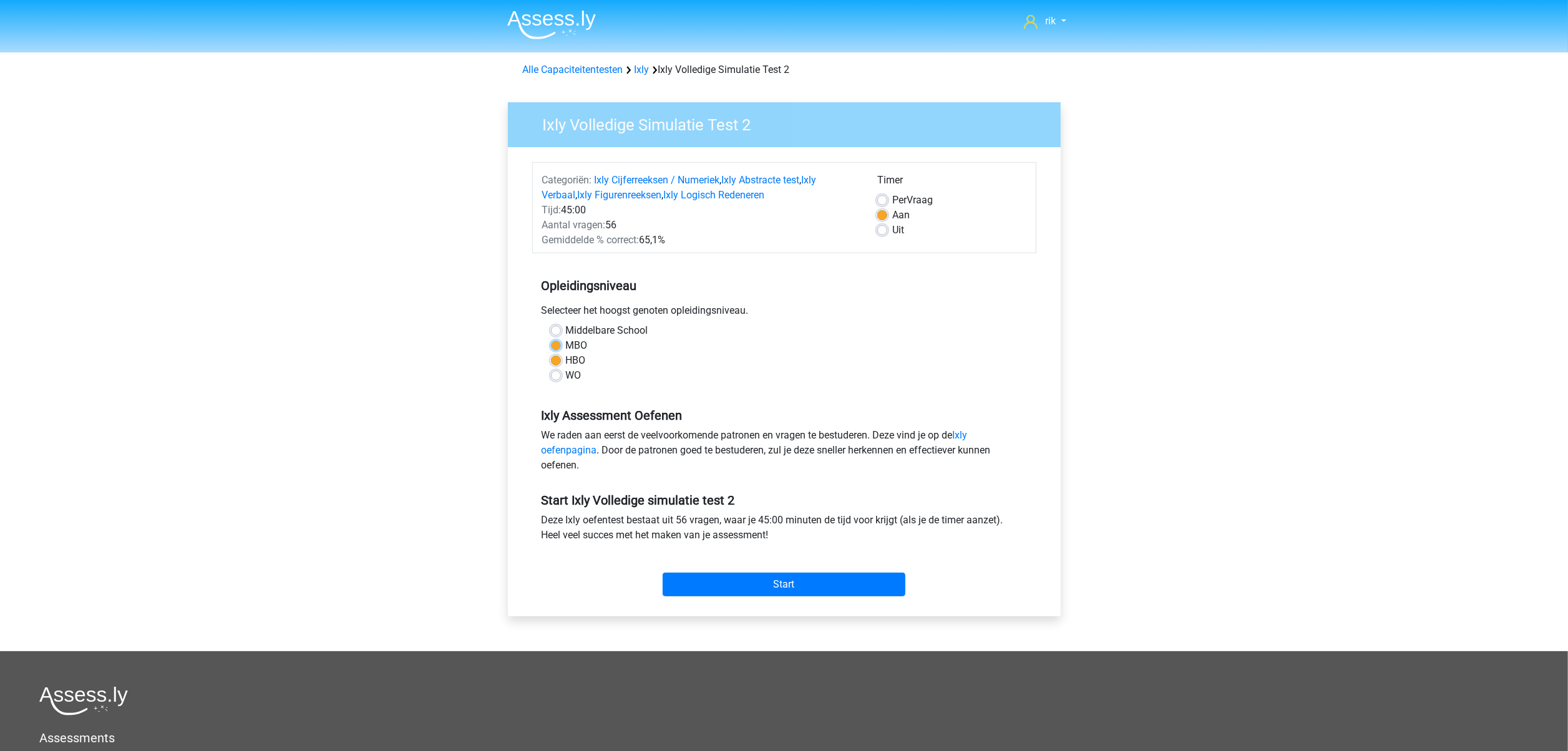 click on "MBO" at bounding box center [556, 344] 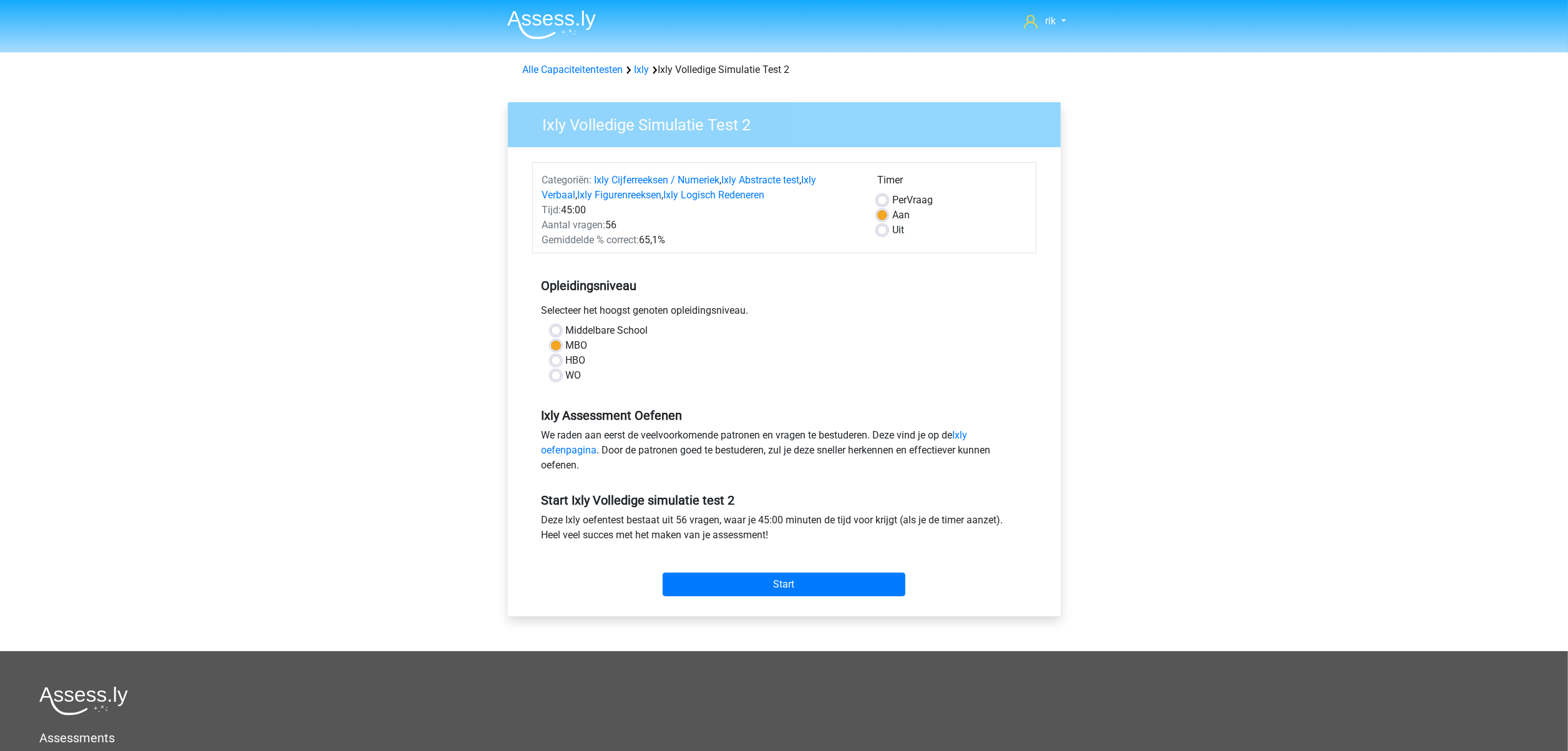 click on "HBO" at bounding box center [576, 361] 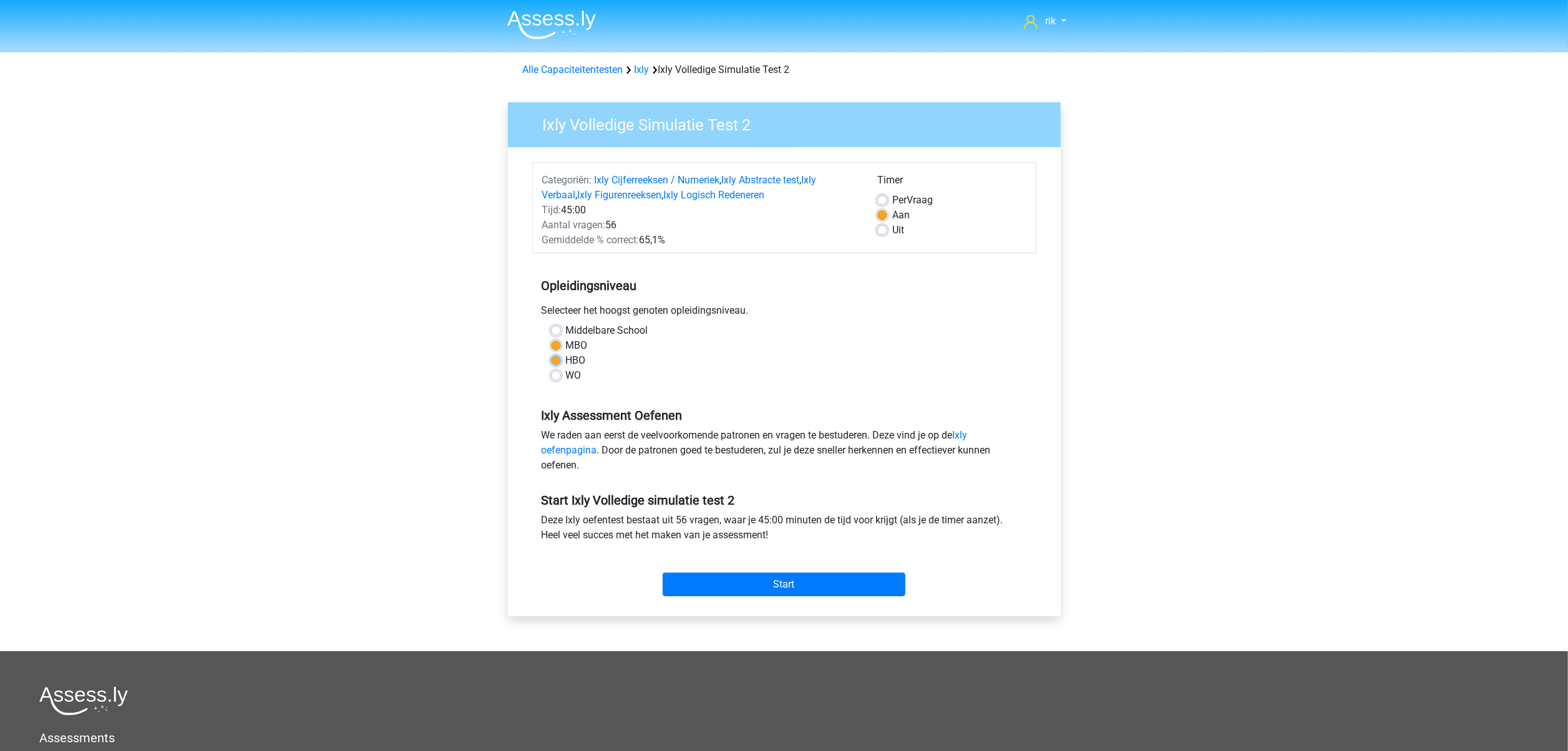 click on "HBO" at bounding box center [556, 359] 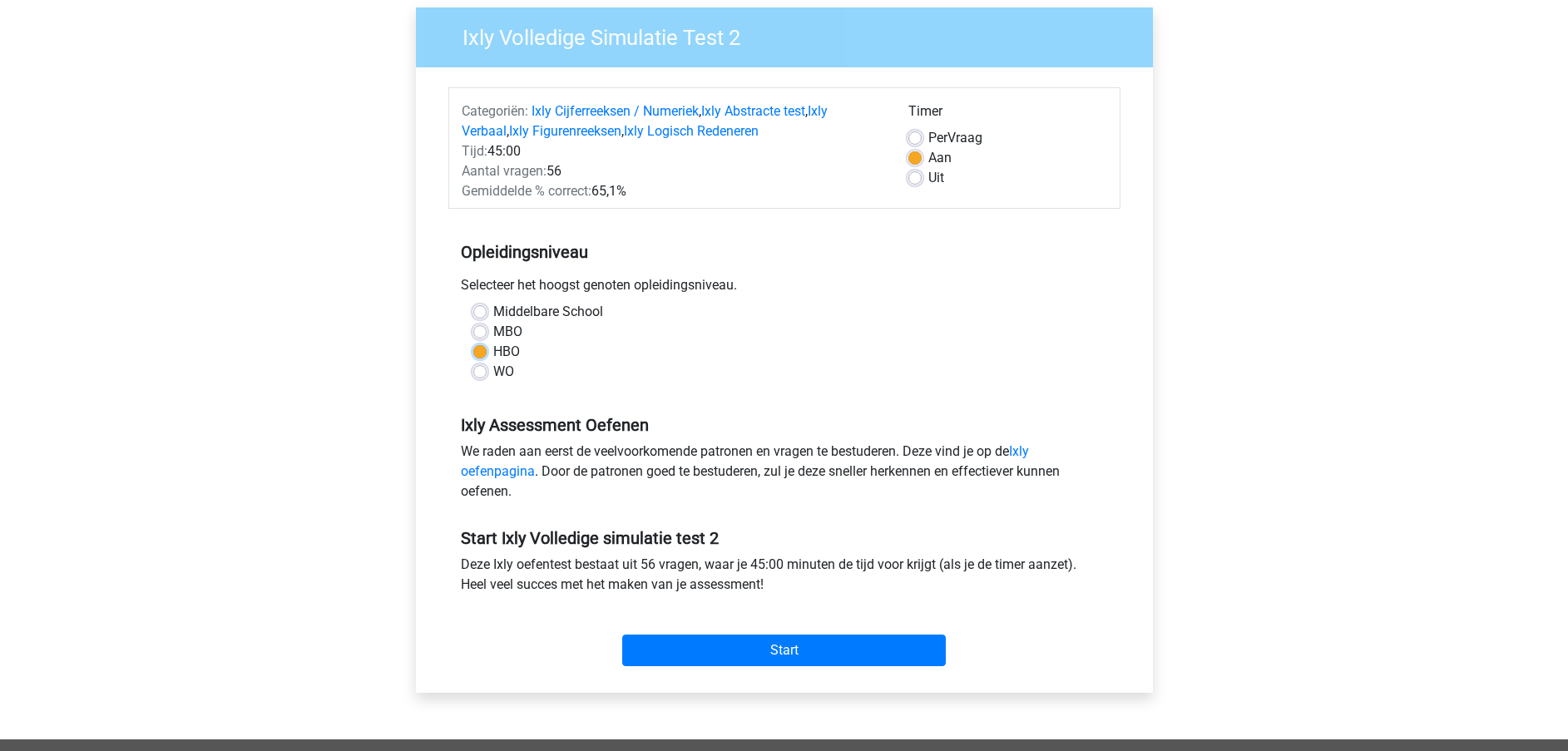 scroll, scrollTop: 136, scrollLeft: 0, axis: vertical 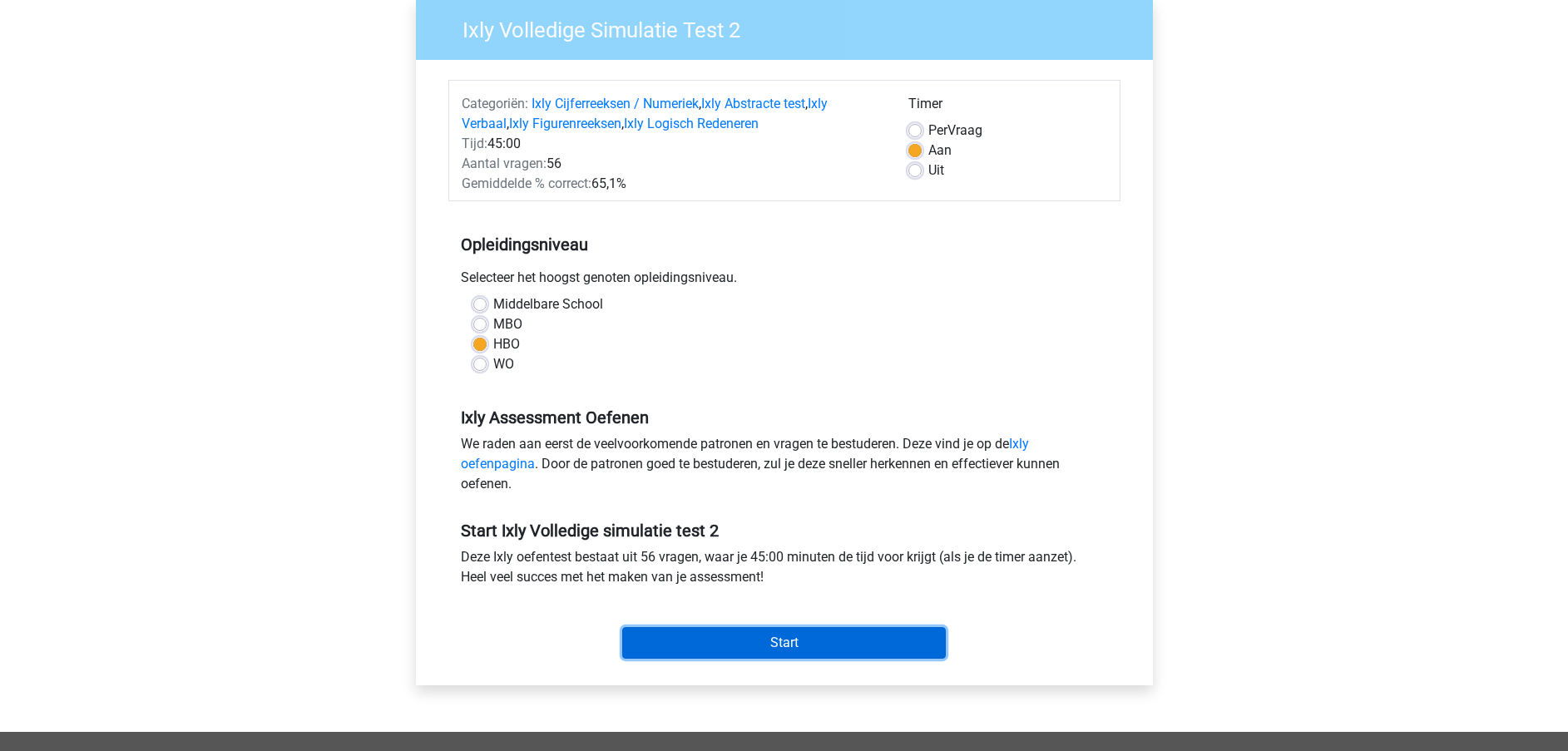click on "Start" at bounding box center [784, 643] 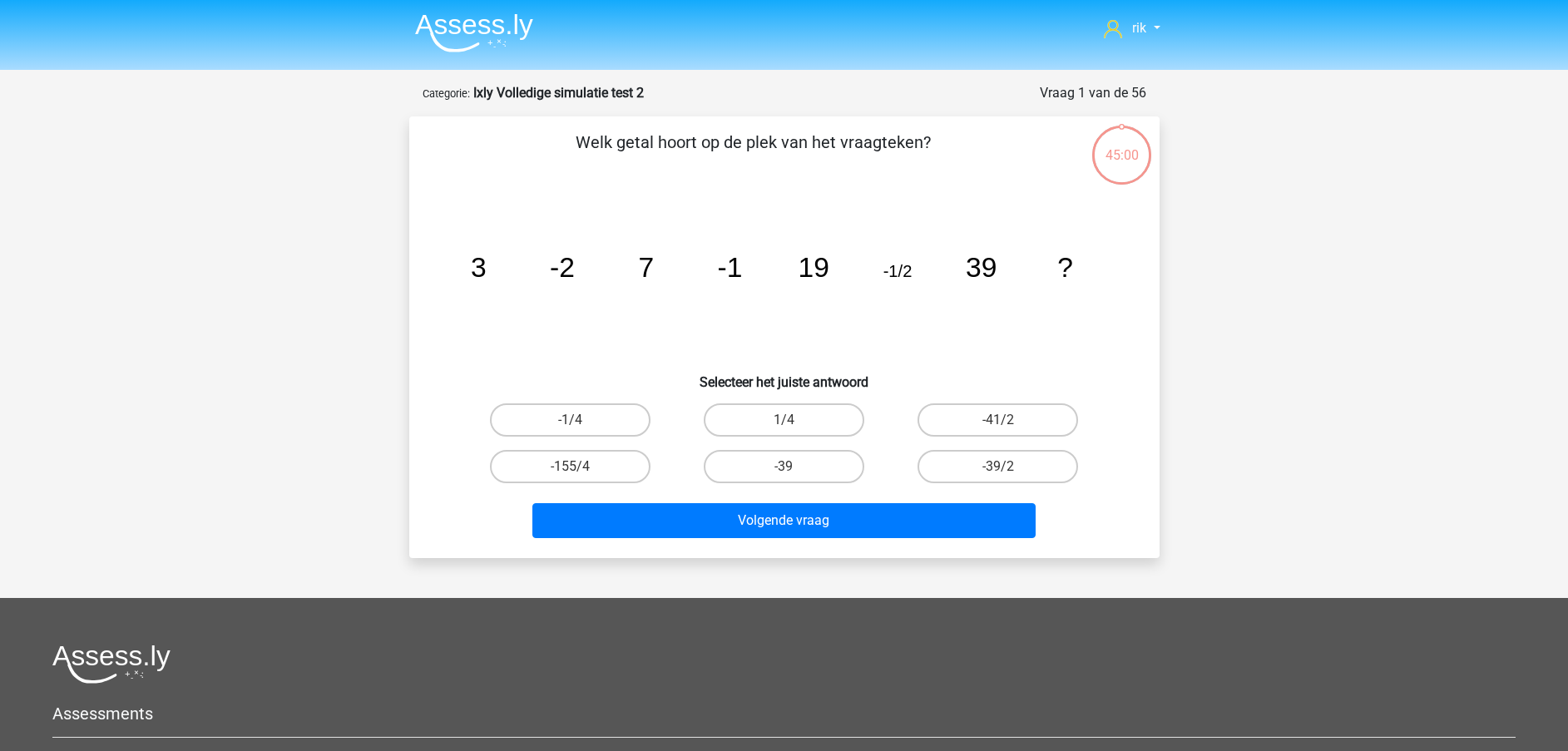 scroll, scrollTop: 0, scrollLeft: 0, axis: both 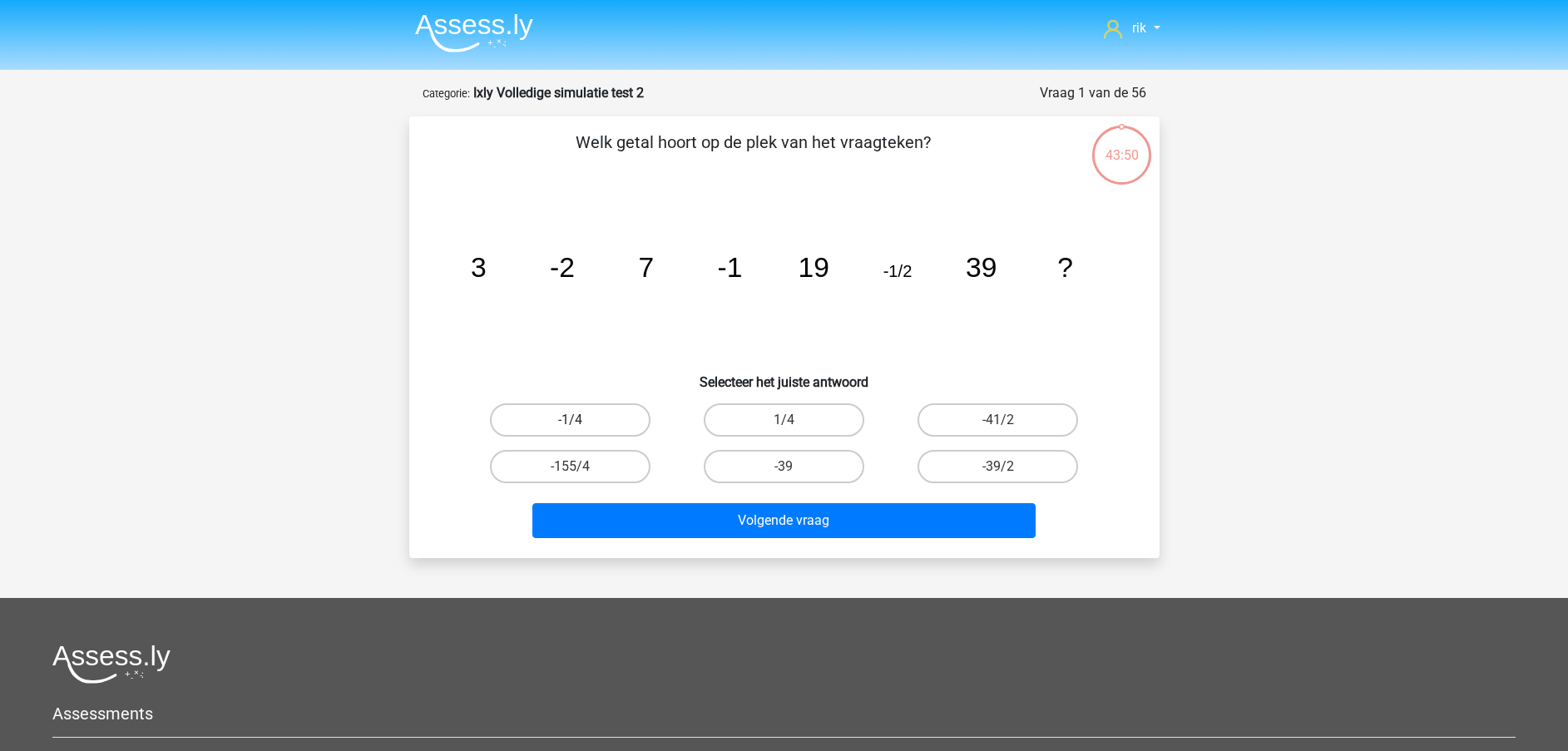 click on "-1/4" at bounding box center (570, 420) 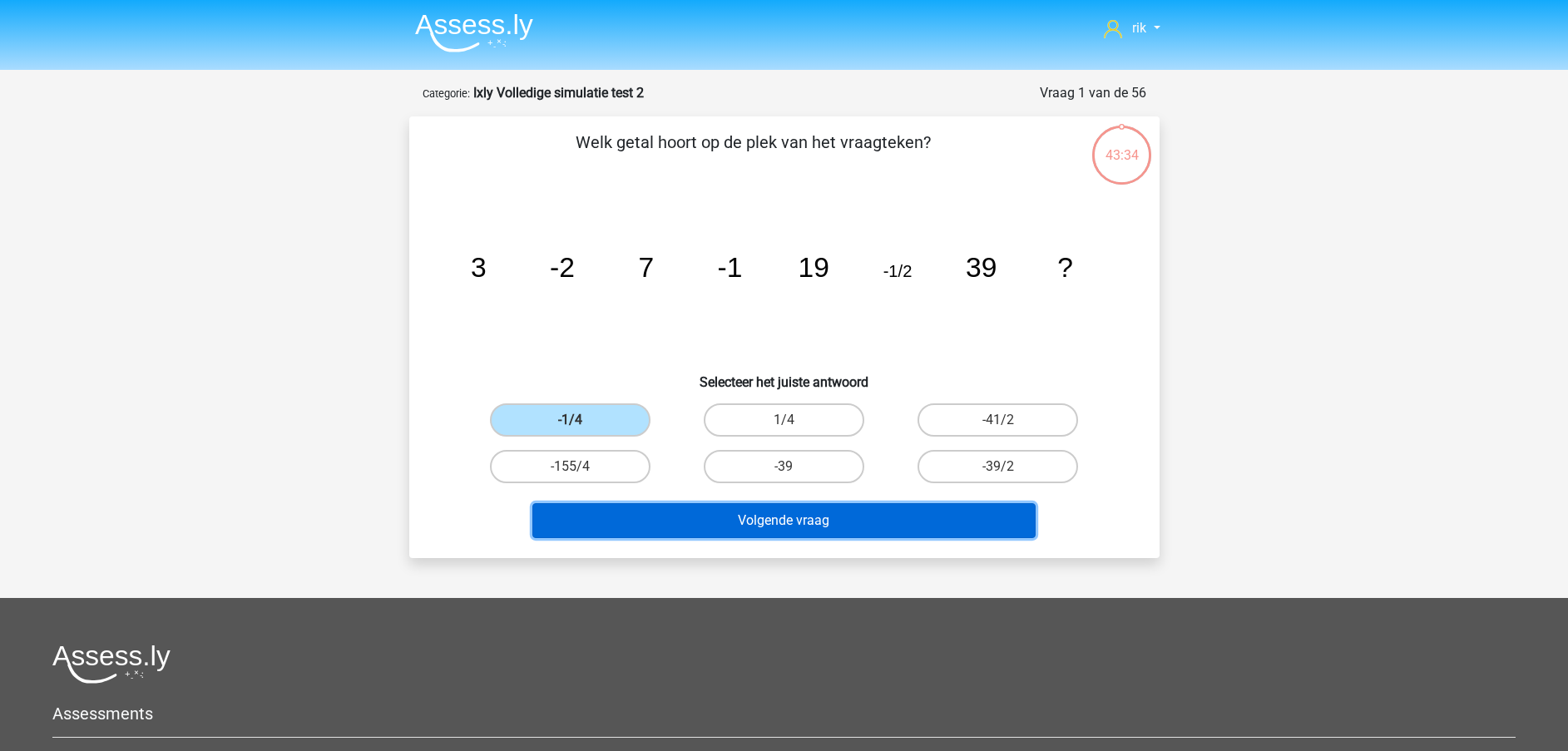 click on "Volgende vraag" at bounding box center [784, 521] 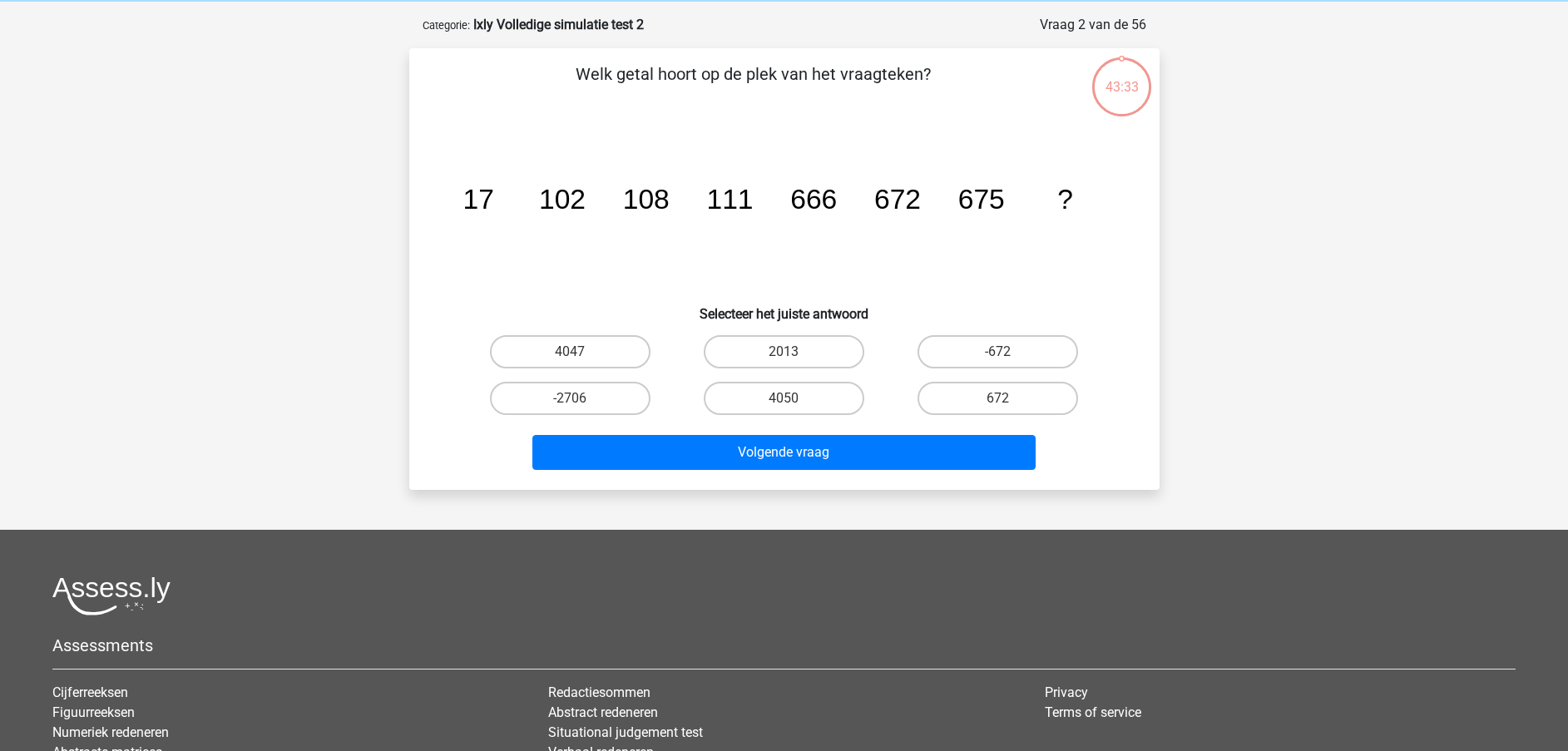 scroll, scrollTop: 83, scrollLeft: 0, axis: vertical 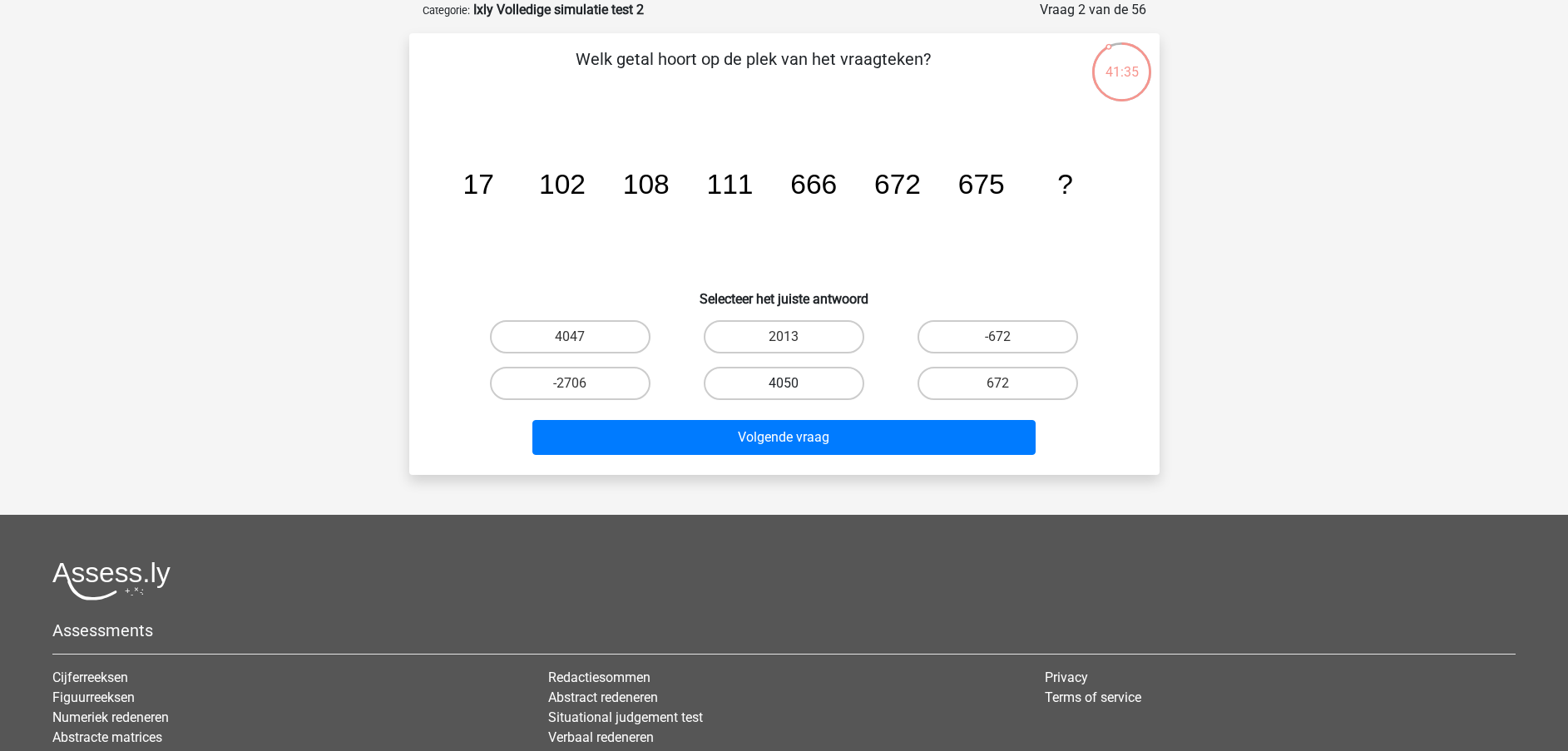 click on "4050" at bounding box center [784, 383] 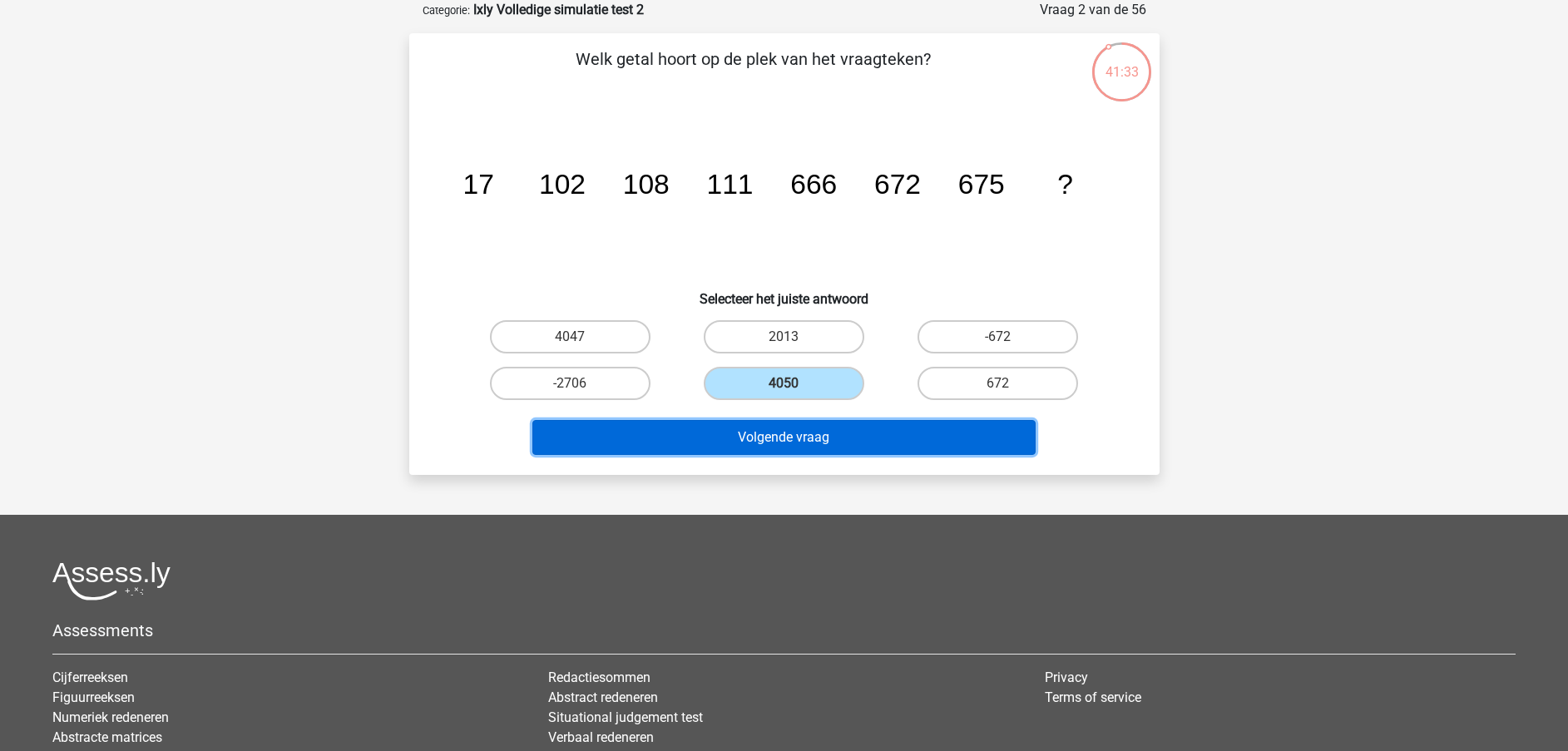 click on "Volgende vraag" at bounding box center [784, 437] 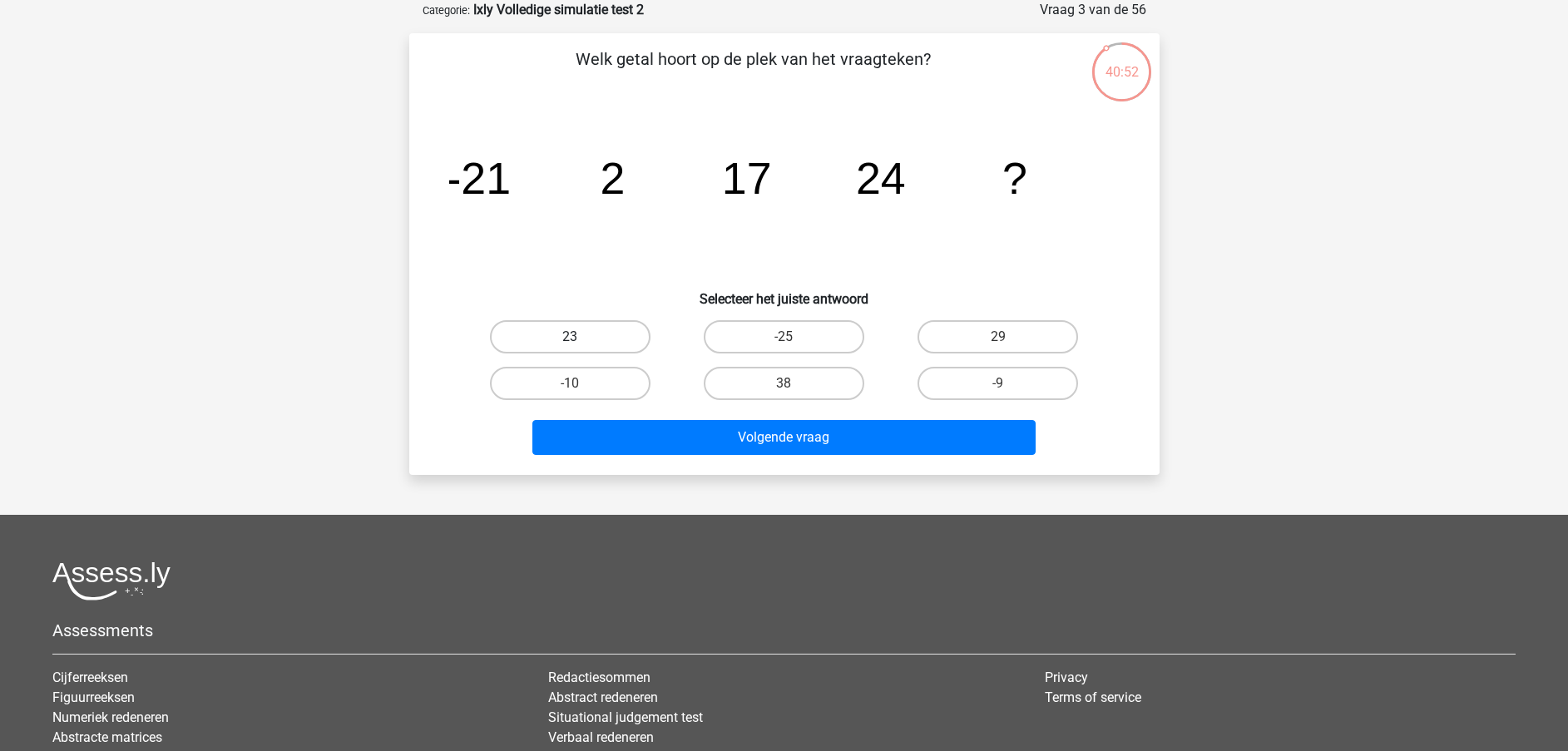 click on "23" at bounding box center [570, 337] 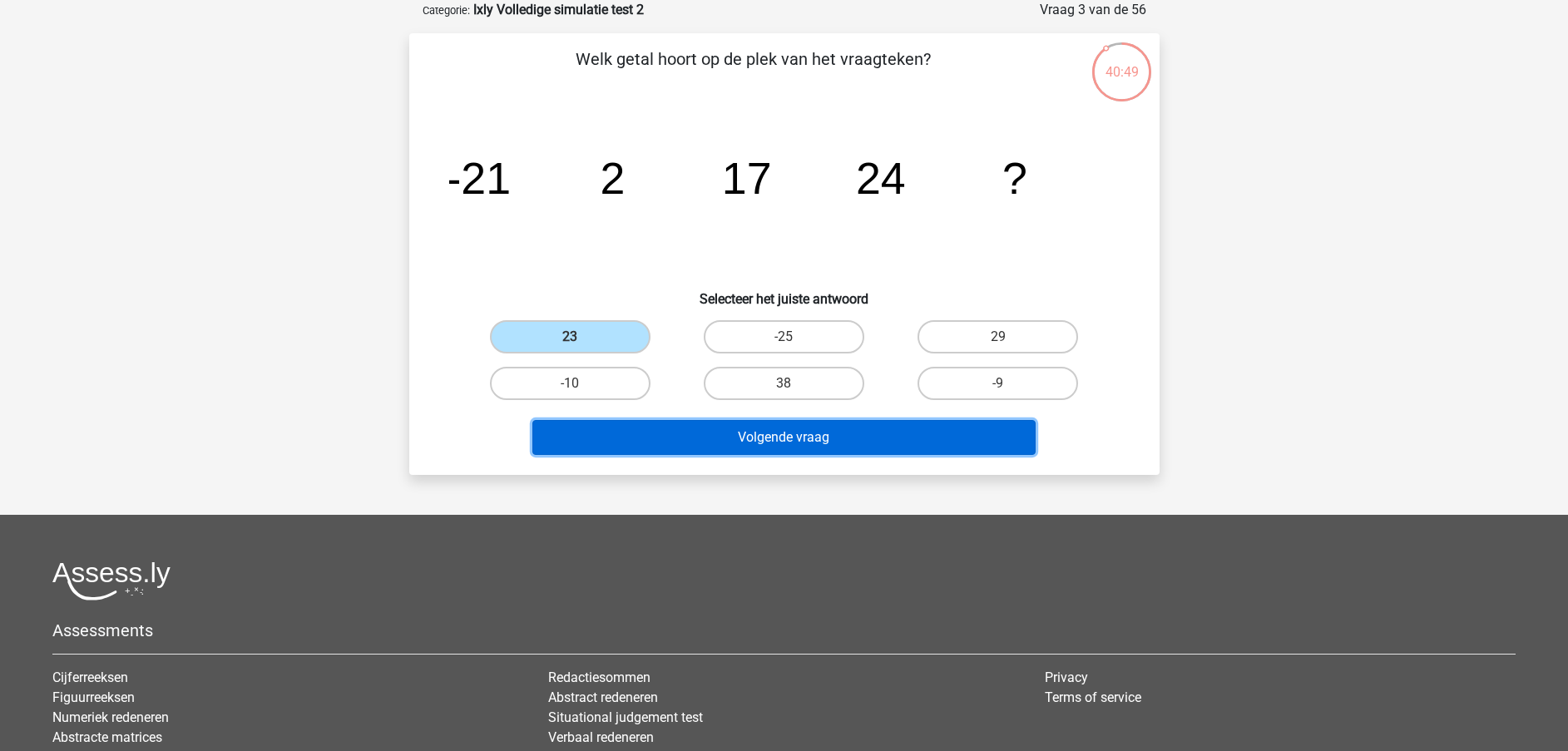 click on "Volgende vraag" at bounding box center (784, 437) 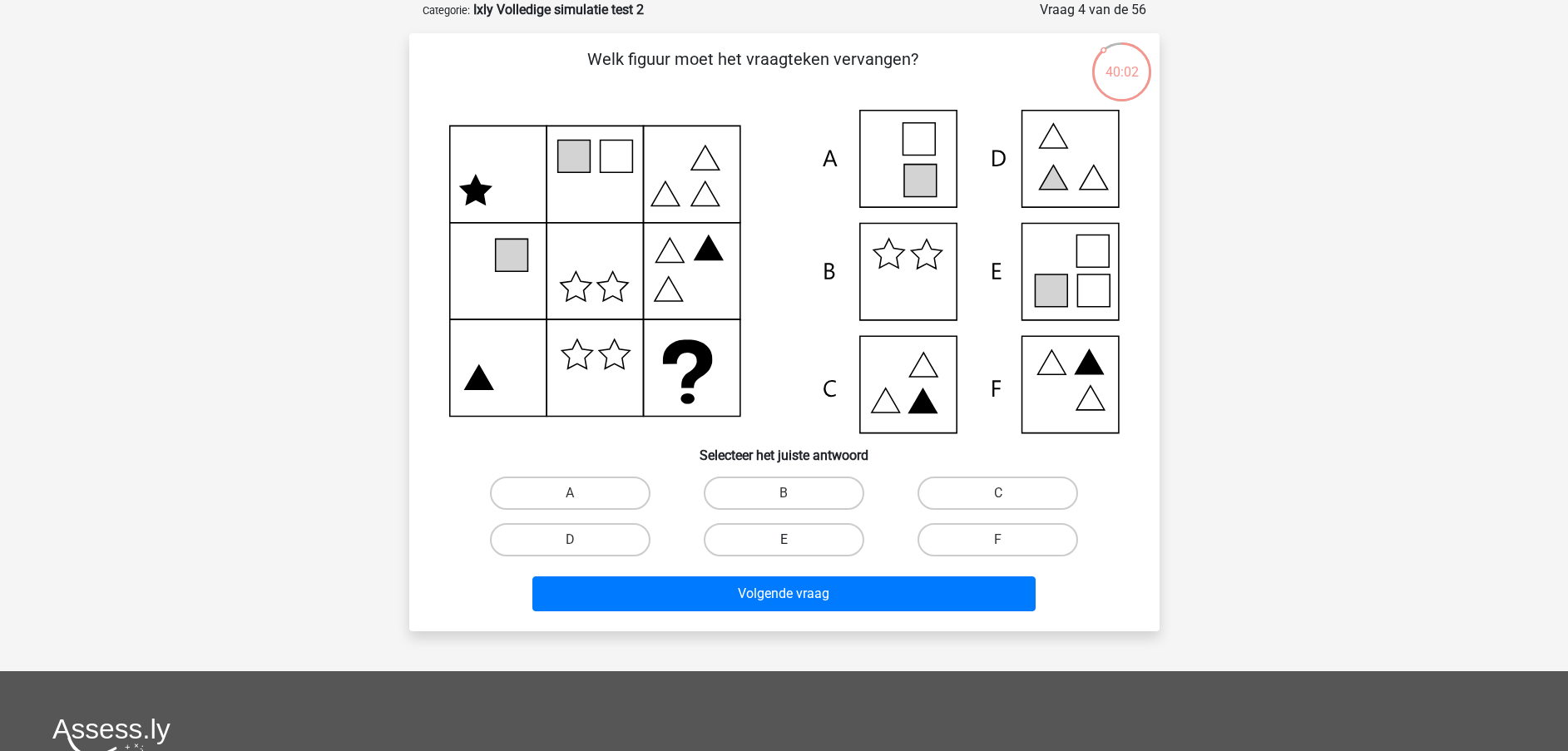 click on "E" at bounding box center (784, 540) 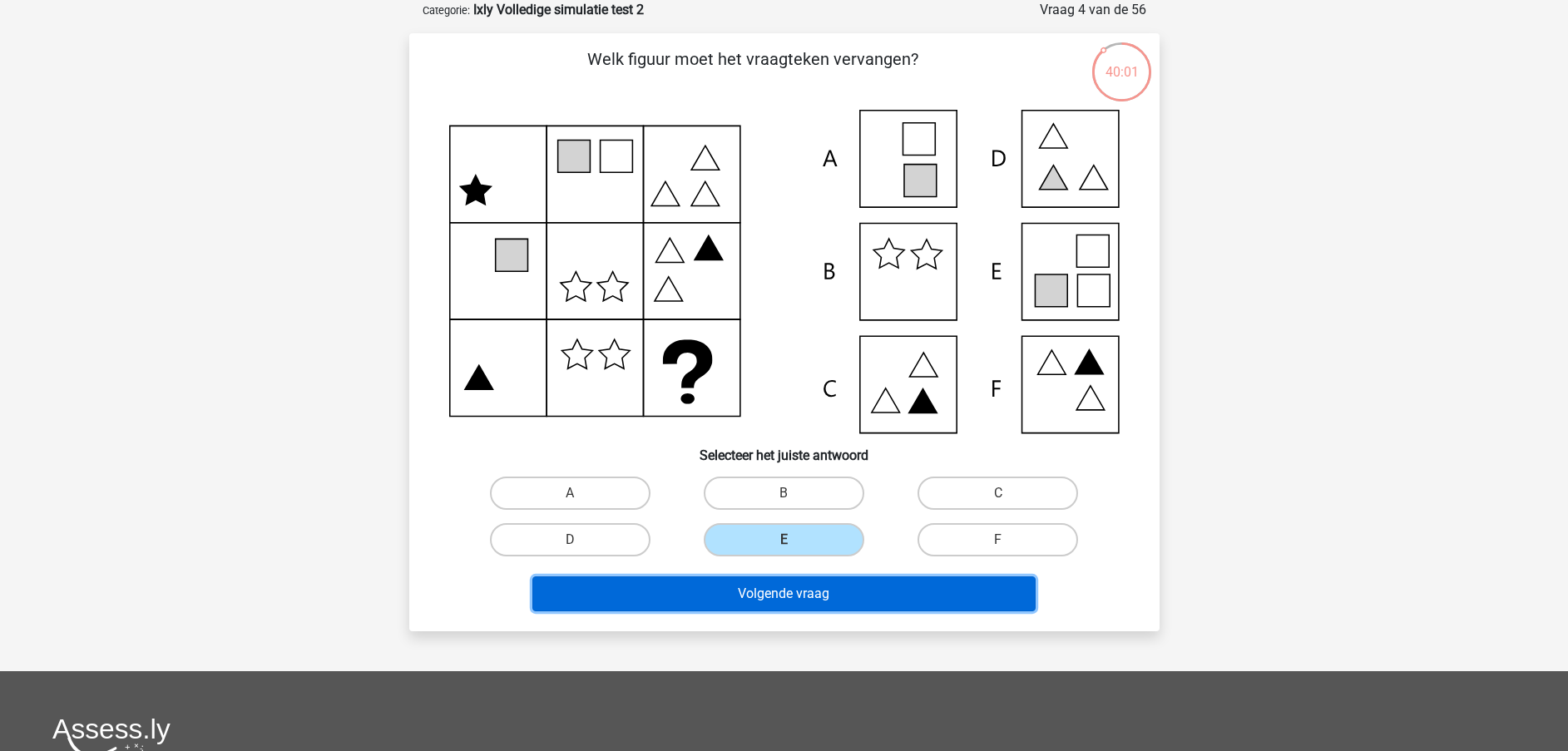 click on "Volgende vraag" at bounding box center [784, 594] 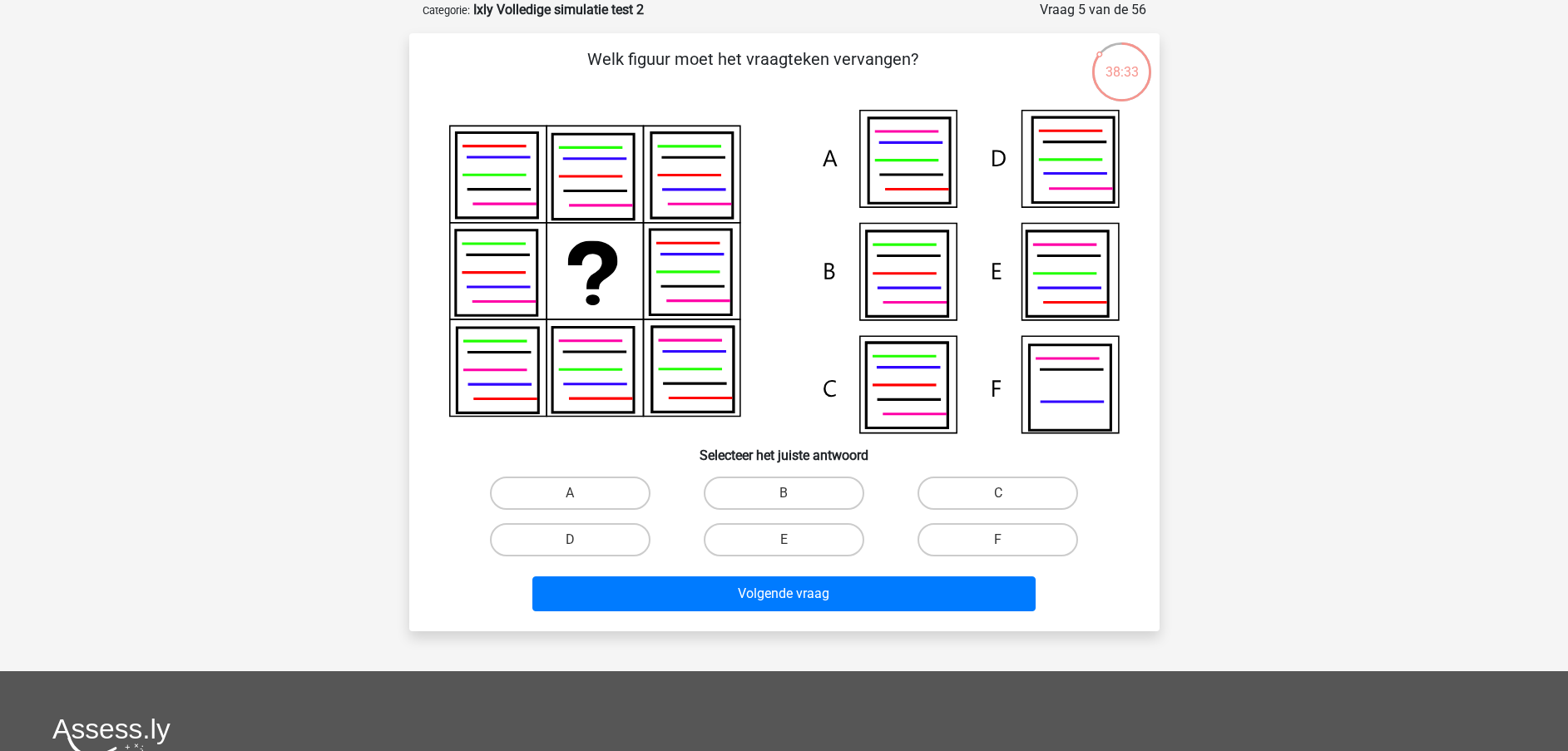 click 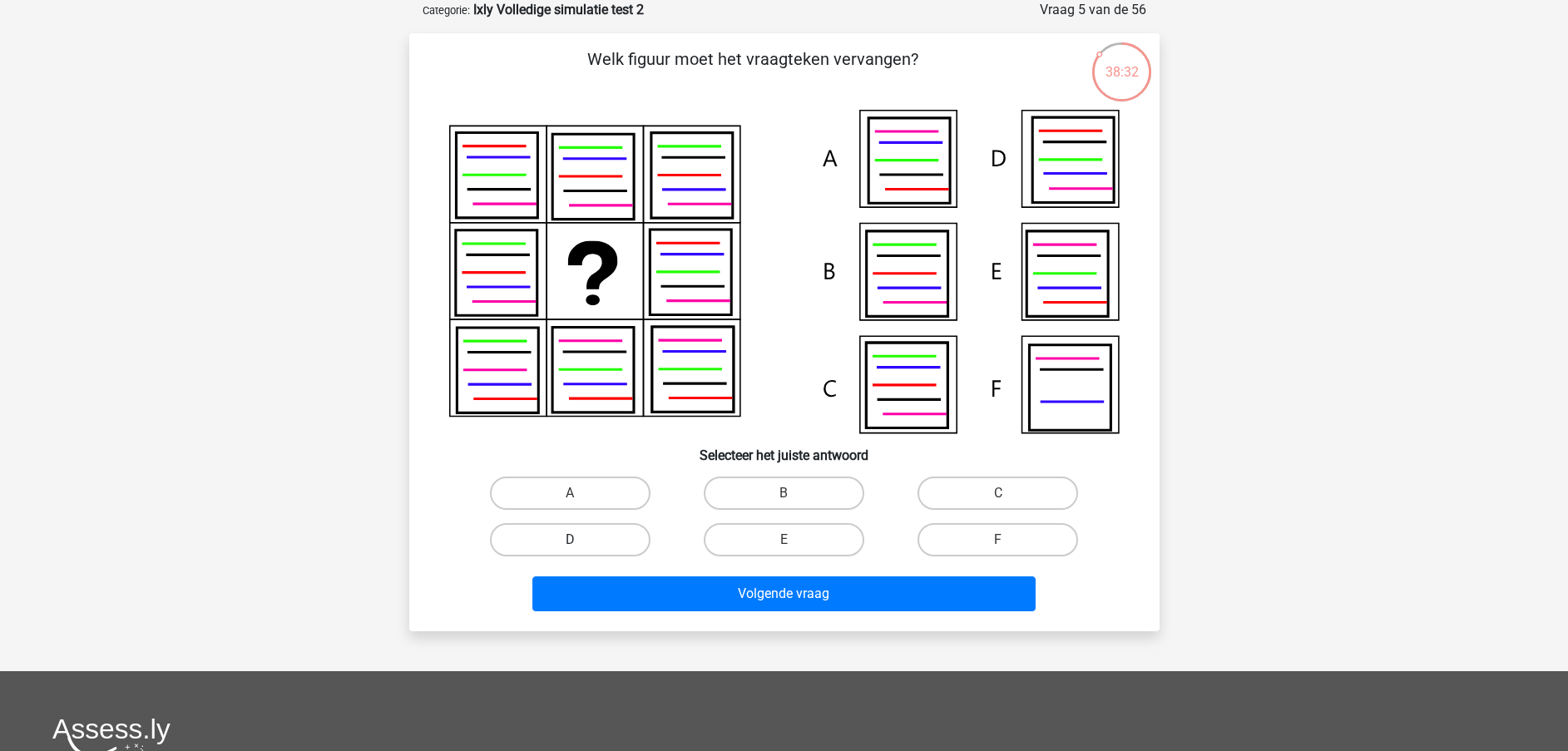 click on "D" at bounding box center [570, 540] 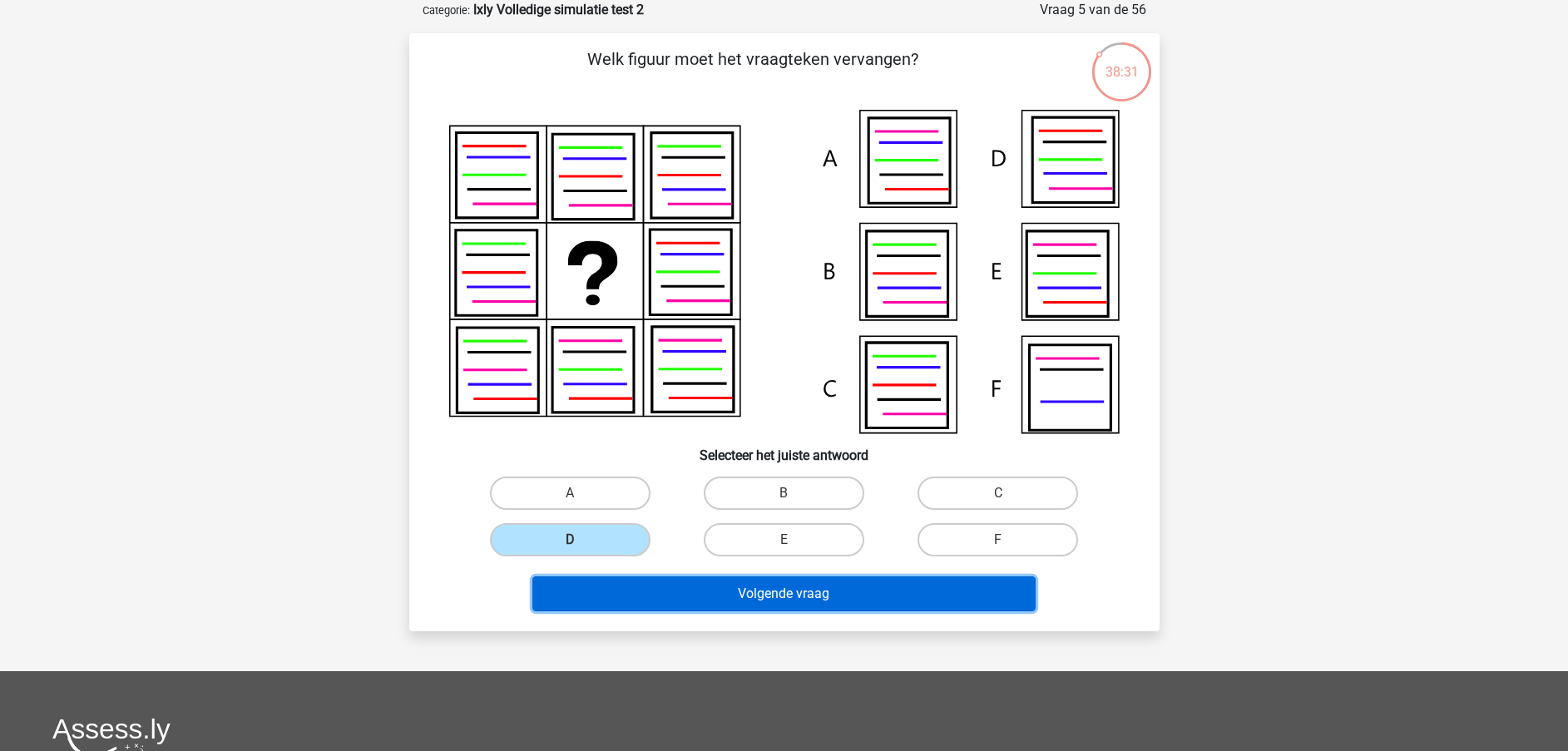 click on "Volgende vraag" at bounding box center [784, 594] 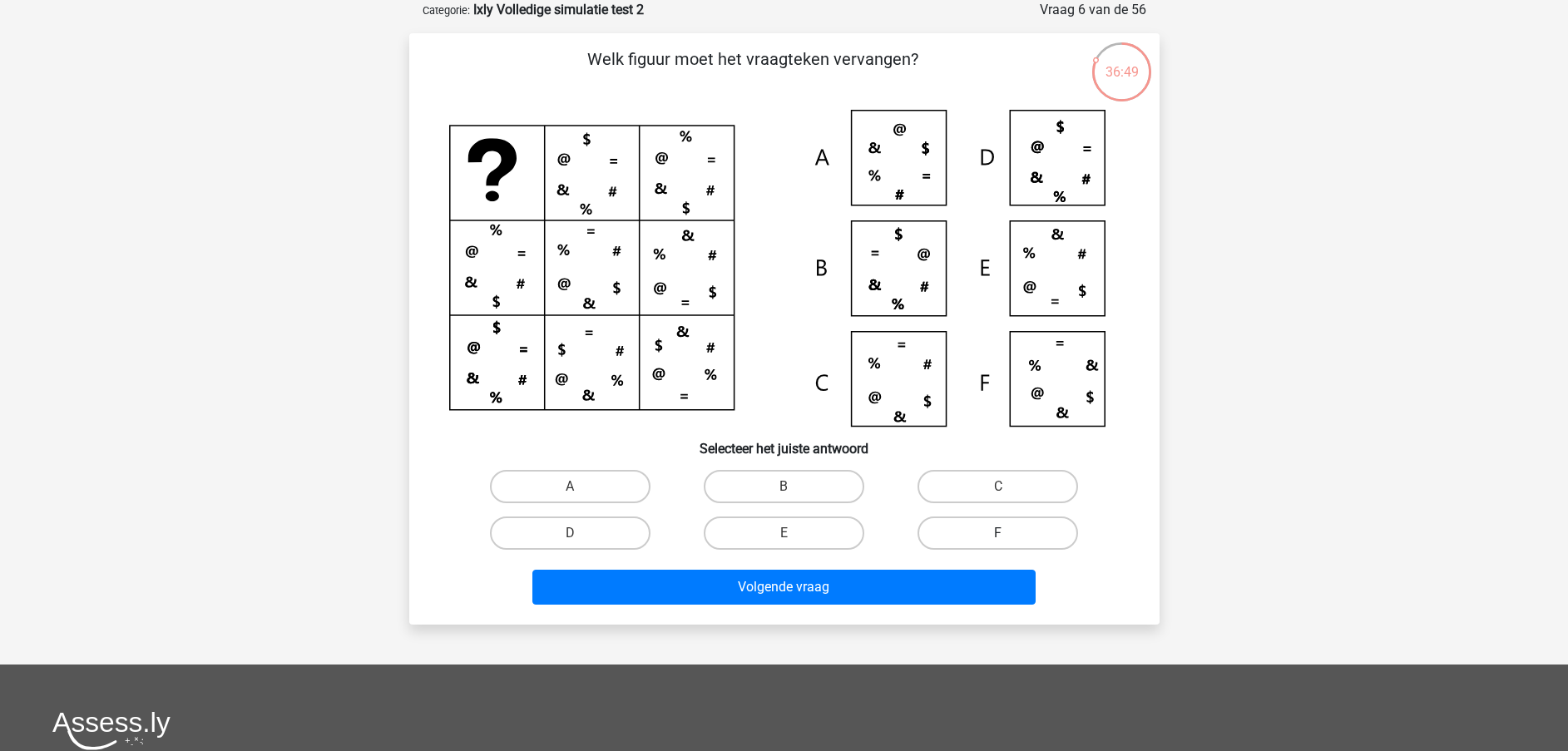 click on "F" at bounding box center [997, 533] 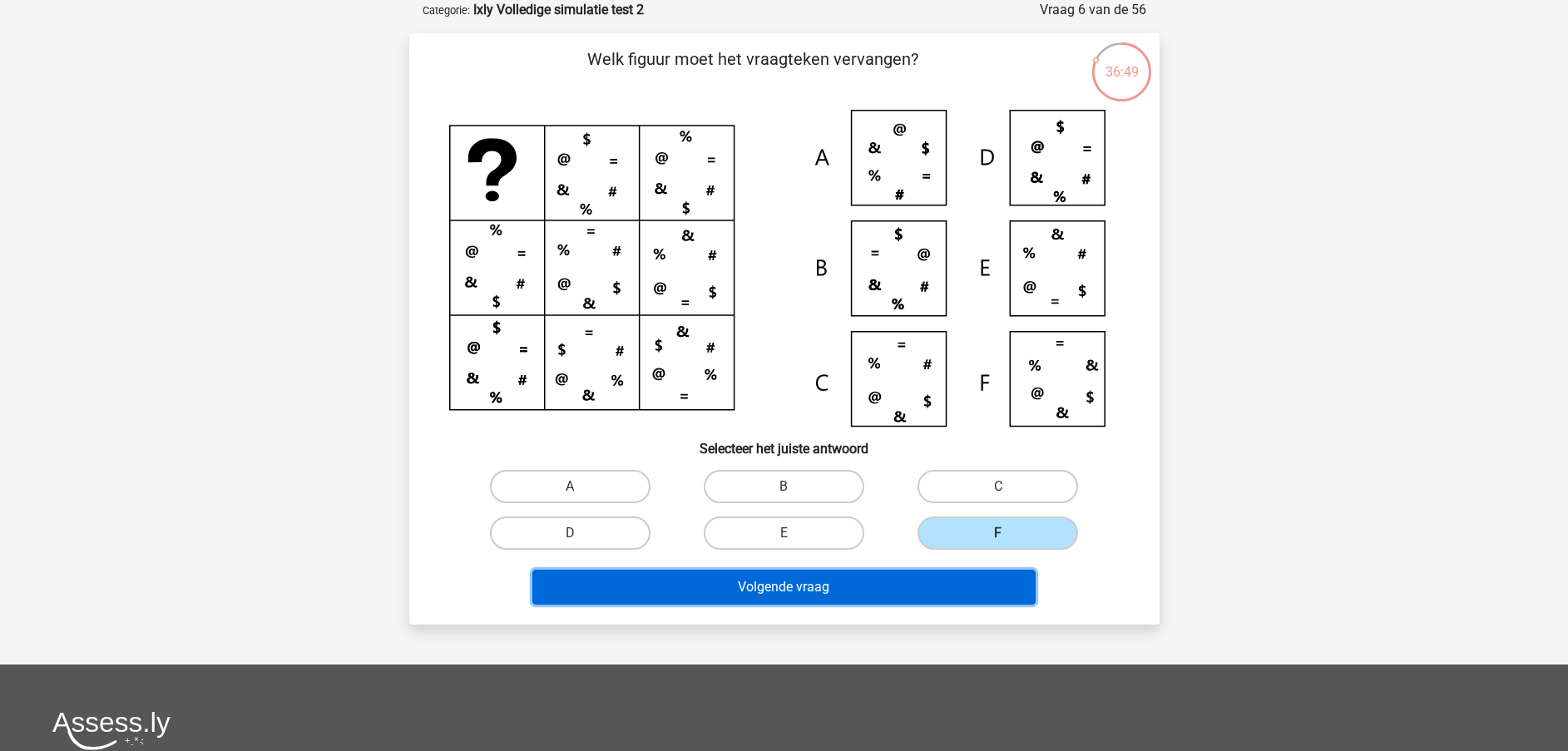 click on "Volgende vraag" at bounding box center (784, 587) 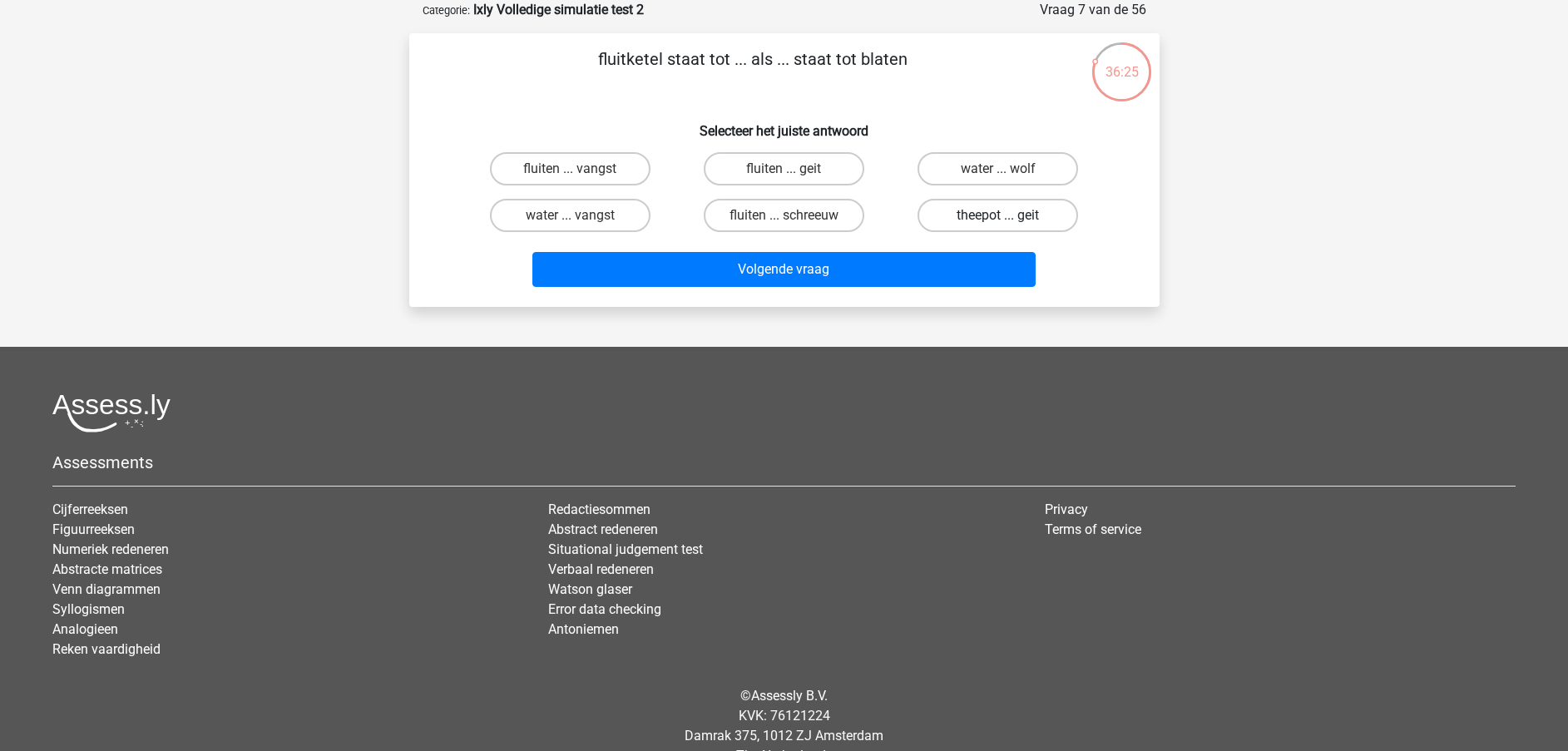 click on "theepot ... geit" at bounding box center [997, 215] 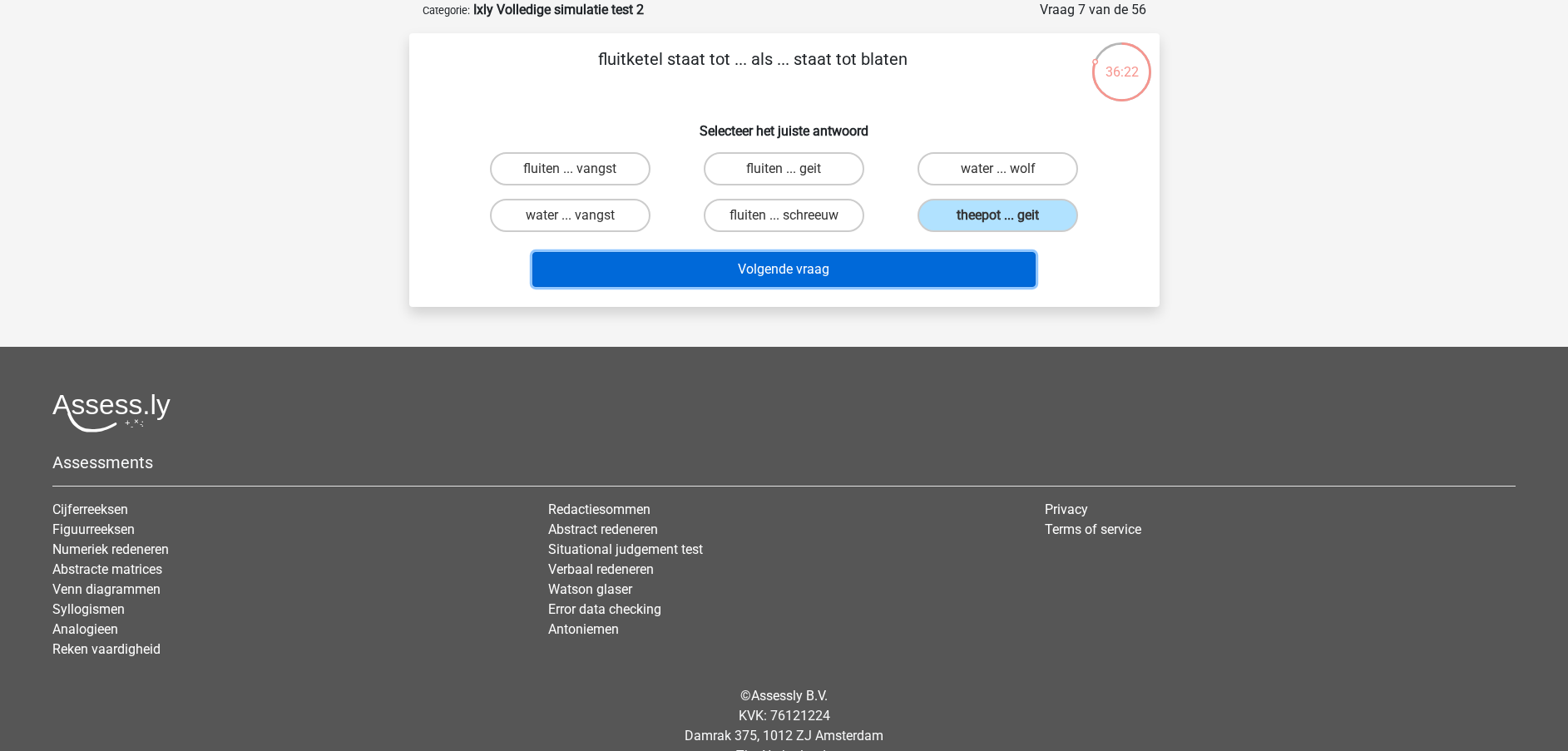 click on "Volgende vraag" at bounding box center [784, 269] 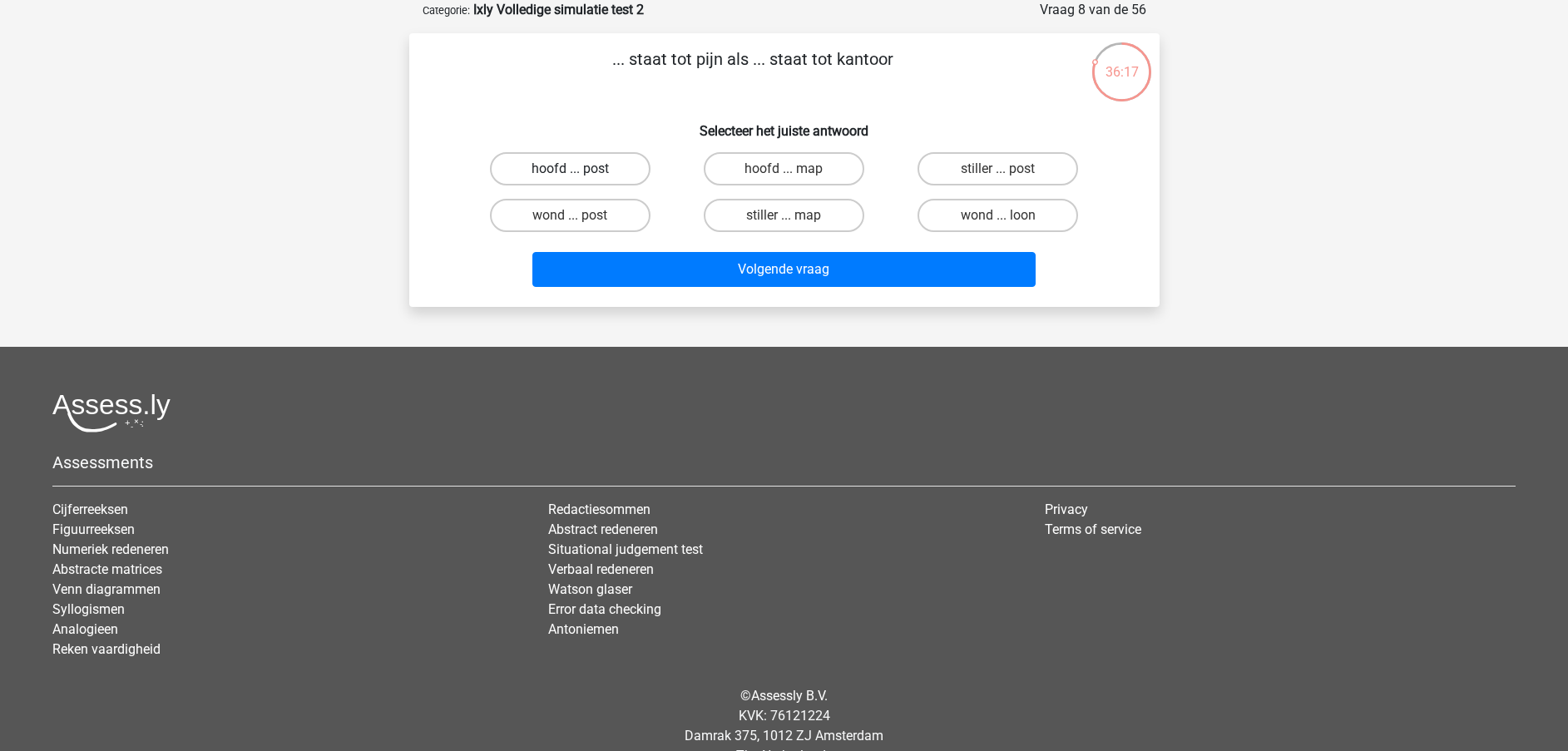 click on "hoofd ... post" at bounding box center (570, 169) 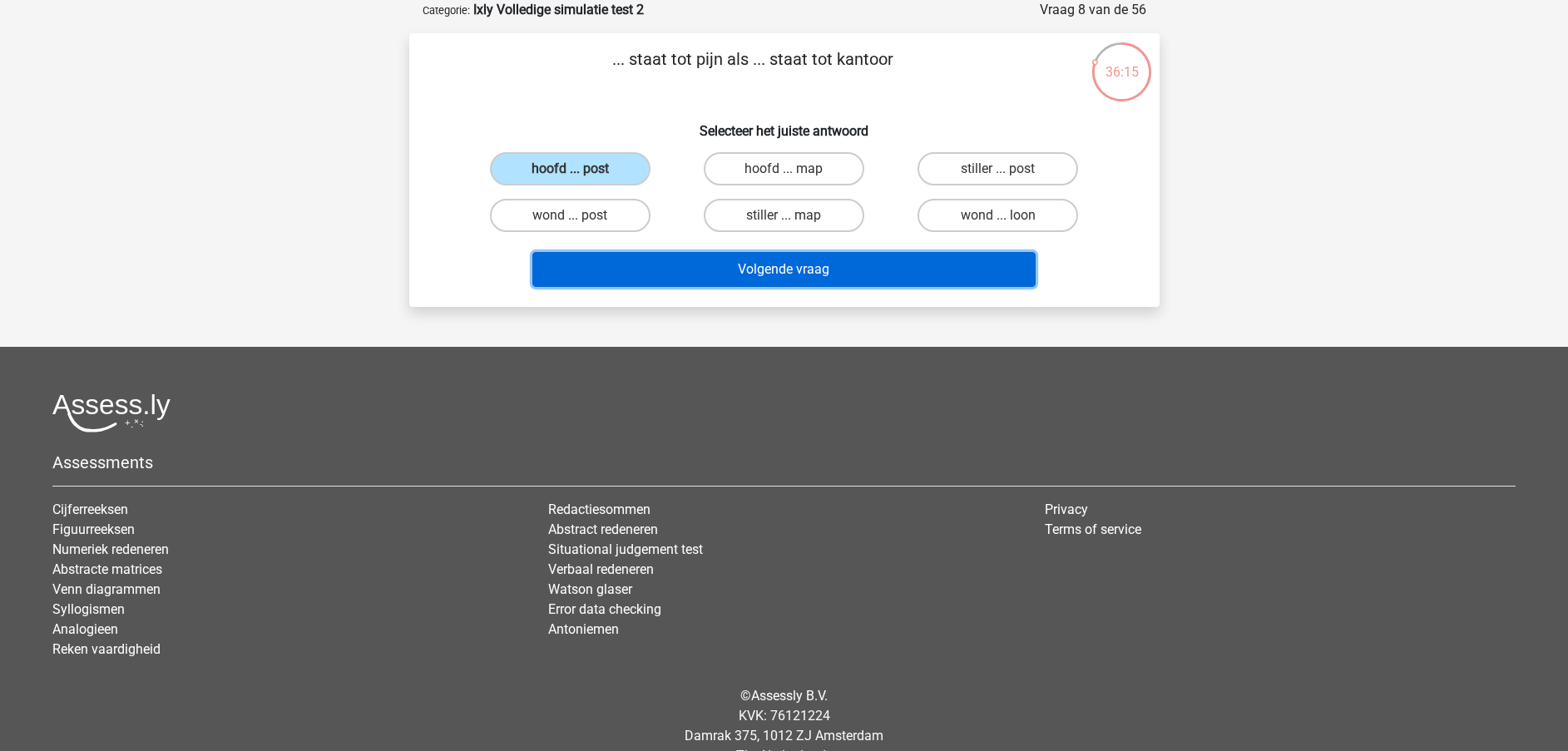 click on "Volgende vraag" at bounding box center [784, 269] 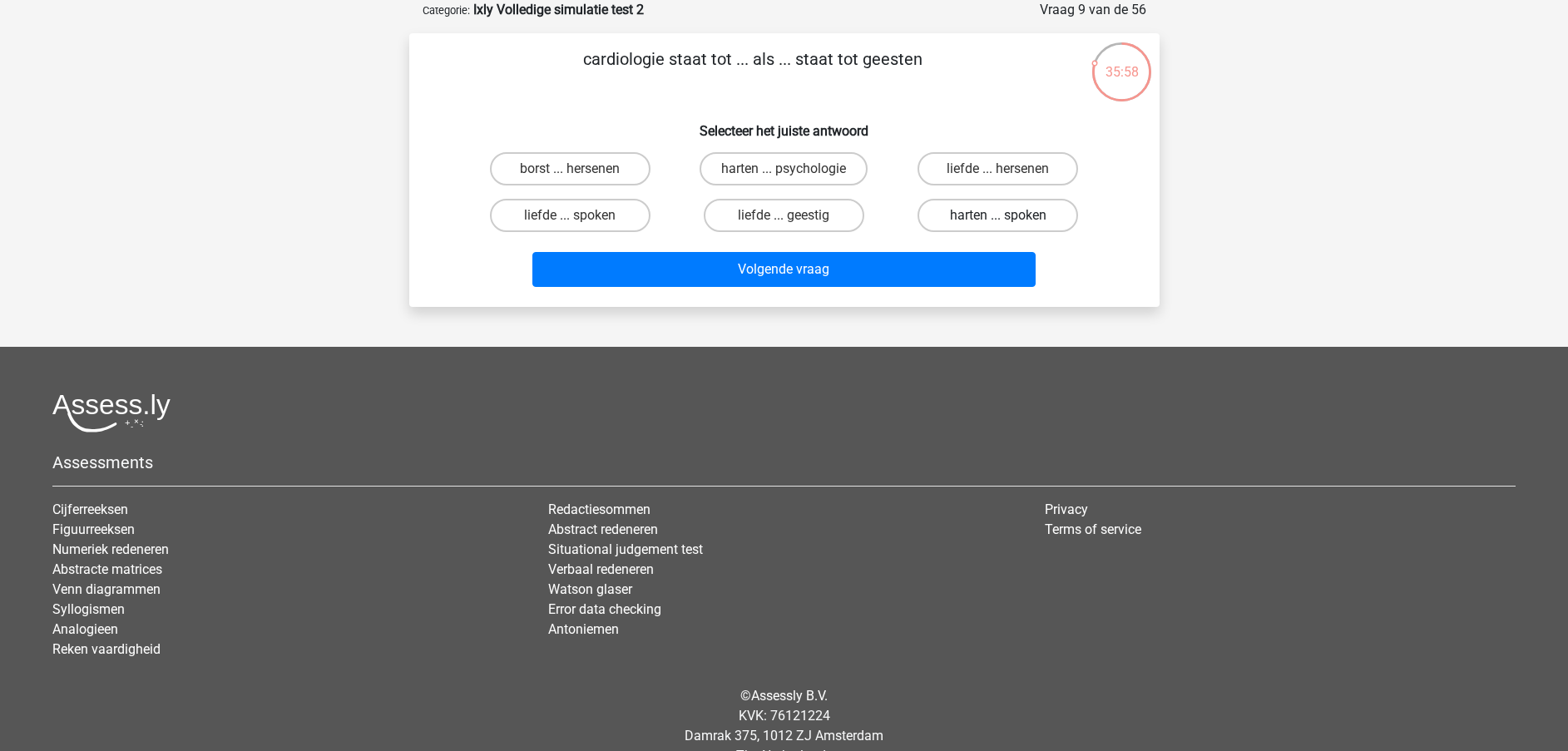 click on "harten ... spoken" at bounding box center [997, 215] 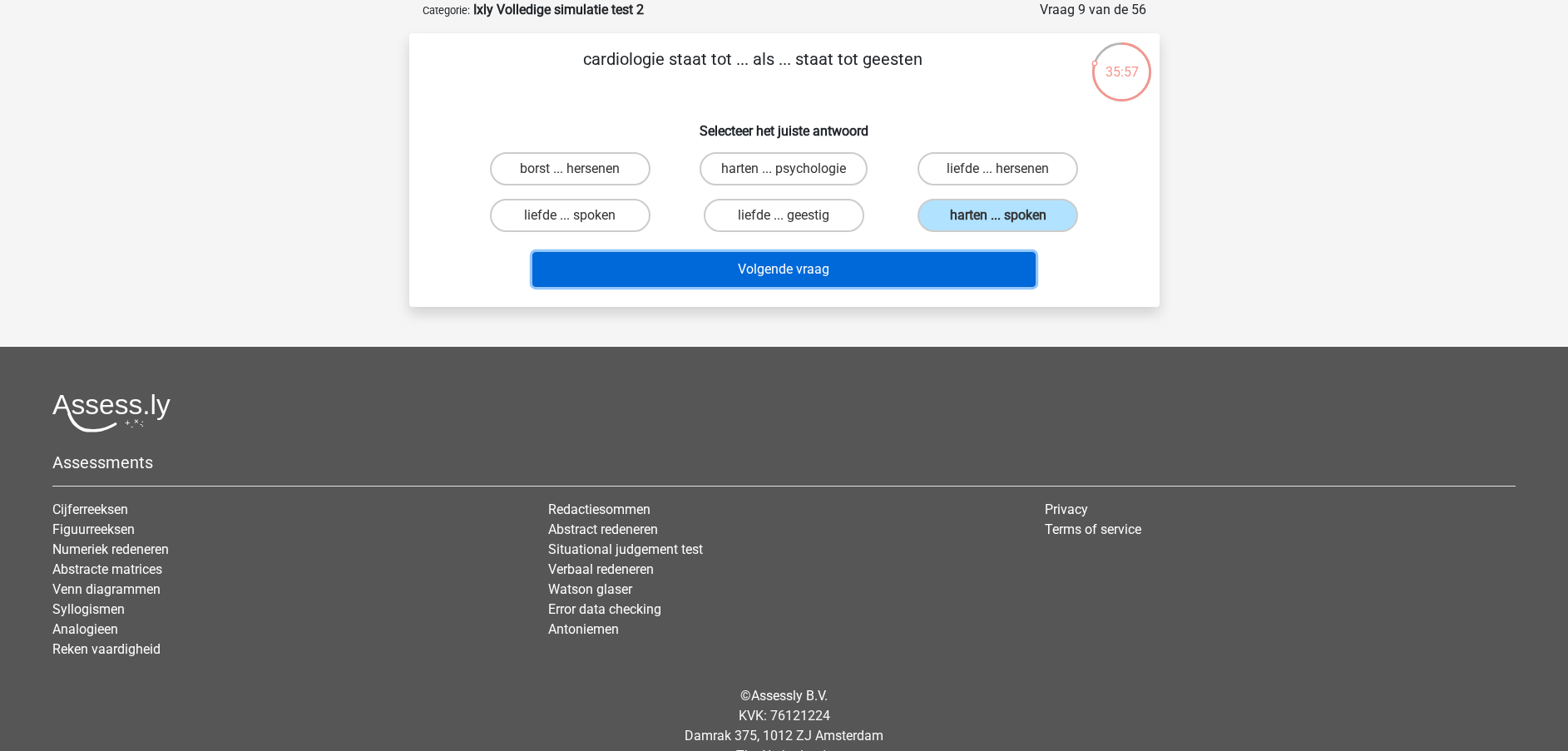 click on "Volgende vraag" at bounding box center (784, 269) 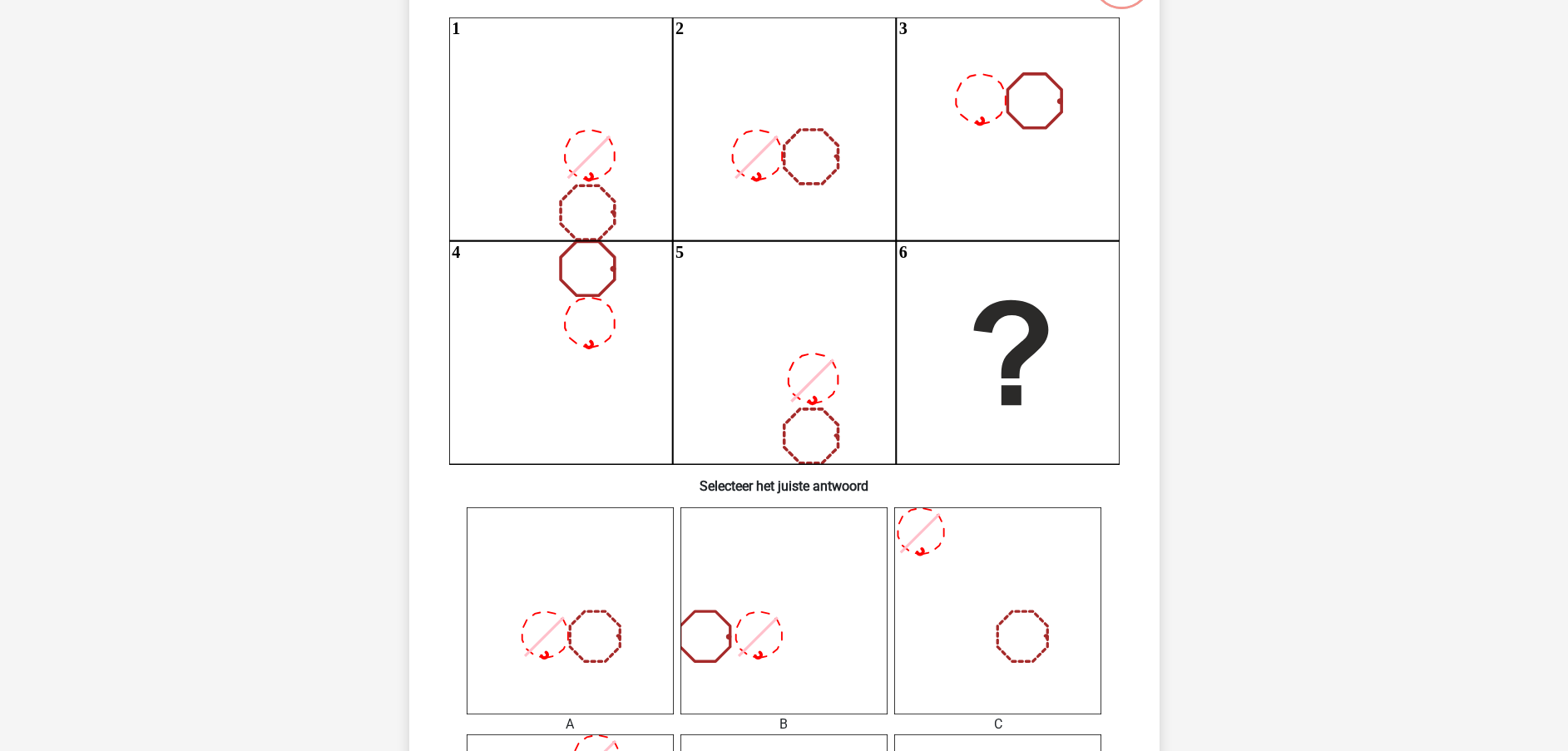 scroll, scrollTop: 171, scrollLeft: 0, axis: vertical 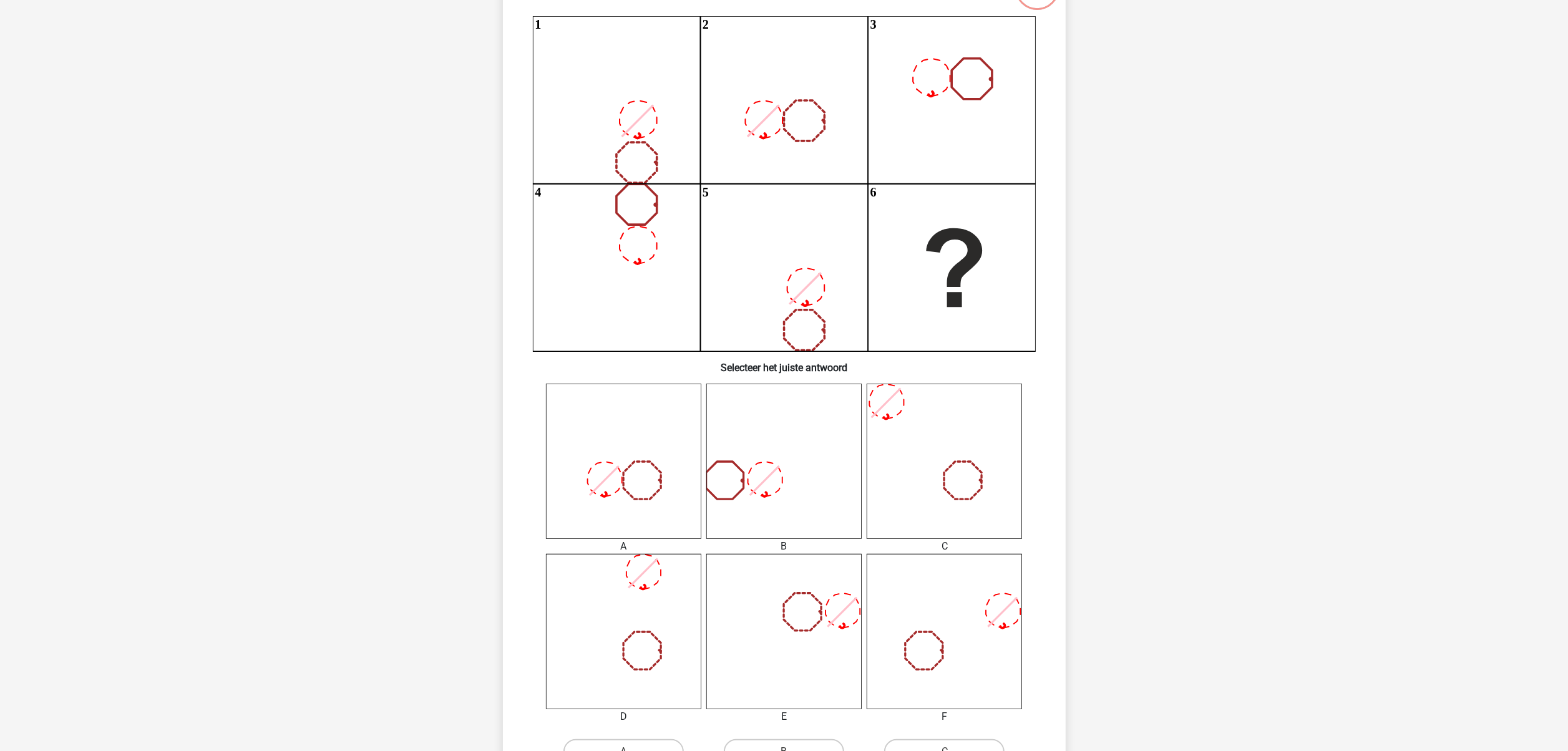 click 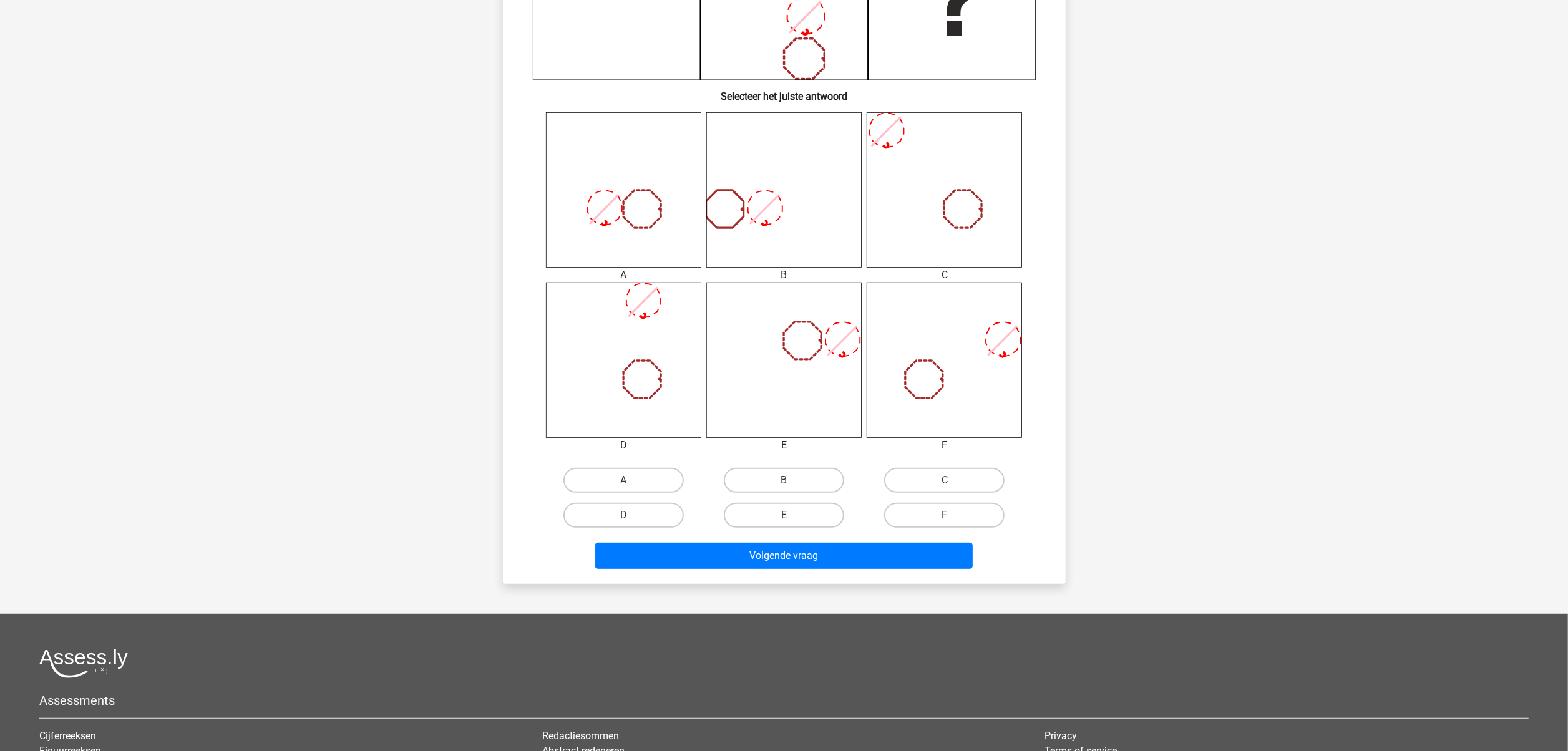scroll, scrollTop: 404, scrollLeft: 0, axis: vertical 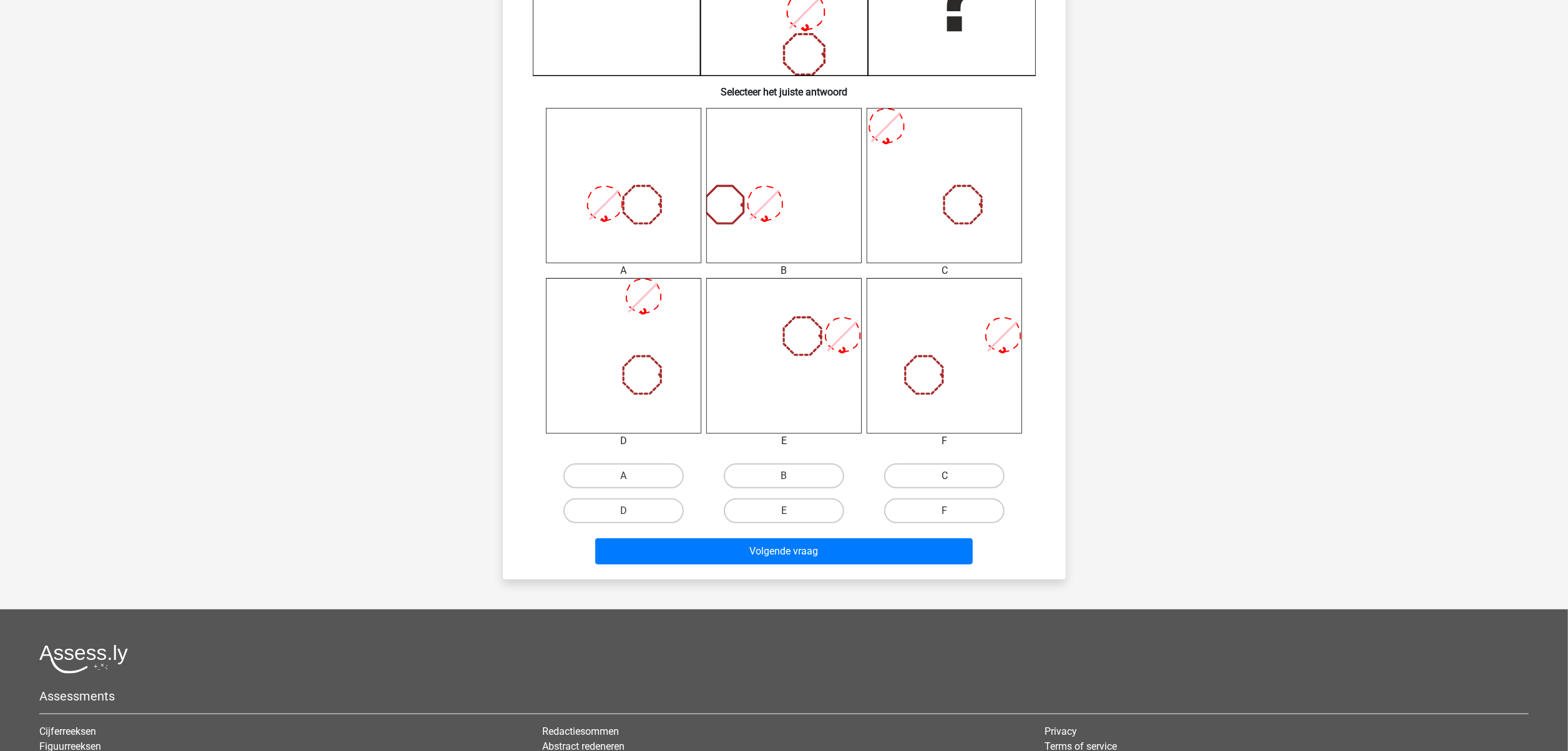 click on "C" at bounding box center (944, 476) 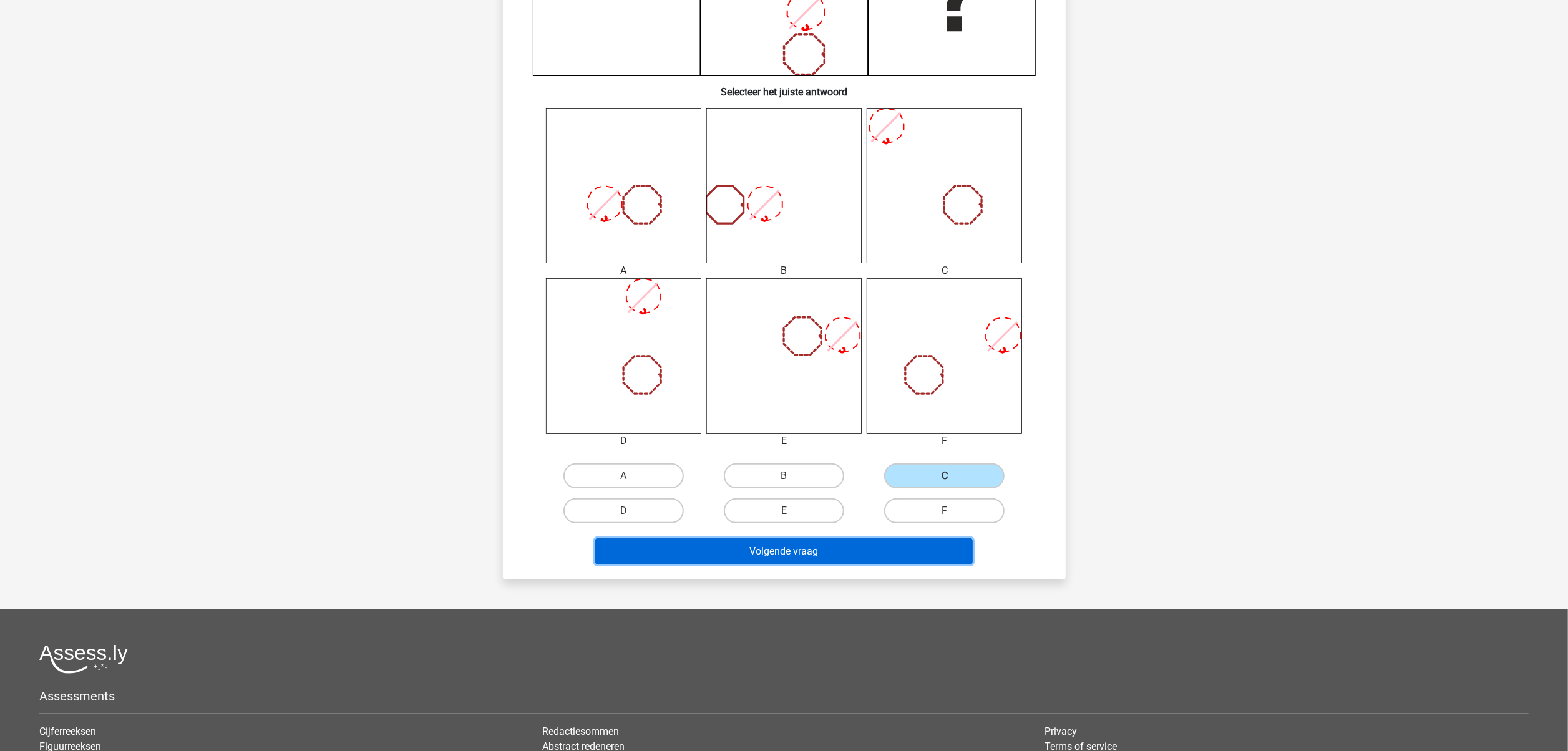 click on "Volgende vraag" at bounding box center [784, 551] 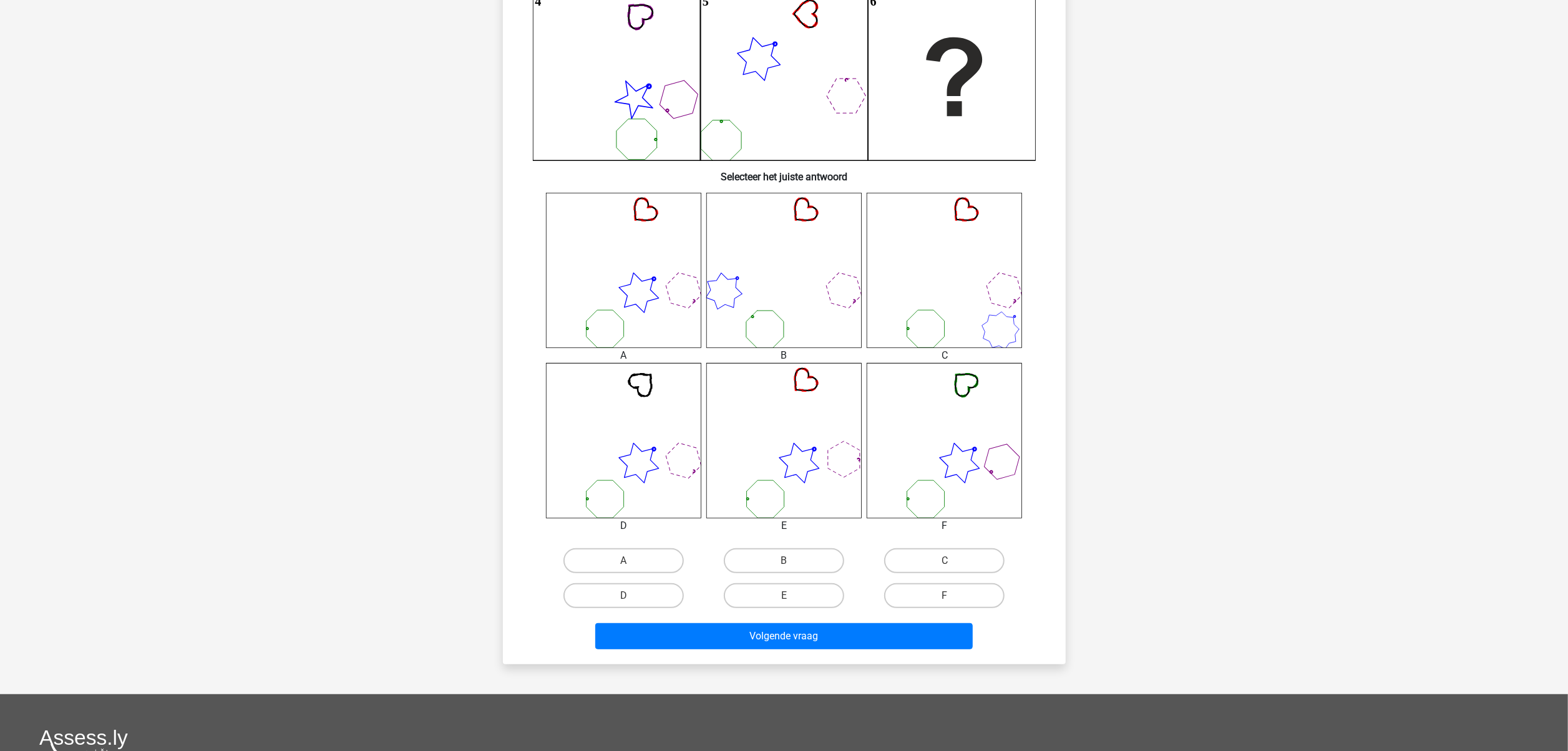 scroll, scrollTop: 62, scrollLeft: 0, axis: vertical 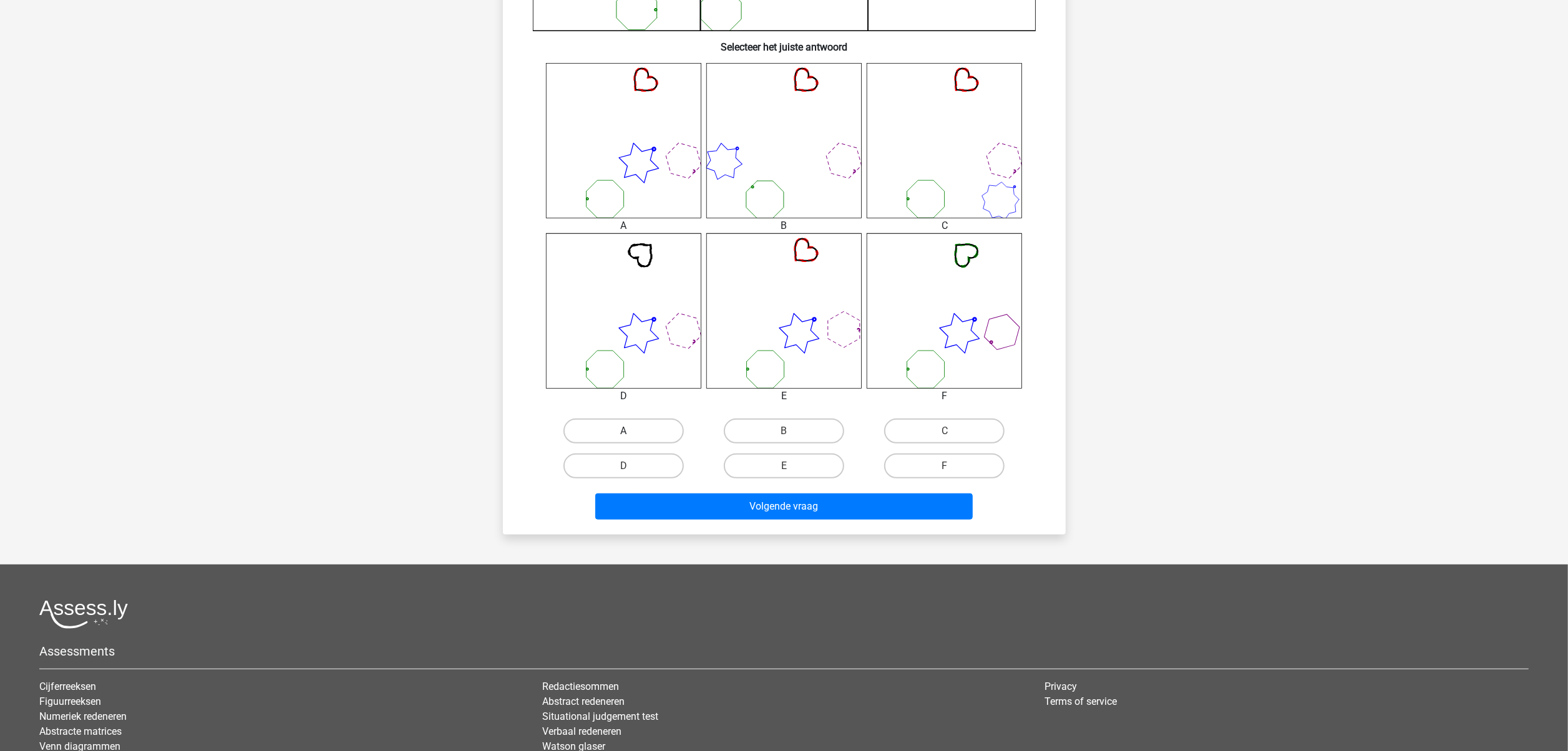 click on "A" at bounding box center [623, 431] 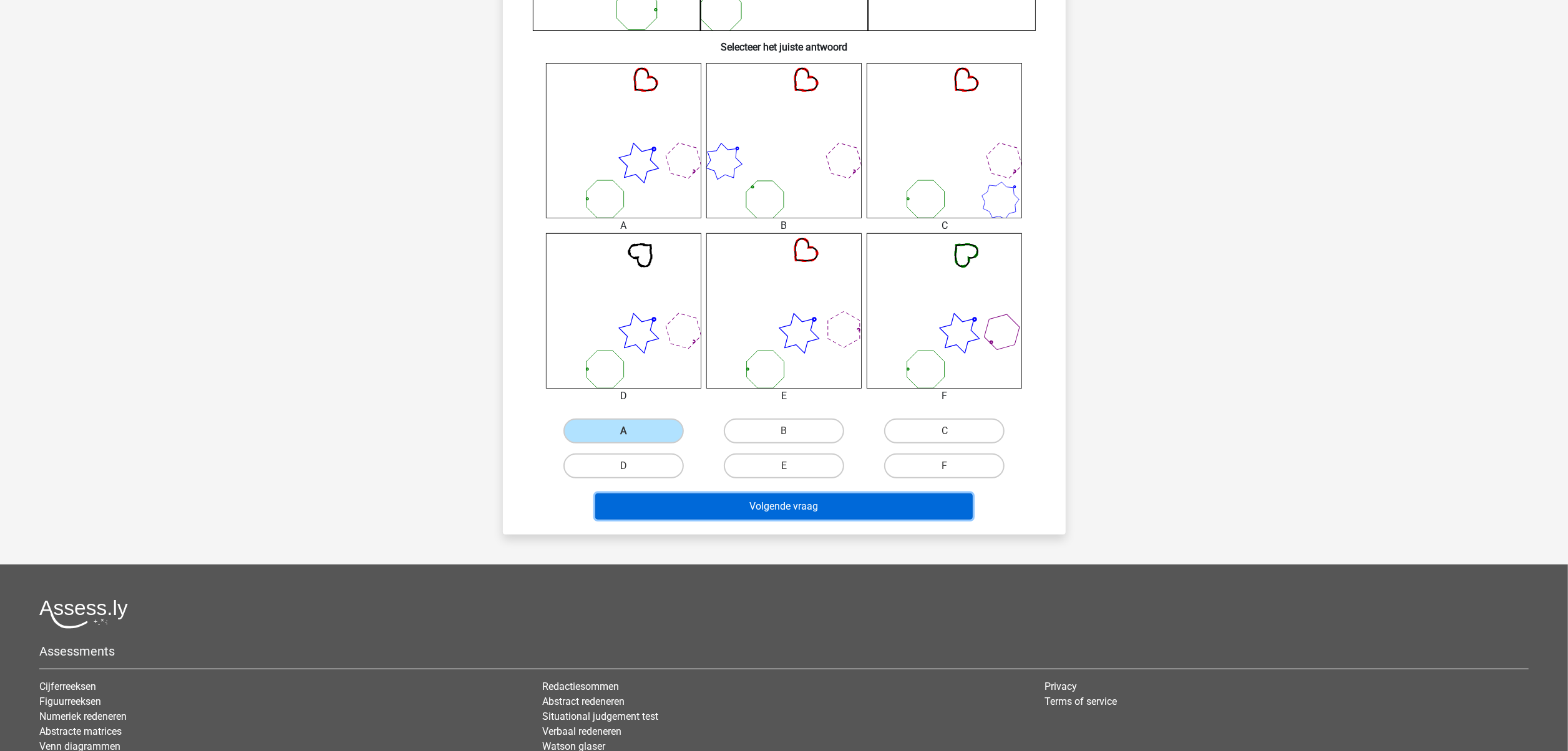 click on "Volgende vraag" at bounding box center (784, 506) 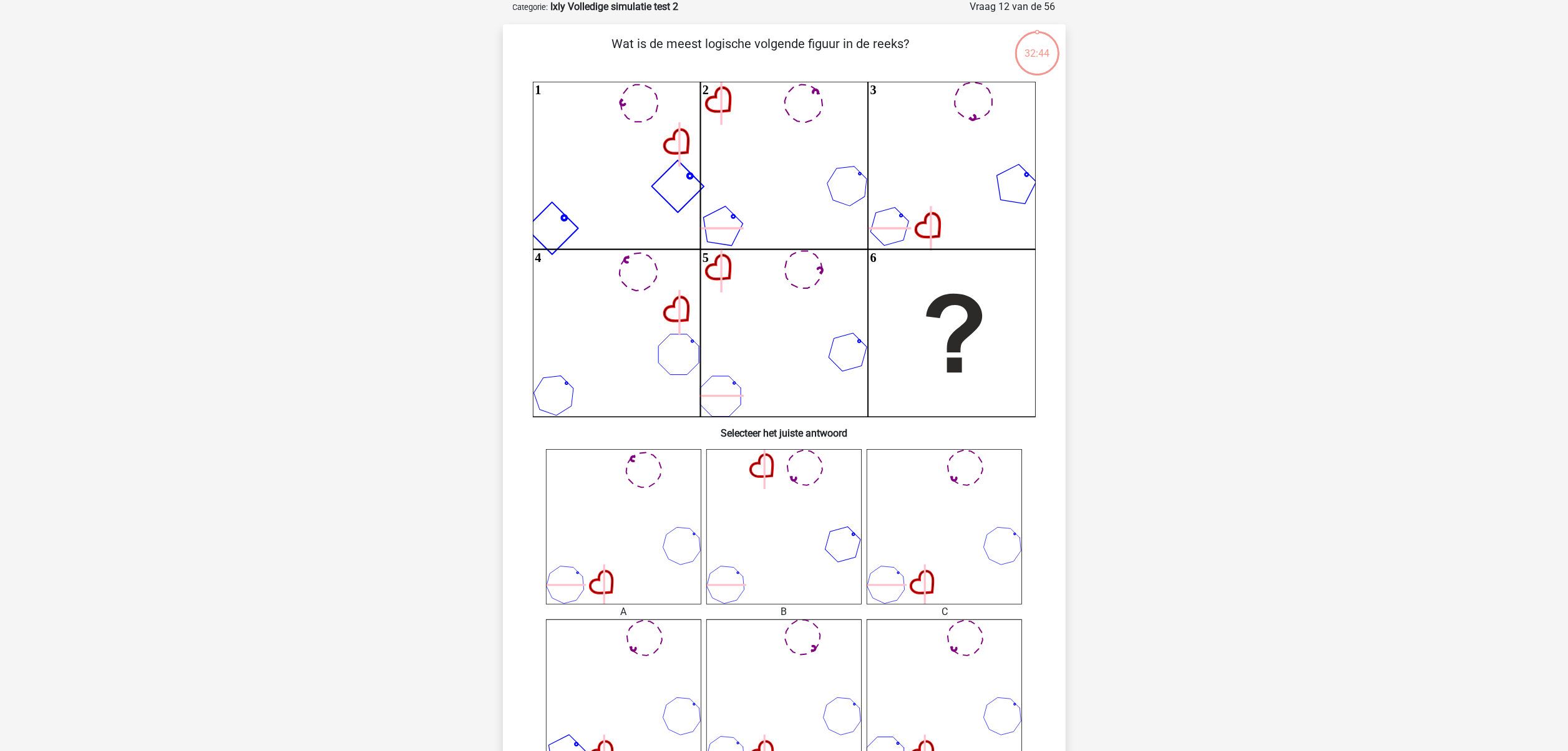scroll, scrollTop: 62, scrollLeft: 0, axis: vertical 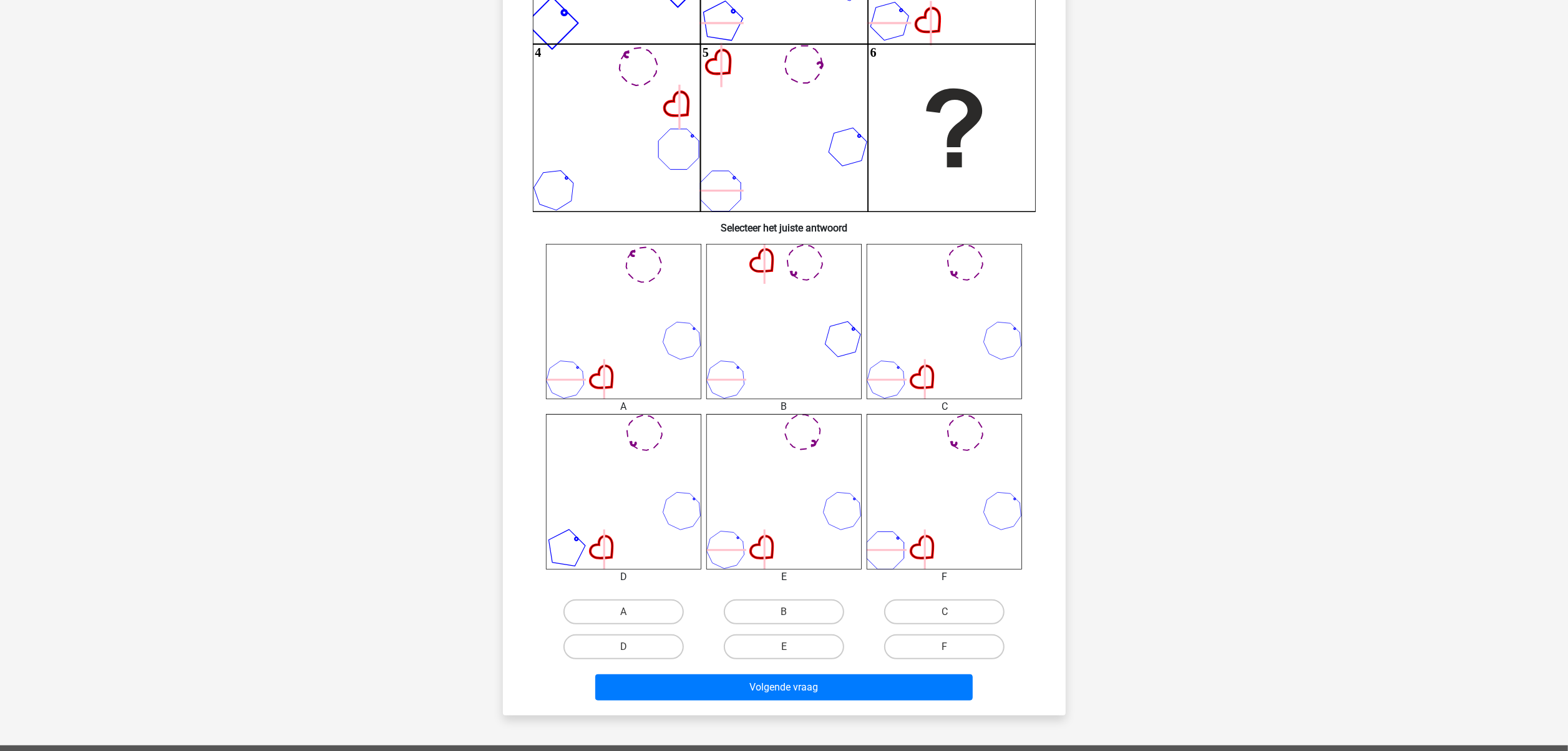 click on "A" at bounding box center (623, 612) 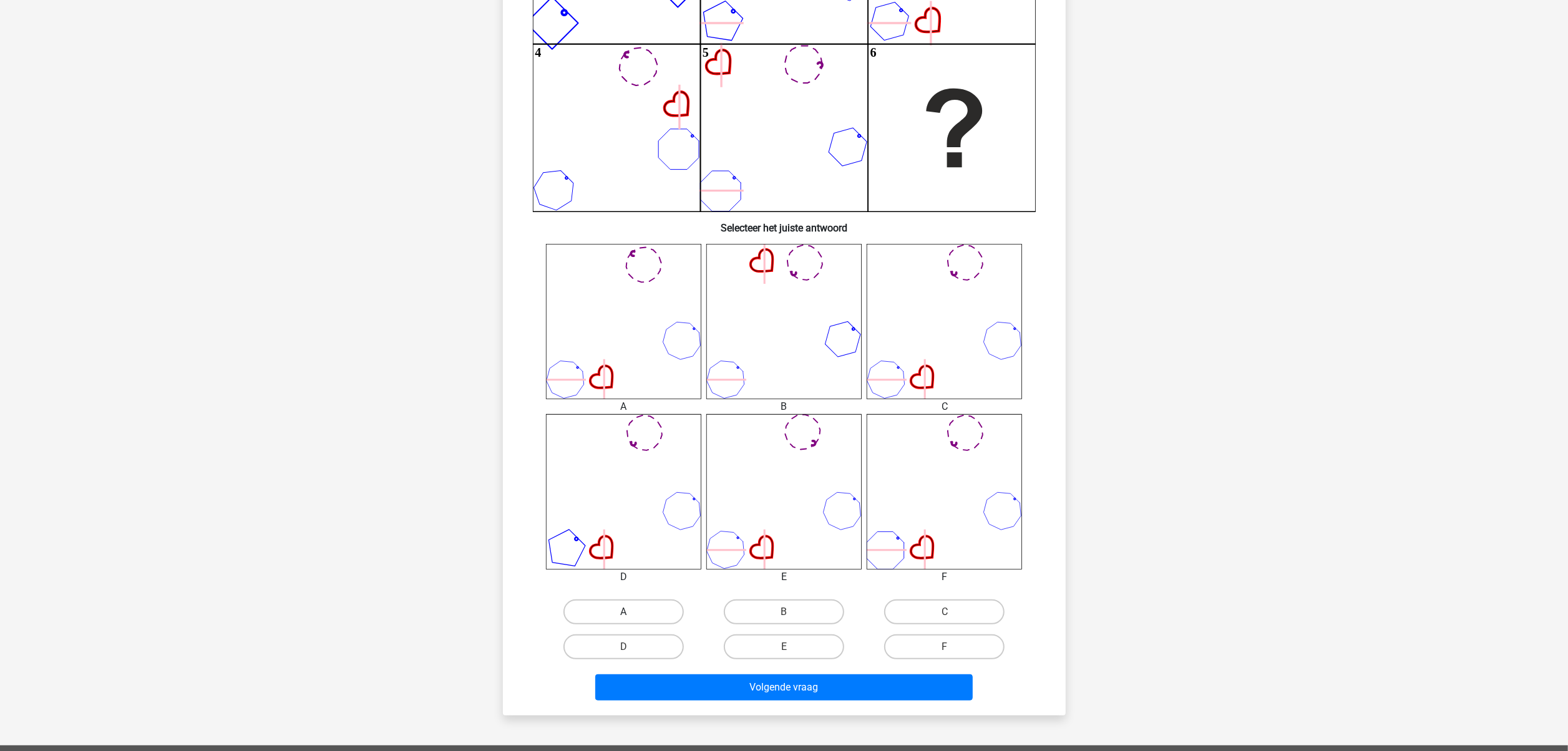 click on "A" at bounding box center [623, 612] 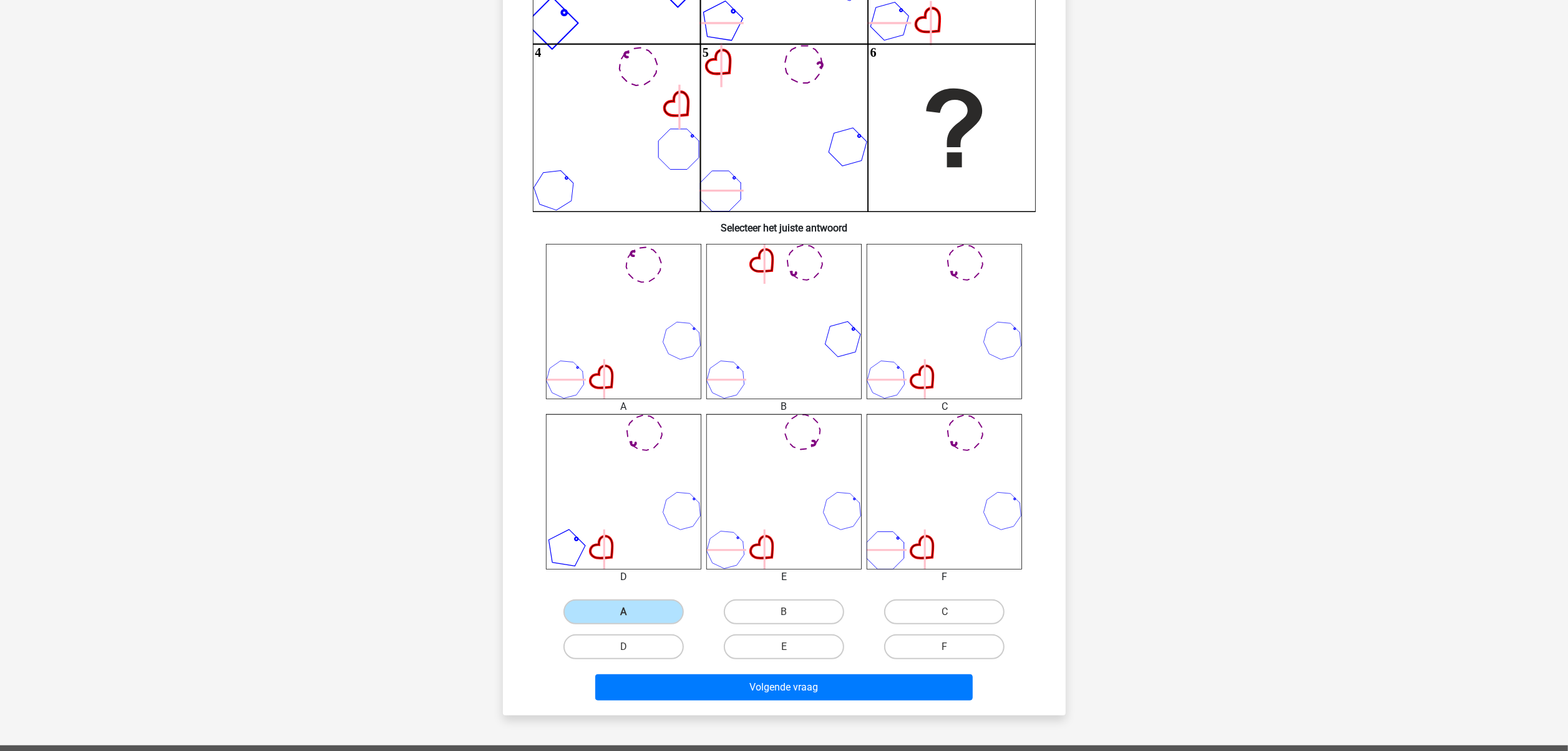 click on "Volgende vraag" at bounding box center [784, 685] 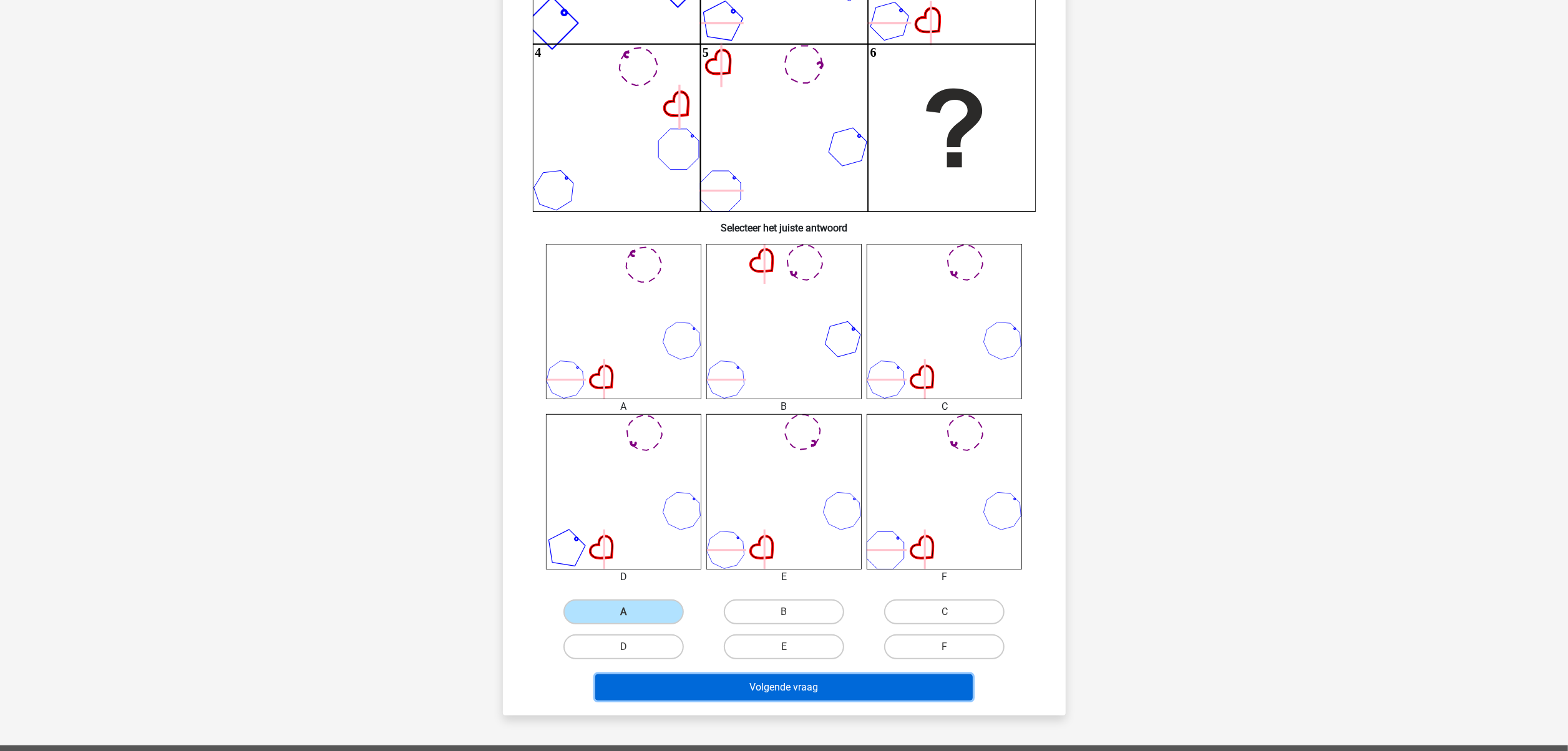 click on "Volgende vraag" at bounding box center [784, 687] 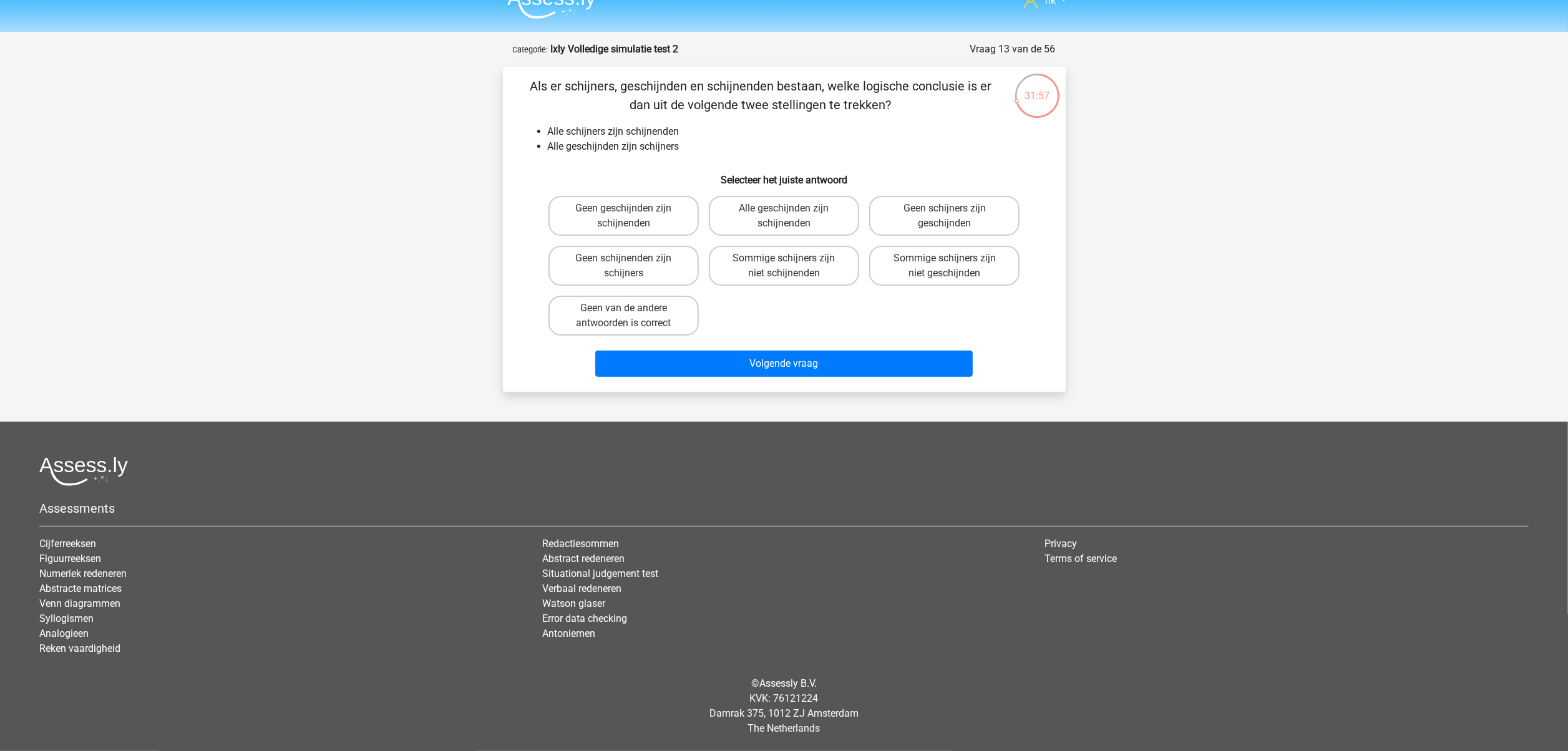 scroll, scrollTop: 19, scrollLeft: 0, axis: vertical 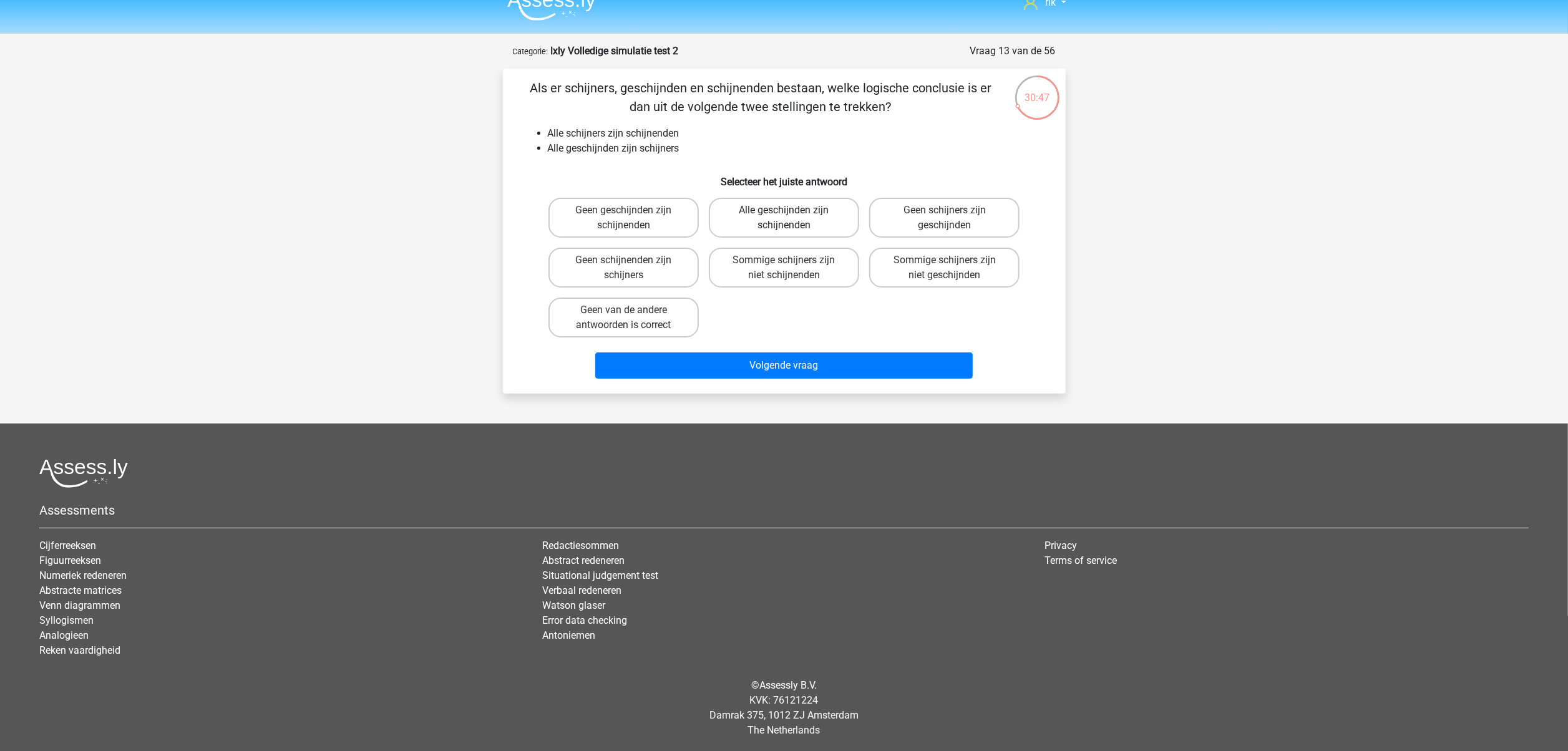 click on "Alle geschijnden zijn schijnenden" at bounding box center [784, 218] 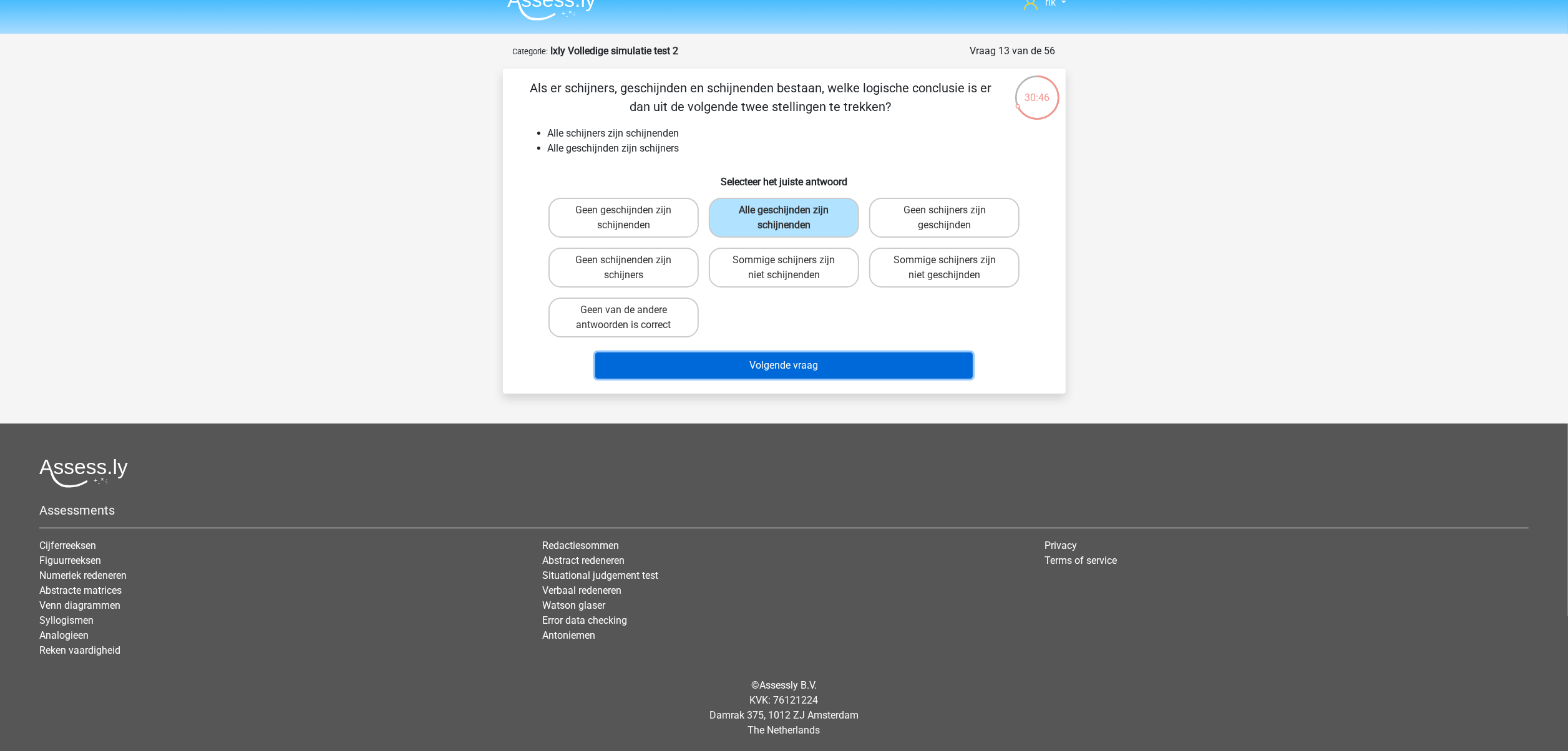 click on "Volgende vraag" at bounding box center [784, 366] 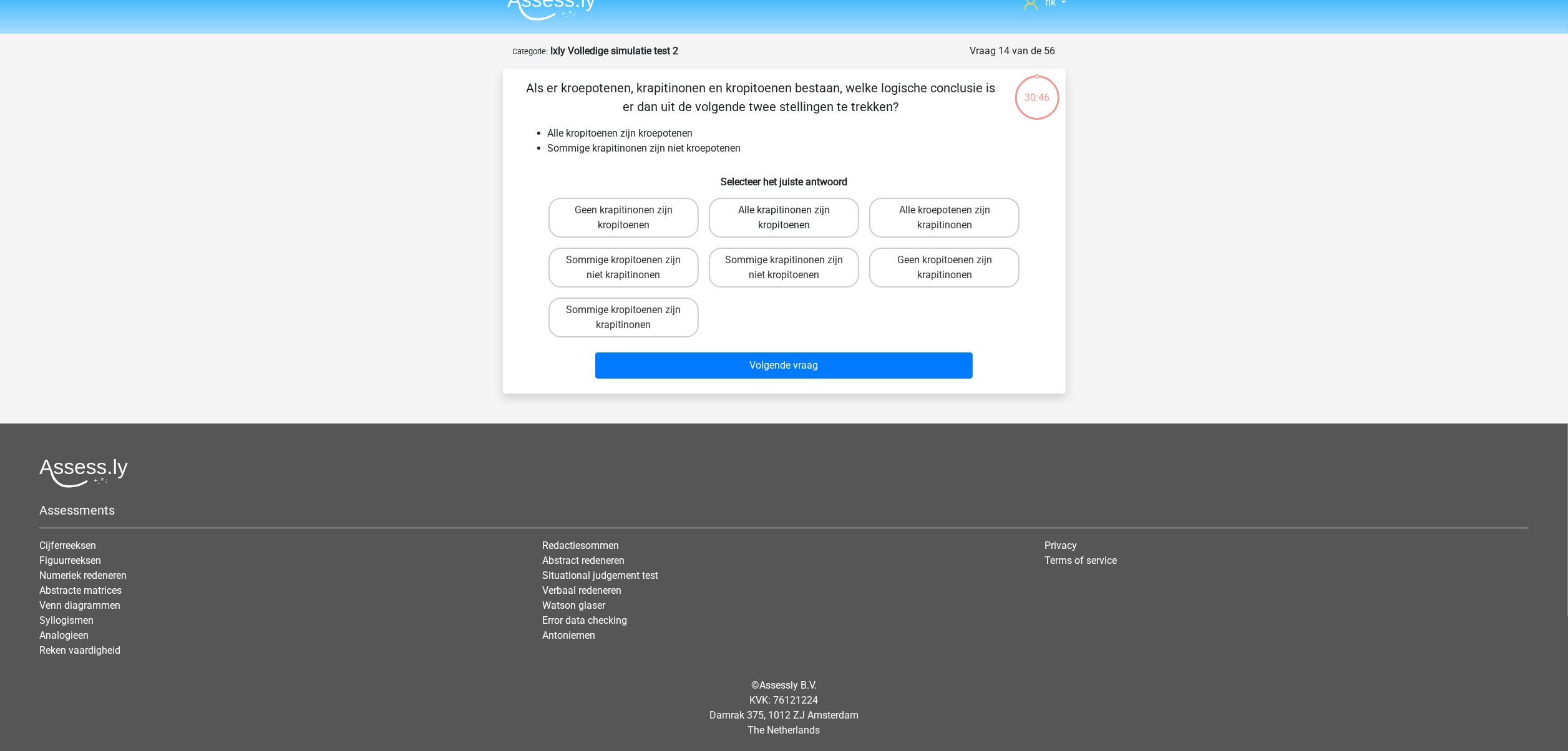 click on "Alle krapitinonen zijn kropitoenen" at bounding box center (784, 218) 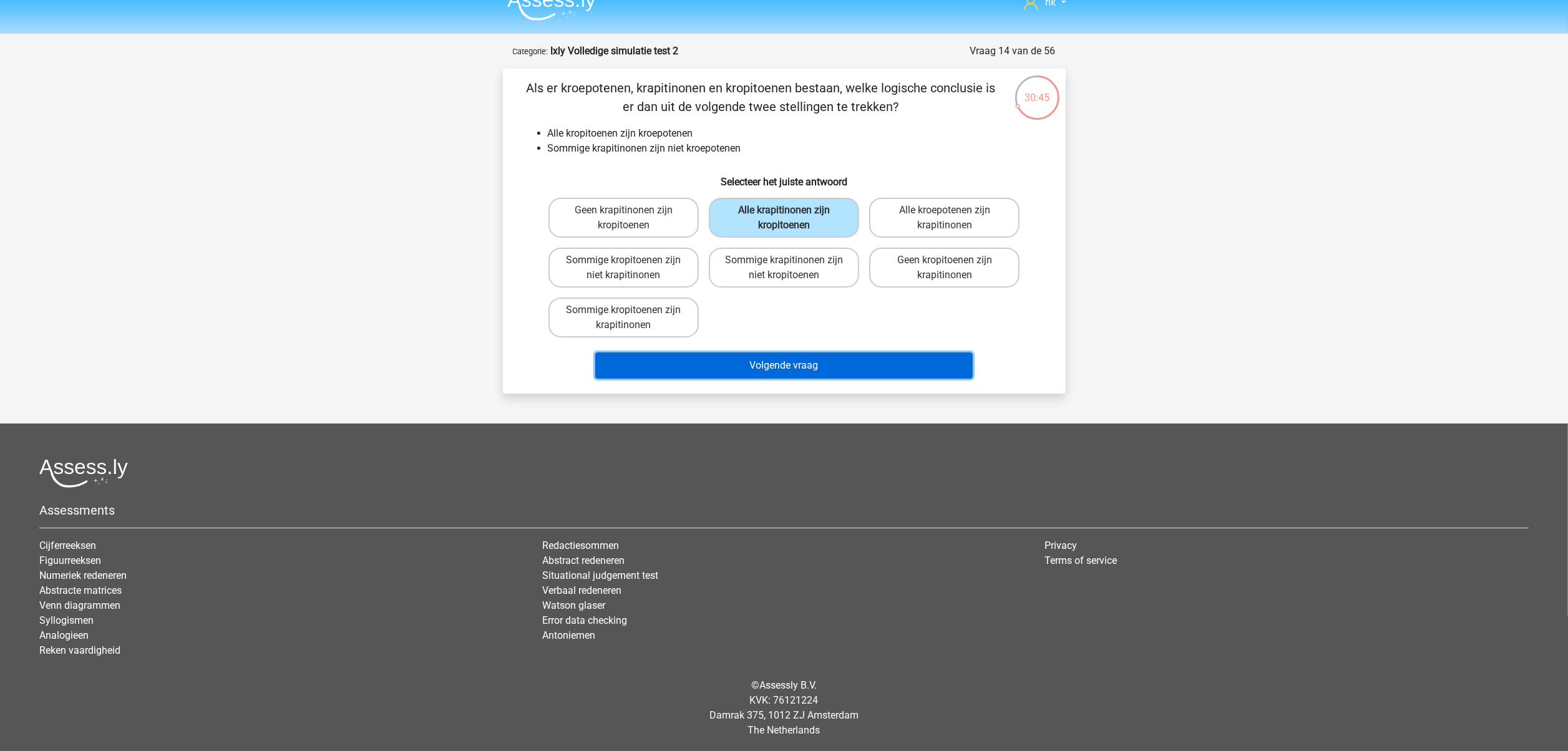 click on "Volgende vraag" at bounding box center [784, 366] 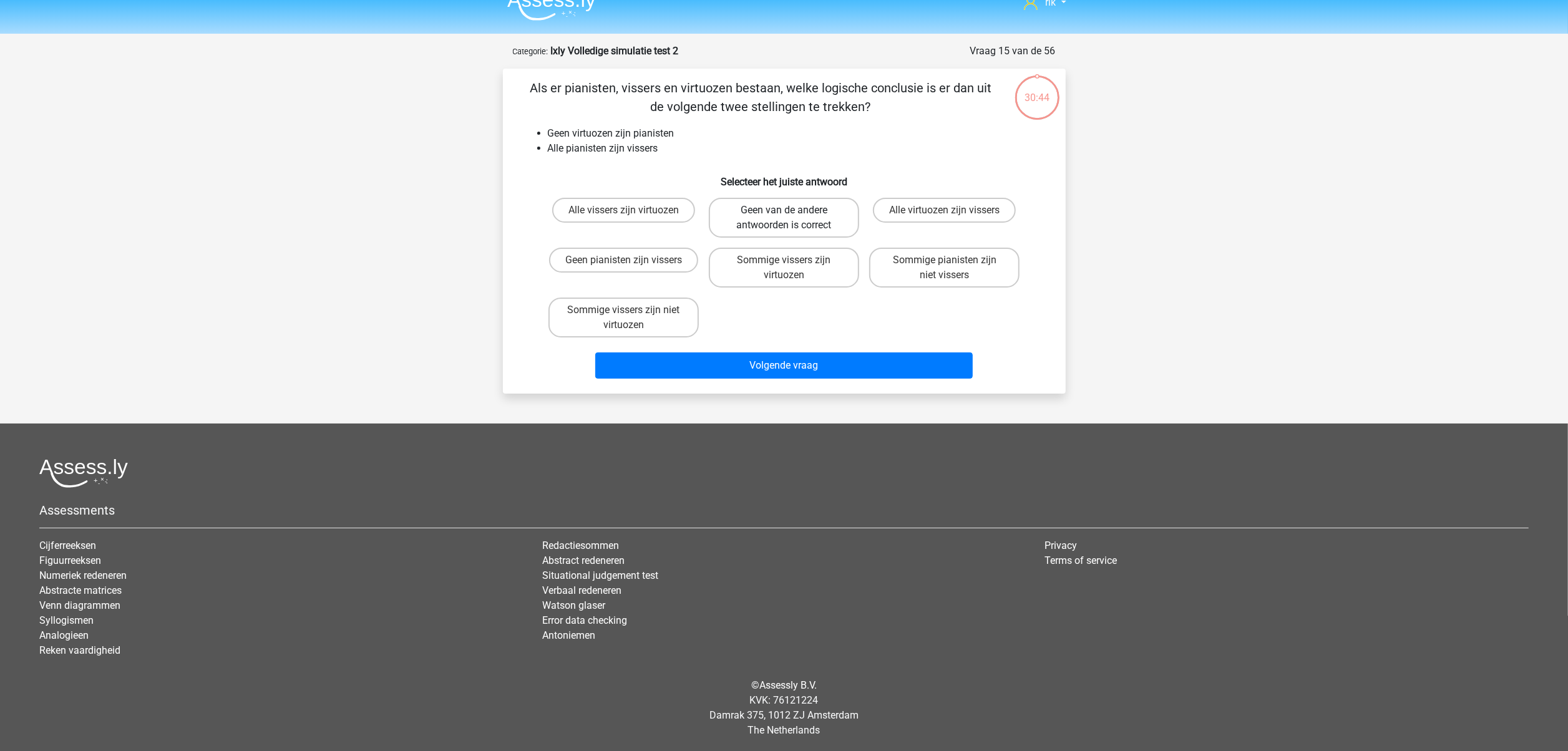 click on "Geen van de andere antwoorden is correct" at bounding box center (784, 218) 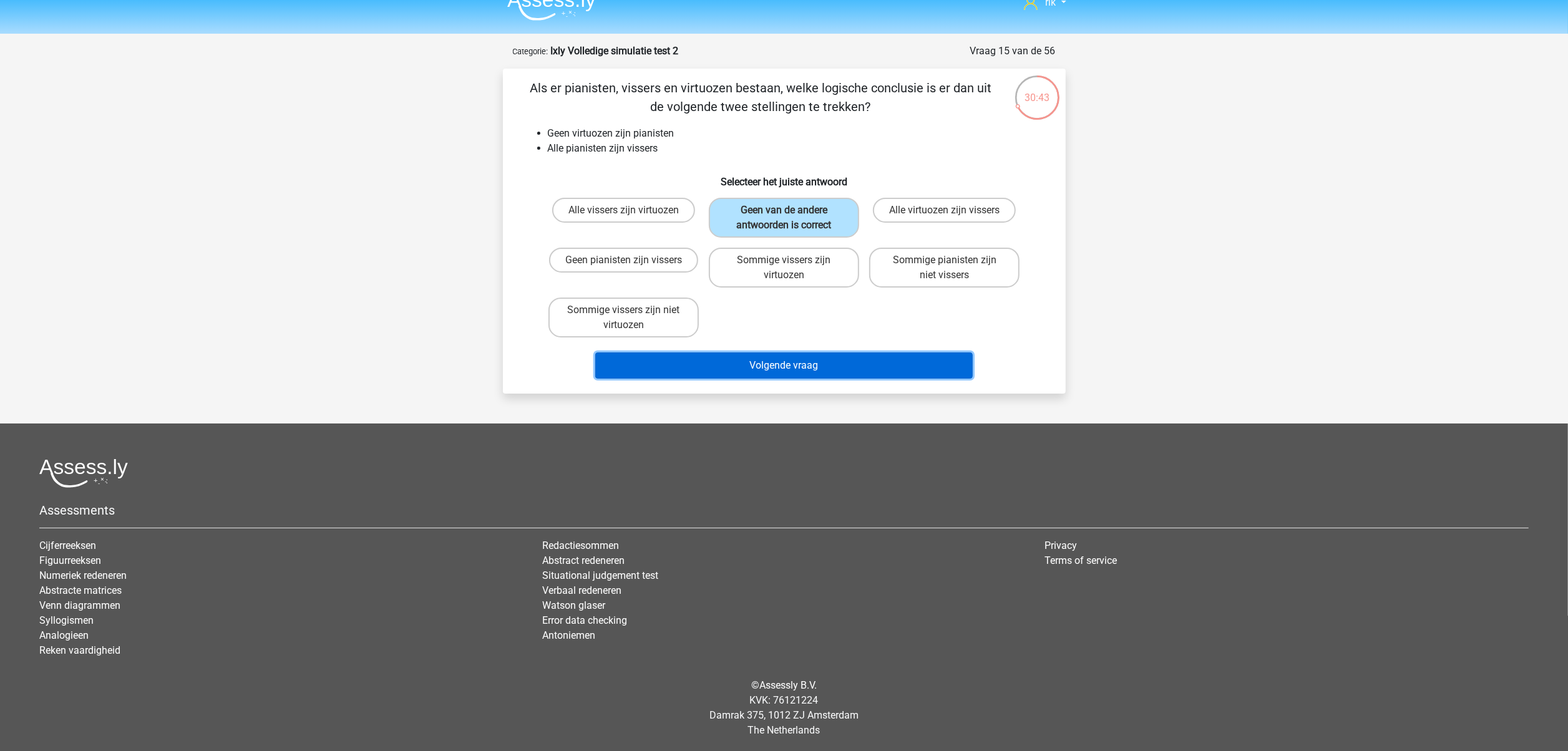 click on "Volgende vraag" at bounding box center (784, 366) 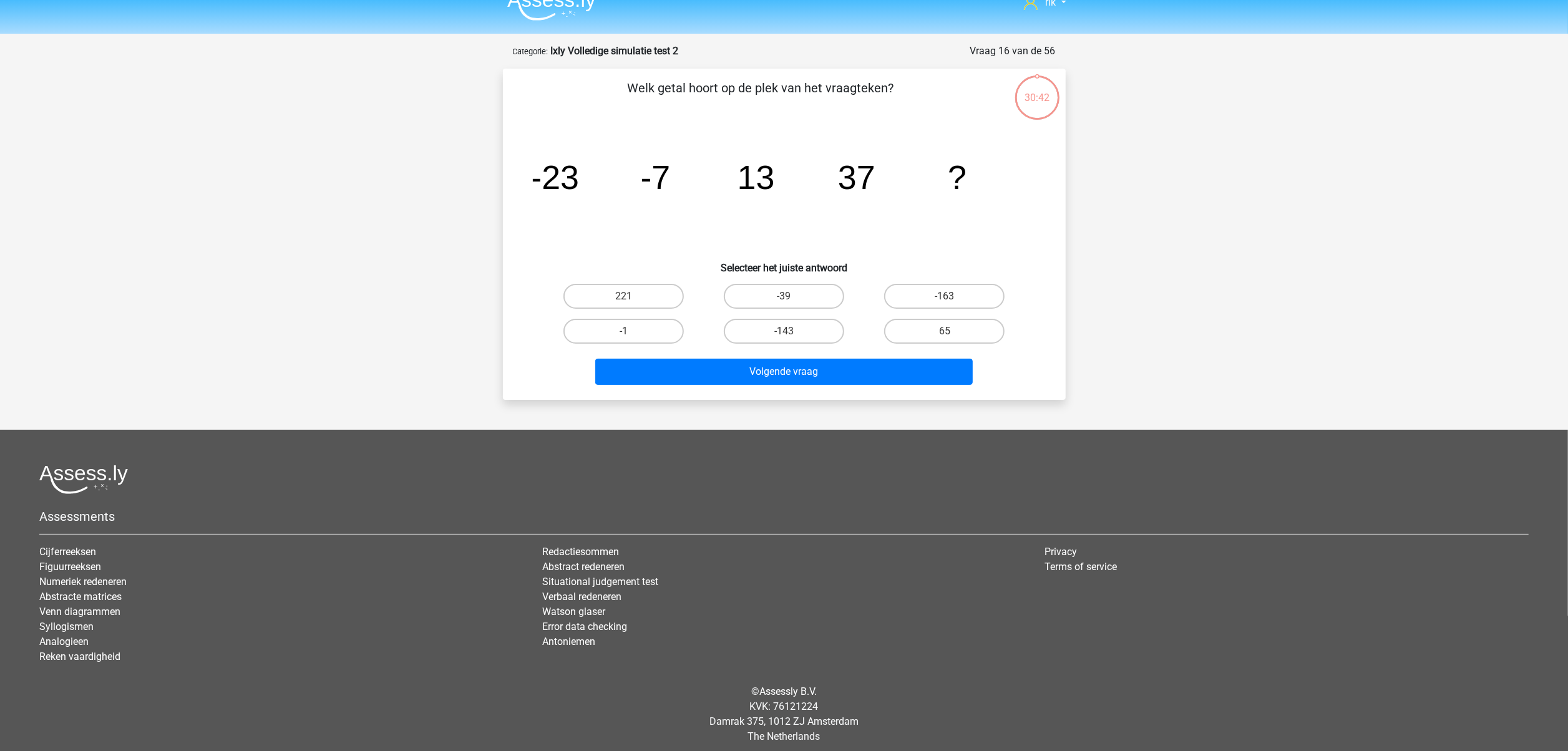 scroll, scrollTop: 26, scrollLeft: 0, axis: vertical 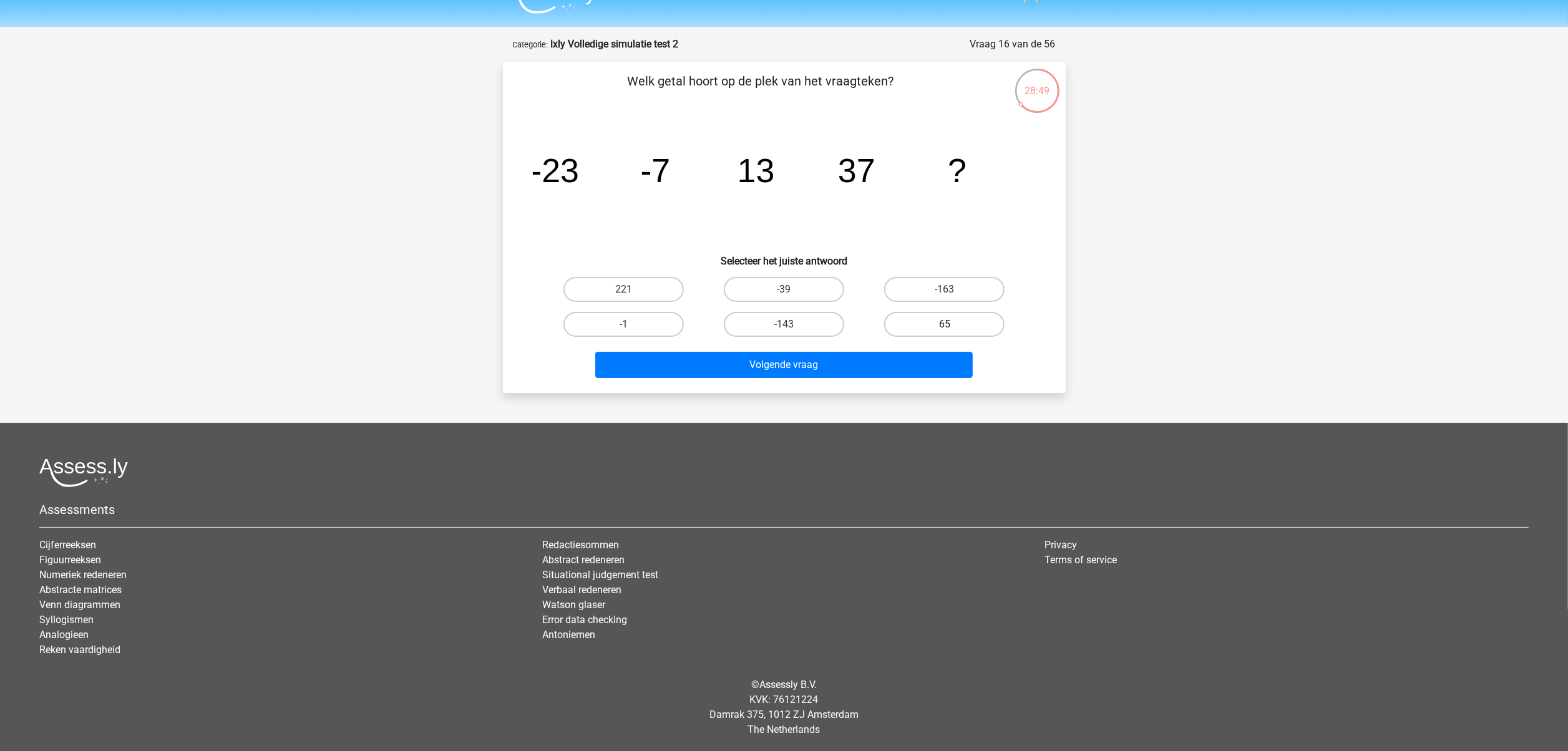 click on "65" at bounding box center [944, 324] 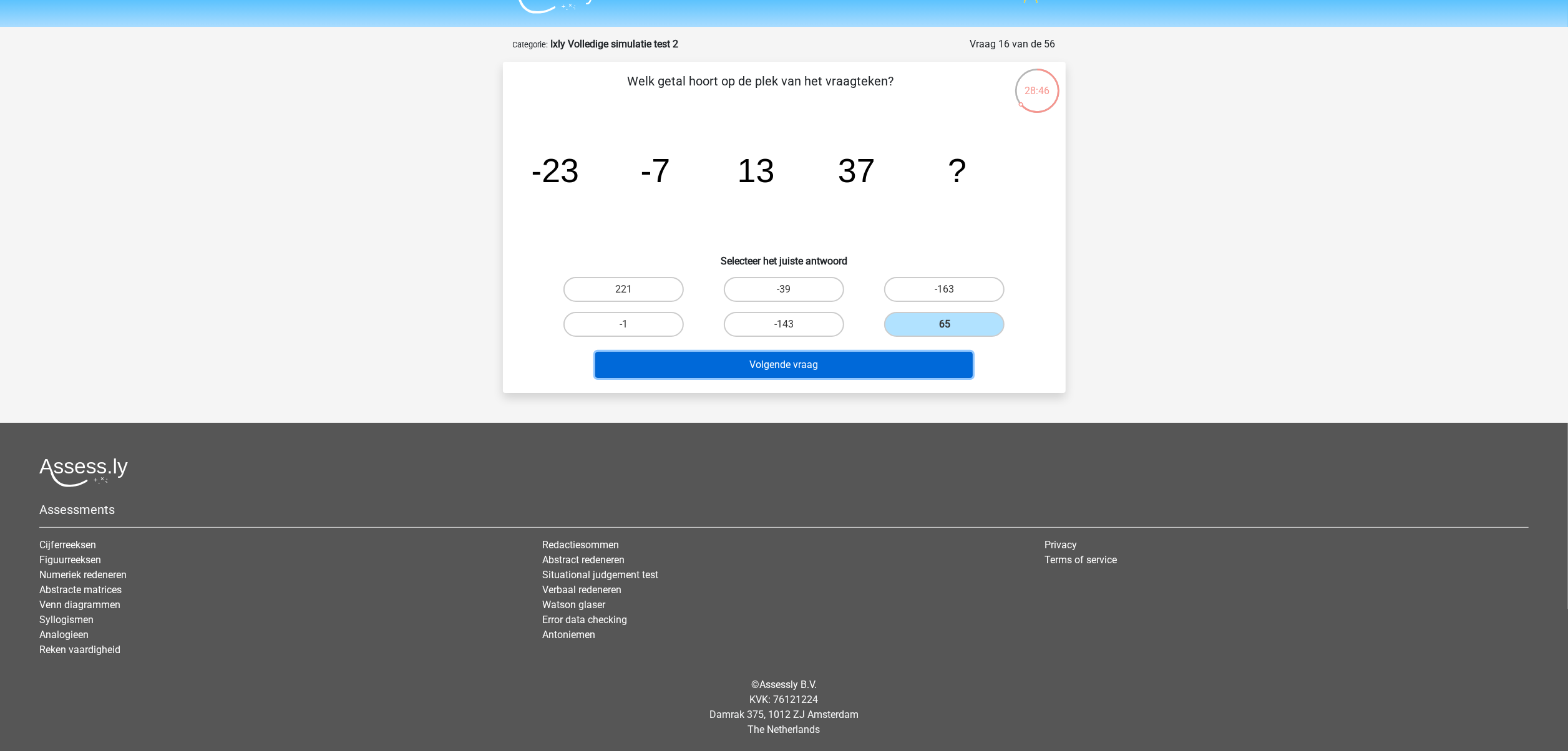 click on "Volgende vraag" at bounding box center [784, 365] 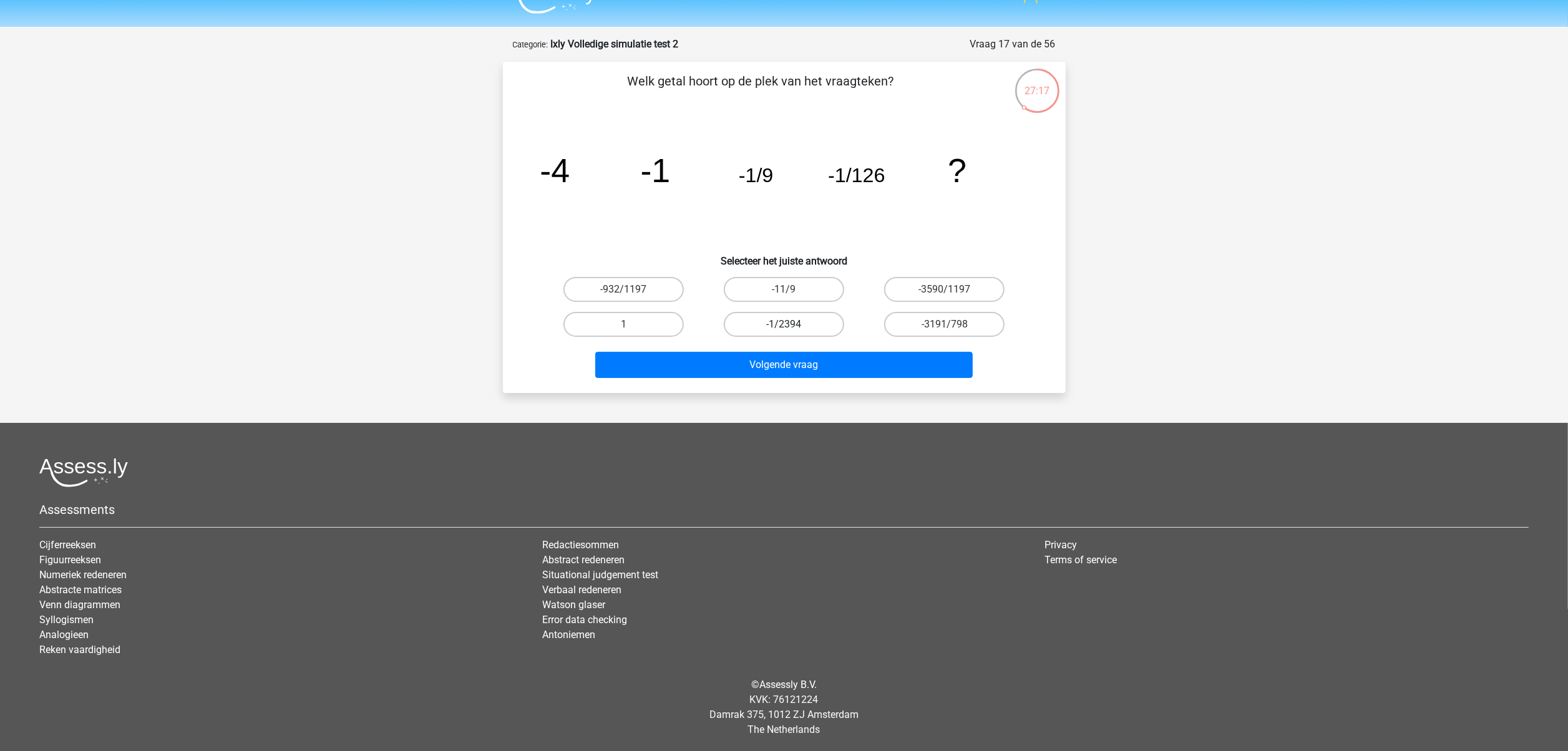 click on "-1/2394" at bounding box center [784, 324] 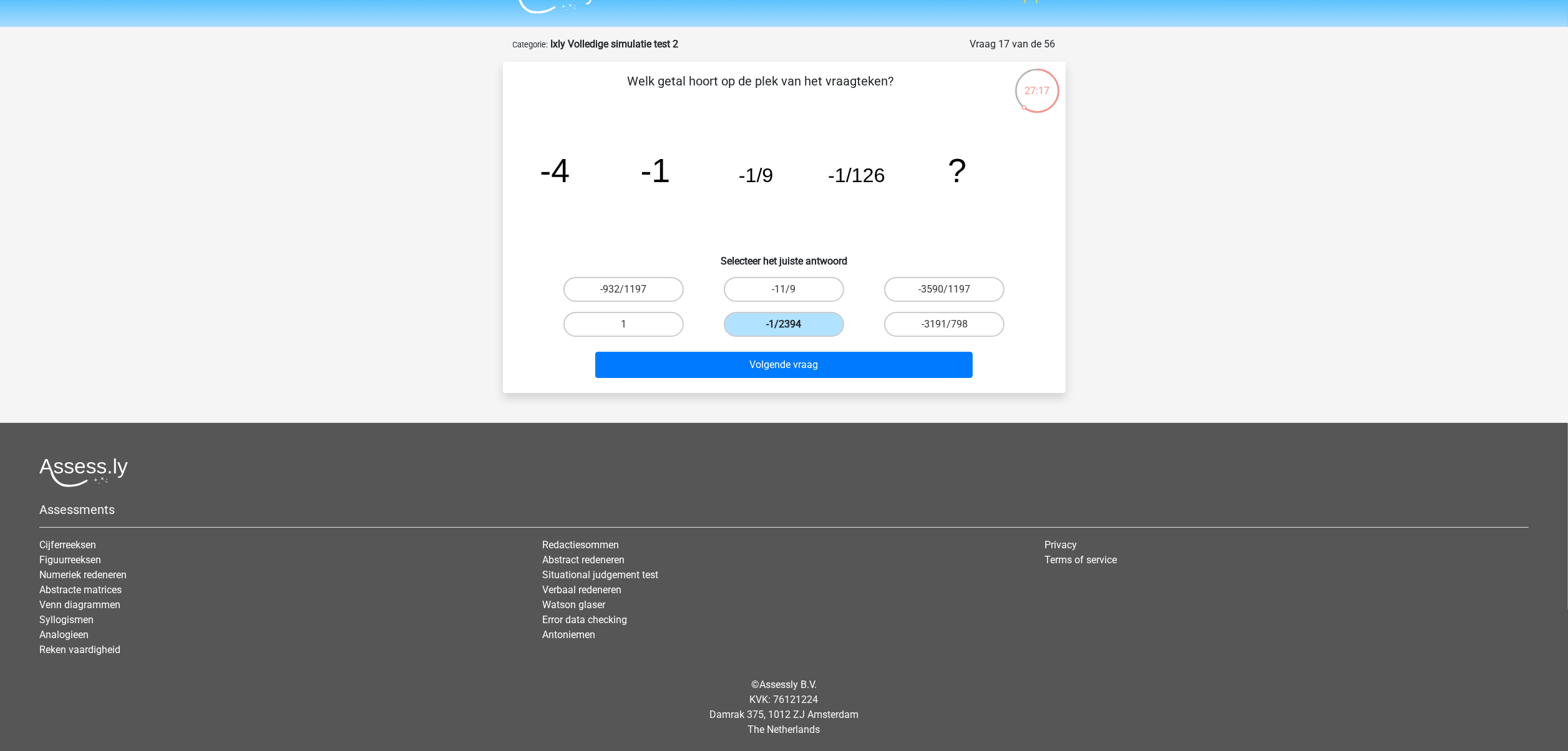 click on "-1/2394" at bounding box center [784, 324] 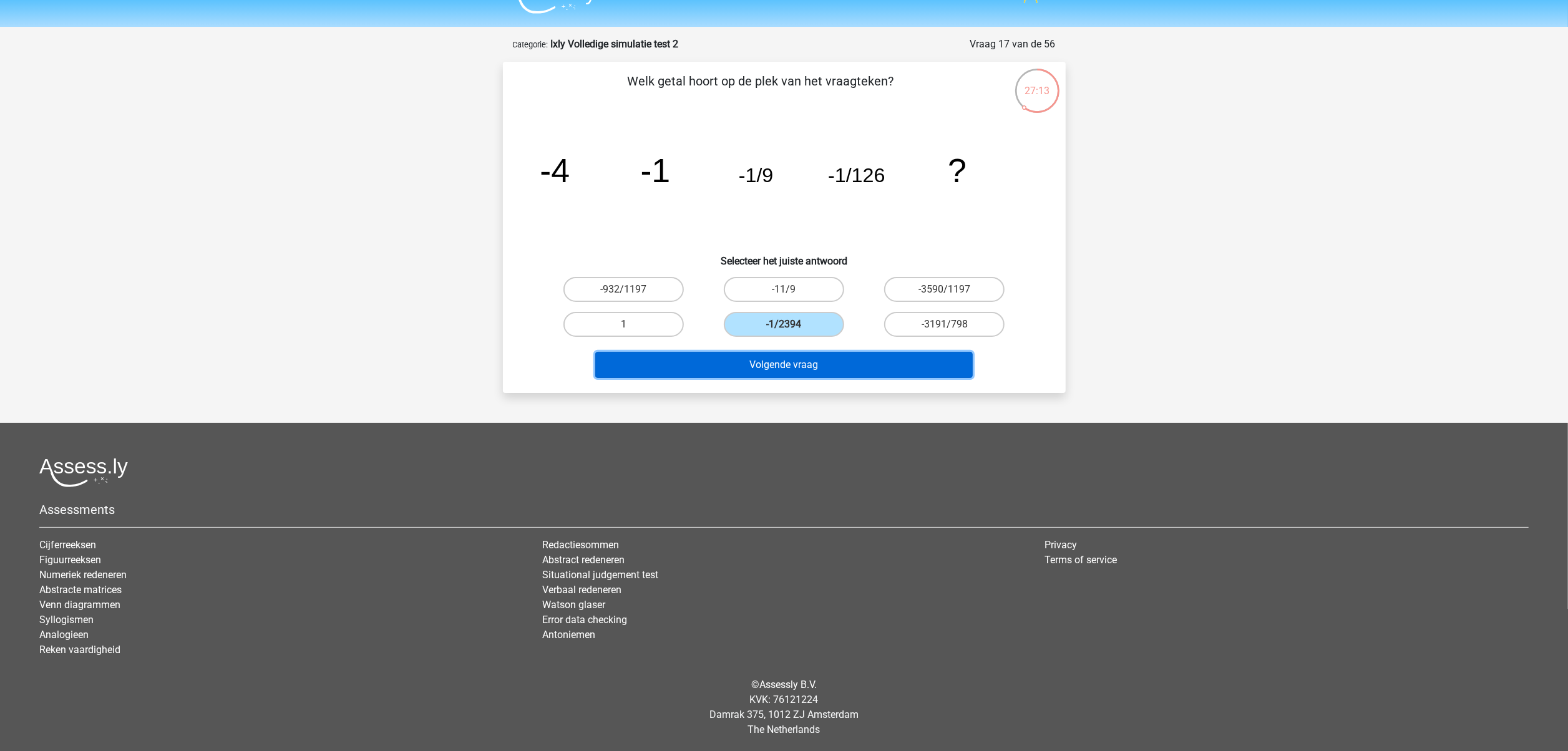click on "Volgende vraag" at bounding box center (784, 365) 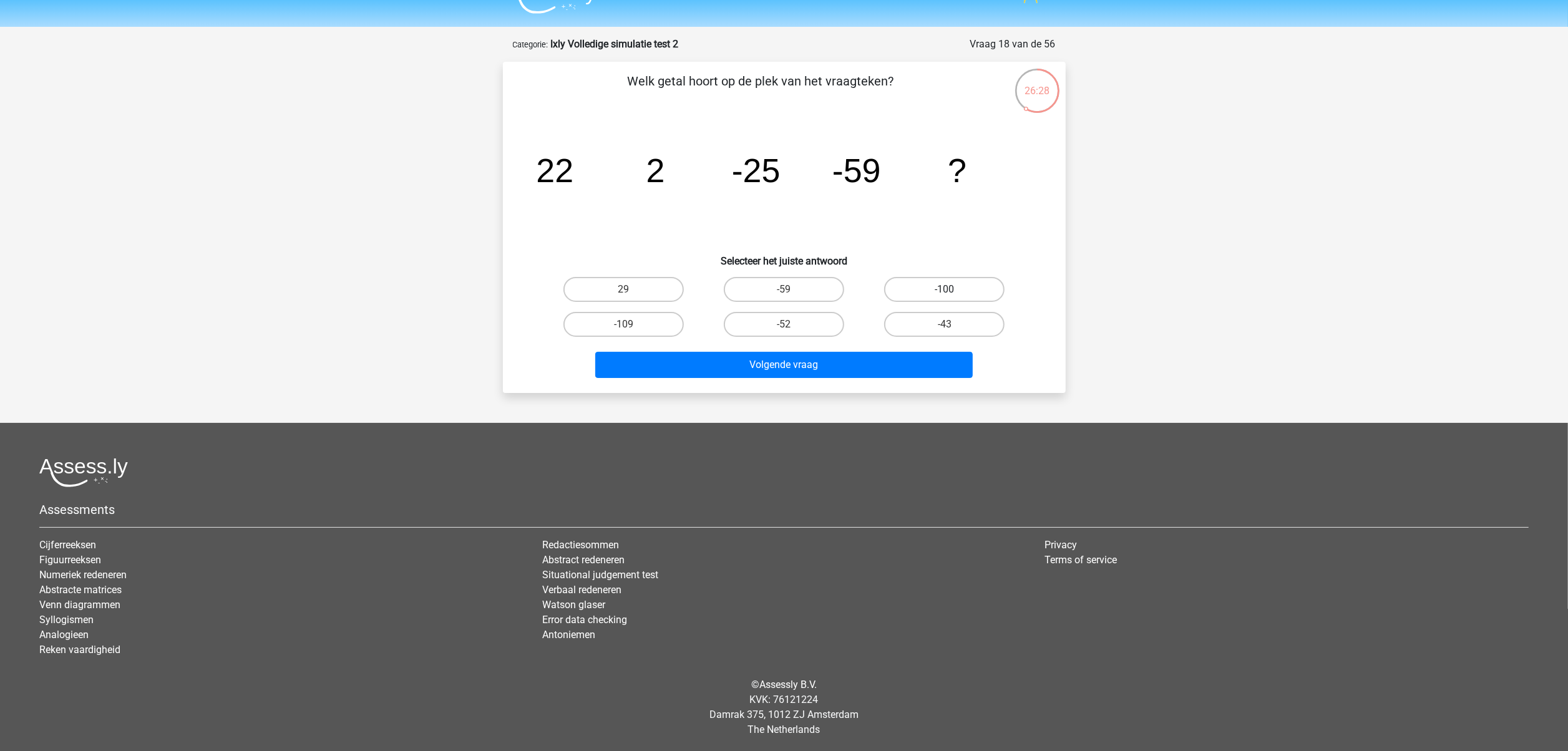 click on "-100" at bounding box center [944, 289] 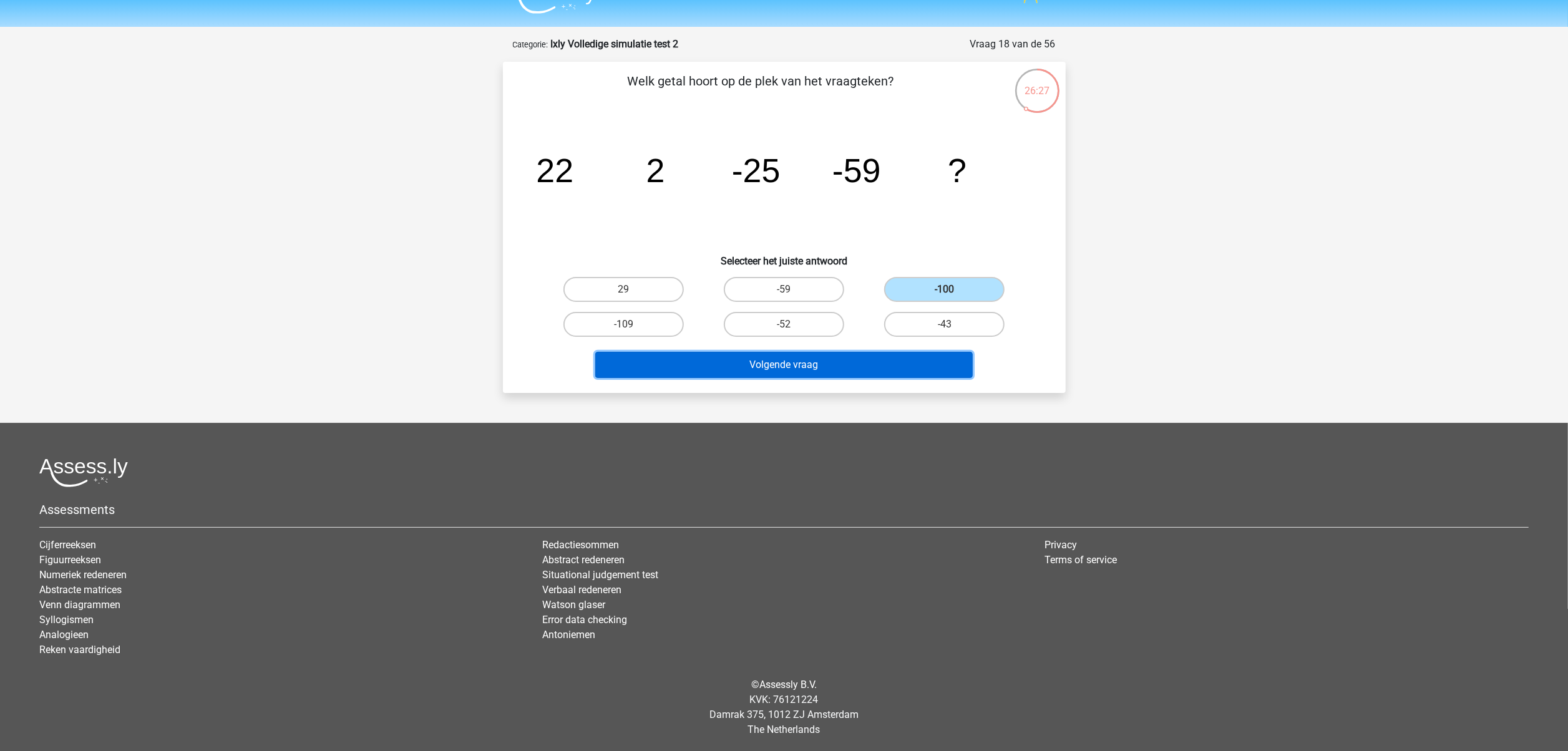 click on "Volgende vraag" at bounding box center (784, 365) 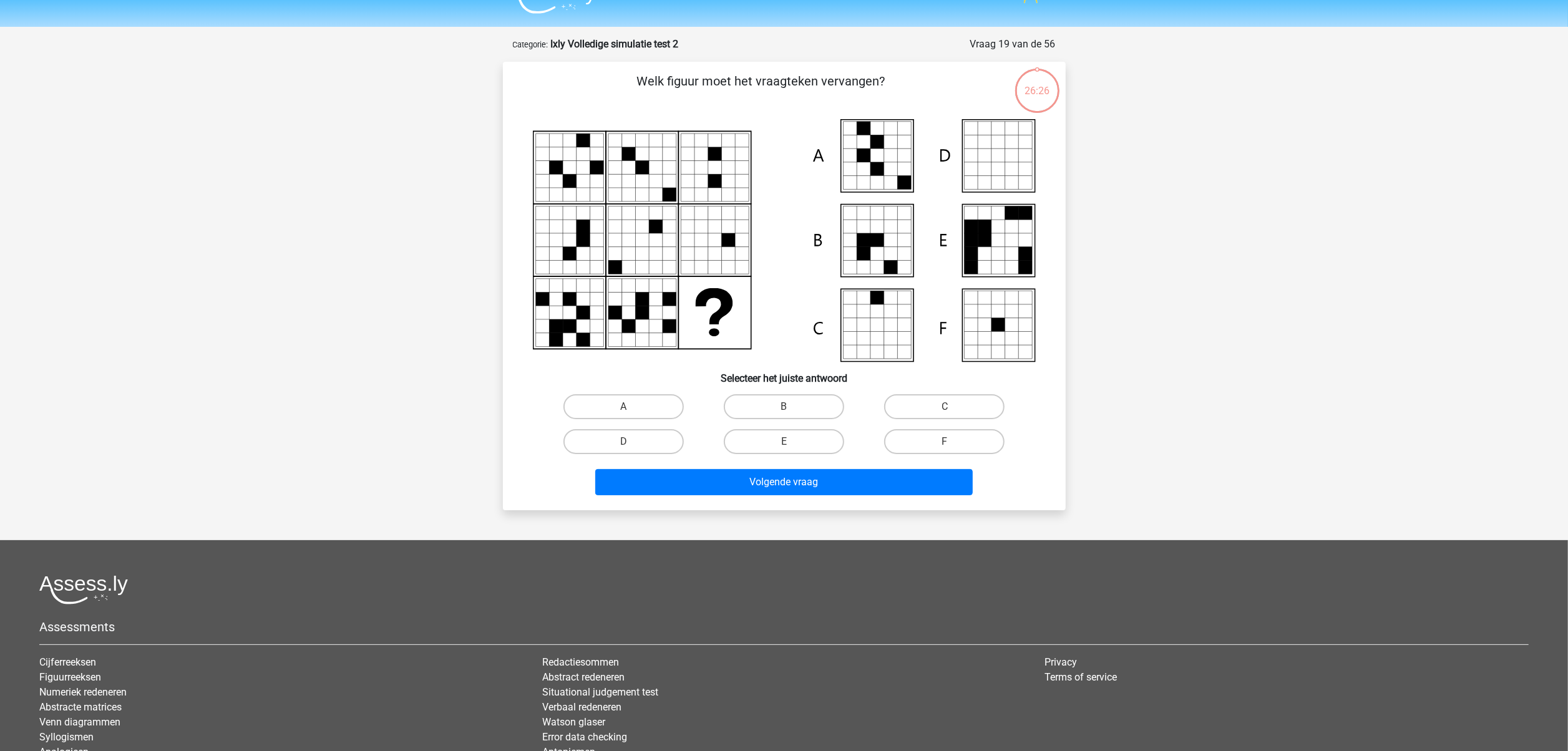 scroll, scrollTop: 62, scrollLeft: 0, axis: vertical 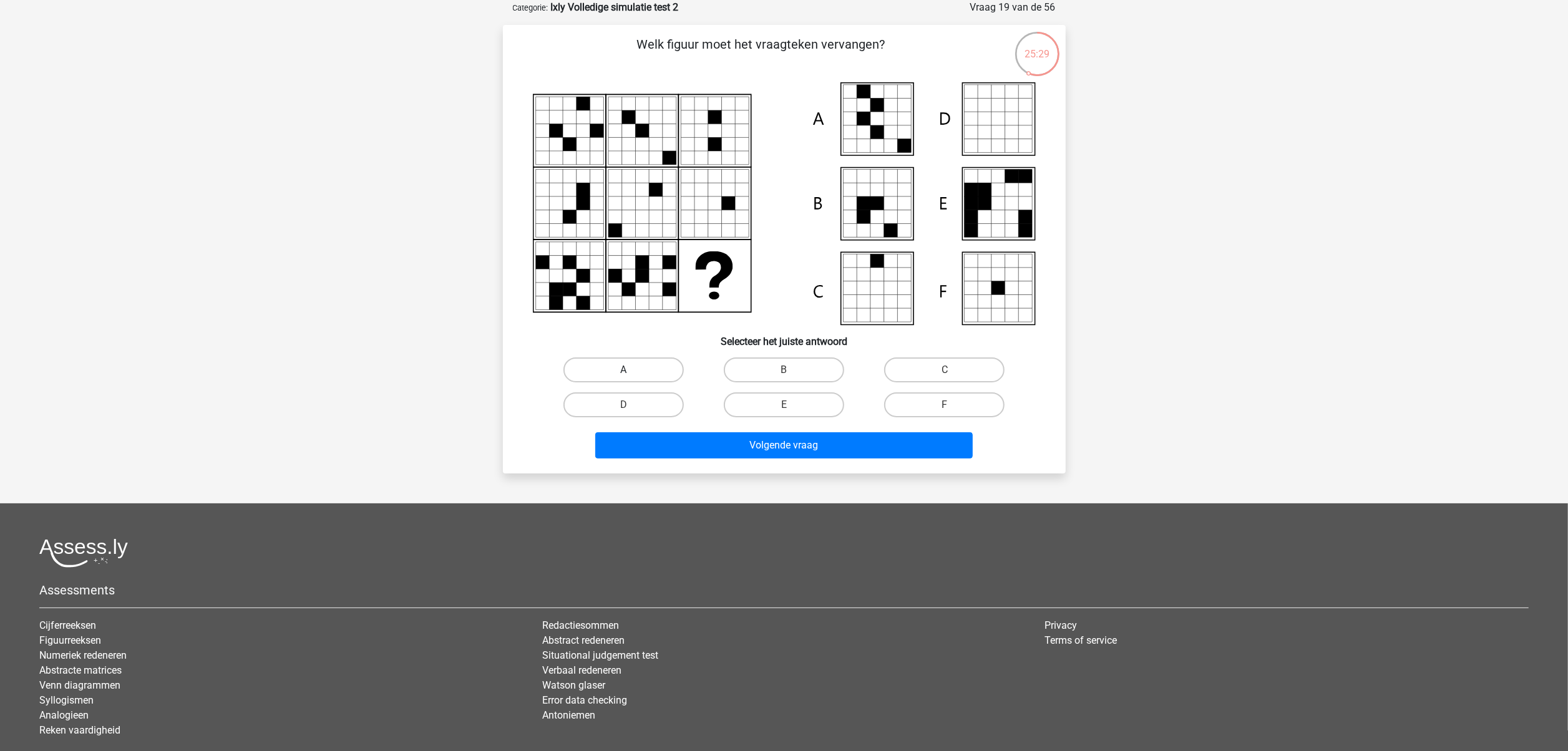 click on "A" at bounding box center (623, 370) 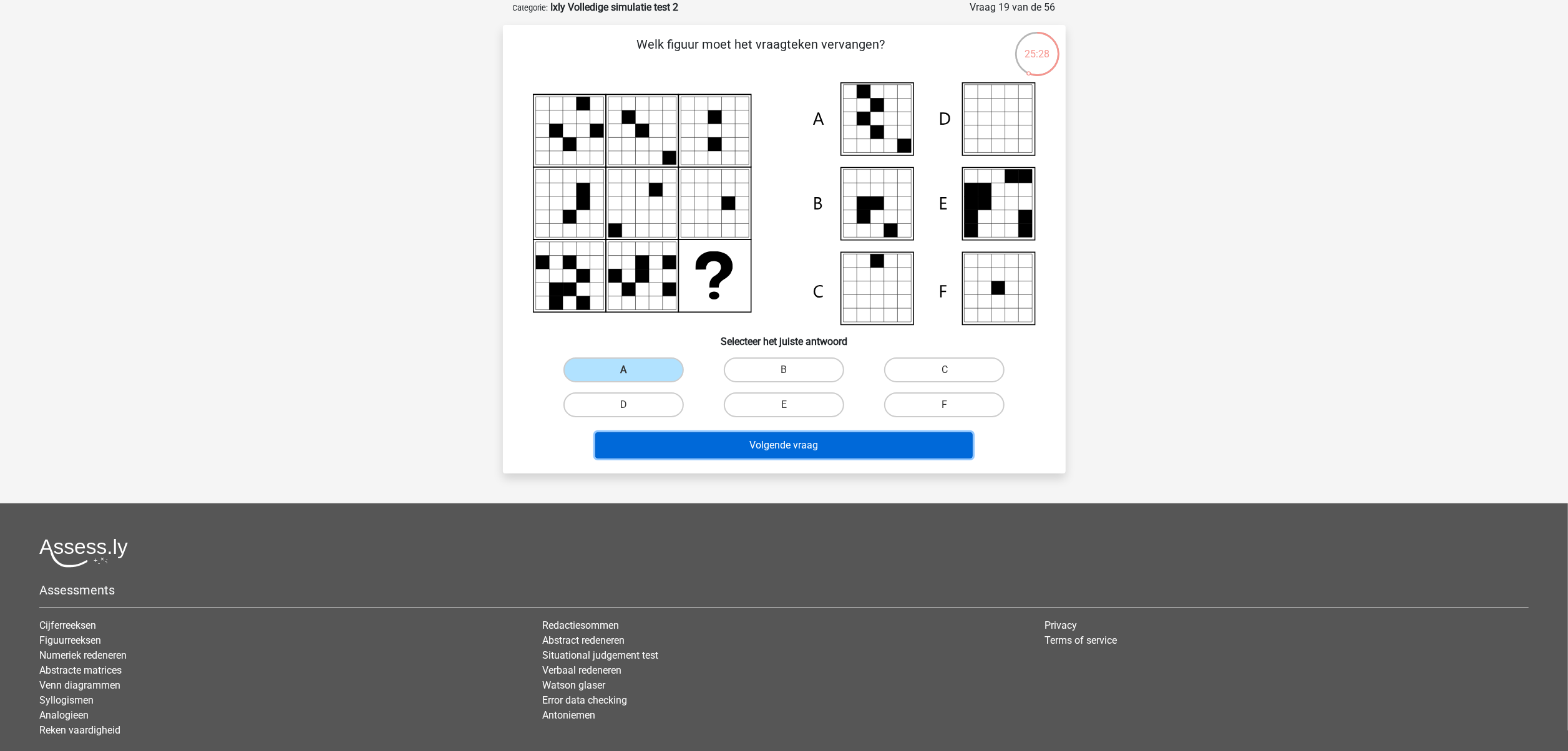 click on "Volgende vraag" at bounding box center [784, 445] 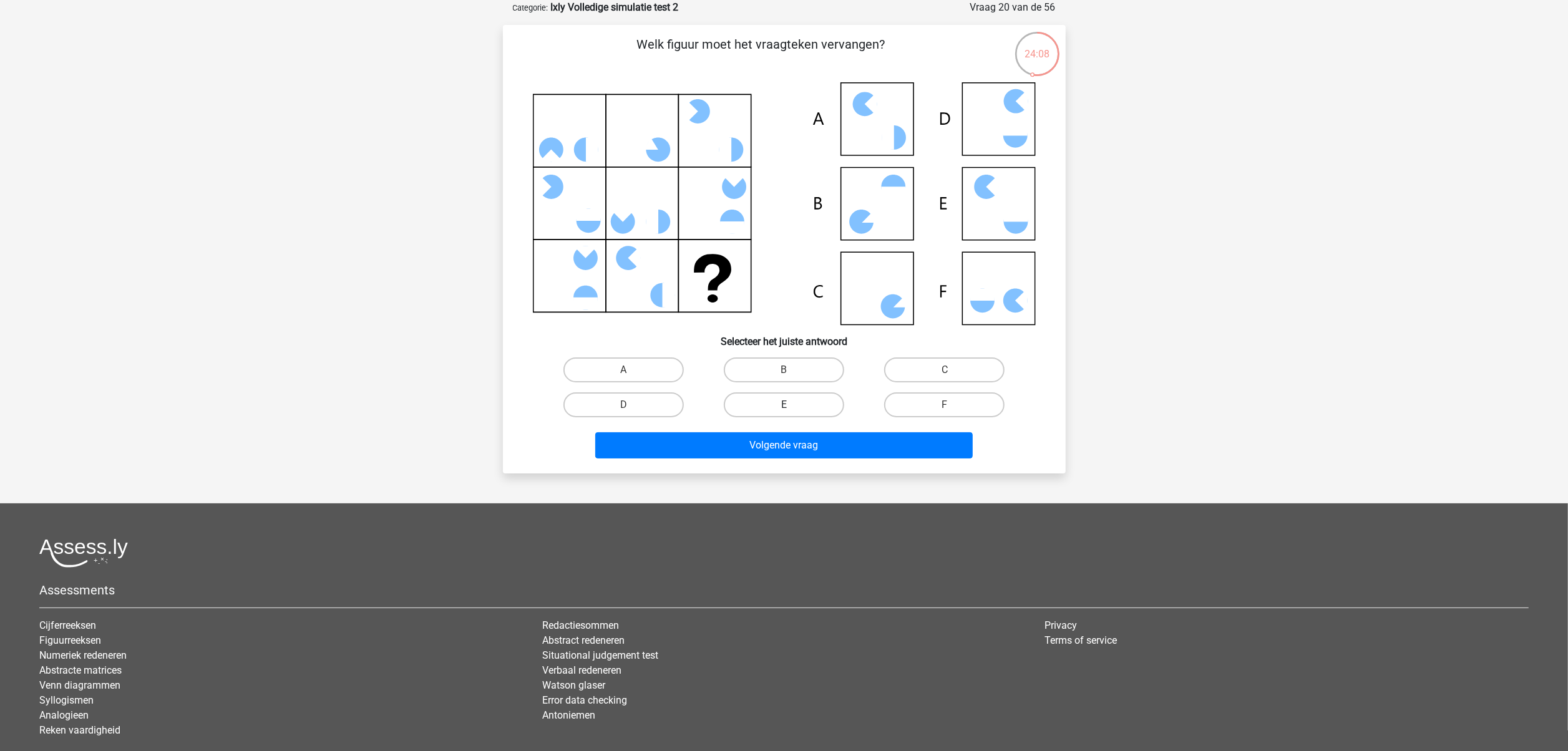 click on "E" at bounding box center (784, 405) 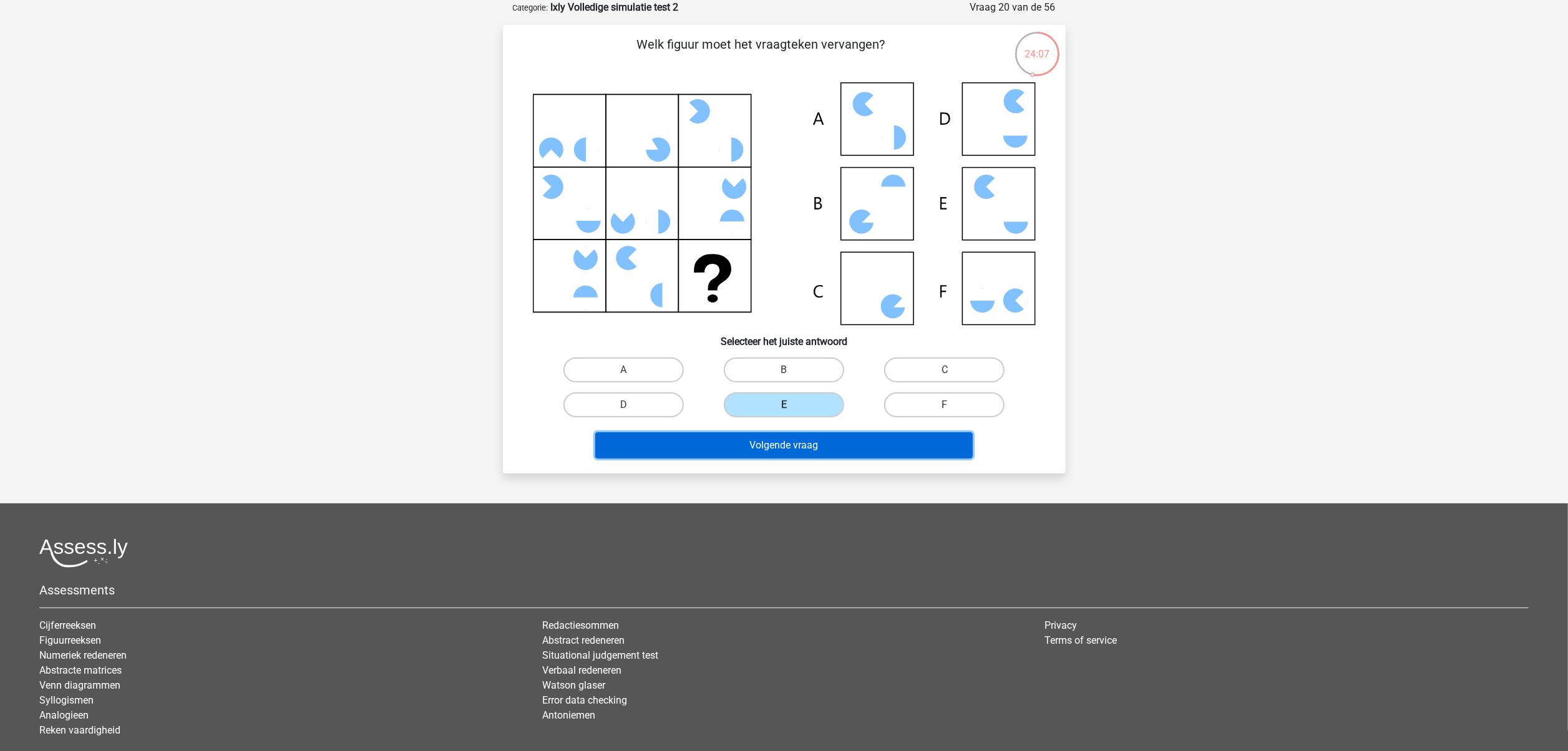 click on "Volgende vraag" at bounding box center [784, 445] 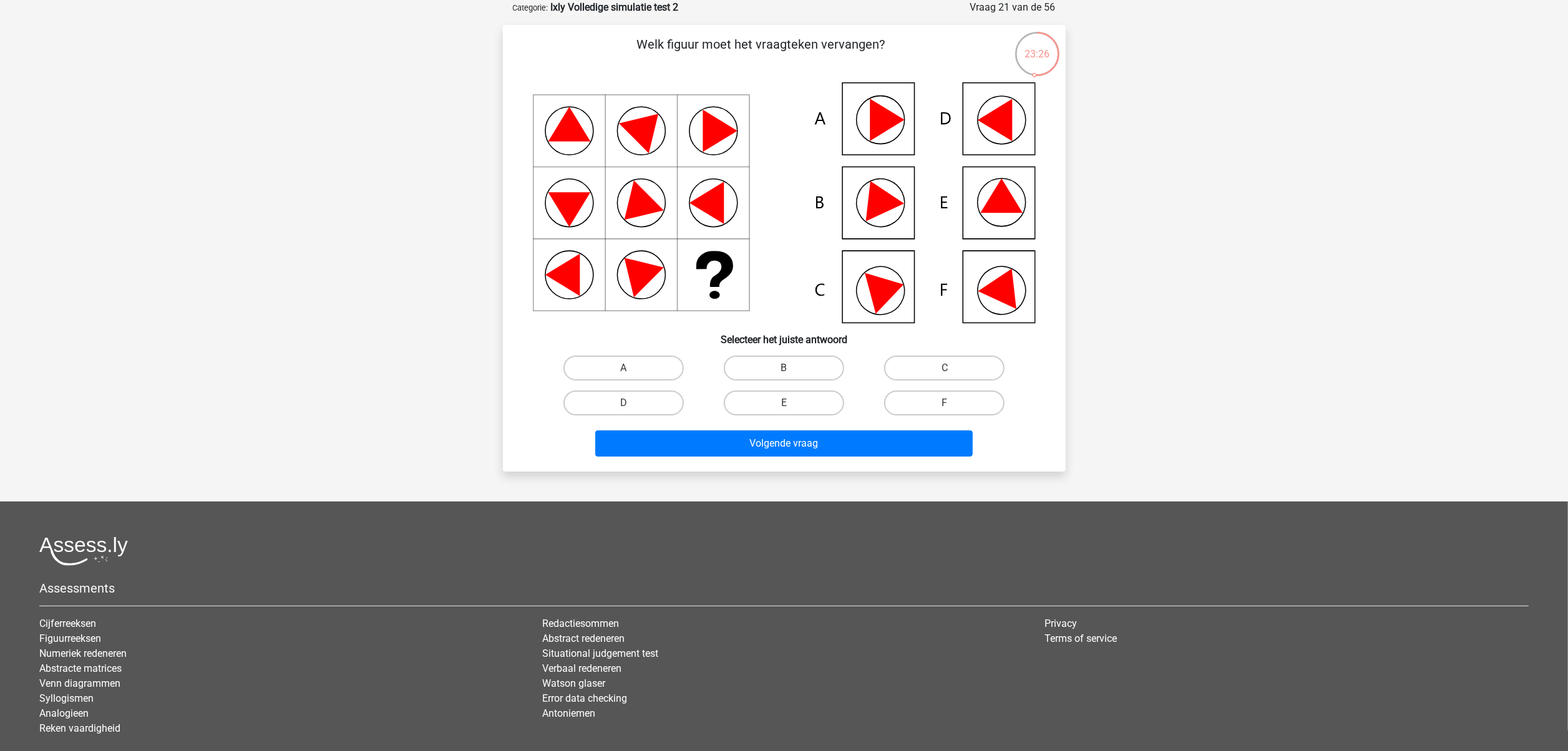 click 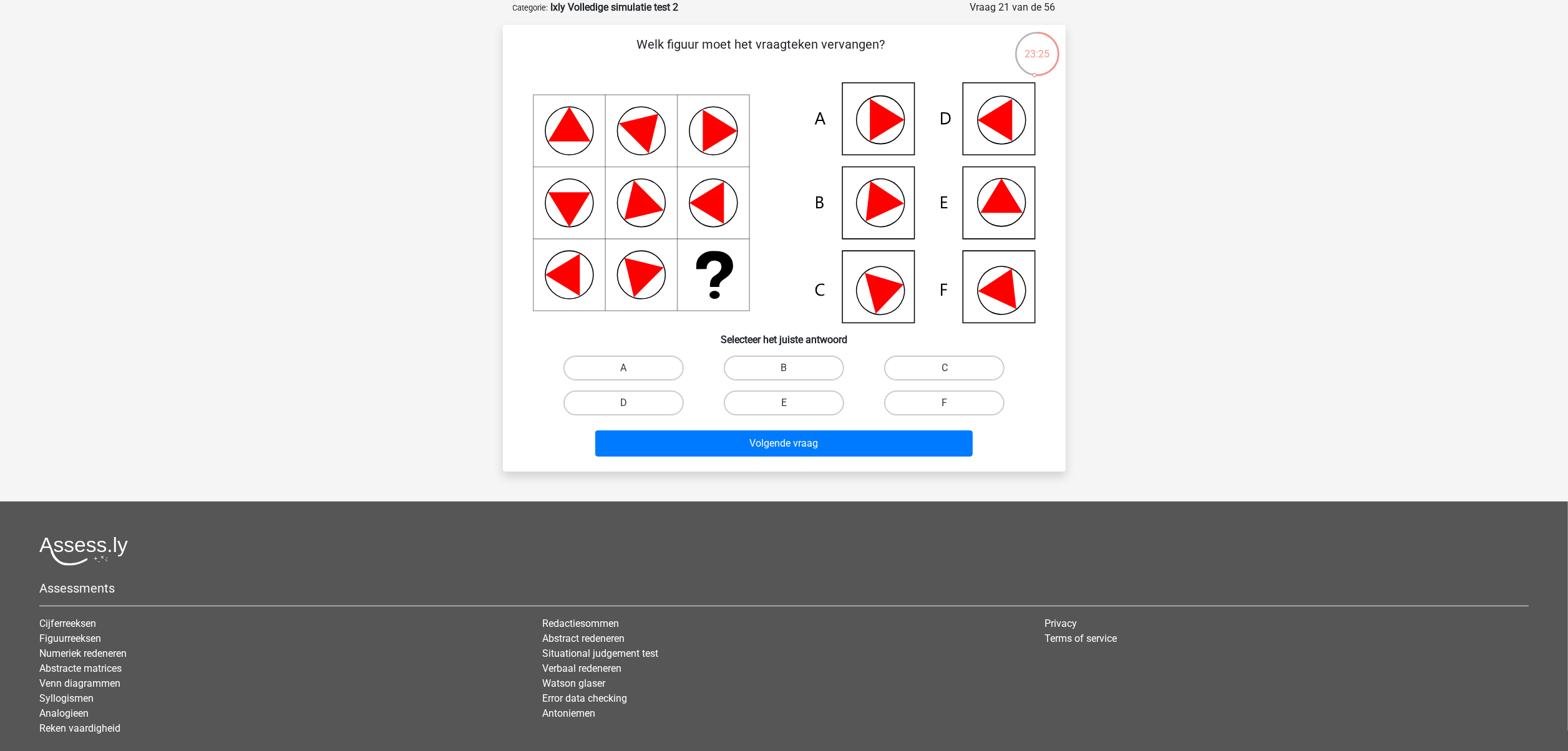 click on "Welk figuur moet het vraagteken vervangen?" at bounding box center (784, 248) 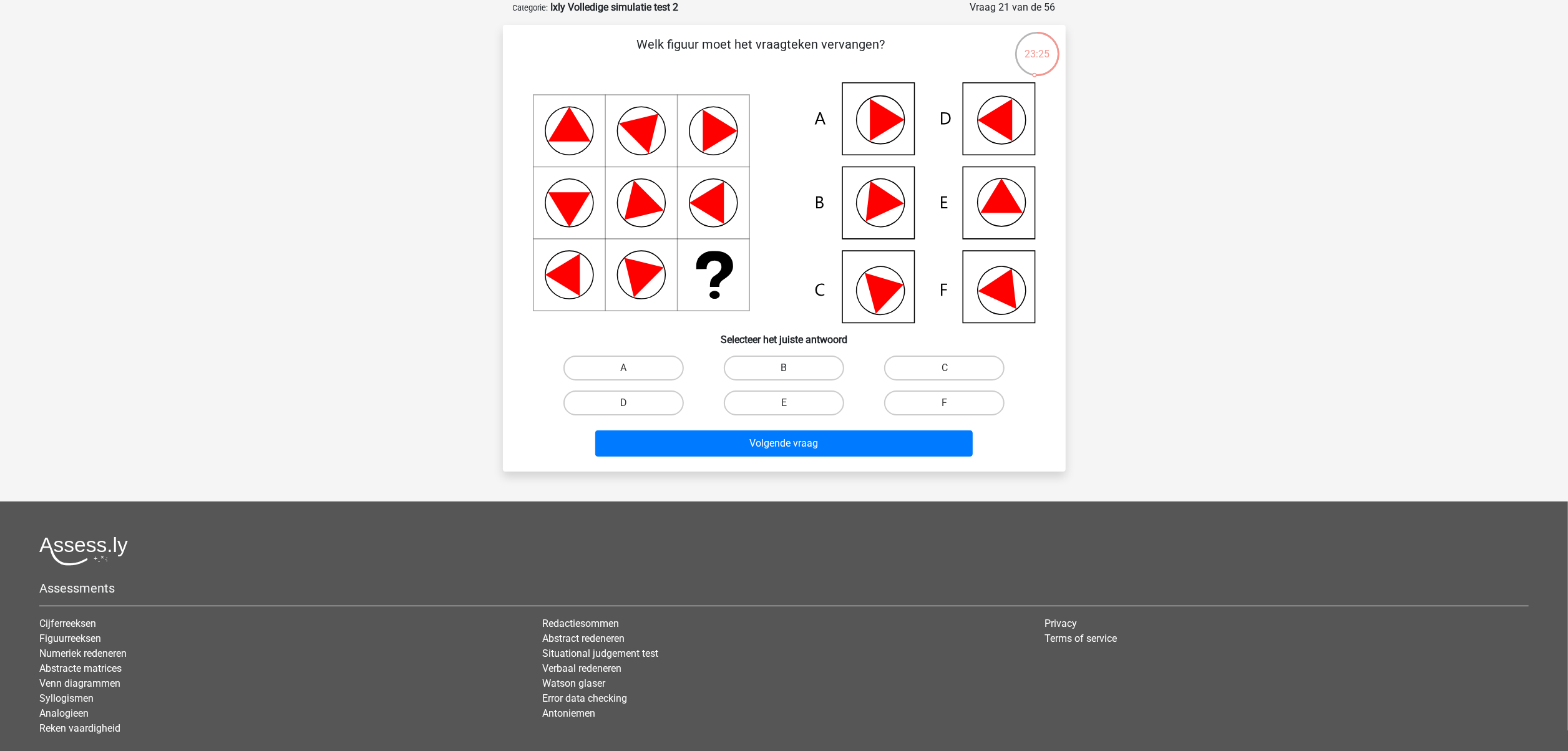 click on "B" at bounding box center (784, 368) 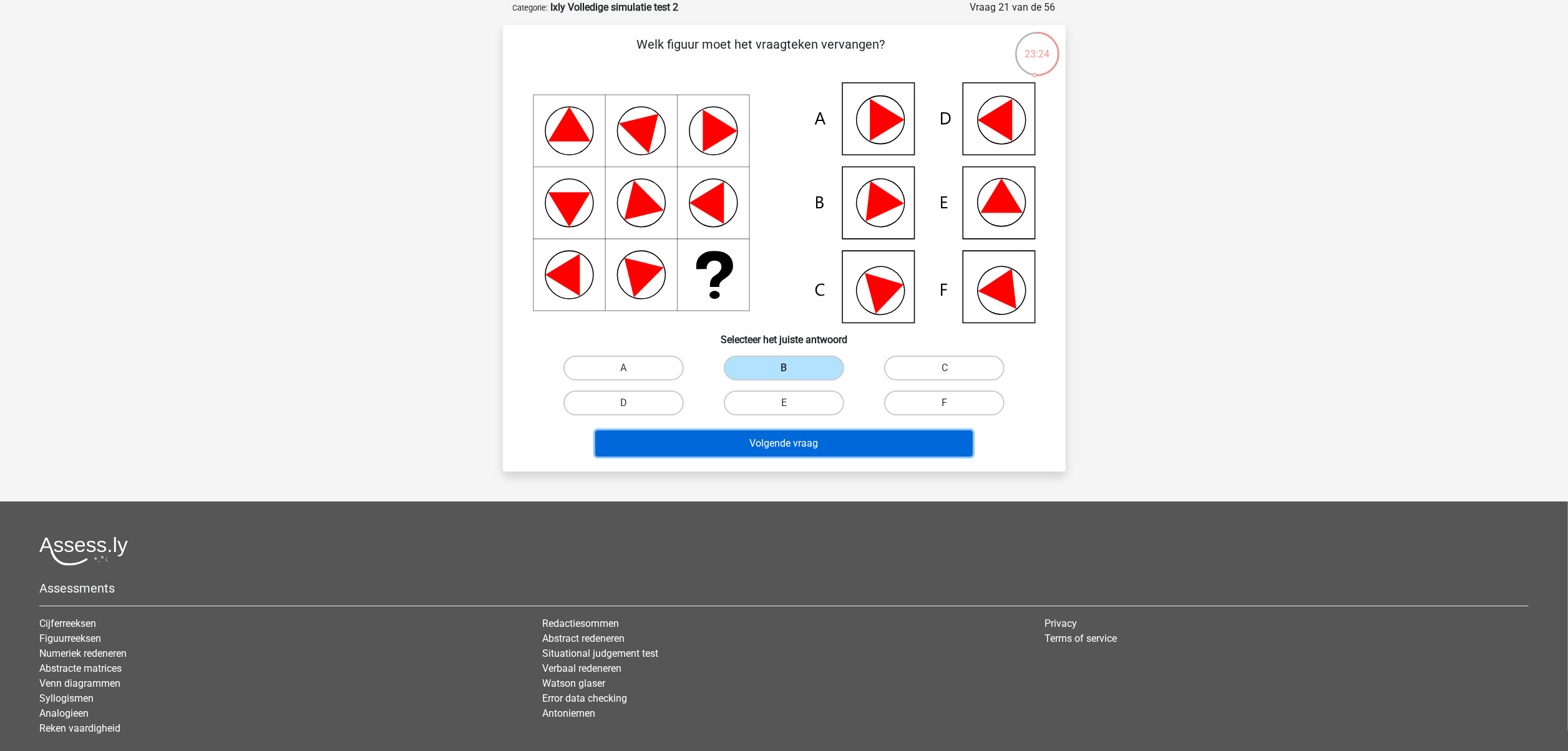 click on "Volgende vraag" at bounding box center [784, 443] 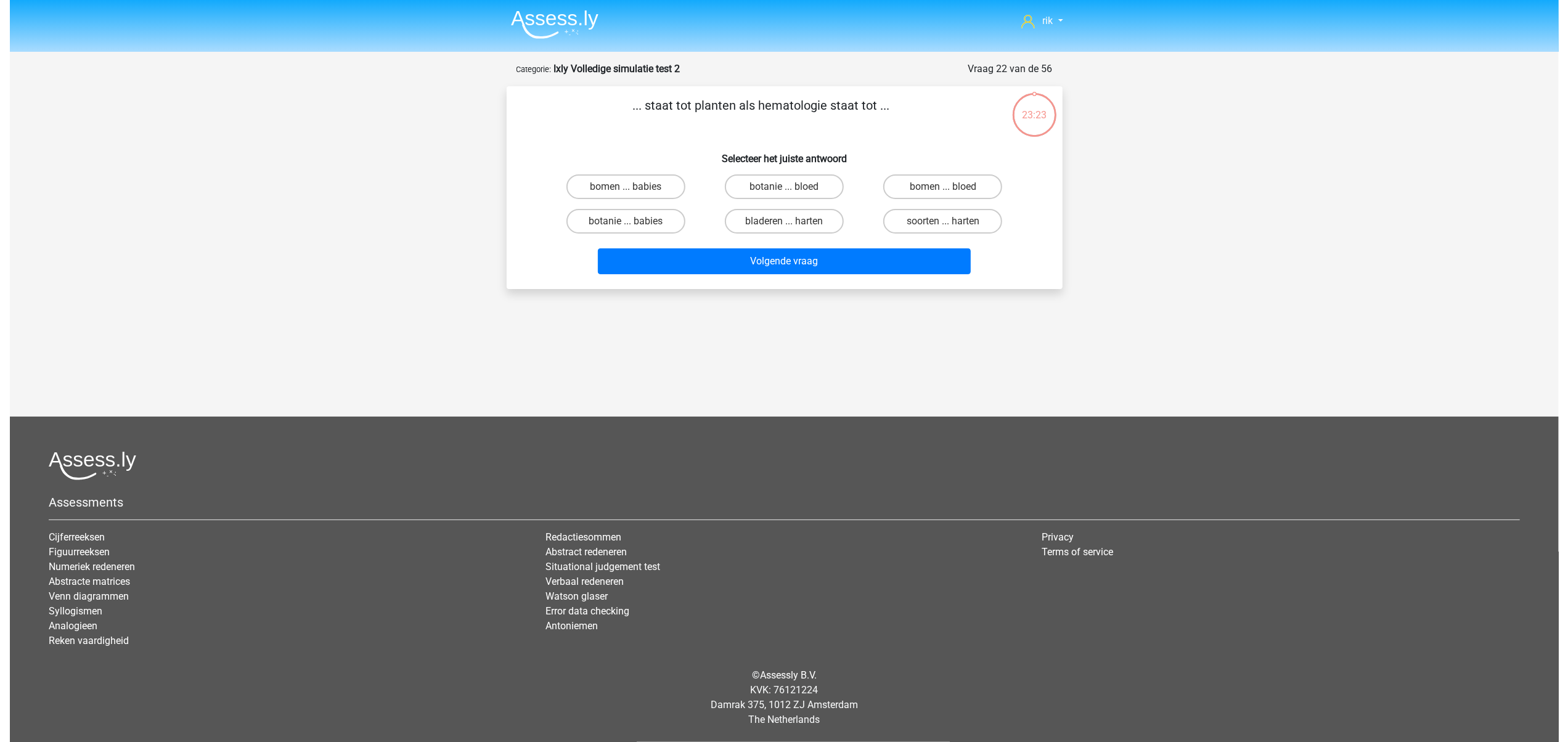 scroll, scrollTop: 0, scrollLeft: 0, axis: both 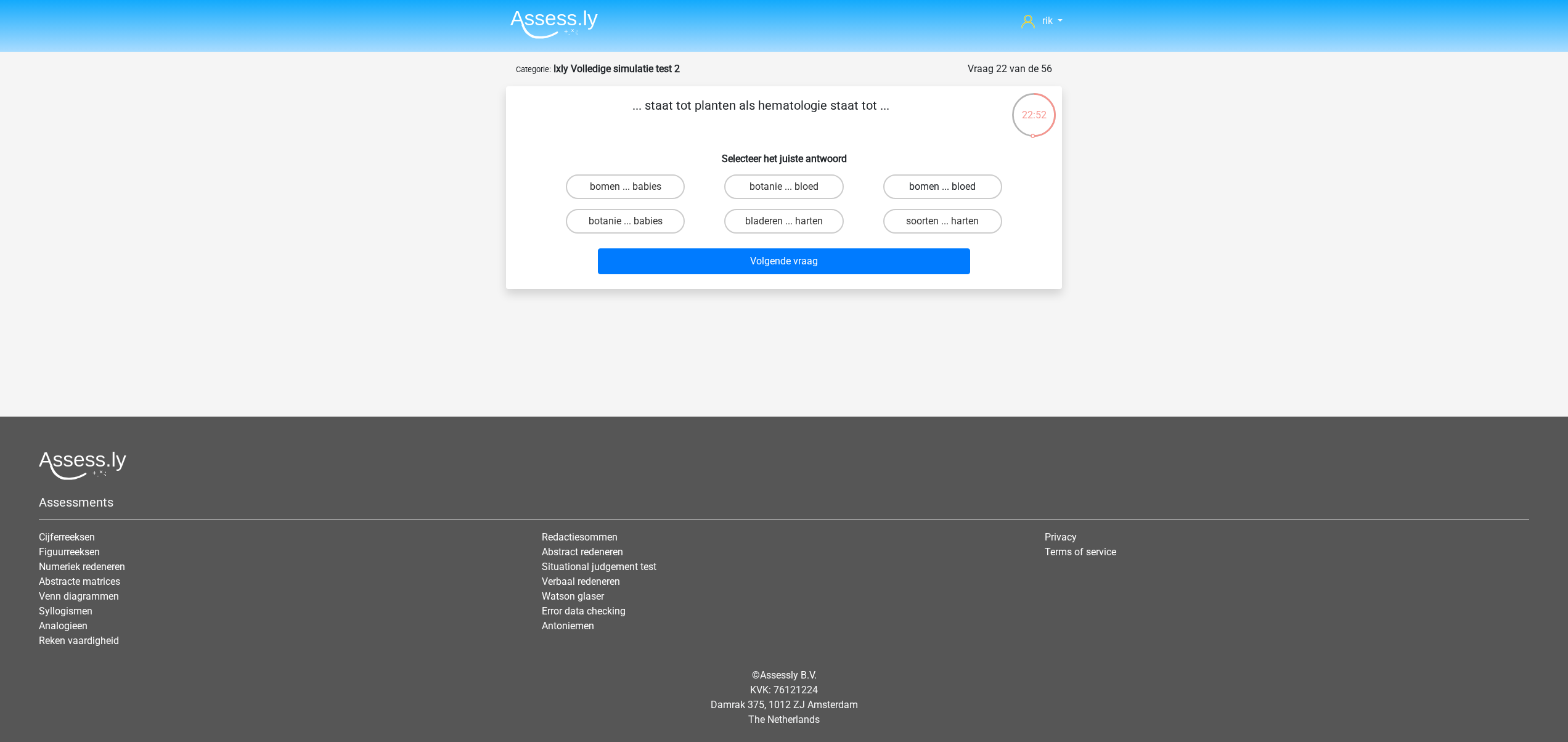 click on "bomen ... bloed" at bounding box center (942, 187) 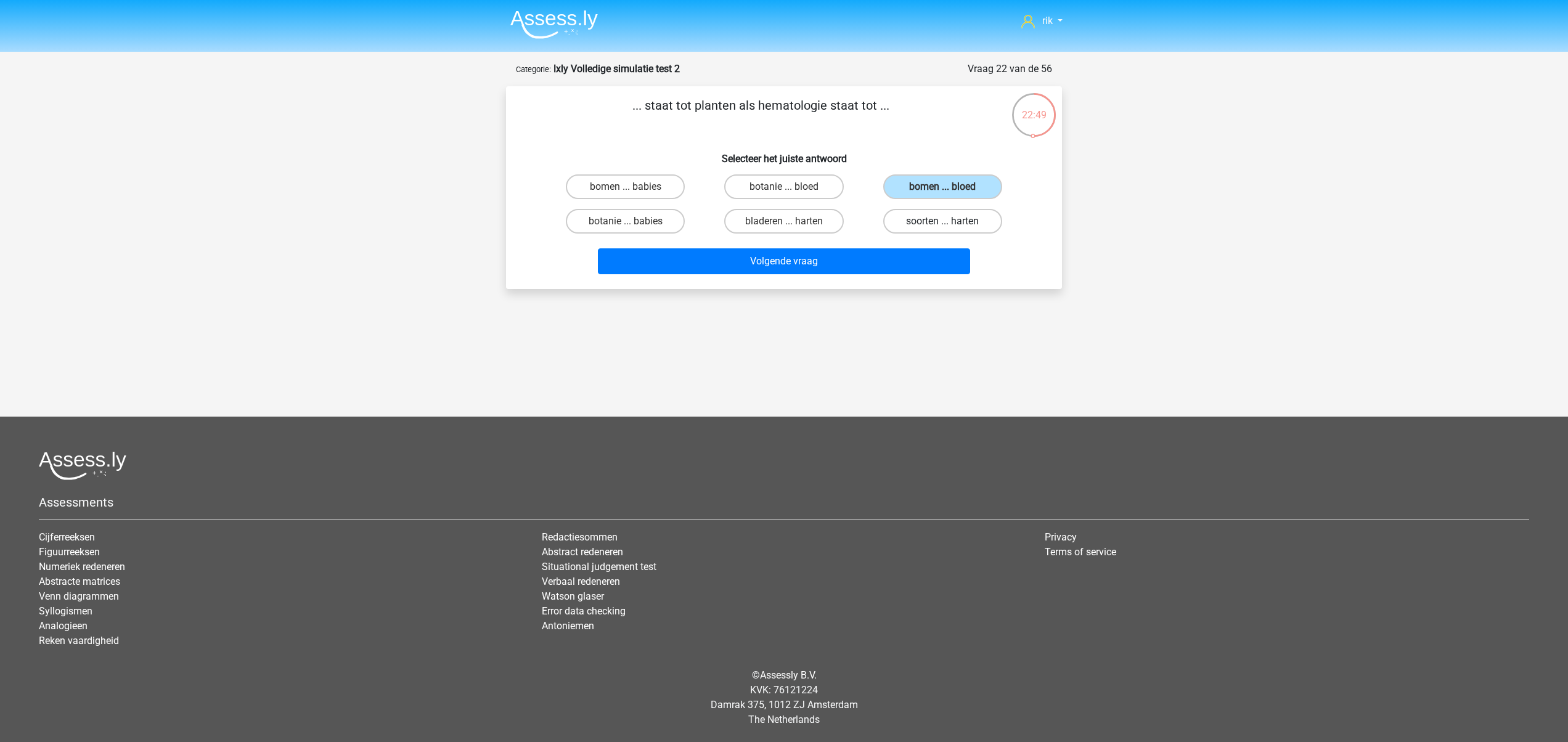 click on "soorten ... harten" at bounding box center (942, 221) 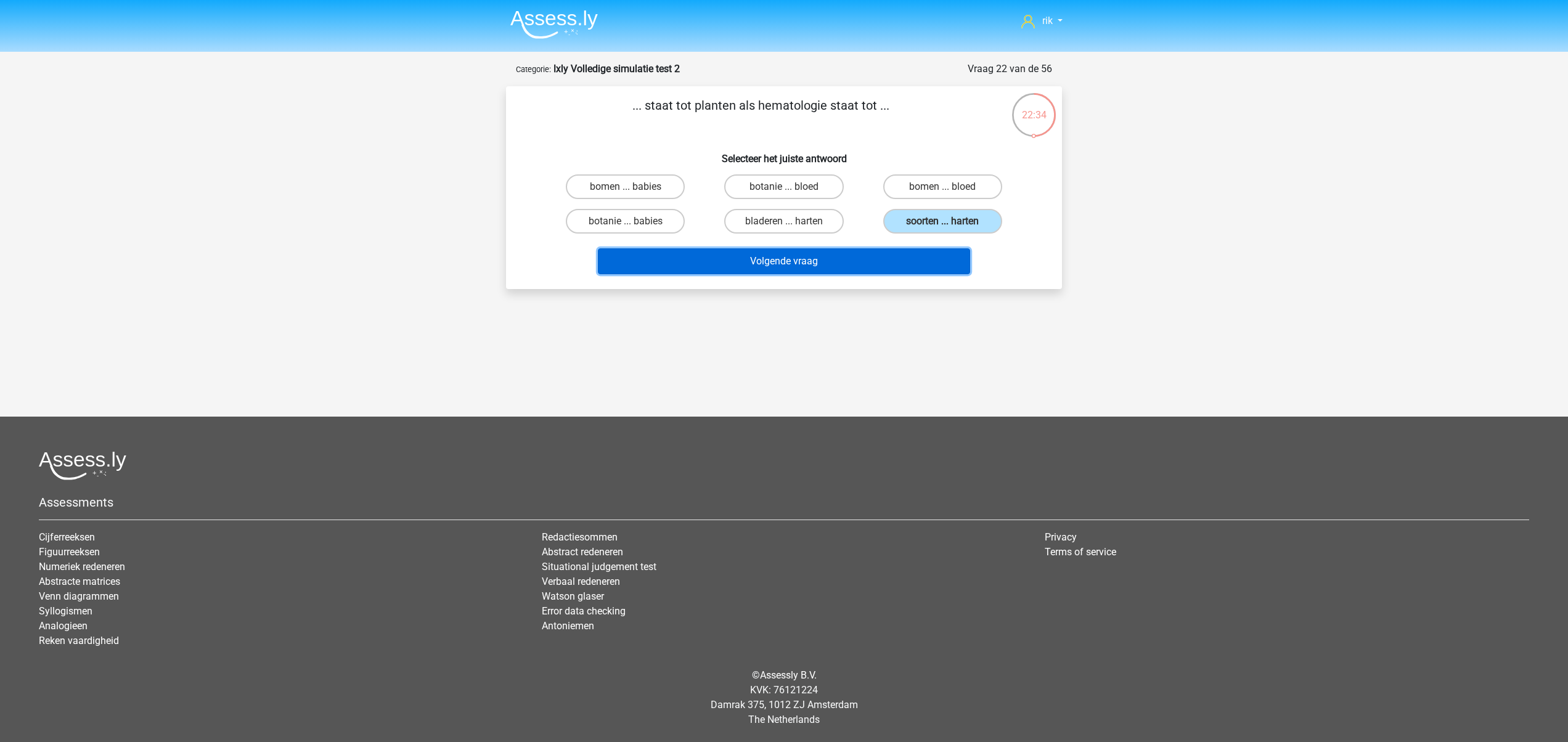 click on "Volgende vraag" at bounding box center [784, 261] 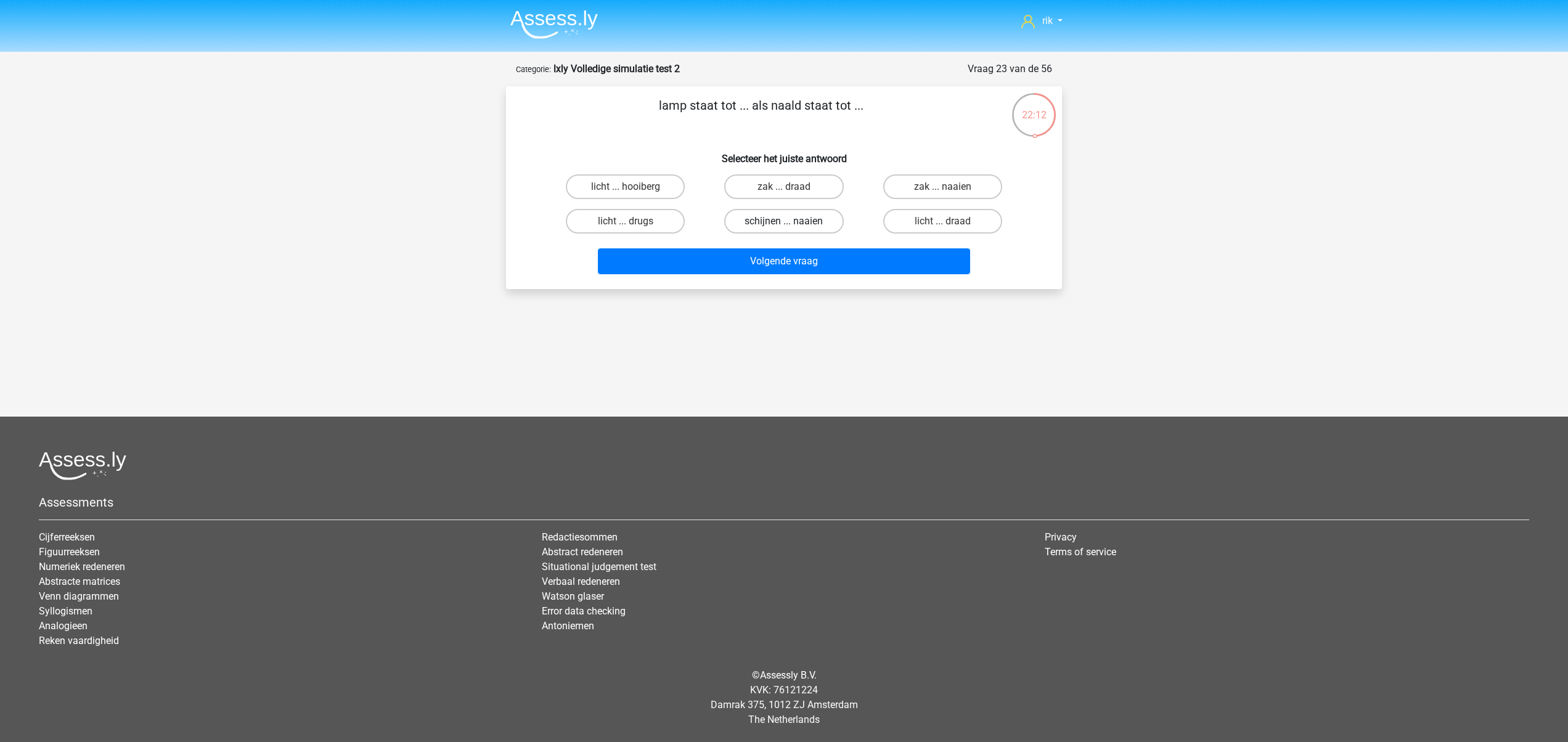 click on "schijnen ... naaien" at bounding box center (783, 221) 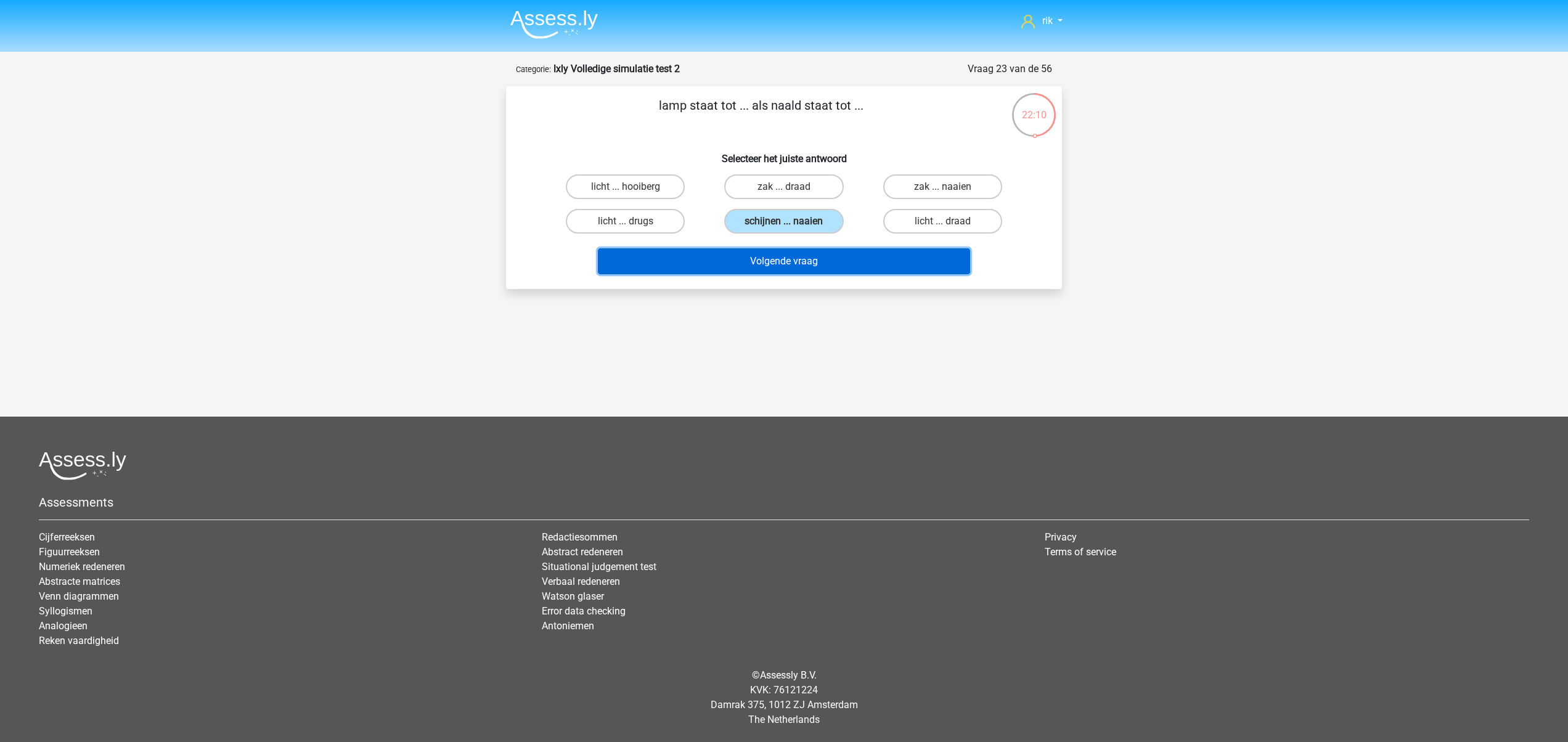 click on "Volgende vraag" at bounding box center [784, 261] 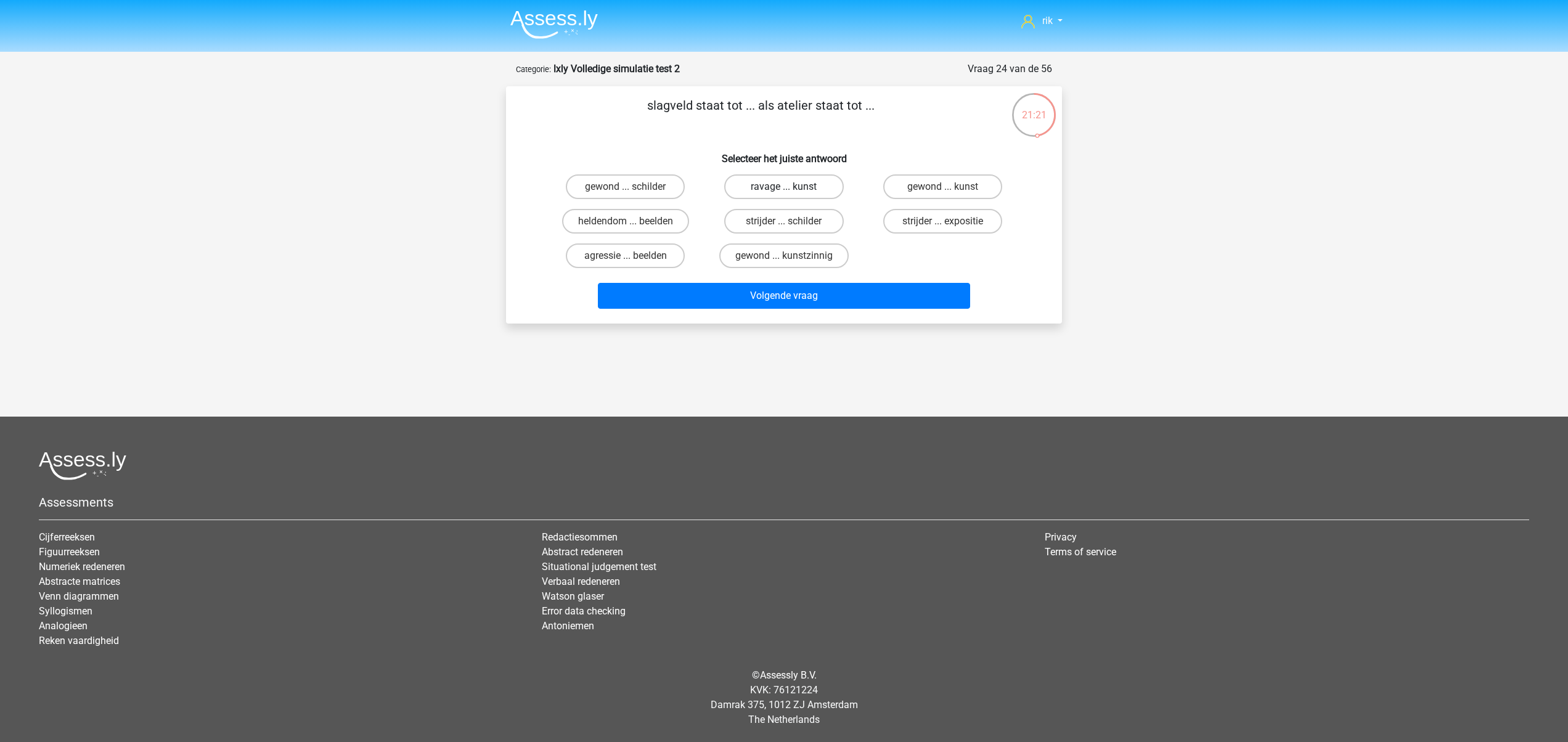 click on "ravage ... kunst" at bounding box center [783, 187] 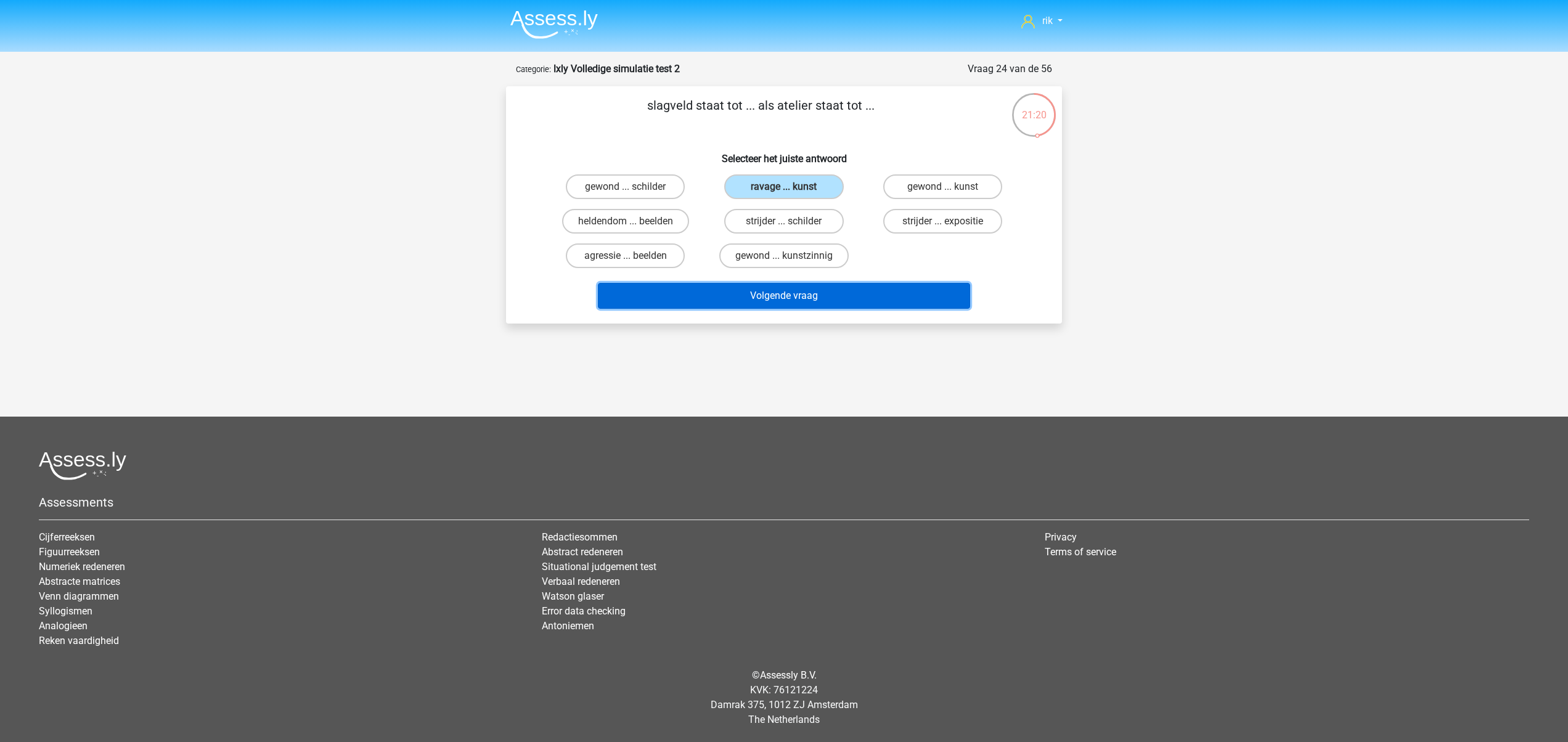 click on "Volgende vraag" at bounding box center (784, 296) 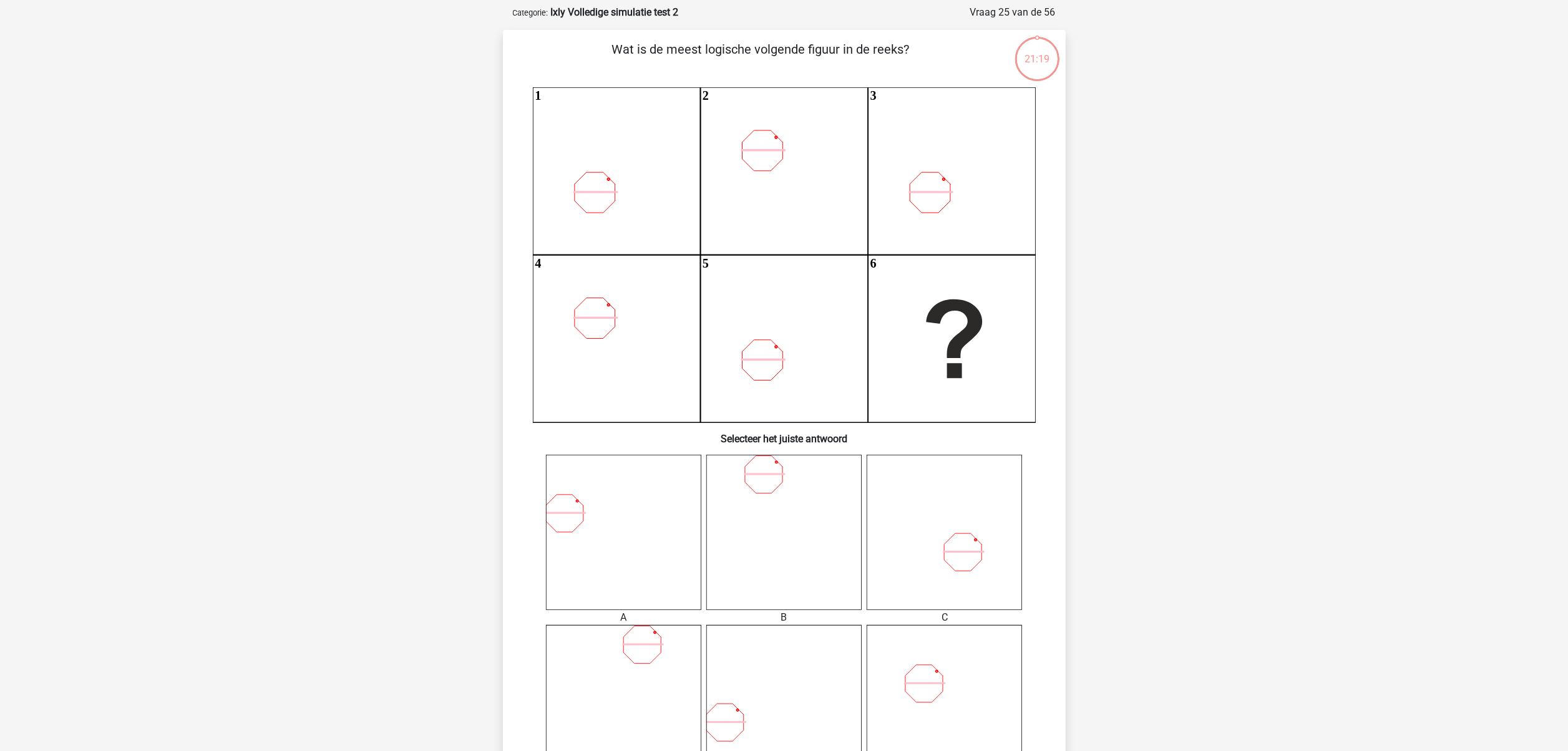 scroll, scrollTop: 62, scrollLeft: 0, axis: vertical 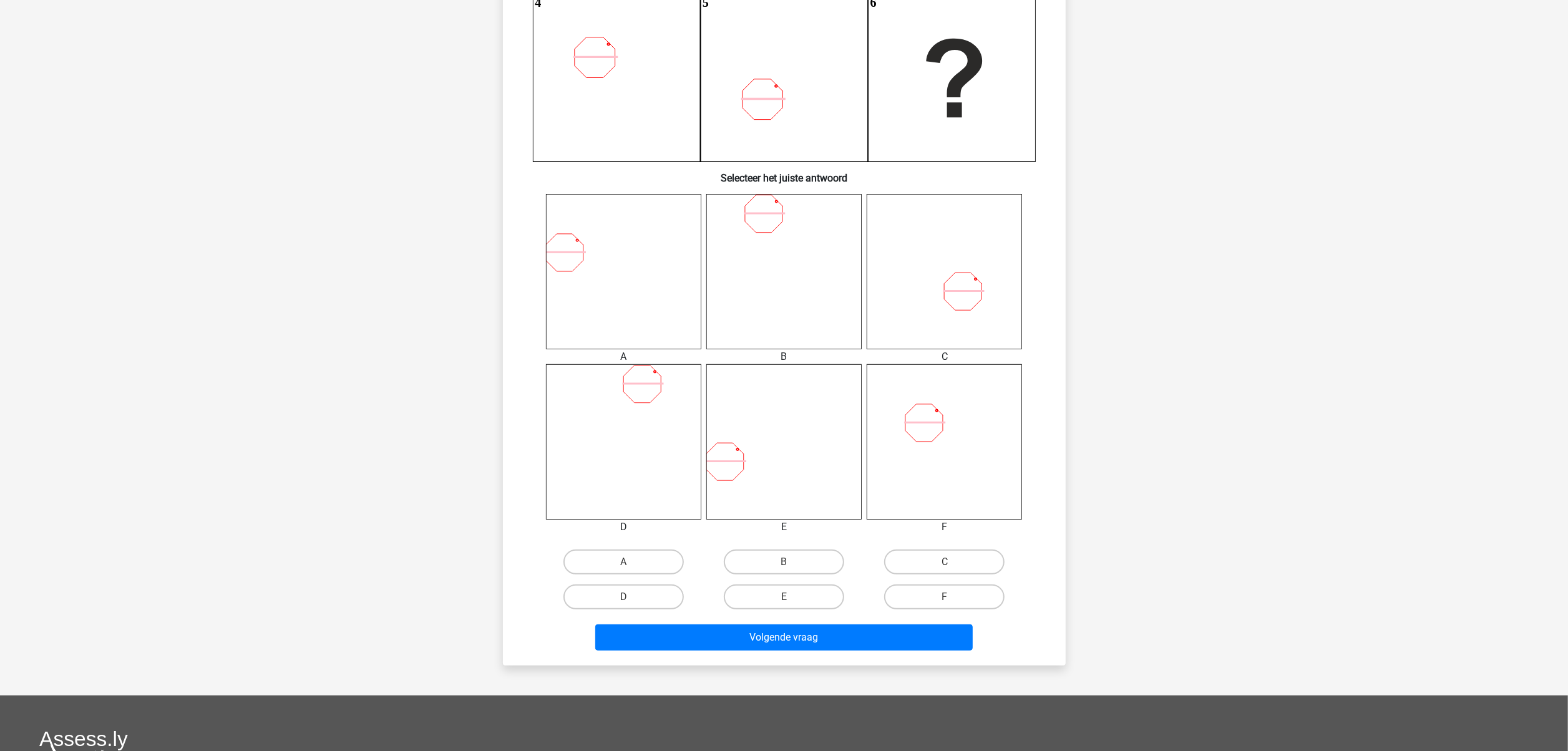 click on "F" at bounding box center (944, 597) 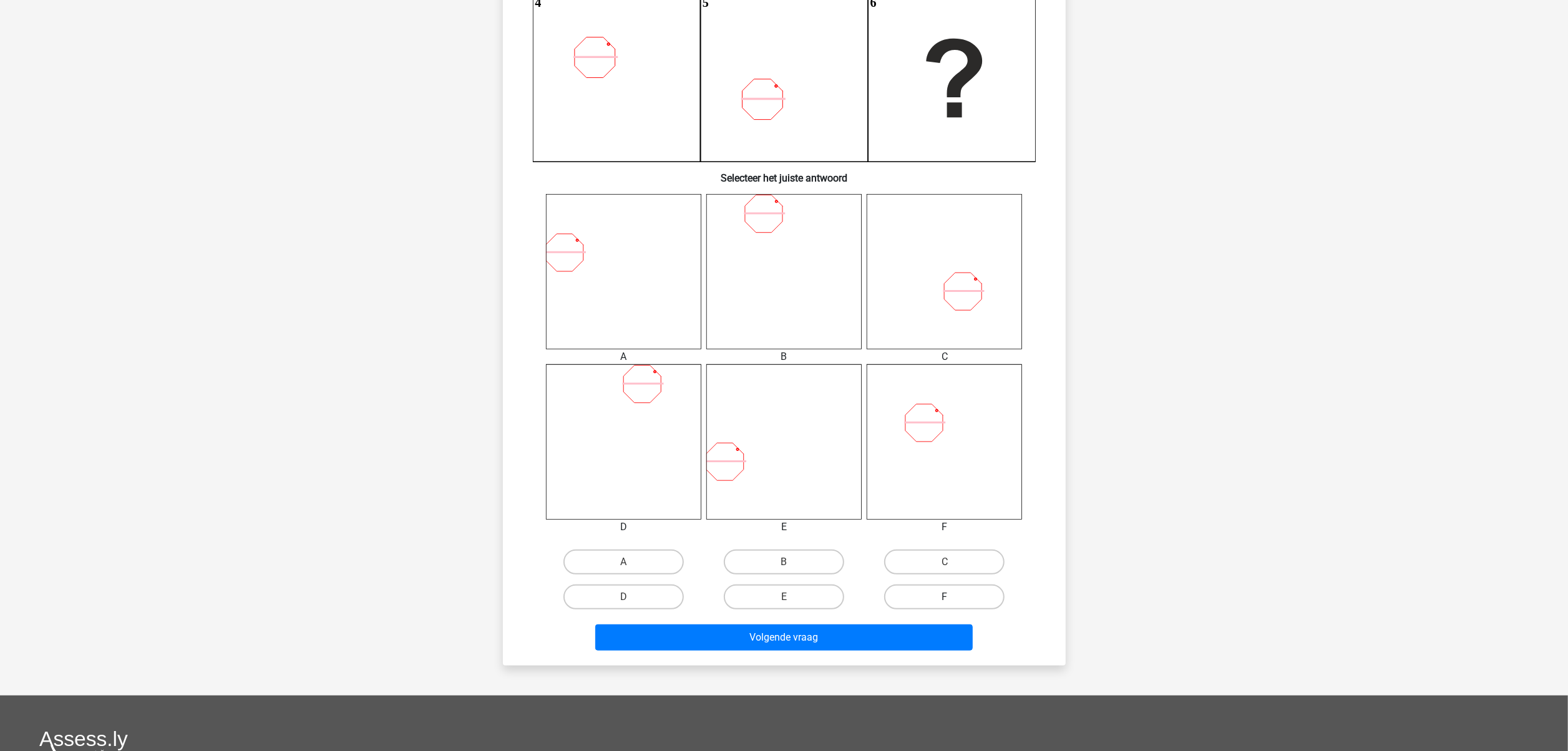 click on "F" at bounding box center [944, 597] 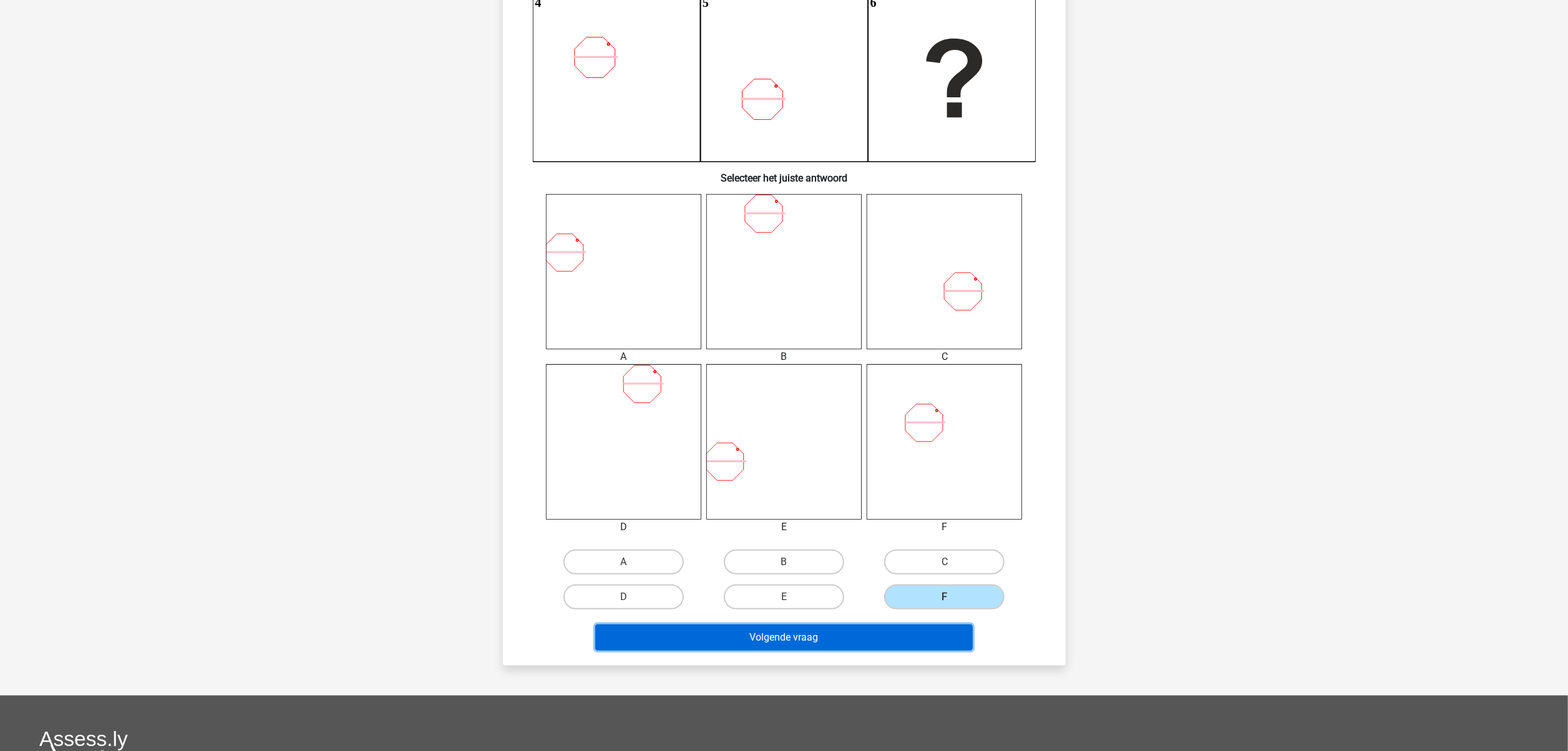 click on "Volgende vraag" at bounding box center (784, 637) 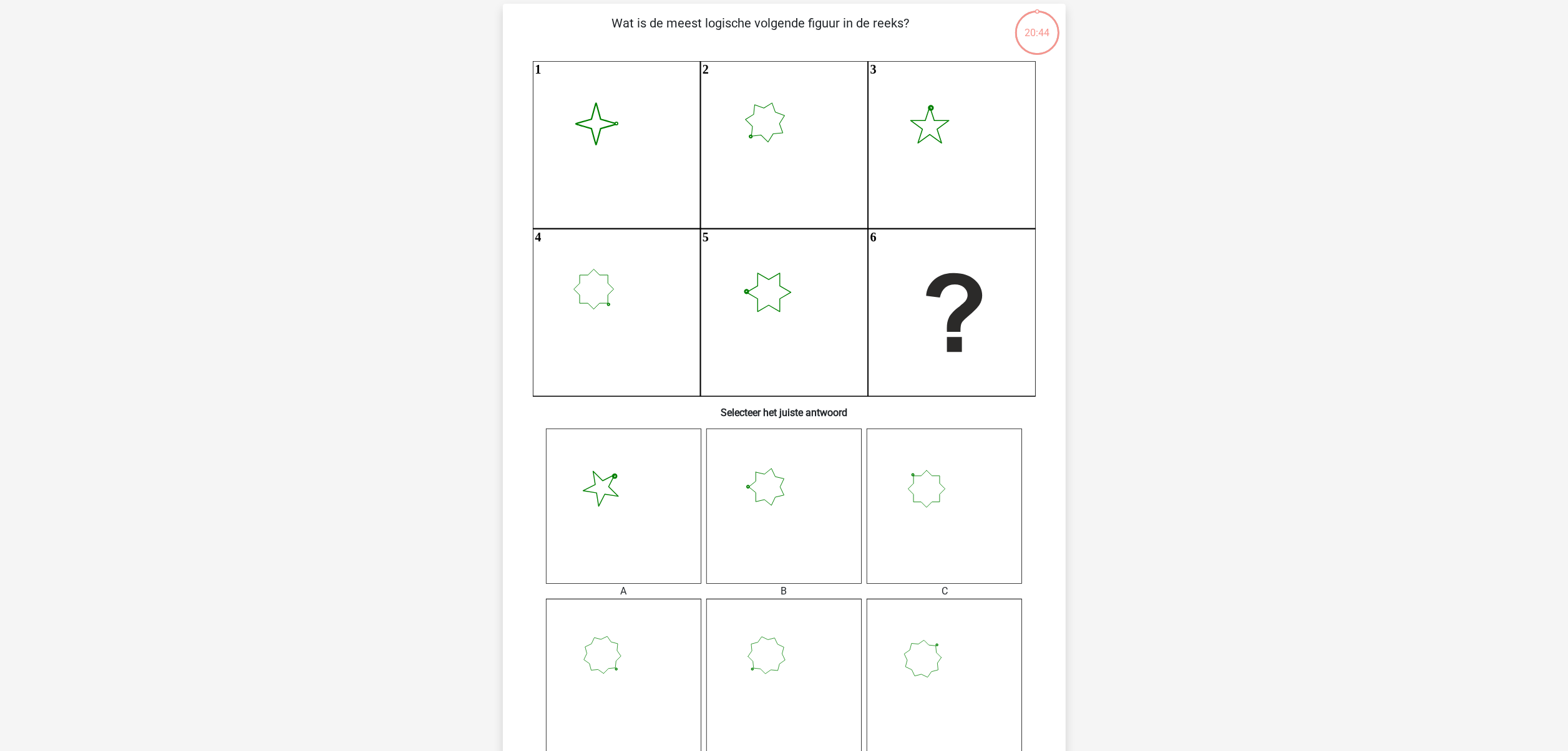 scroll, scrollTop: 62, scrollLeft: 0, axis: vertical 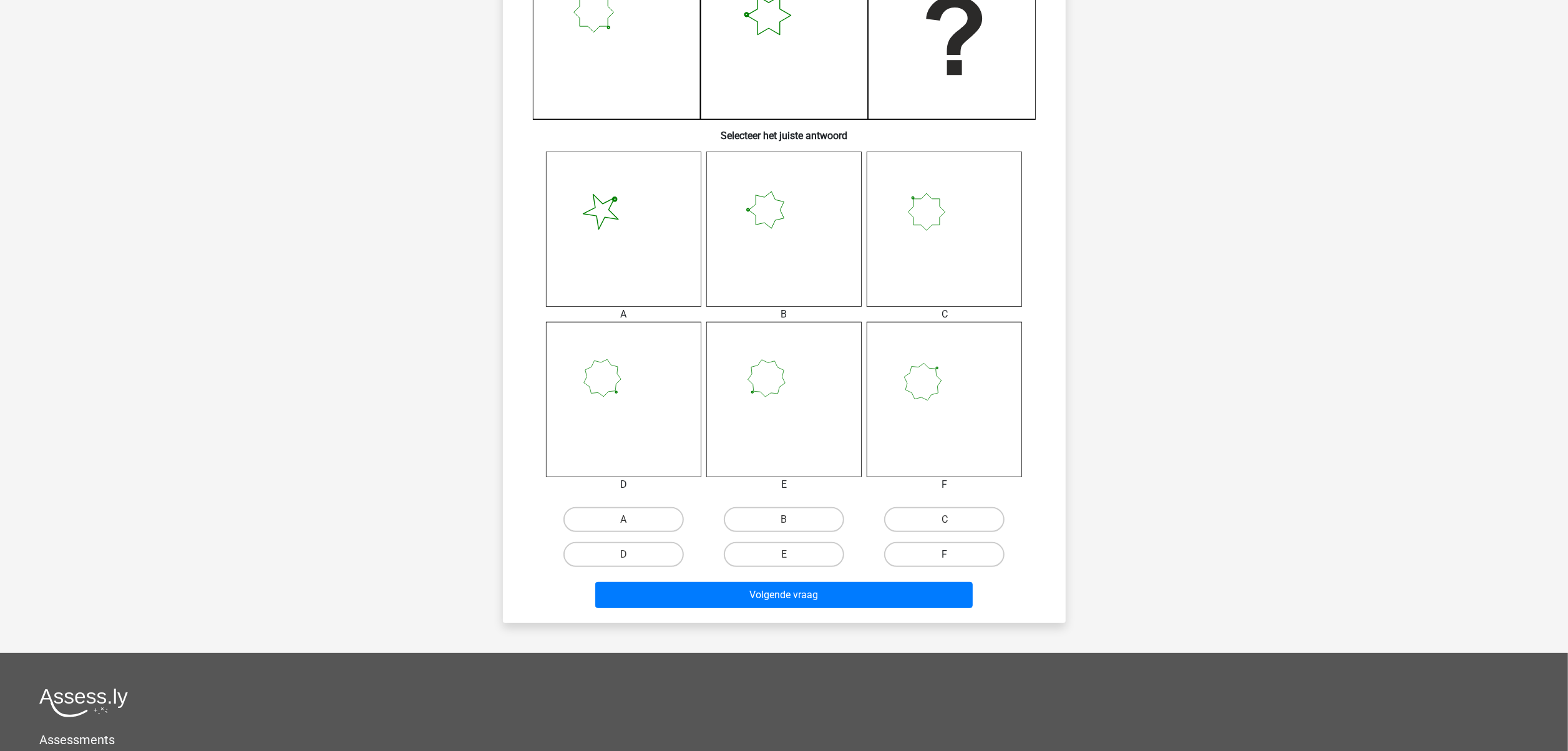 click on "F" at bounding box center (944, 555) 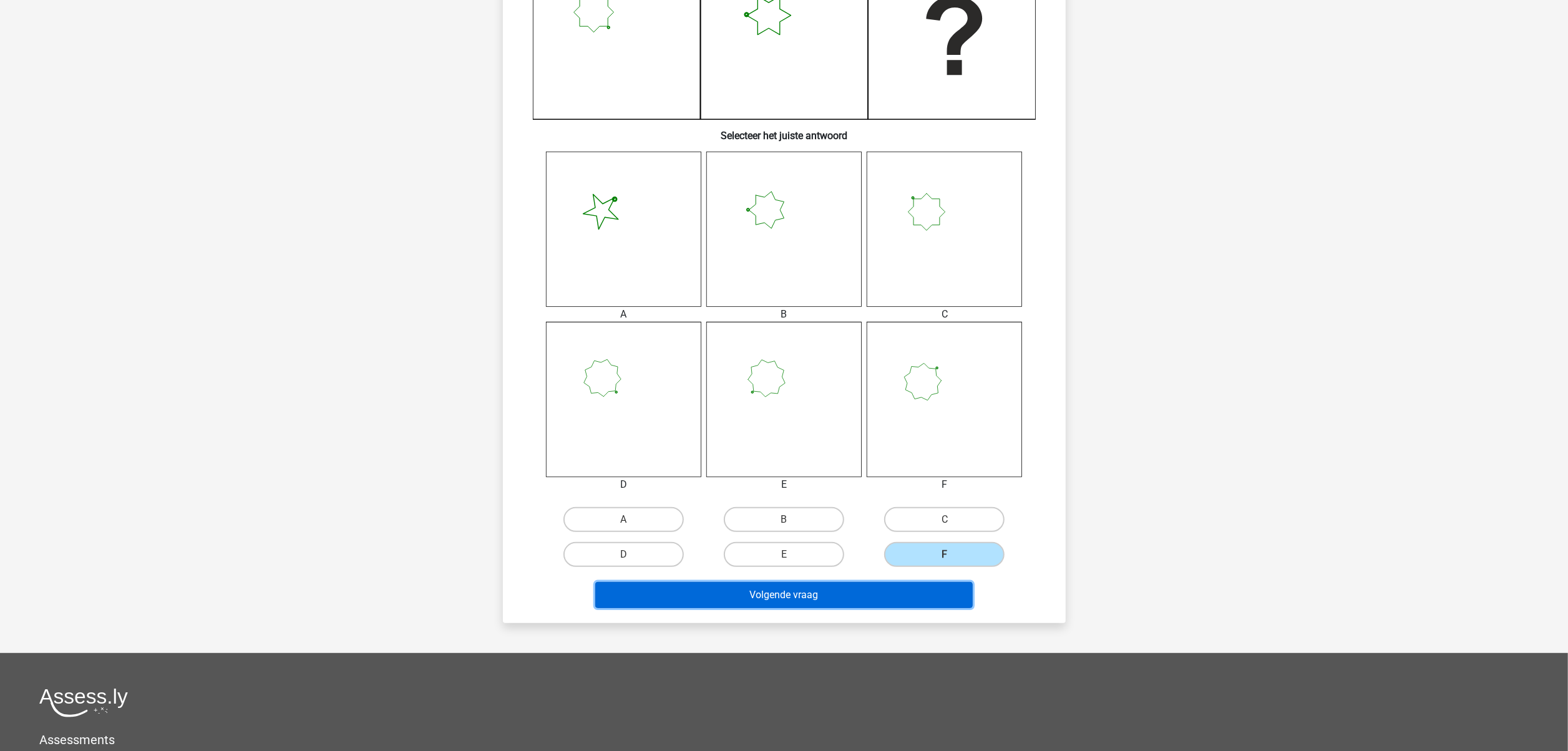 click on "Volgende vraag" at bounding box center (784, 595) 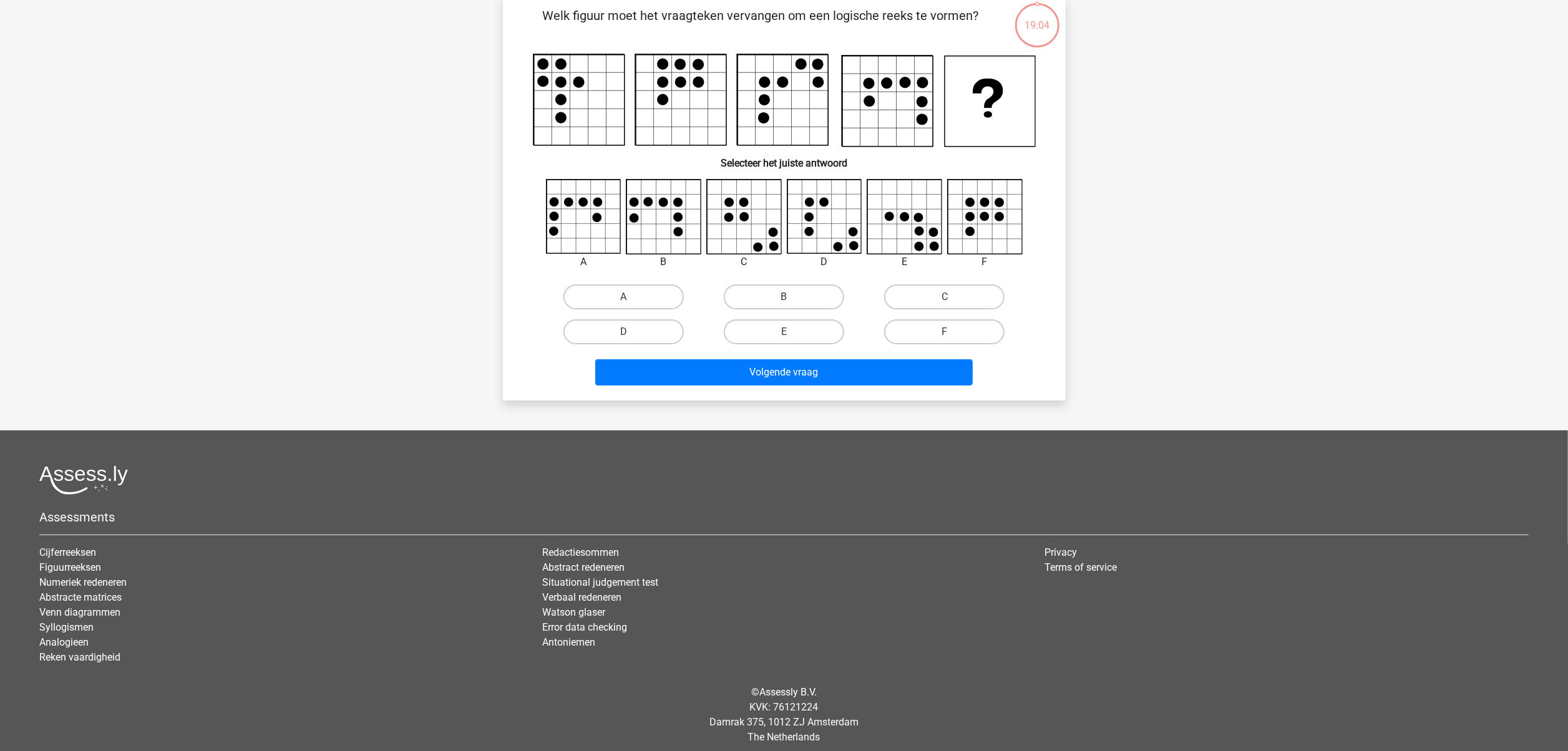 scroll, scrollTop: 62, scrollLeft: 0, axis: vertical 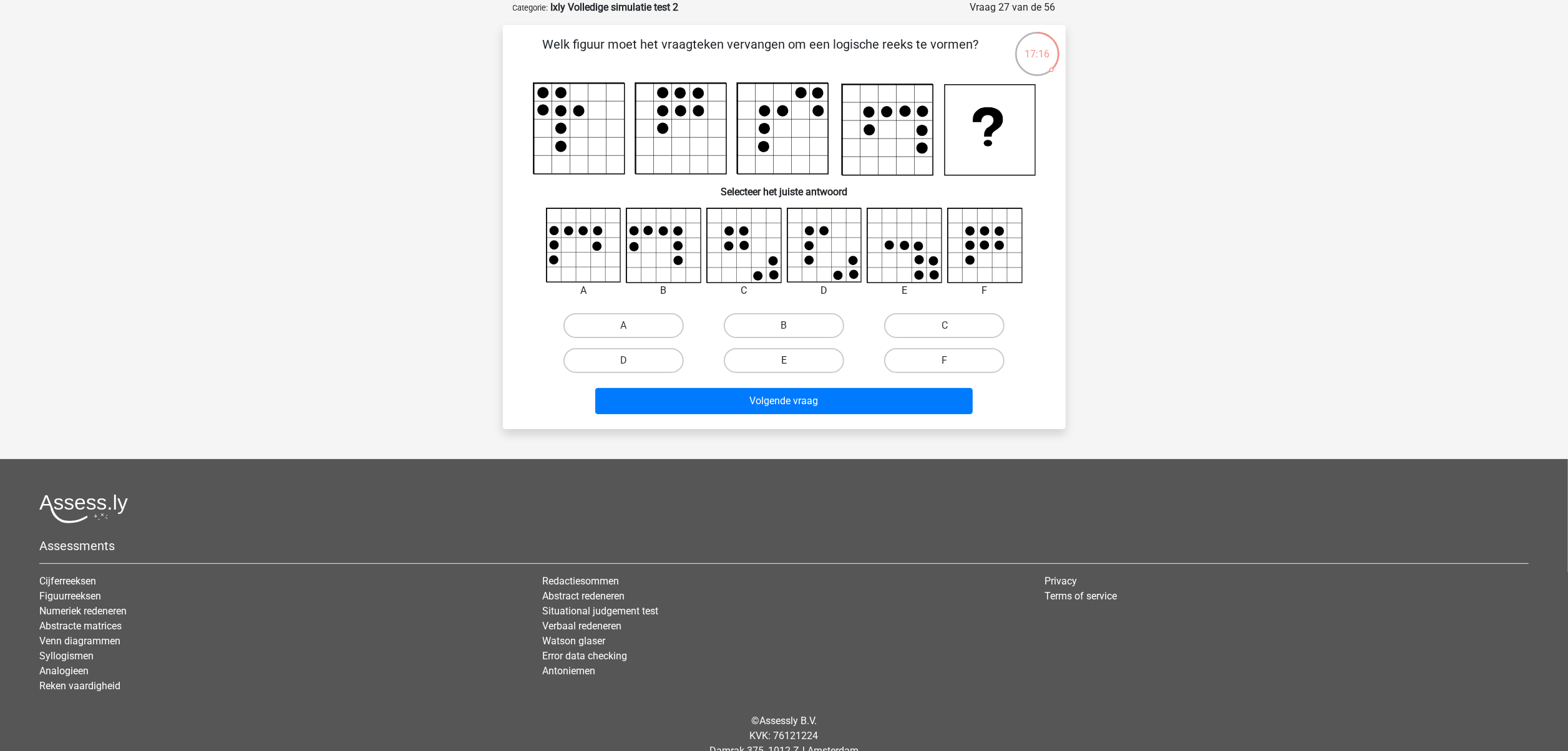 click on "E" at bounding box center [784, 361] 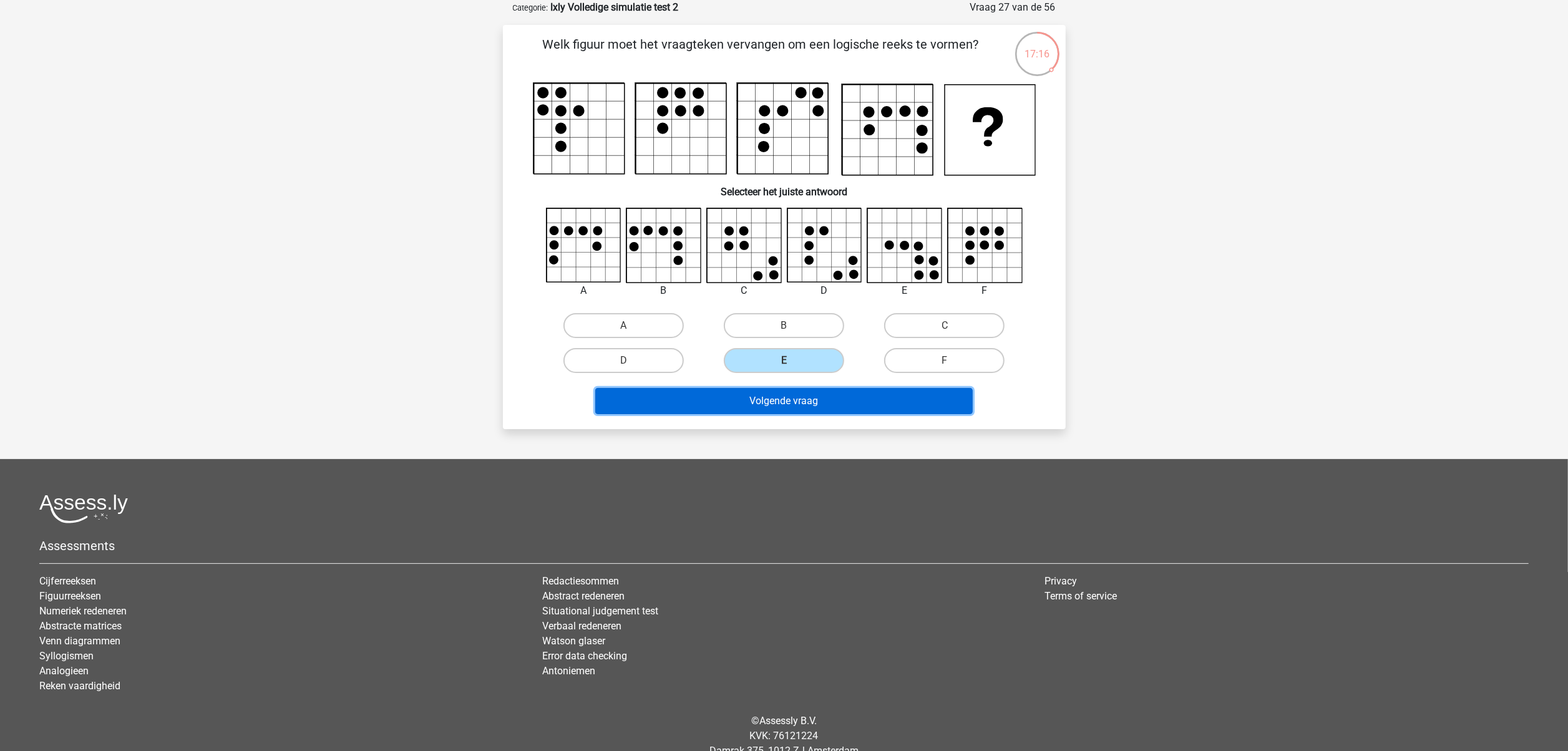 click on "Volgende vraag" at bounding box center (784, 401) 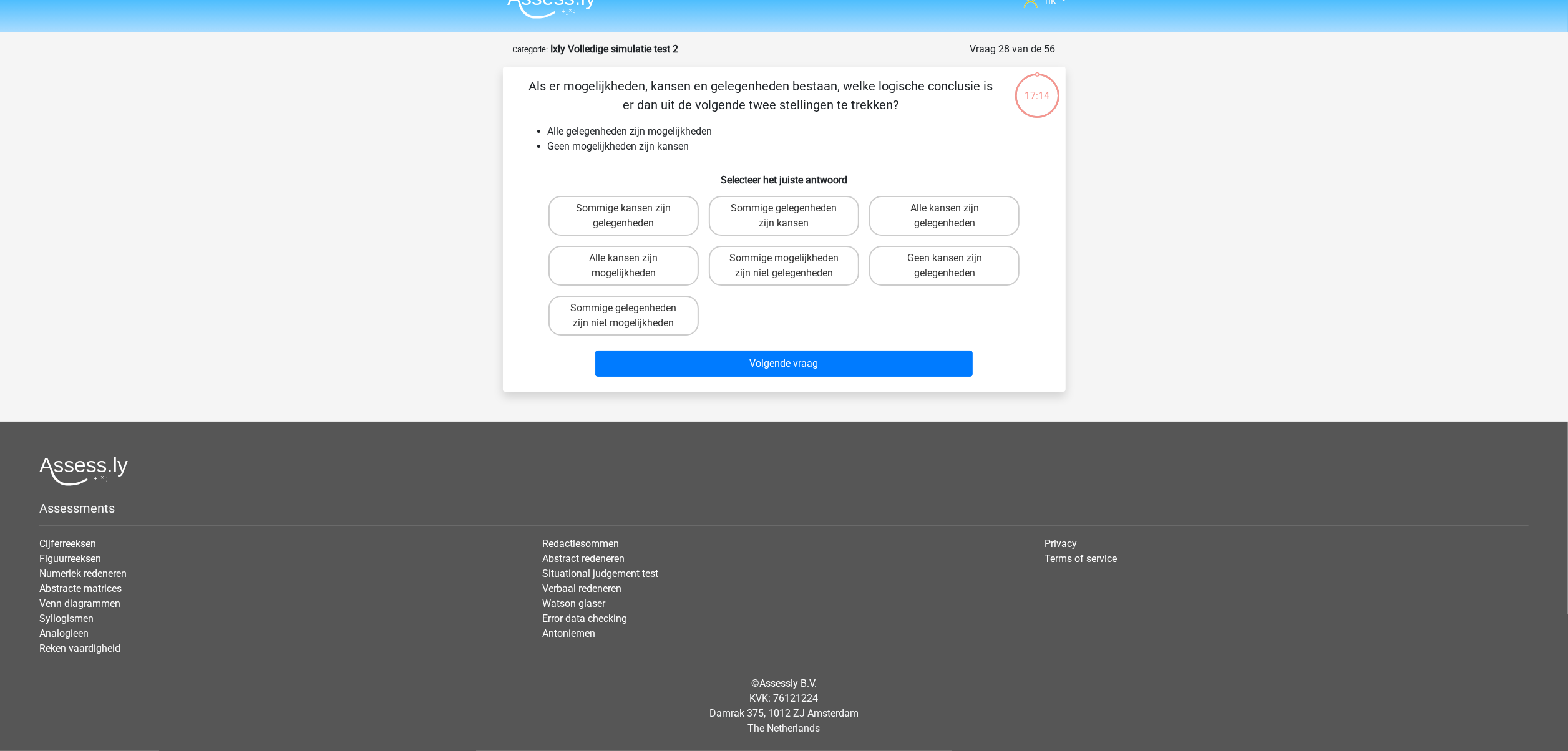 scroll, scrollTop: 19, scrollLeft: 0, axis: vertical 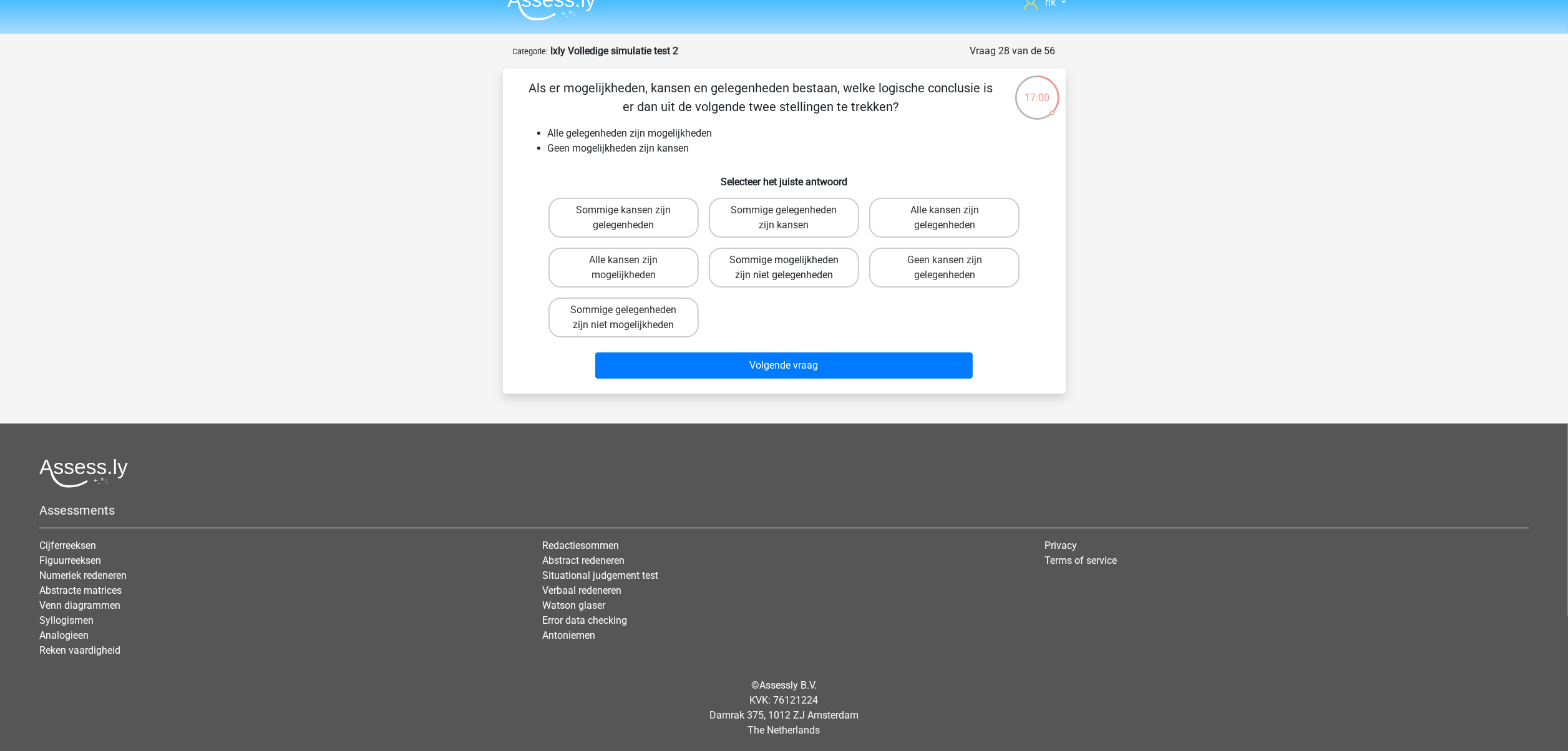 click on "Sommige mogelijkheden zijn niet gelegenheden" at bounding box center [784, 268] 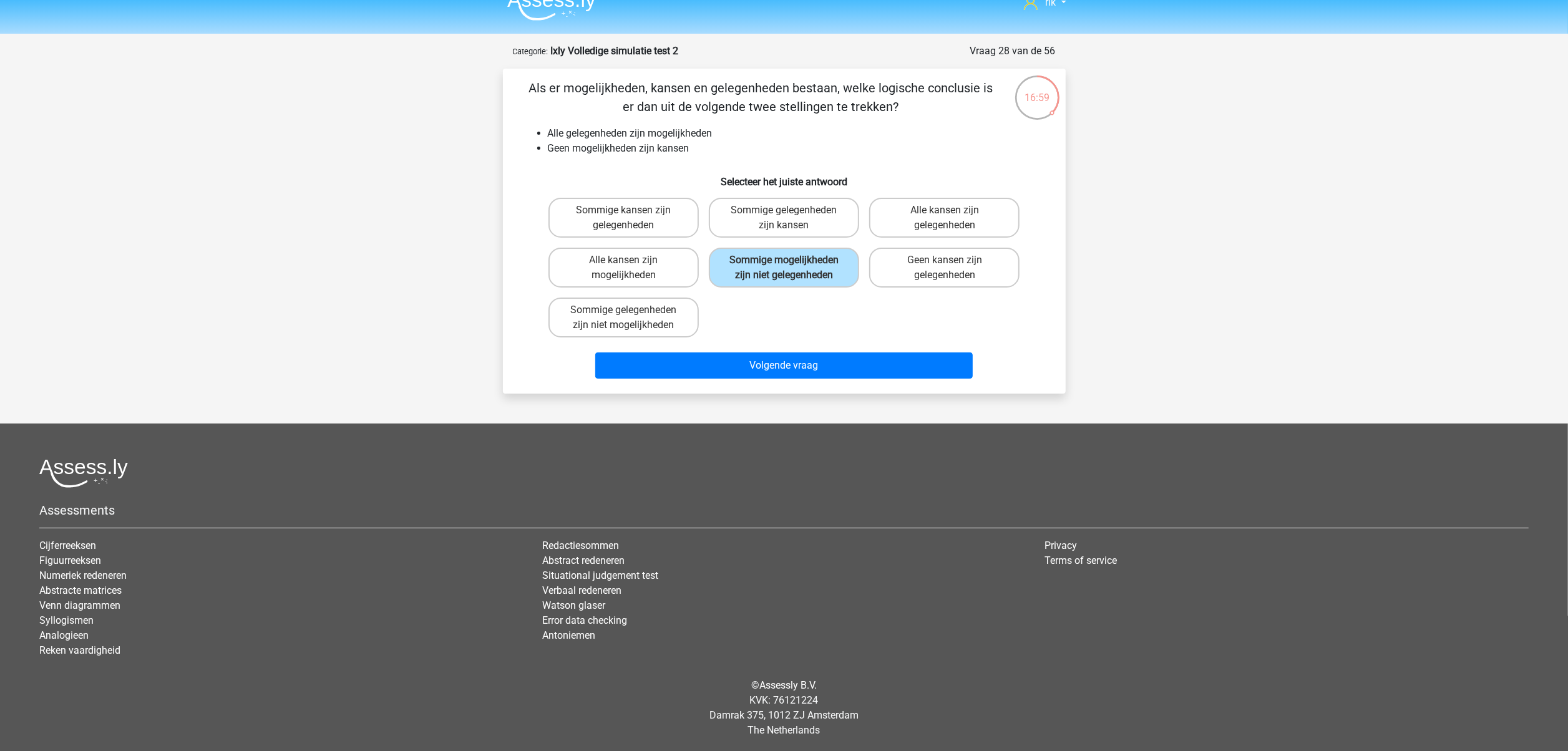 click on "Als er mogelijkheden, kansen en gelegenheden bestaan, welke logische conclusie is er dan uit de volgende twee stellingen te trekken? Alle gelegenheden zijn mogelijkheden Geen mogelijkheden zijn kansen
Selecteer het juiste antwoord
Sommige kansen zijn gelegenheden
Sommige gelegenheden zijn kansen" at bounding box center (784, 231) 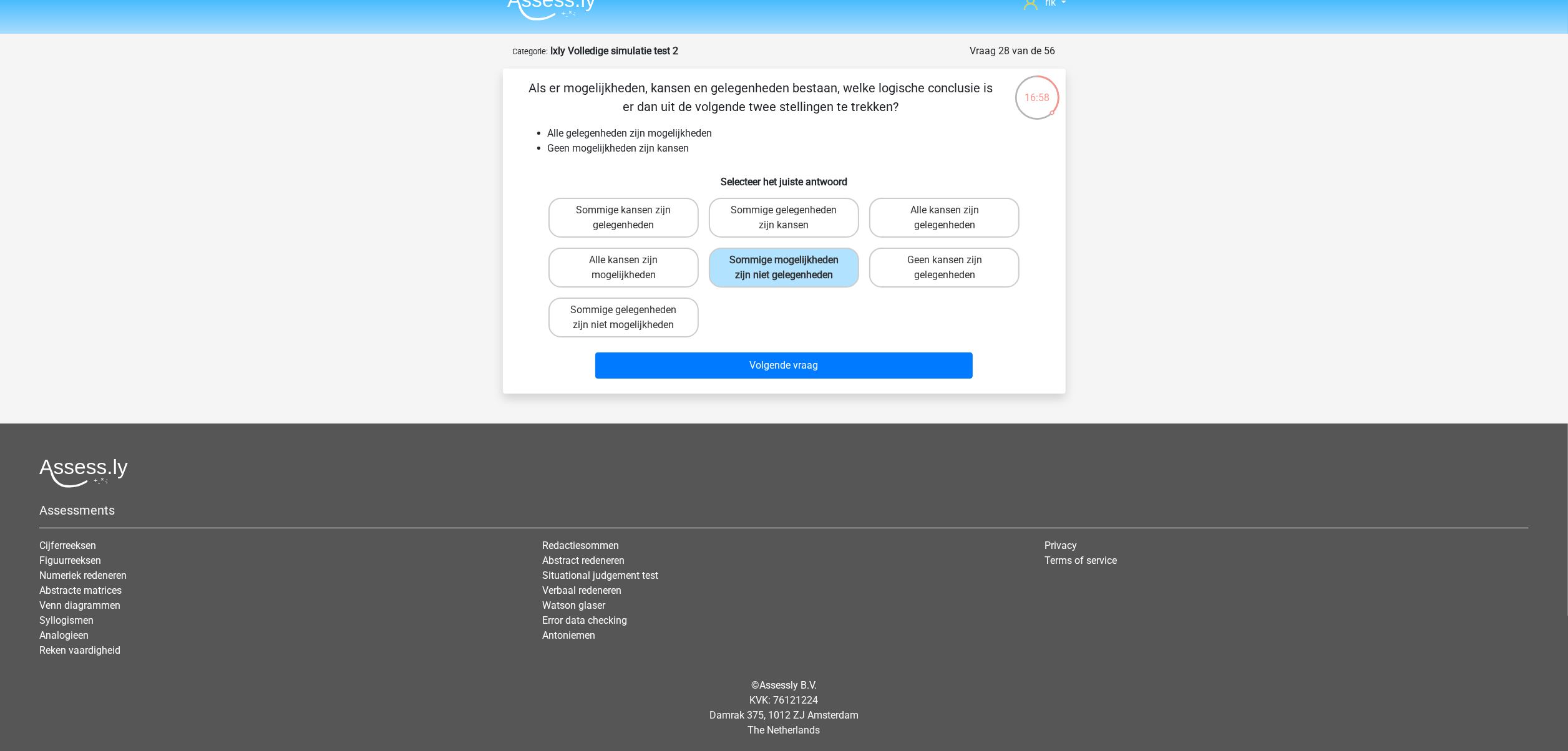 click on "Volgende vraag" at bounding box center (784, 368) 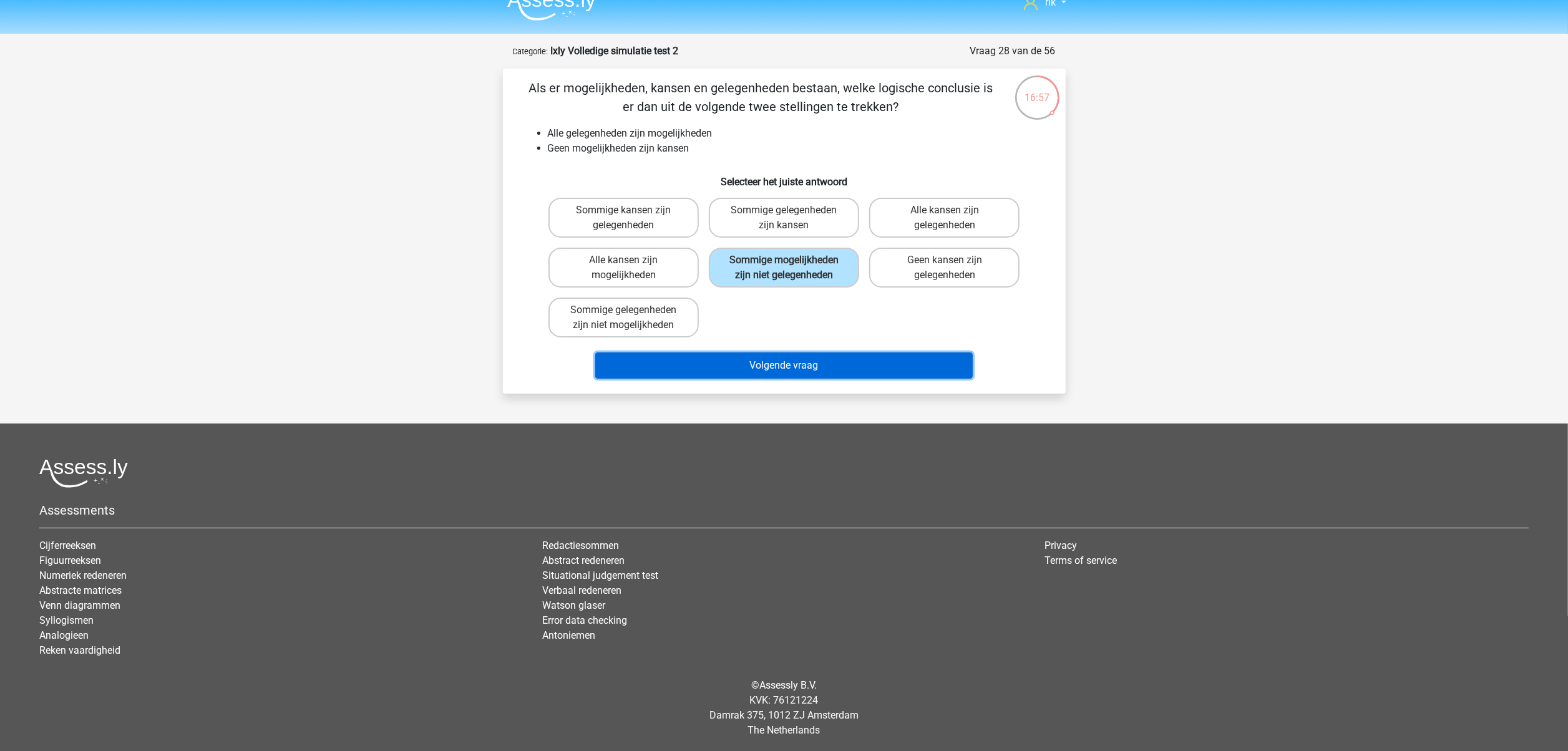click on "Volgende vraag" at bounding box center (784, 366) 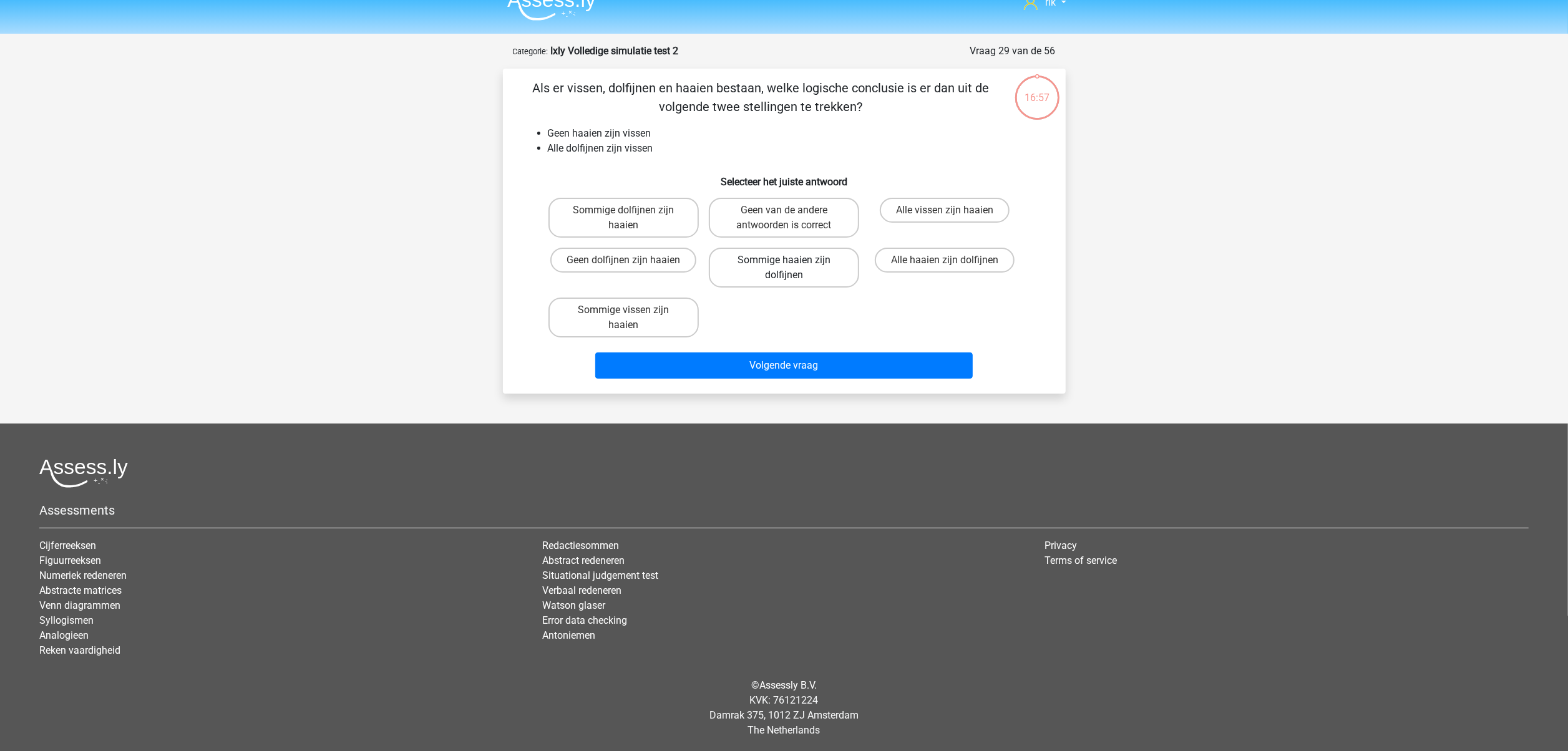 click on "Sommige haaien zijn dolfijnen" at bounding box center (784, 268) 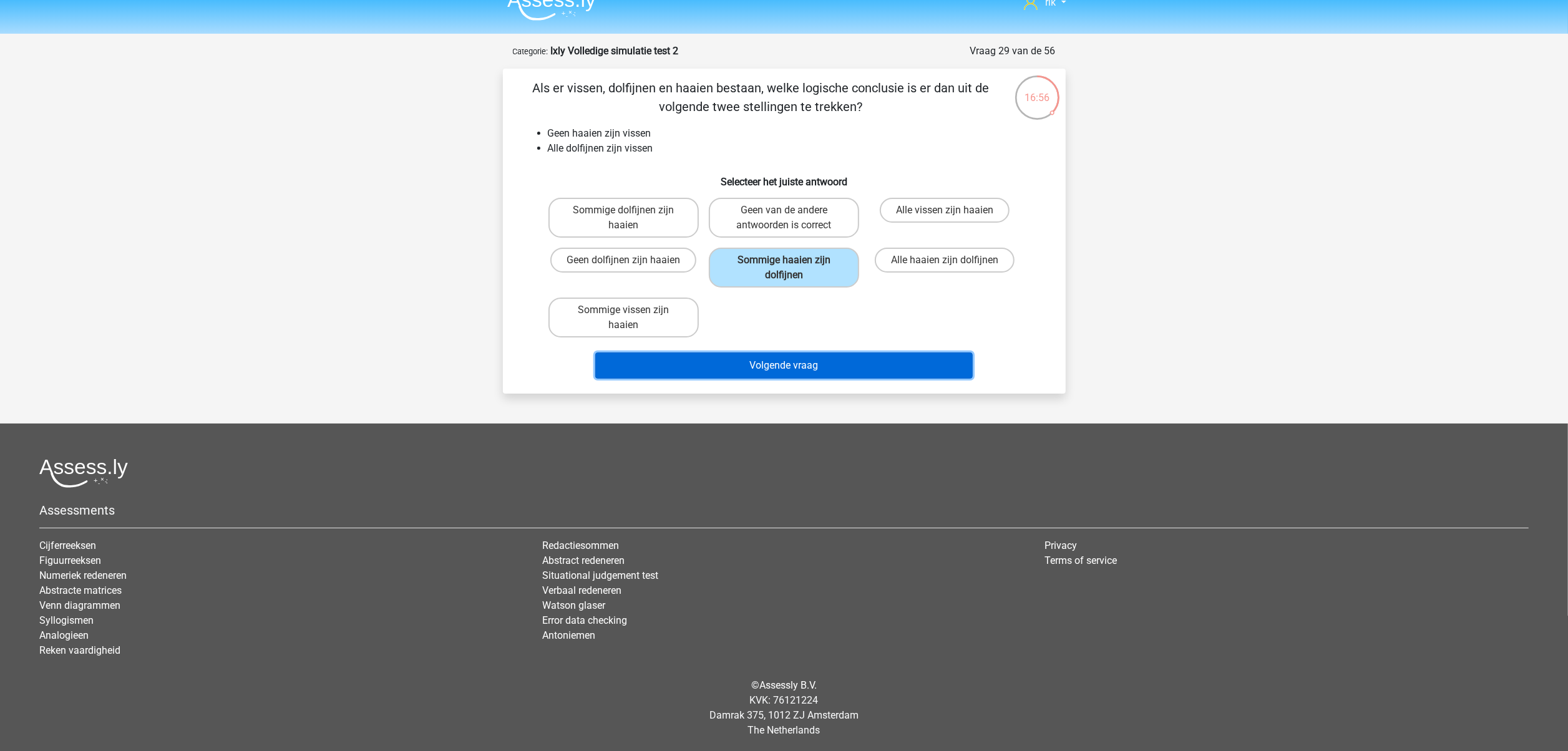 click on "Volgende vraag" at bounding box center [784, 366] 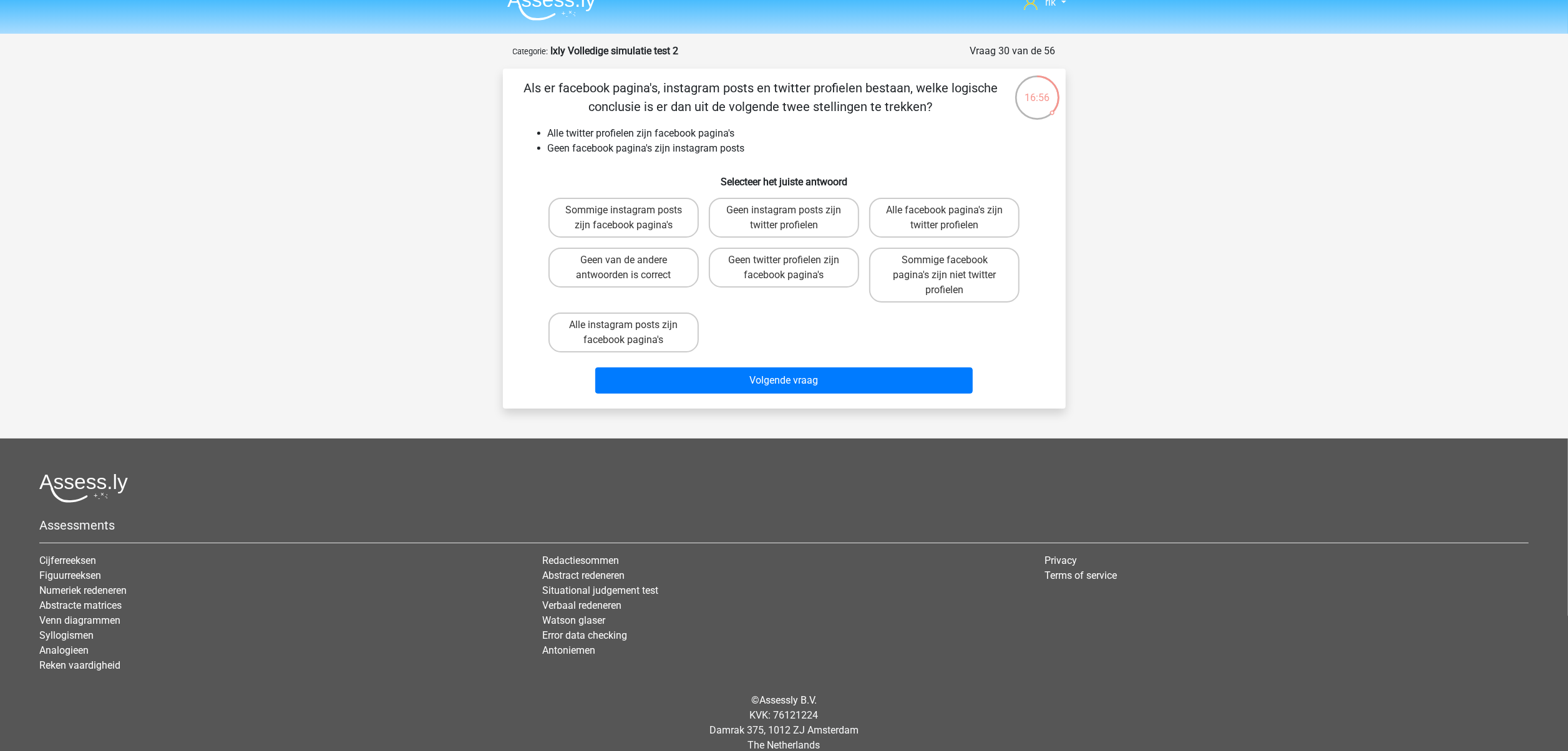 scroll, scrollTop: 34, scrollLeft: 0, axis: vertical 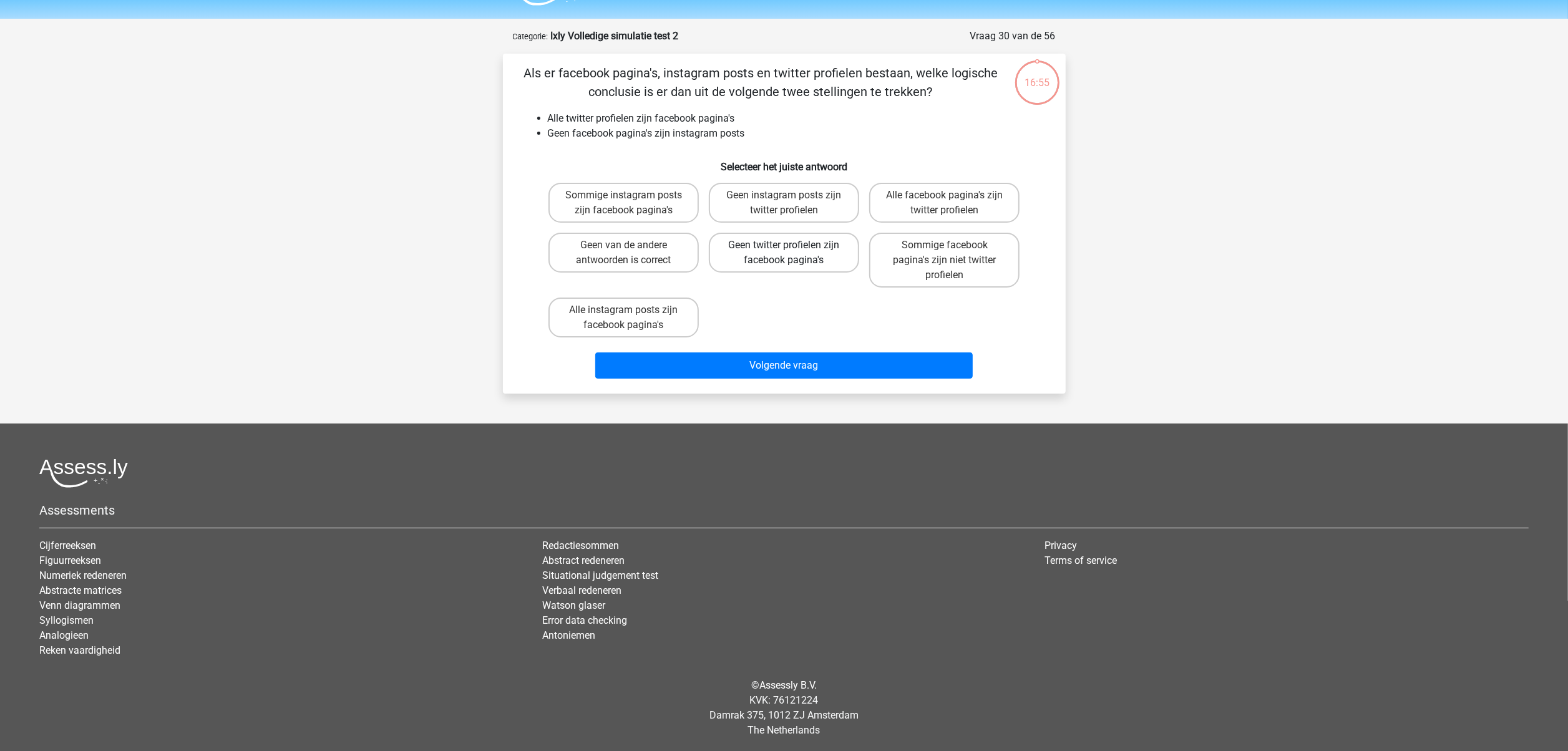 click on "Geen twitter profielen zijn facebook pagina's" at bounding box center [784, 253] 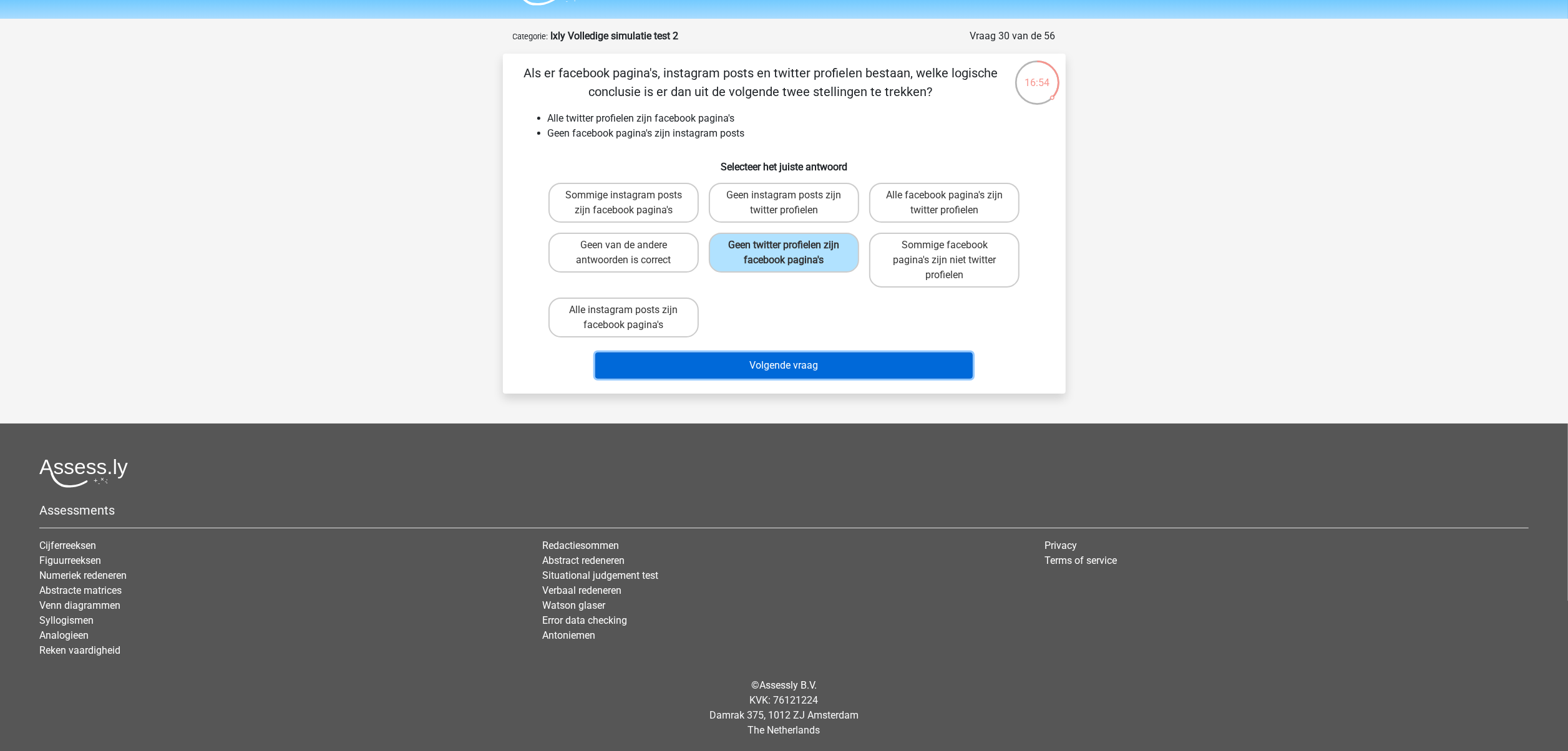 click on "Volgende vraag" at bounding box center (784, 366) 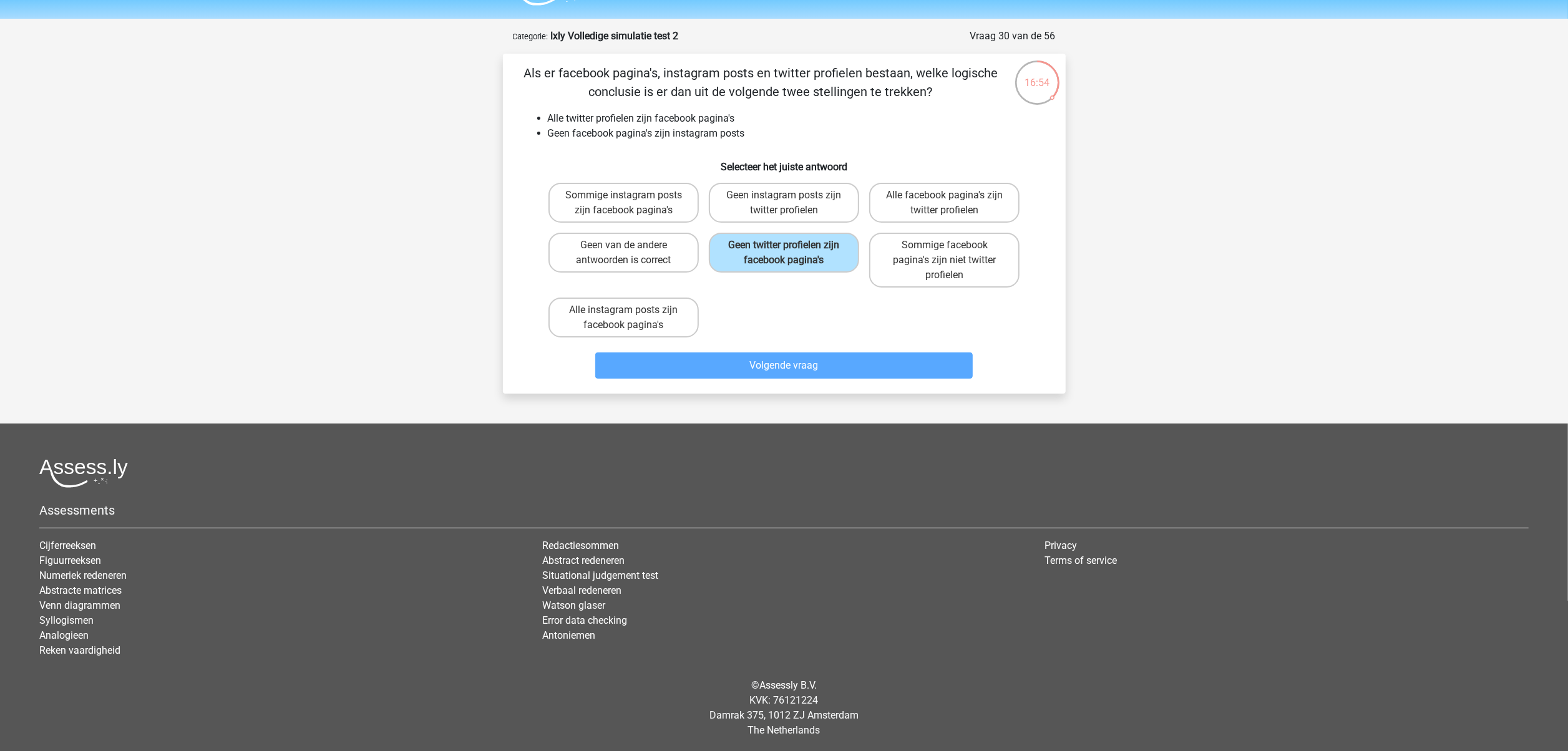 scroll, scrollTop: 26, scrollLeft: 0, axis: vertical 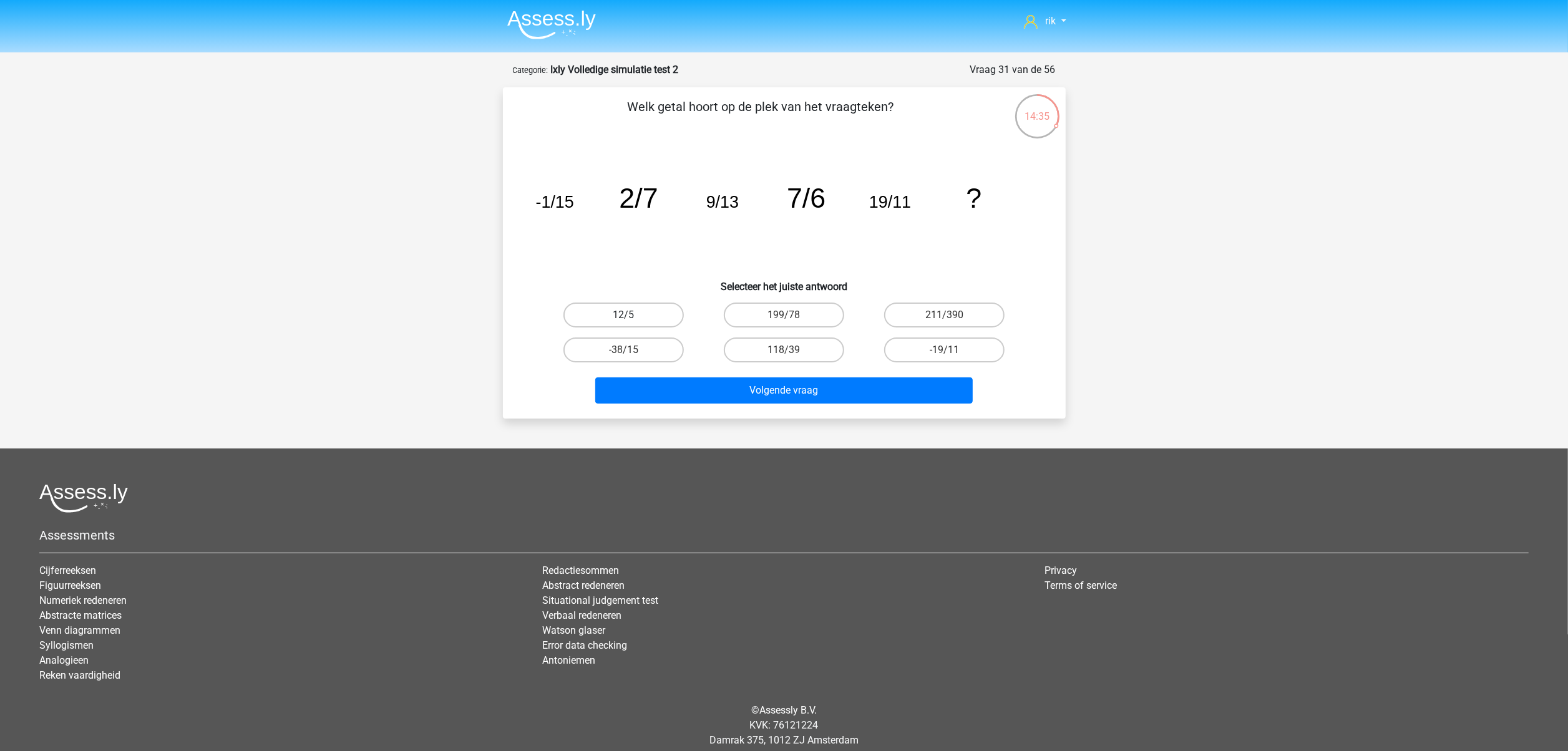 click on "12/5" at bounding box center (623, 315) 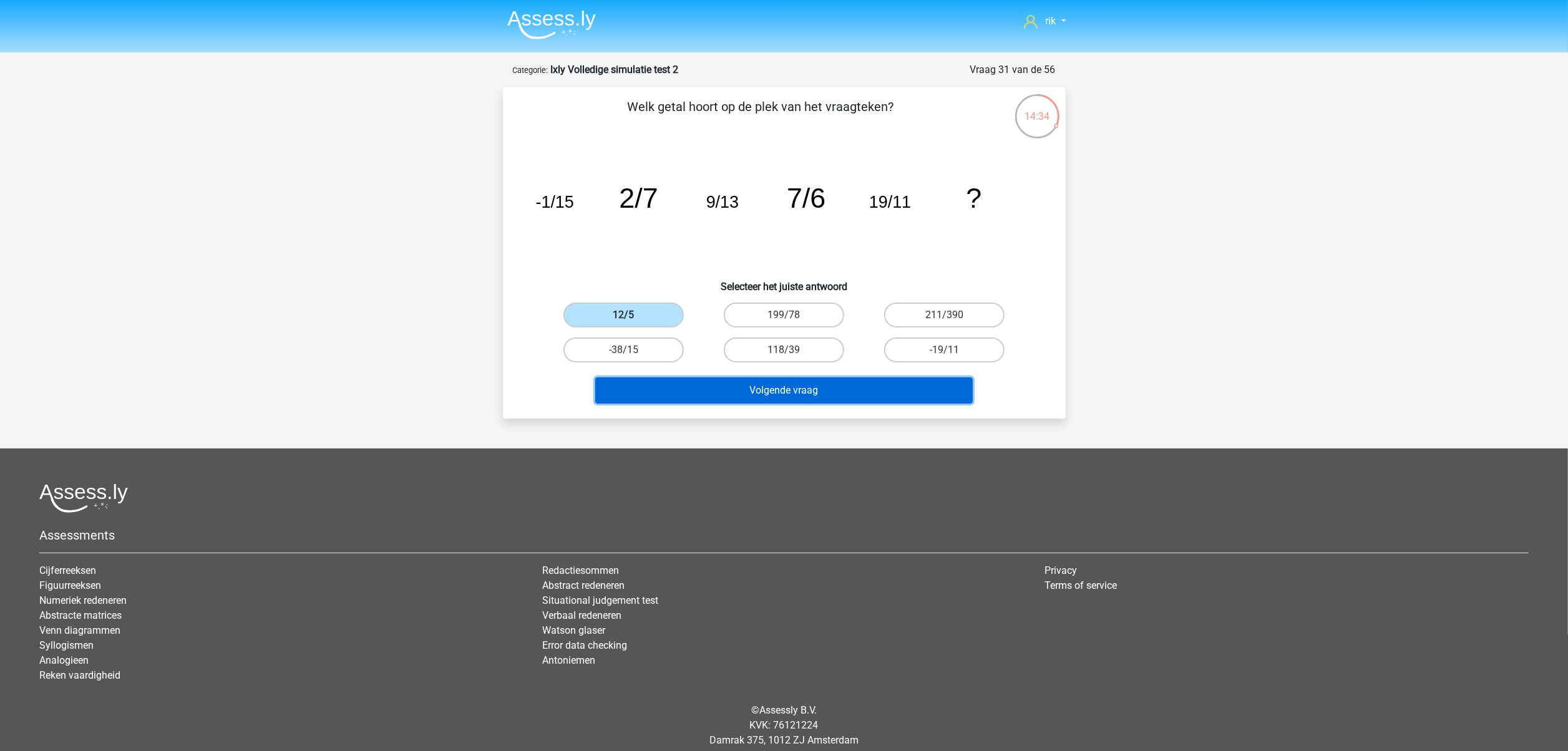 click on "Volgende vraag" at bounding box center [784, 390] 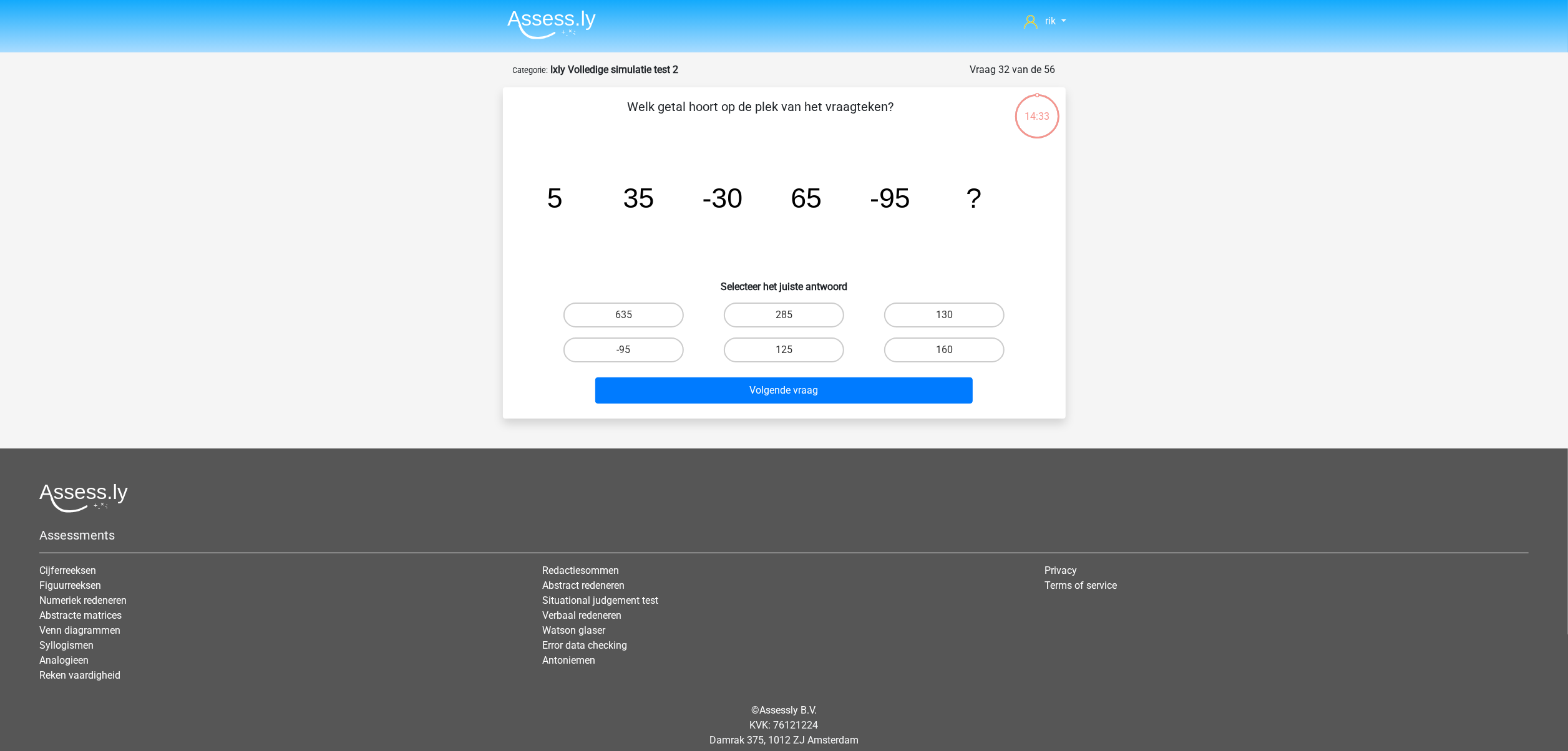 scroll, scrollTop: 26, scrollLeft: 0, axis: vertical 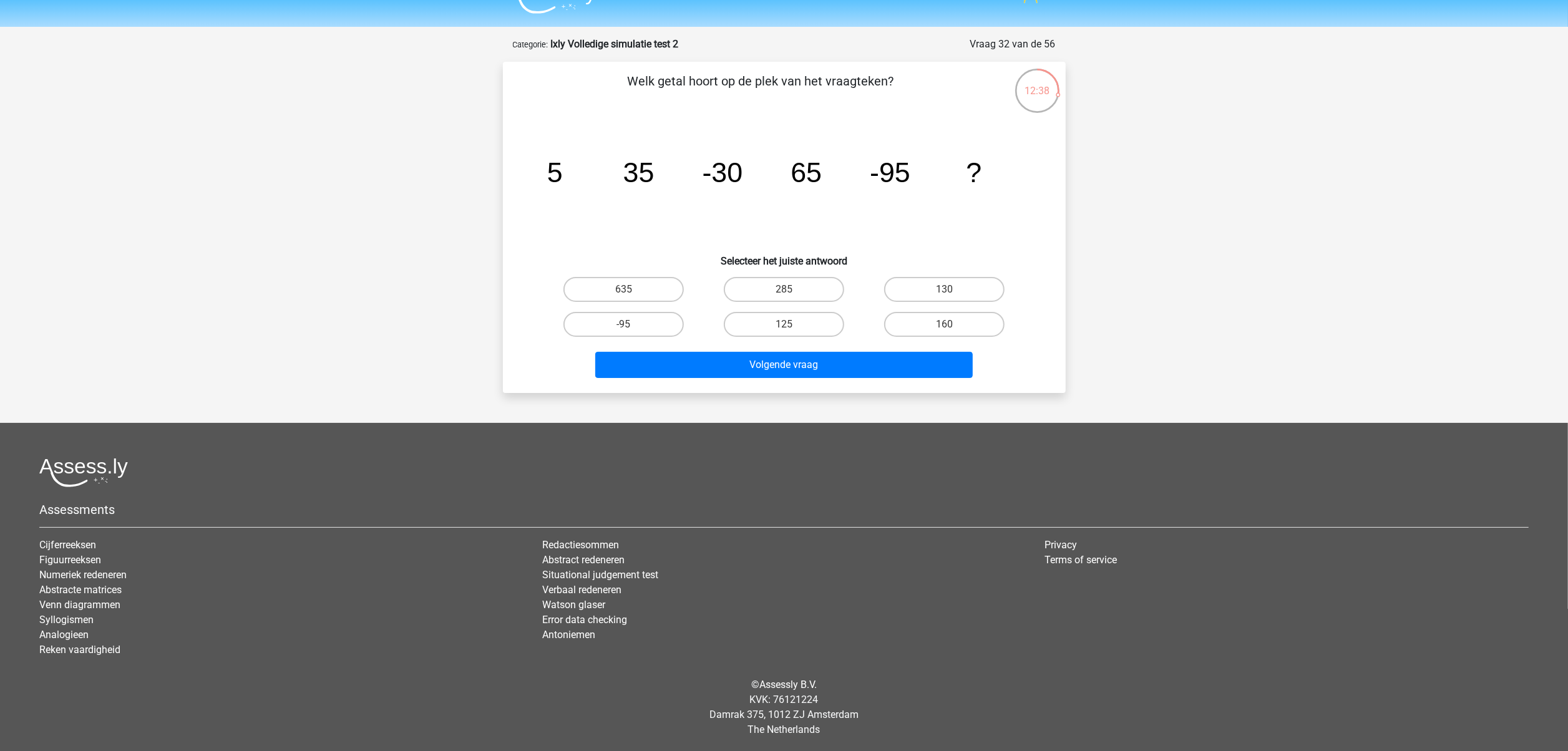 click on "160" at bounding box center [948, 328] 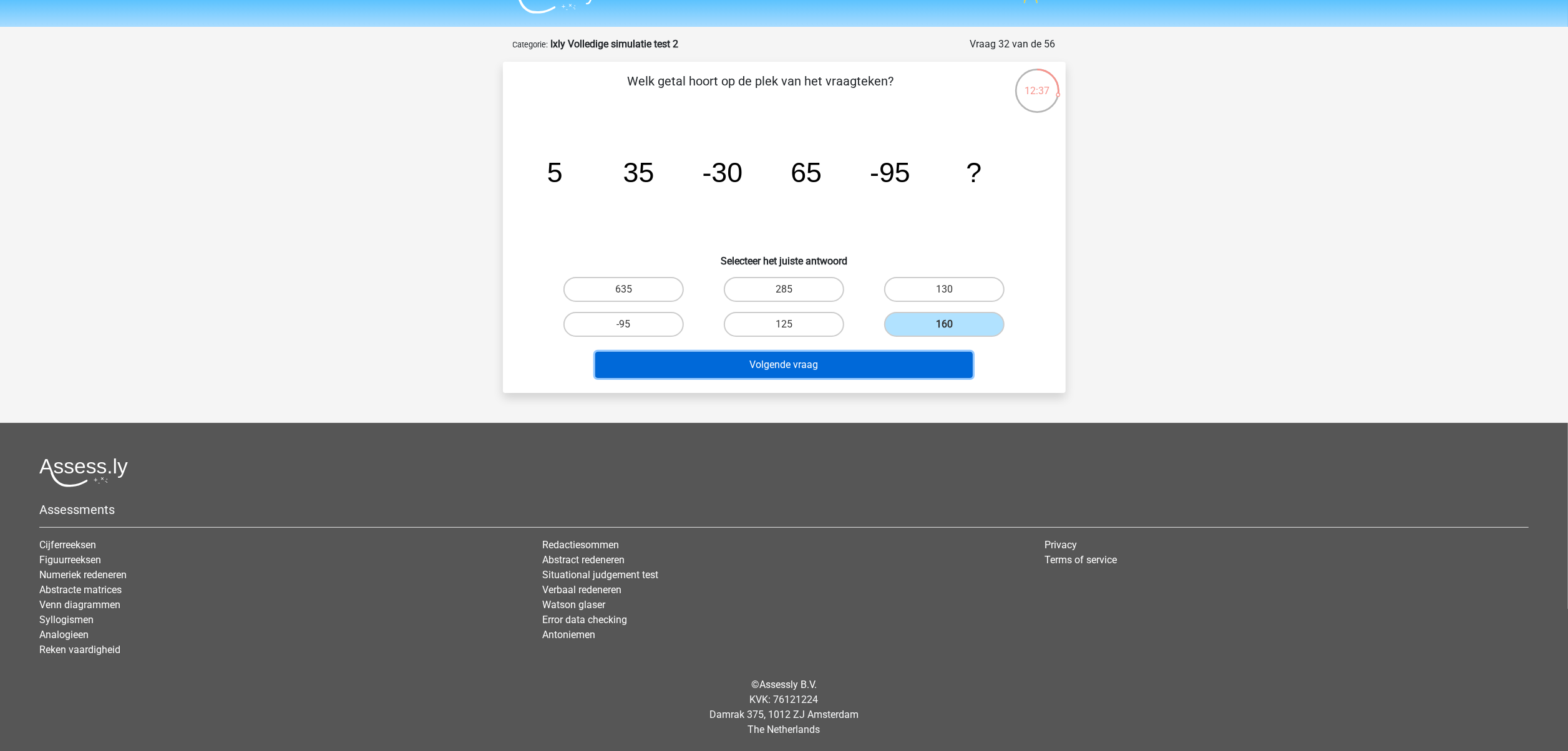 click on "Volgende vraag" at bounding box center (784, 365) 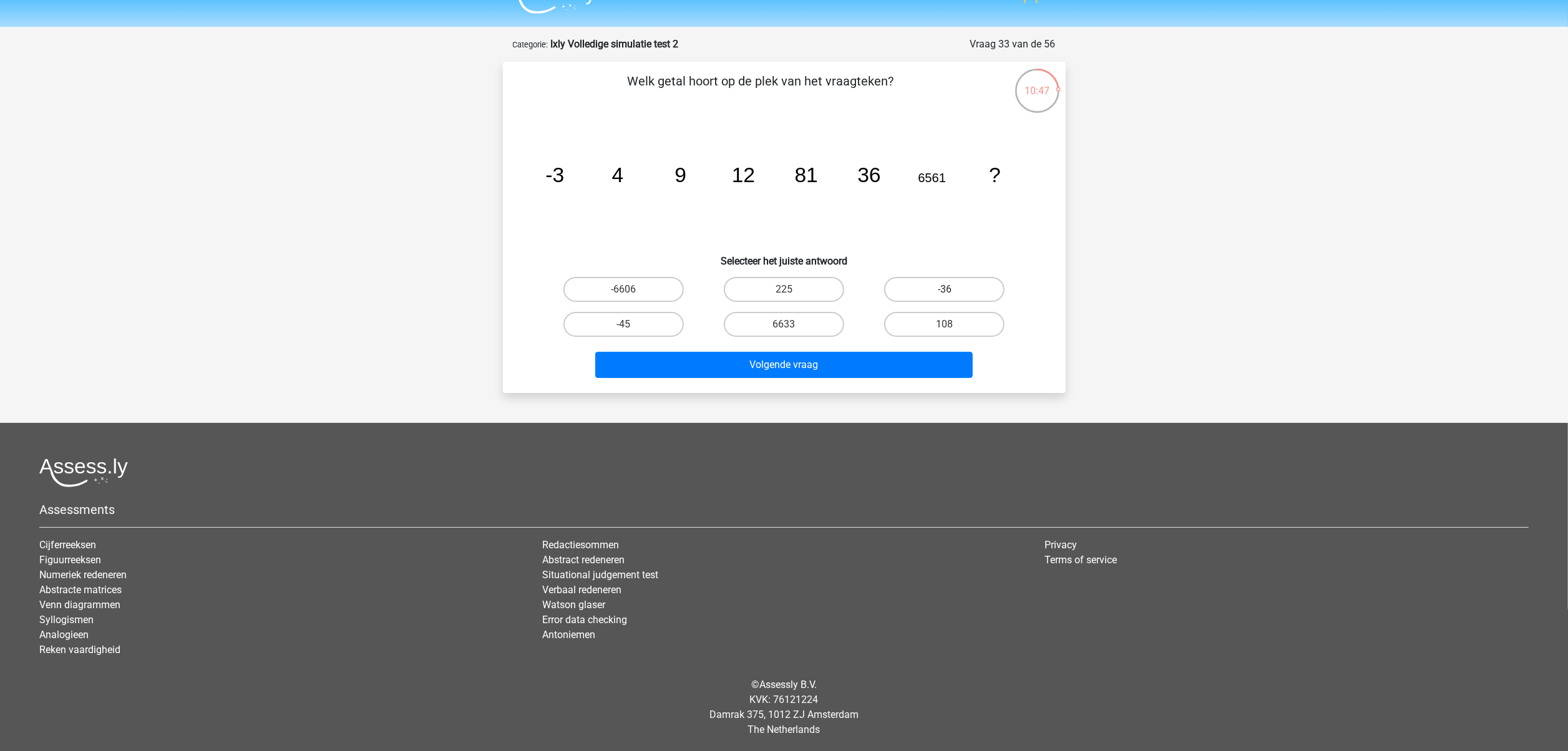 click on "-36" at bounding box center (944, 289) 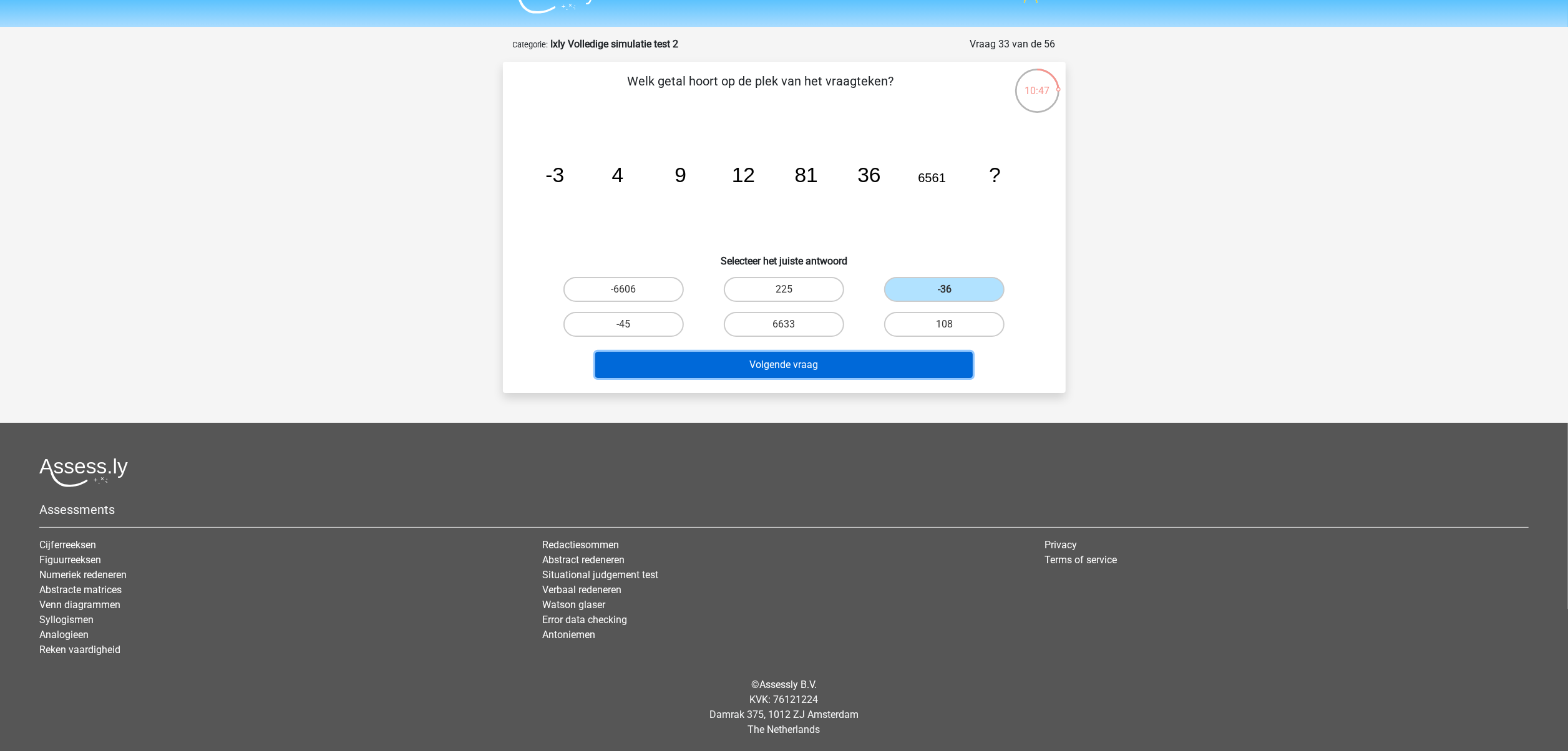 click on "Volgende vraag" at bounding box center (784, 365) 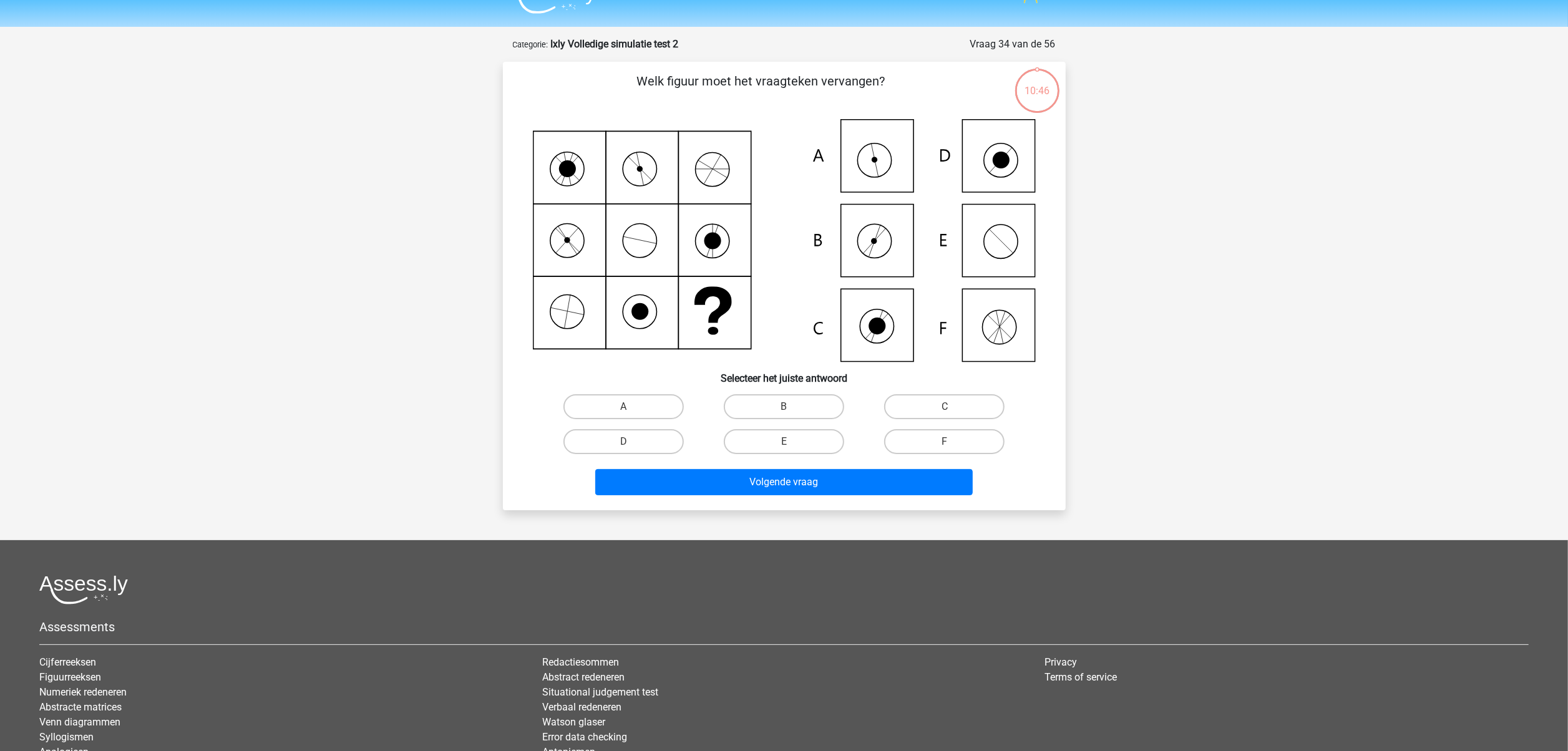 scroll, scrollTop: 62, scrollLeft: 0, axis: vertical 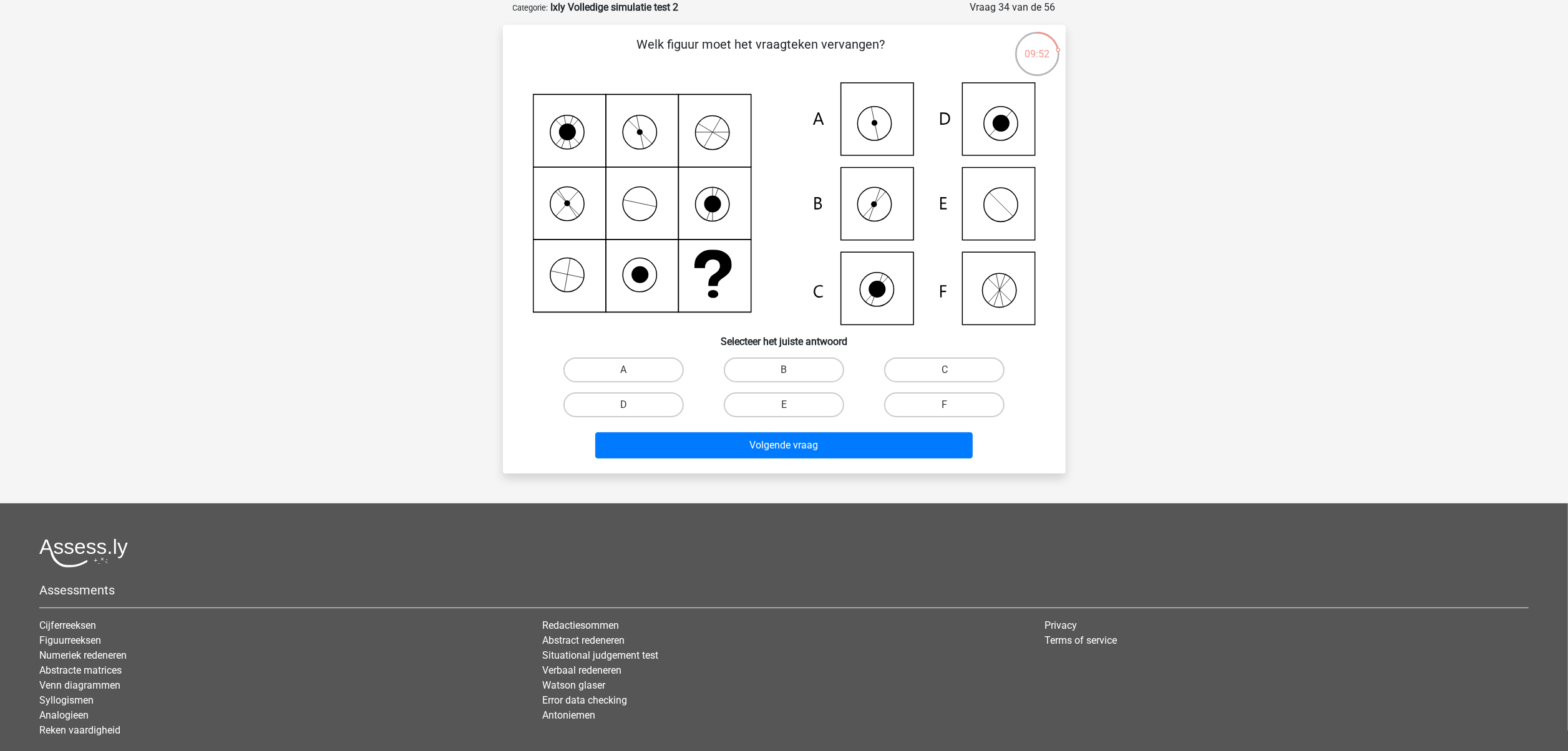 click 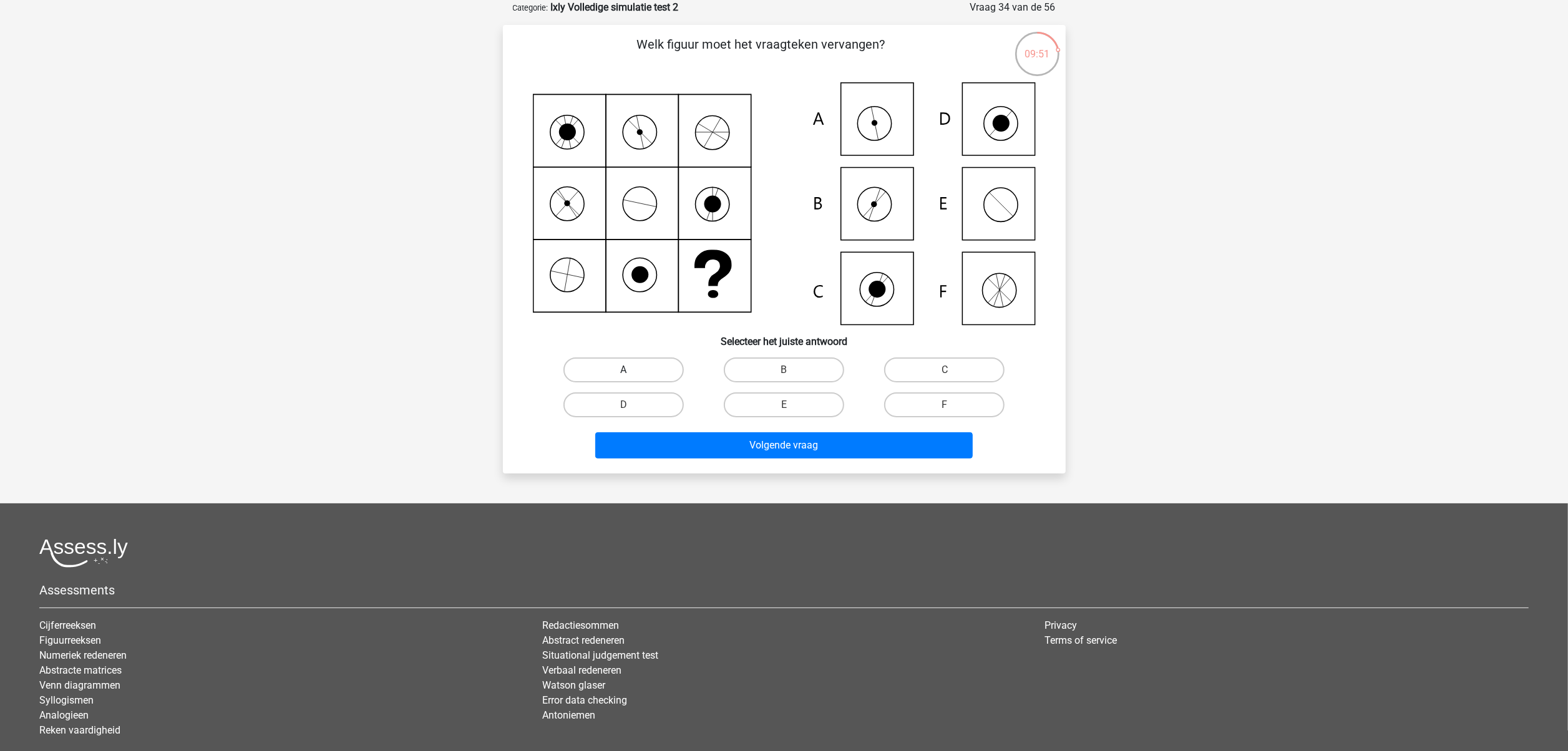 click on "A" at bounding box center (623, 370) 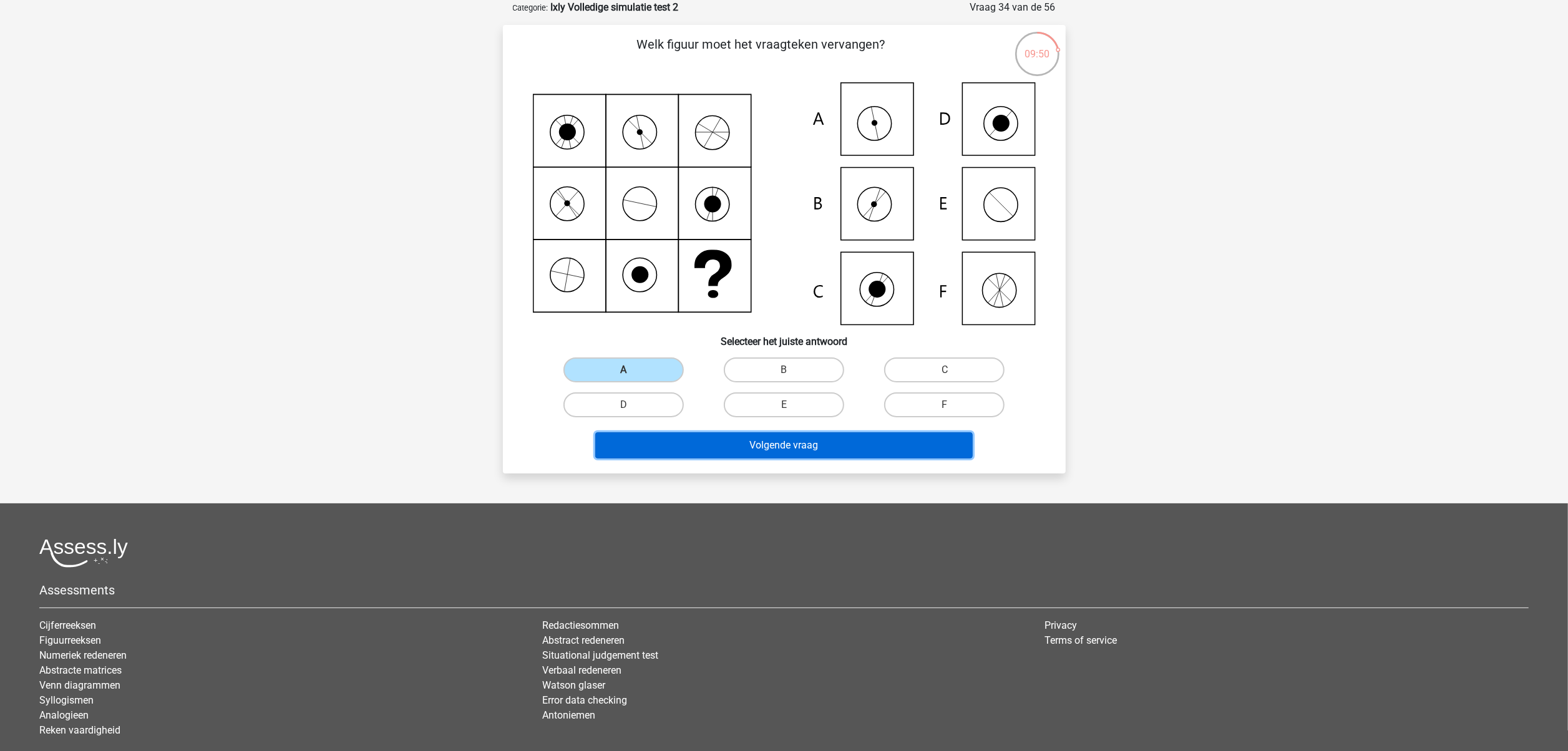 click on "Volgende vraag" at bounding box center [784, 445] 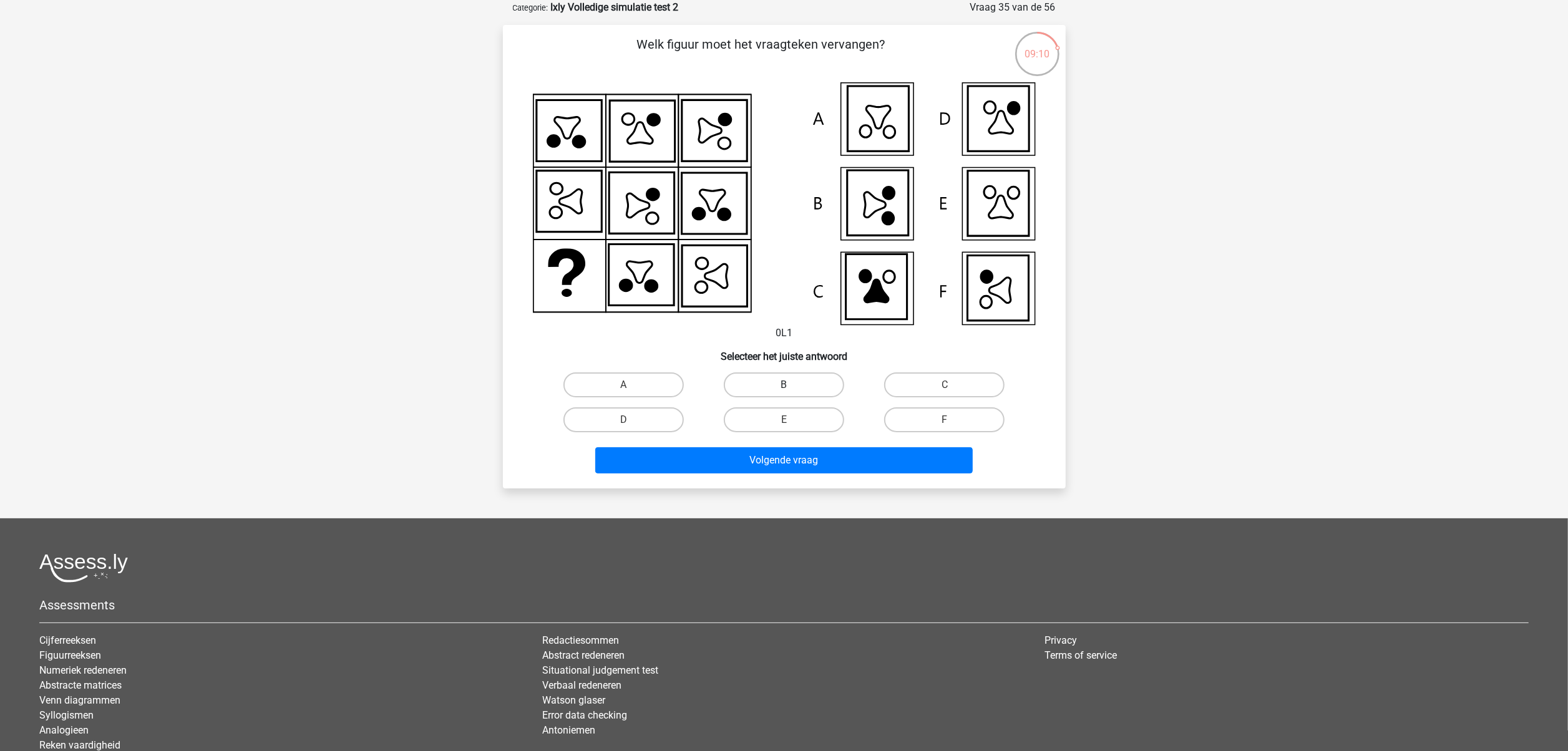 click on "B" at bounding box center [784, 385] 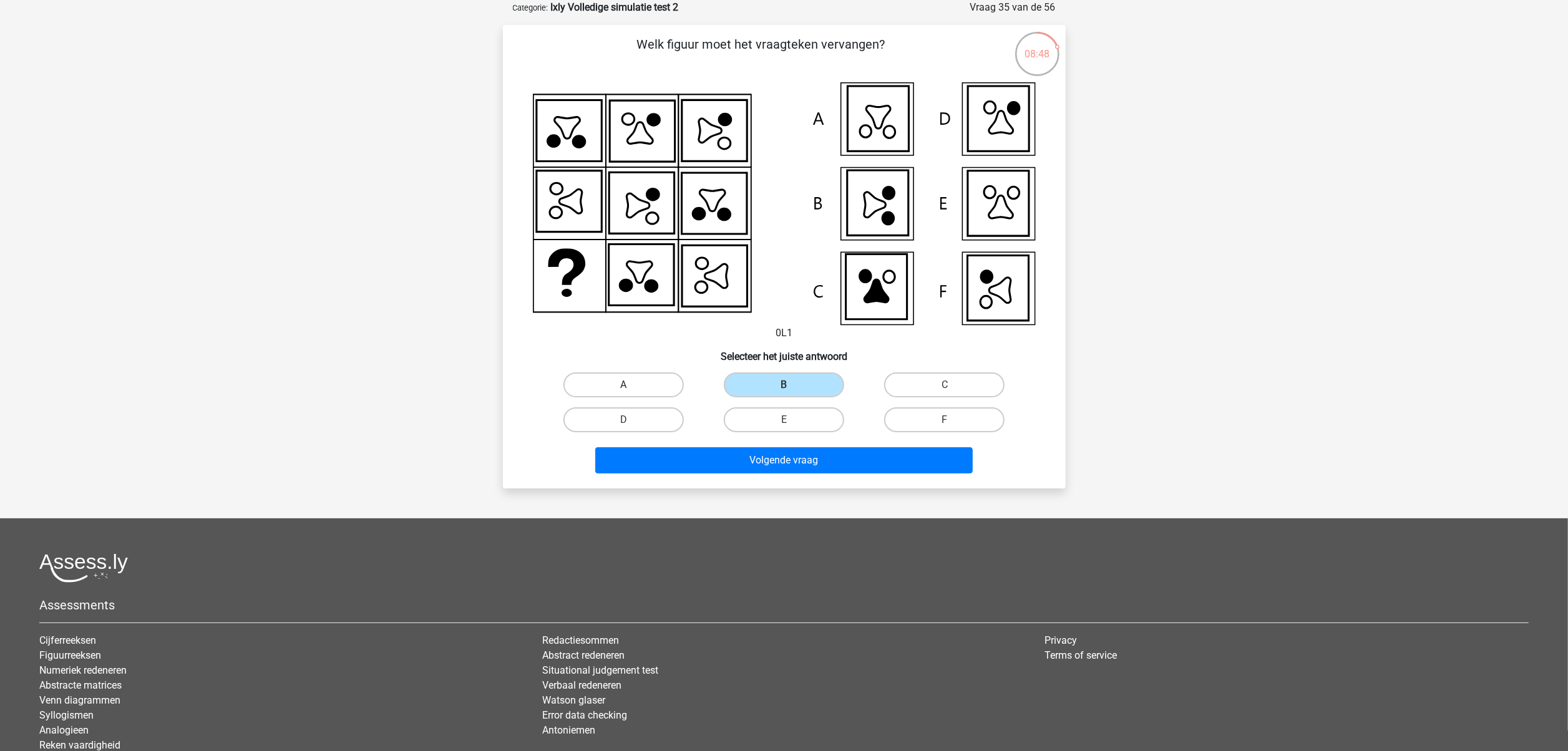 click on "A" at bounding box center [623, 385] 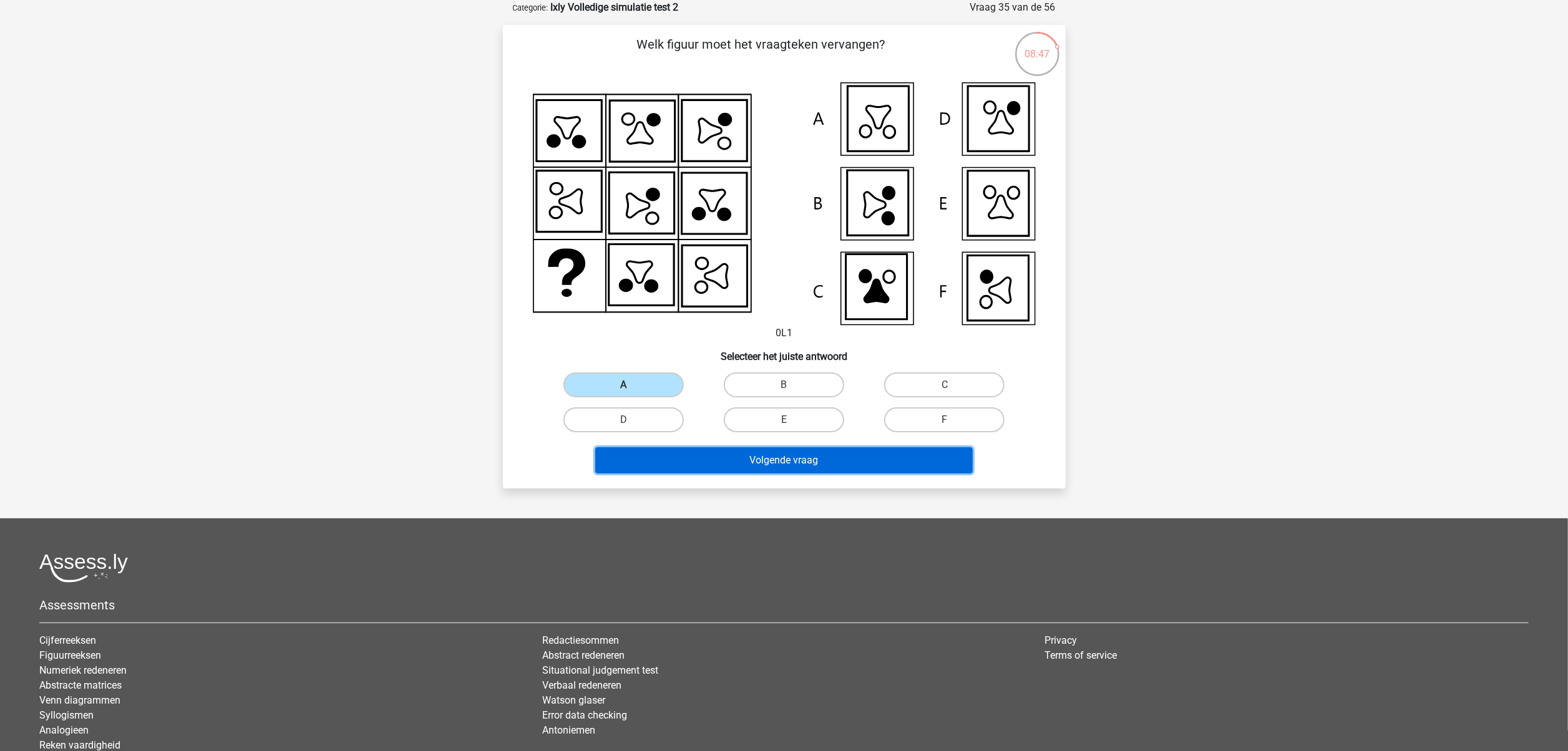 click on "Volgende vraag" at bounding box center (784, 460) 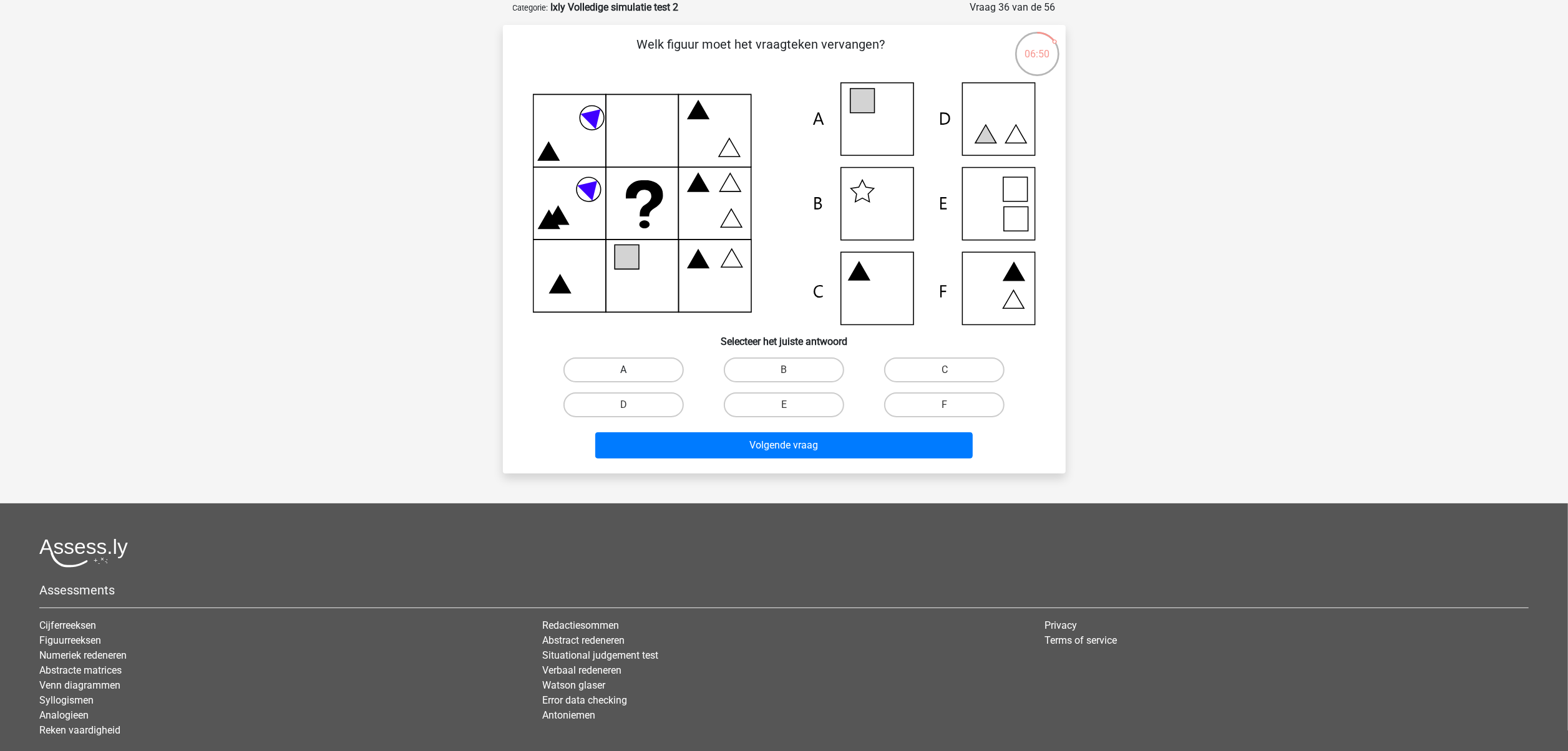 click on "A" at bounding box center (623, 370) 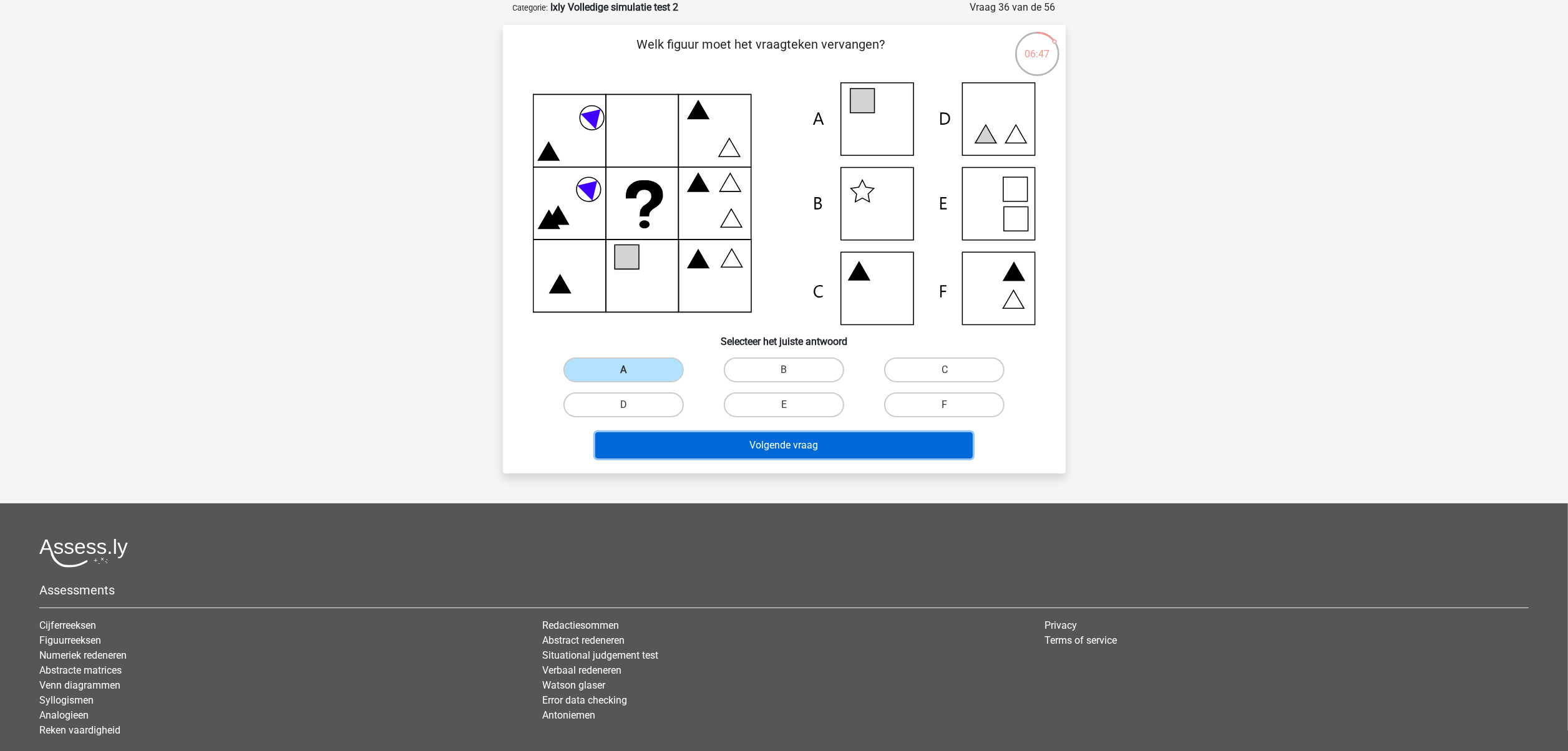 click on "Volgende vraag" at bounding box center [784, 445] 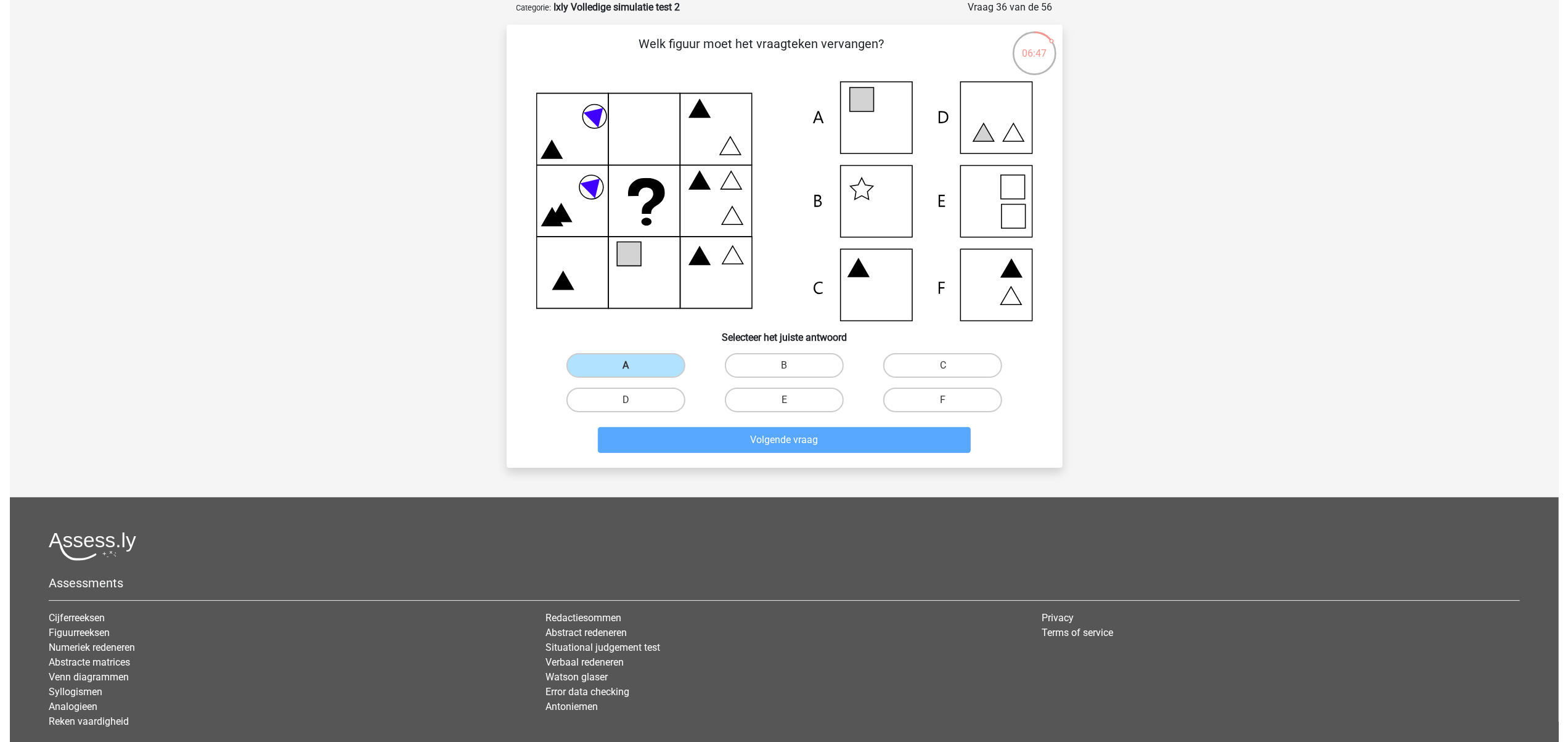 scroll, scrollTop: 0, scrollLeft: 0, axis: both 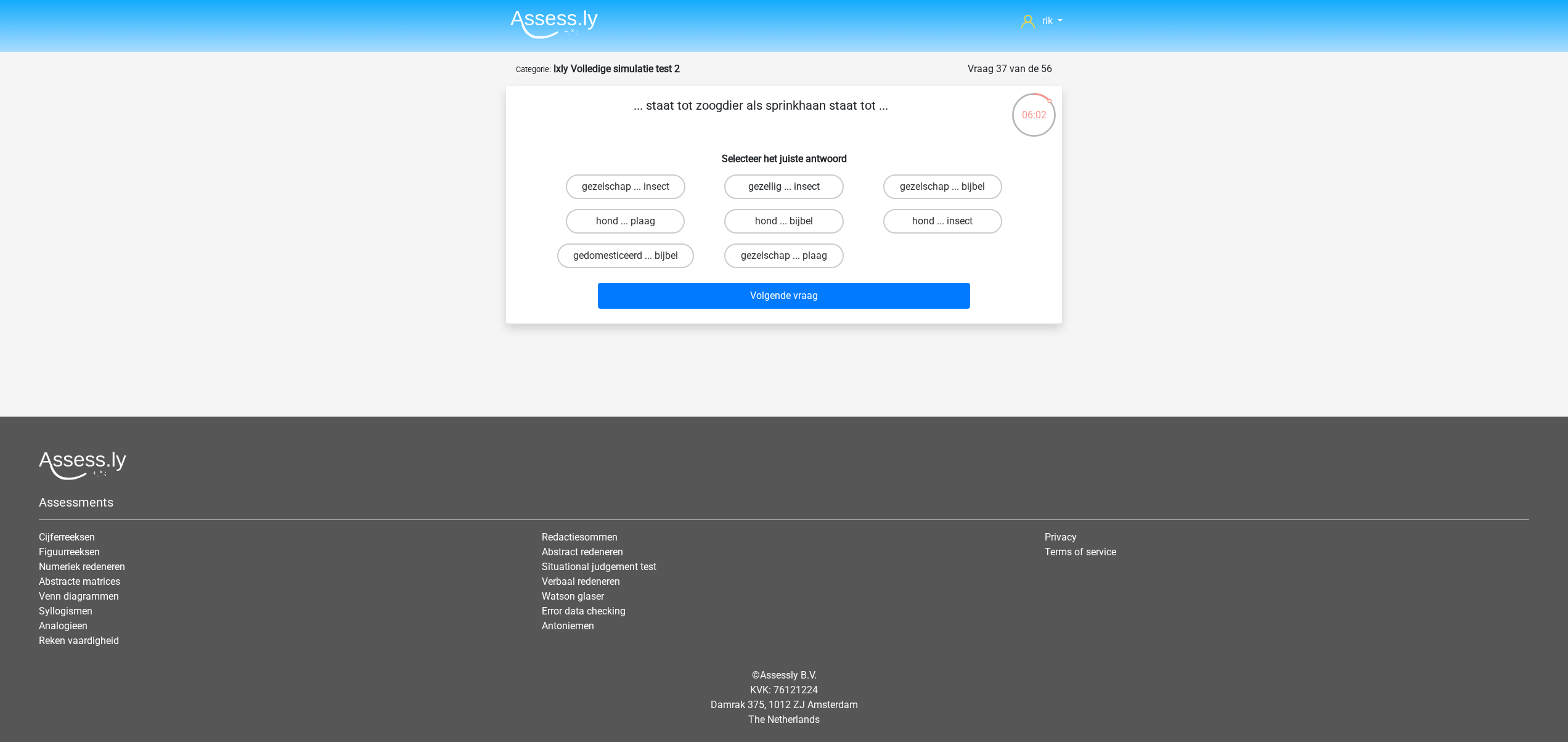 click on "gezellig ... insect" at bounding box center (783, 187) 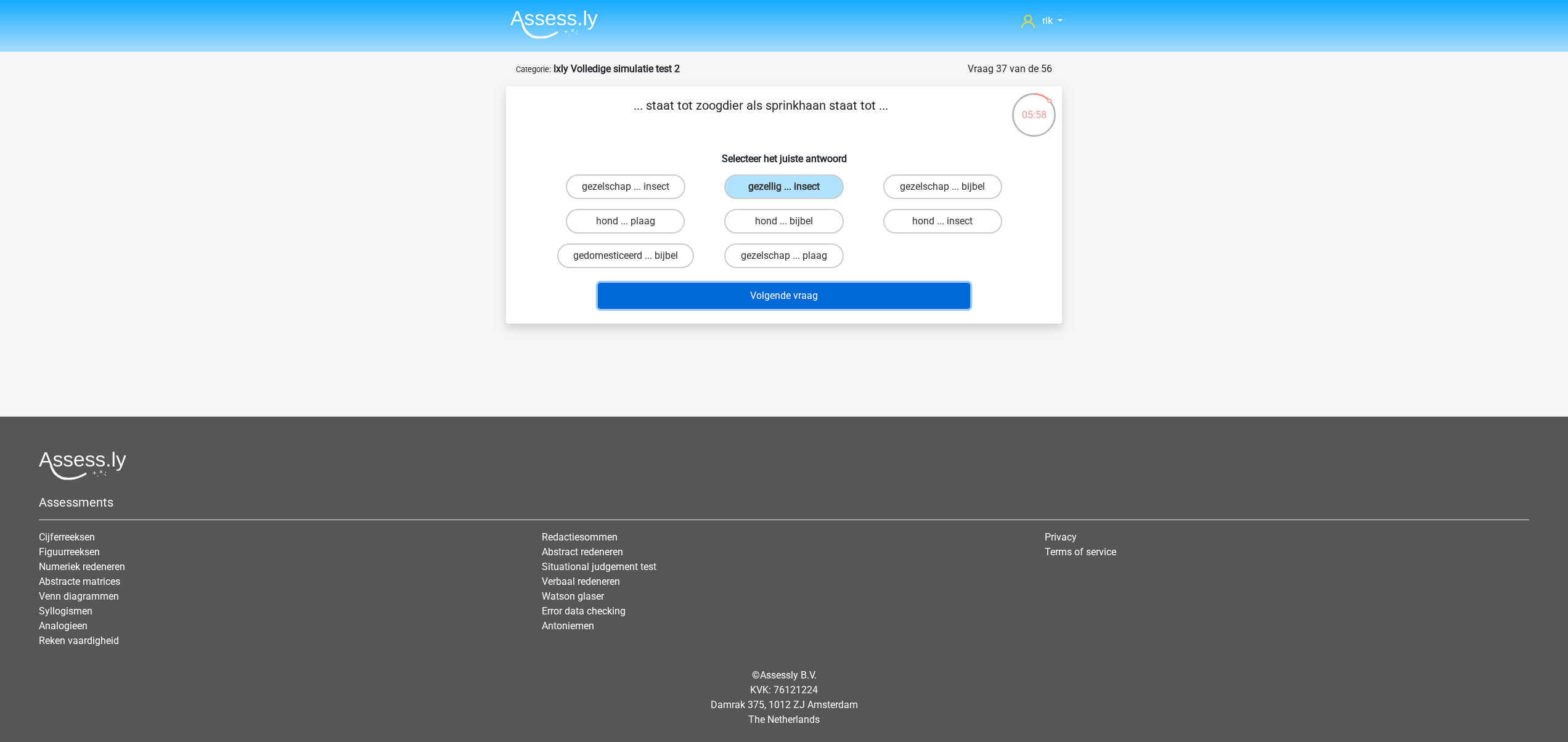 click on "Volgende vraag" at bounding box center [784, 296] 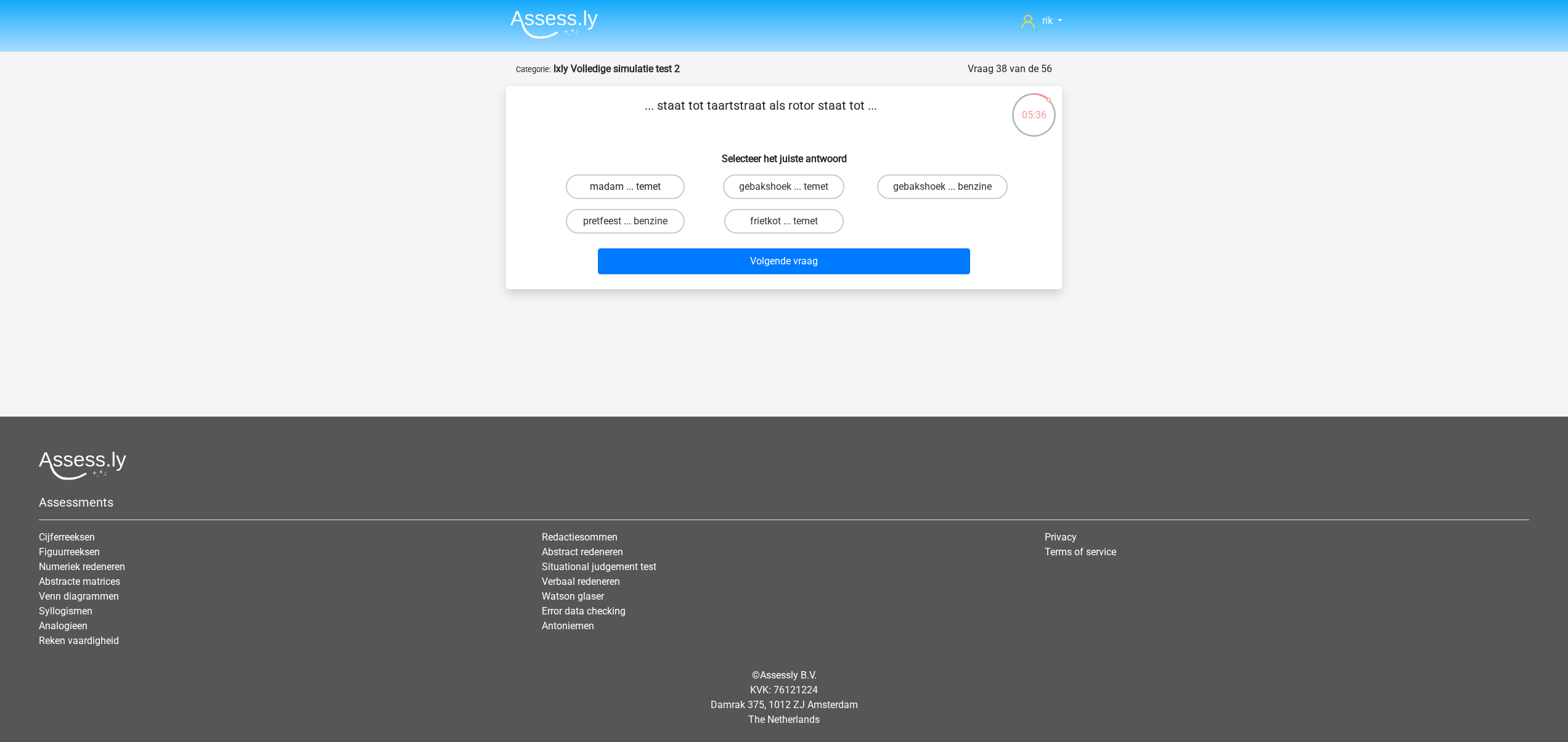 click on "madam ... temet" at bounding box center (625, 187) 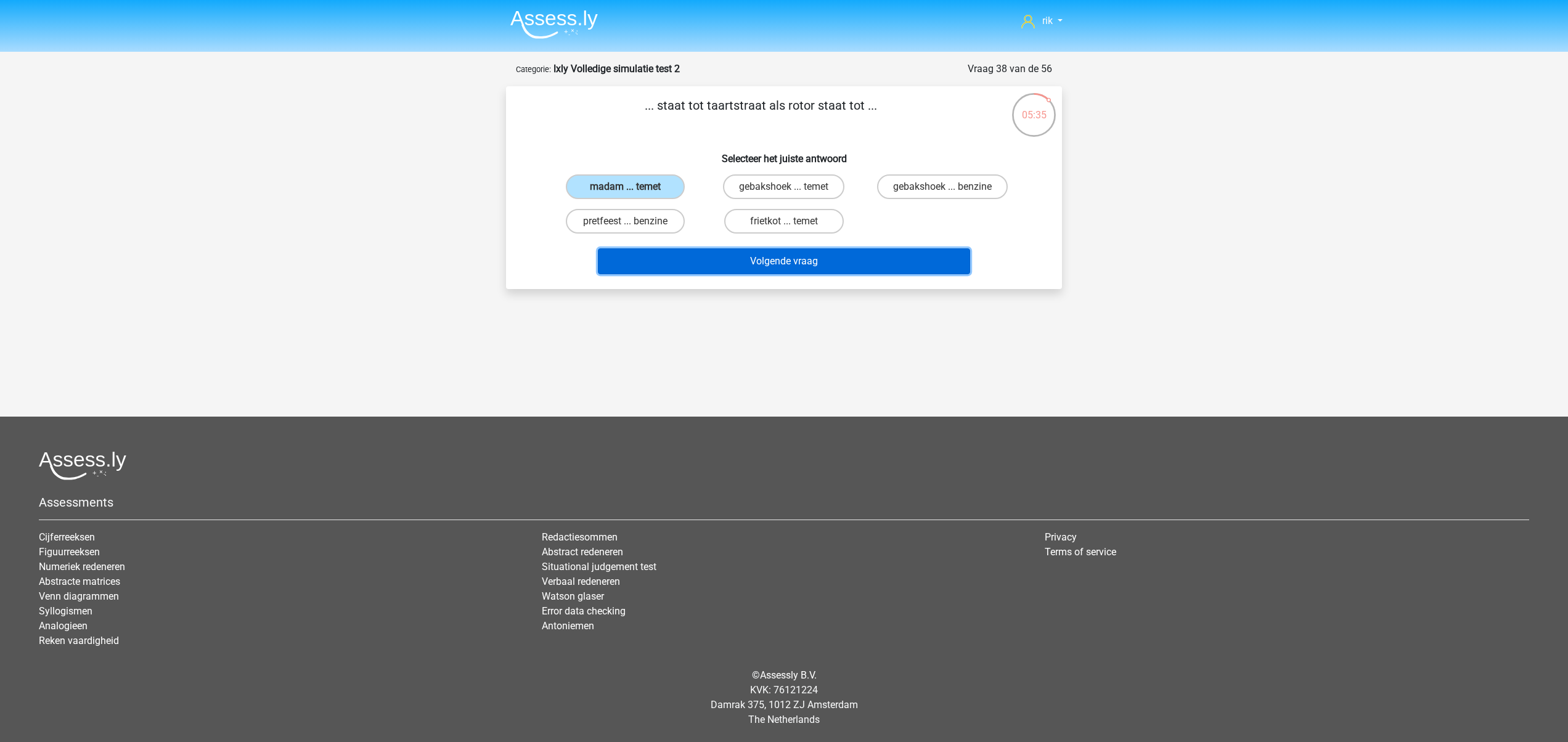 click on "Volgende vraag" at bounding box center [784, 261] 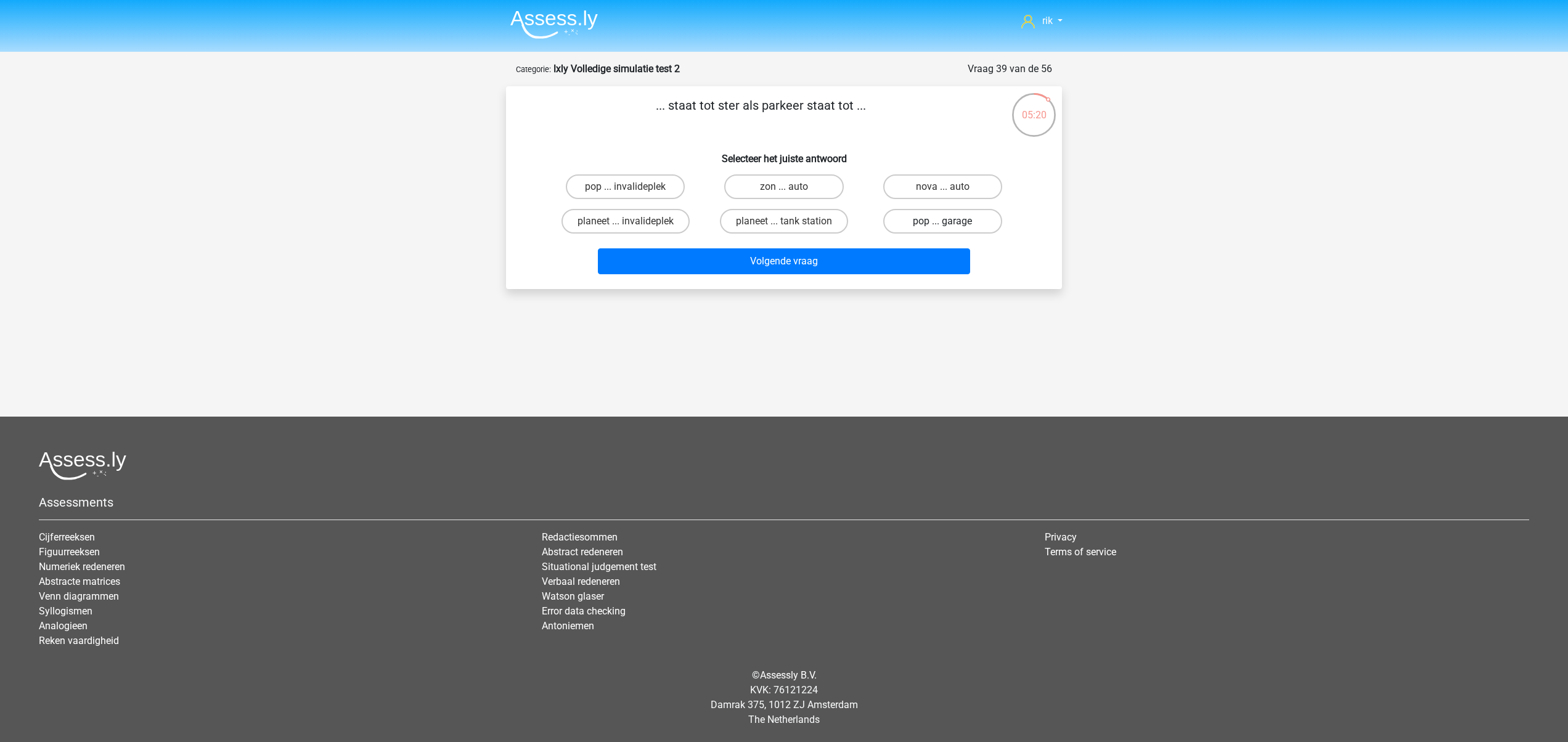 click on "pop ... garage" at bounding box center [942, 221] 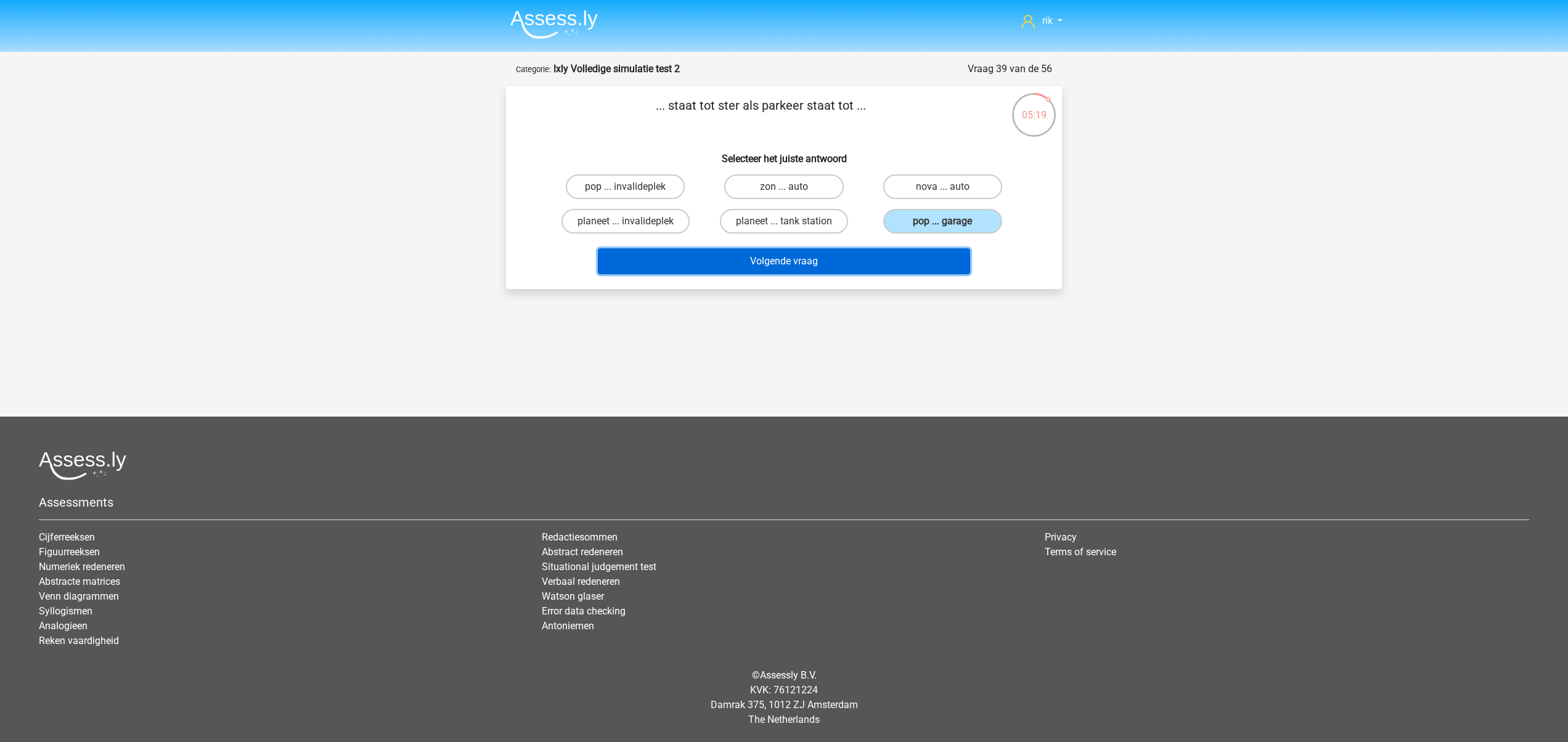 click on "Volgende vraag" at bounding box center (784, 261) 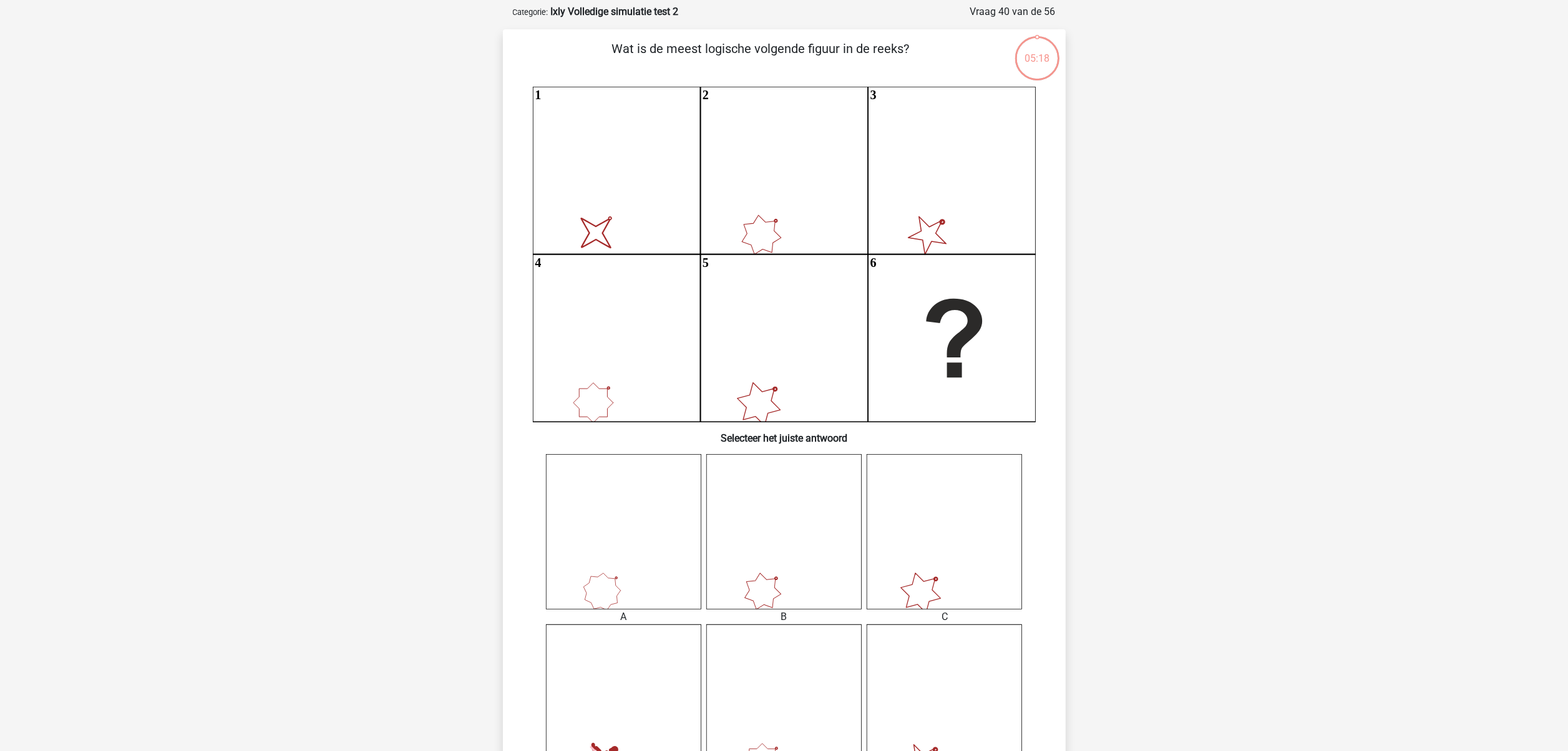 scroll, scrollTop: 62, scrollLeft: 0, axis: vertical 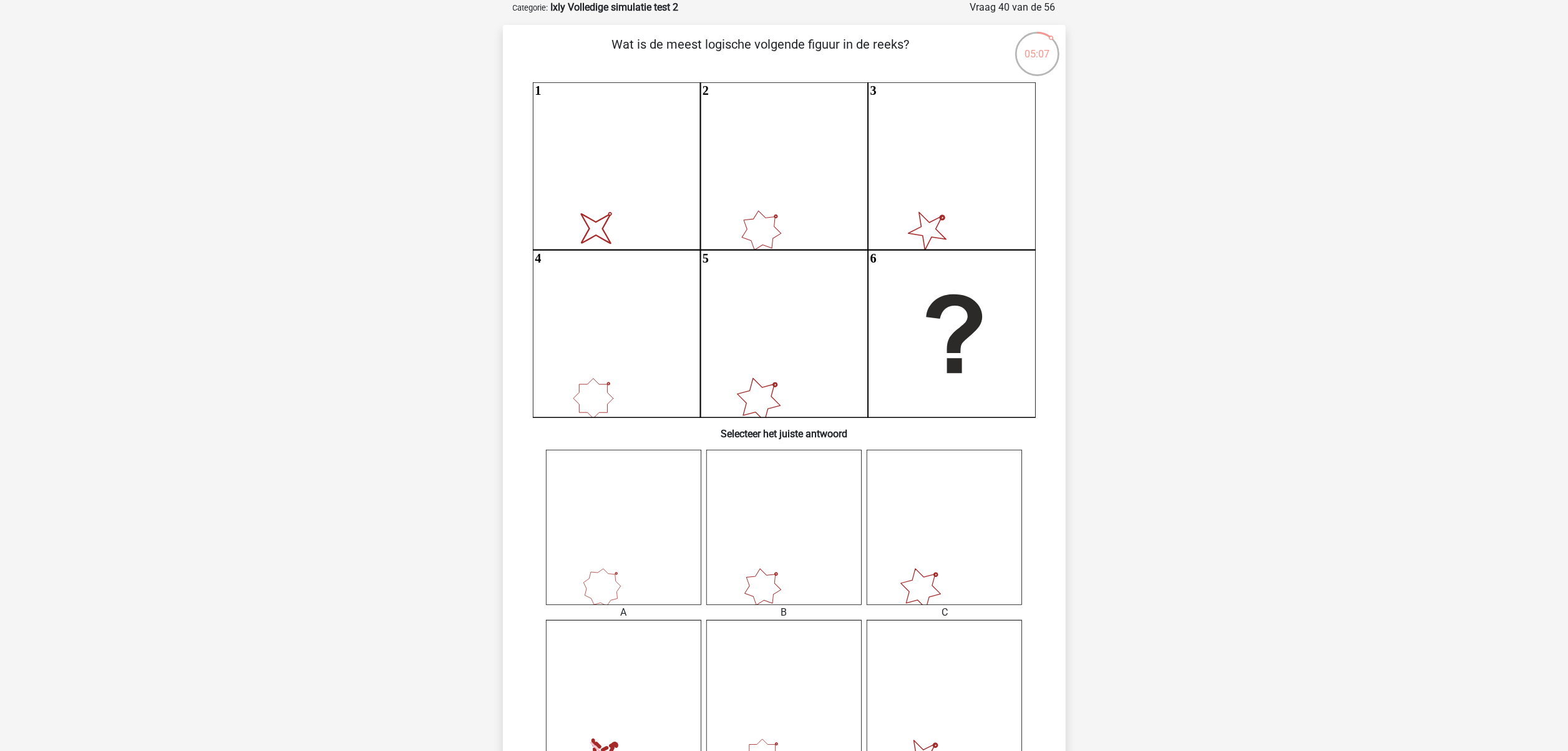 click on "[FIRST] [EMAIL]" at bounding box center (784, 609) 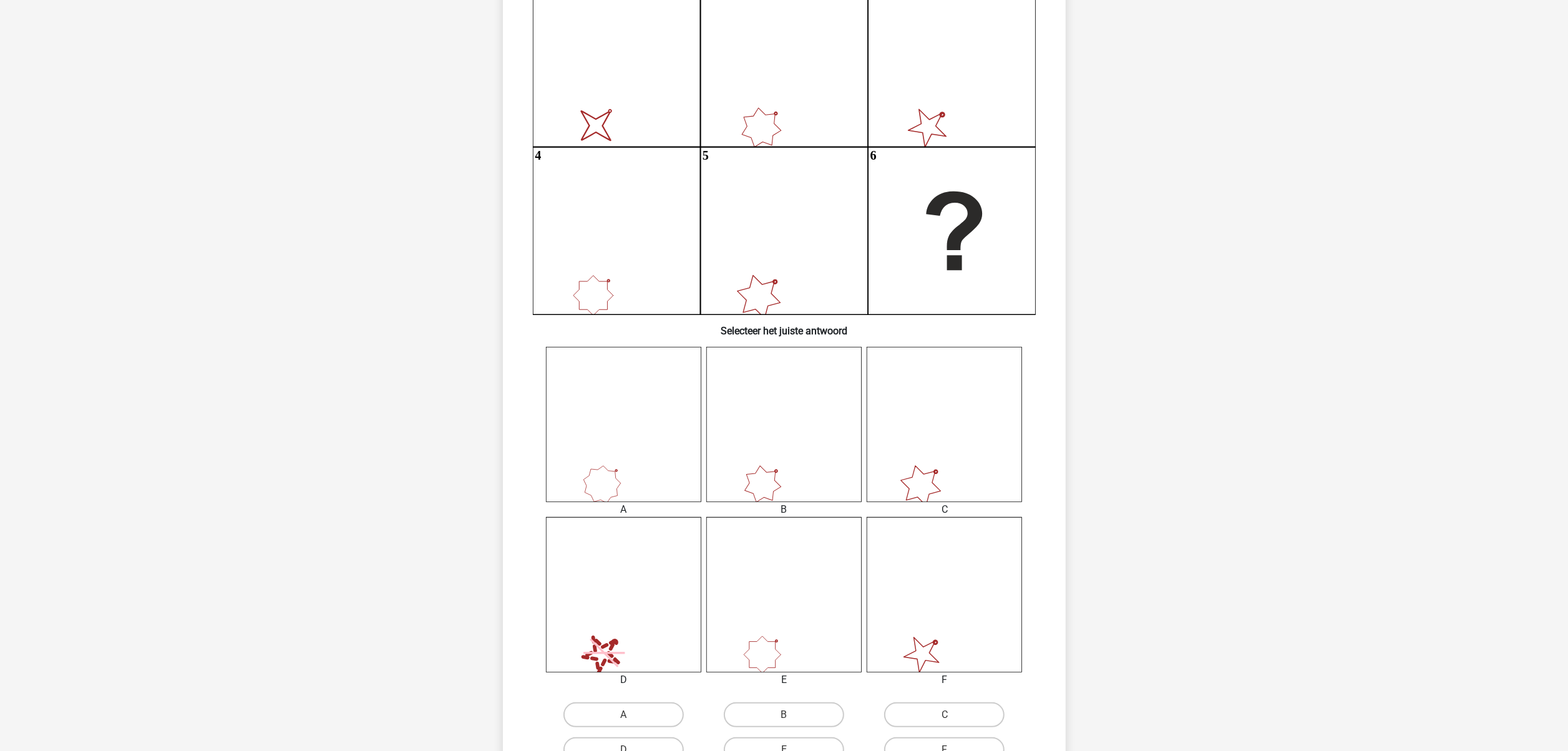 scroll, scrollTop: 168, scrollLeft: 0, axis: vertical 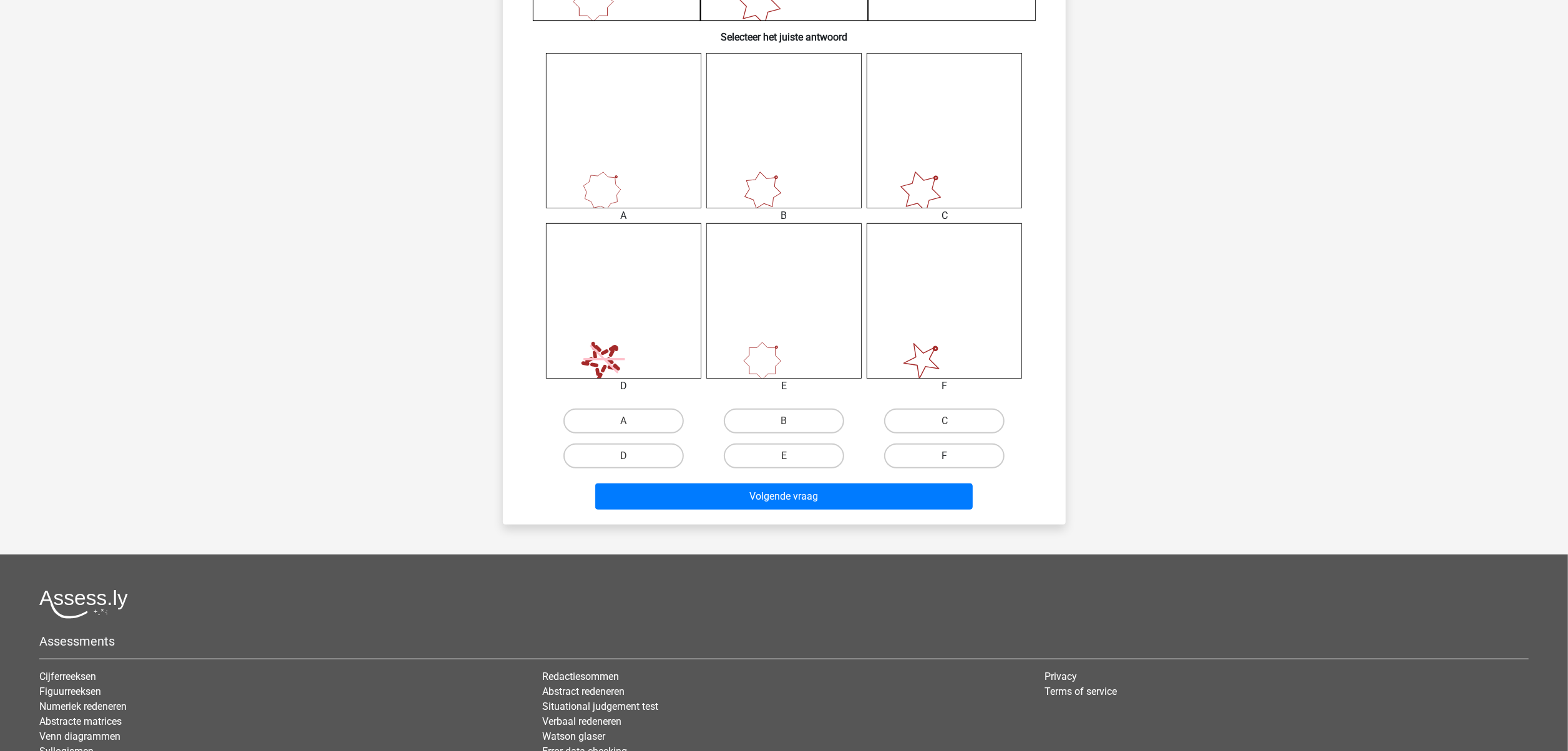 click on "F" at bounding box center [944, 456] 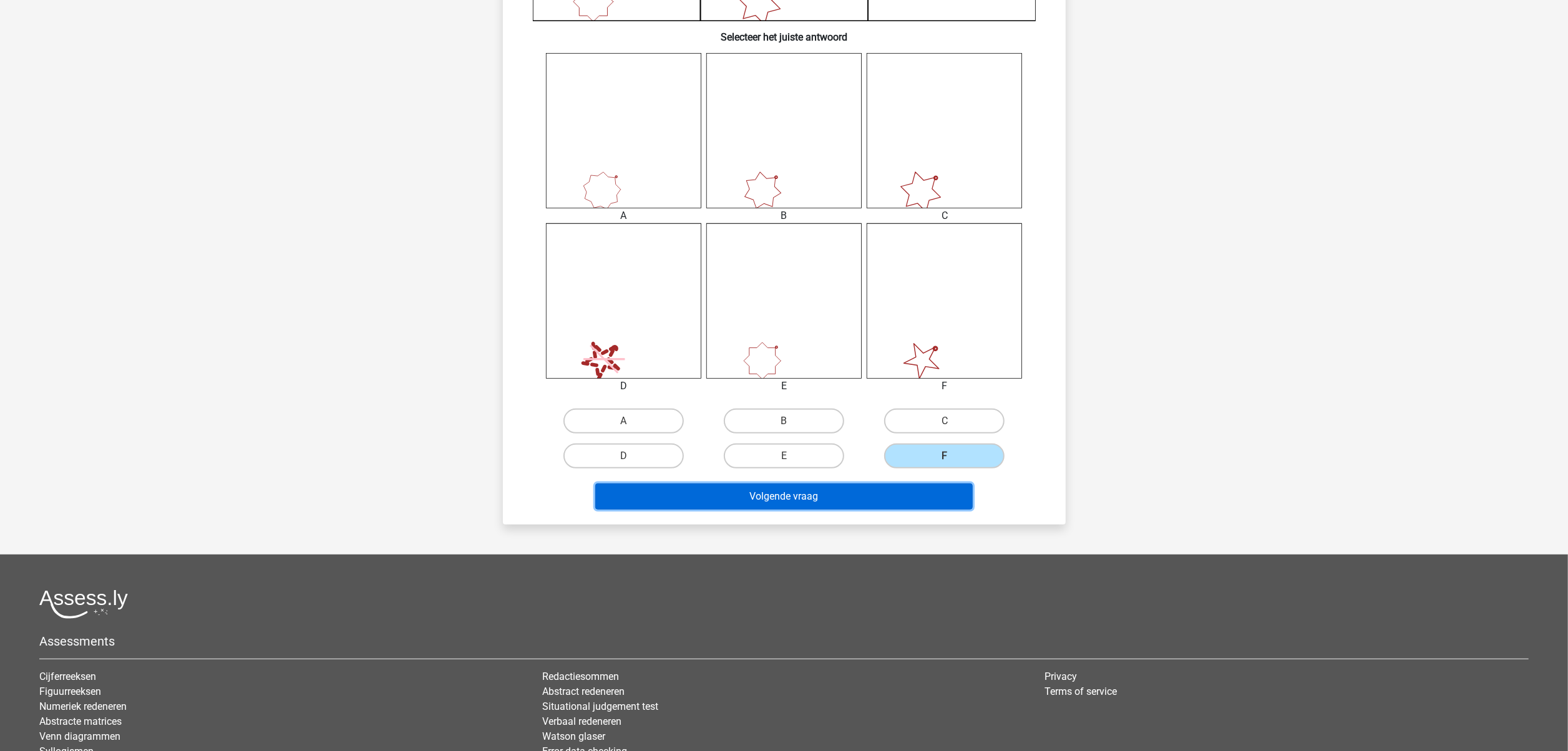 click on "Volgende vraag" at bounding box center (784, 497) 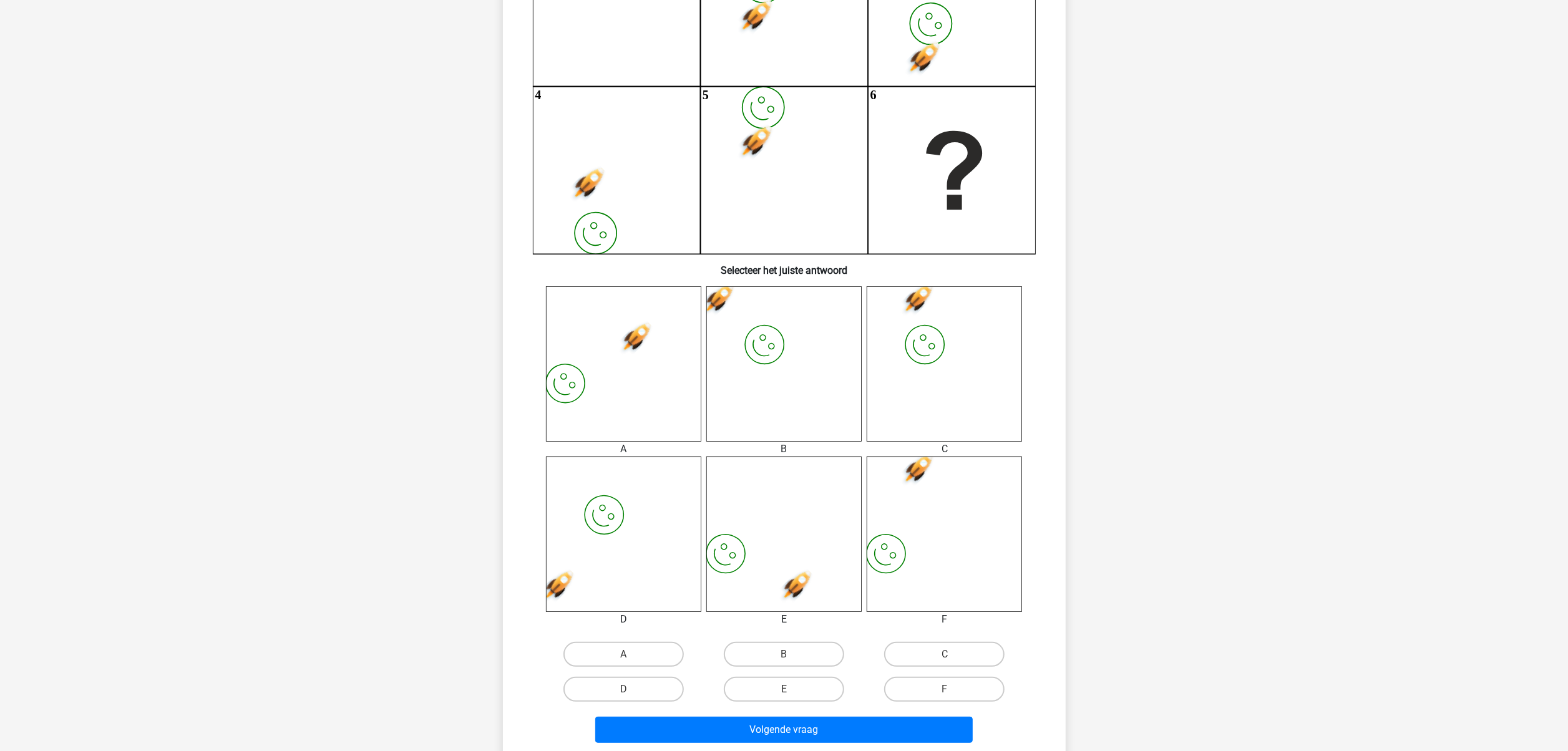 scroll, scrollTop: 62, scrollLeft: 0, axis: vertical 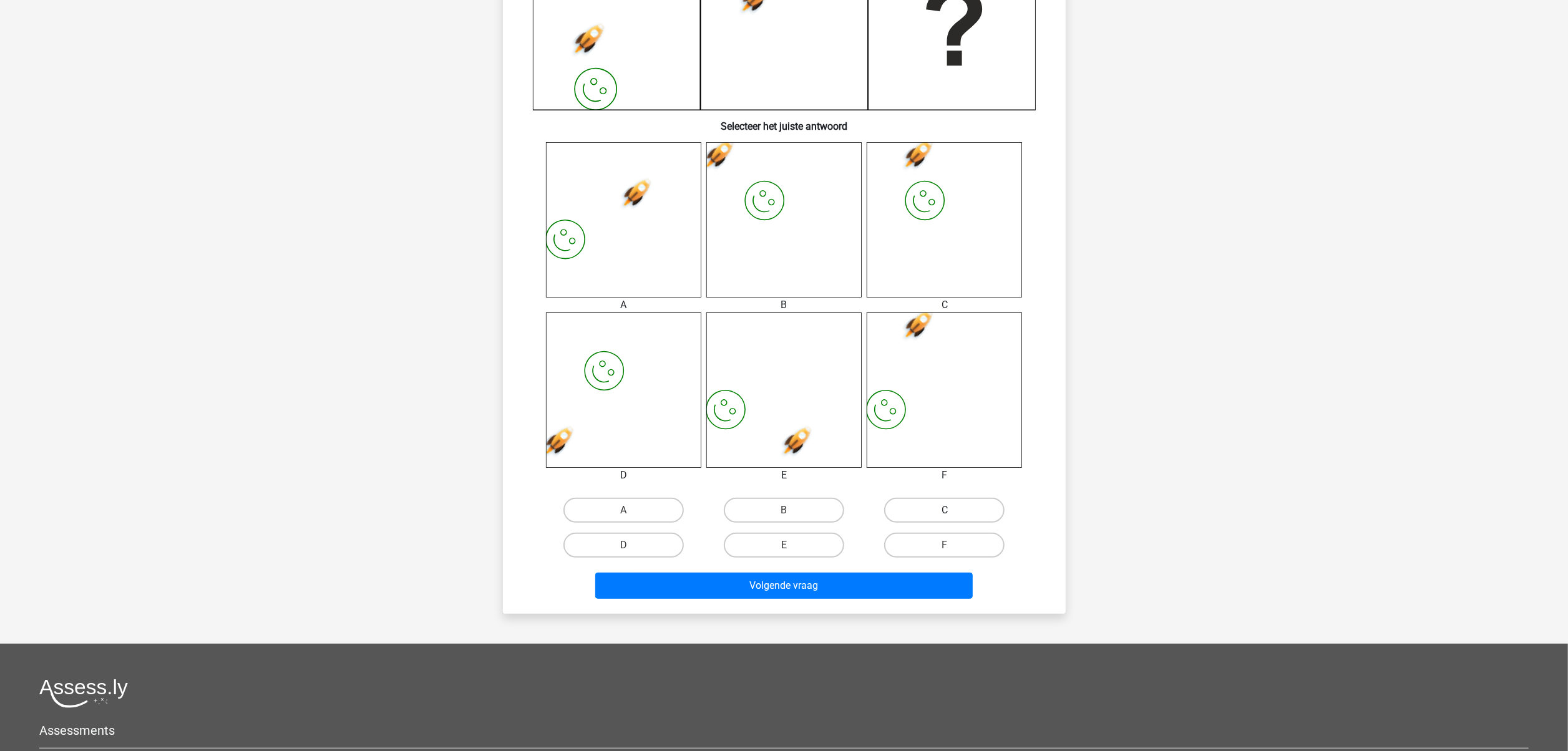 click on "C" at bounding box center [944, 510] 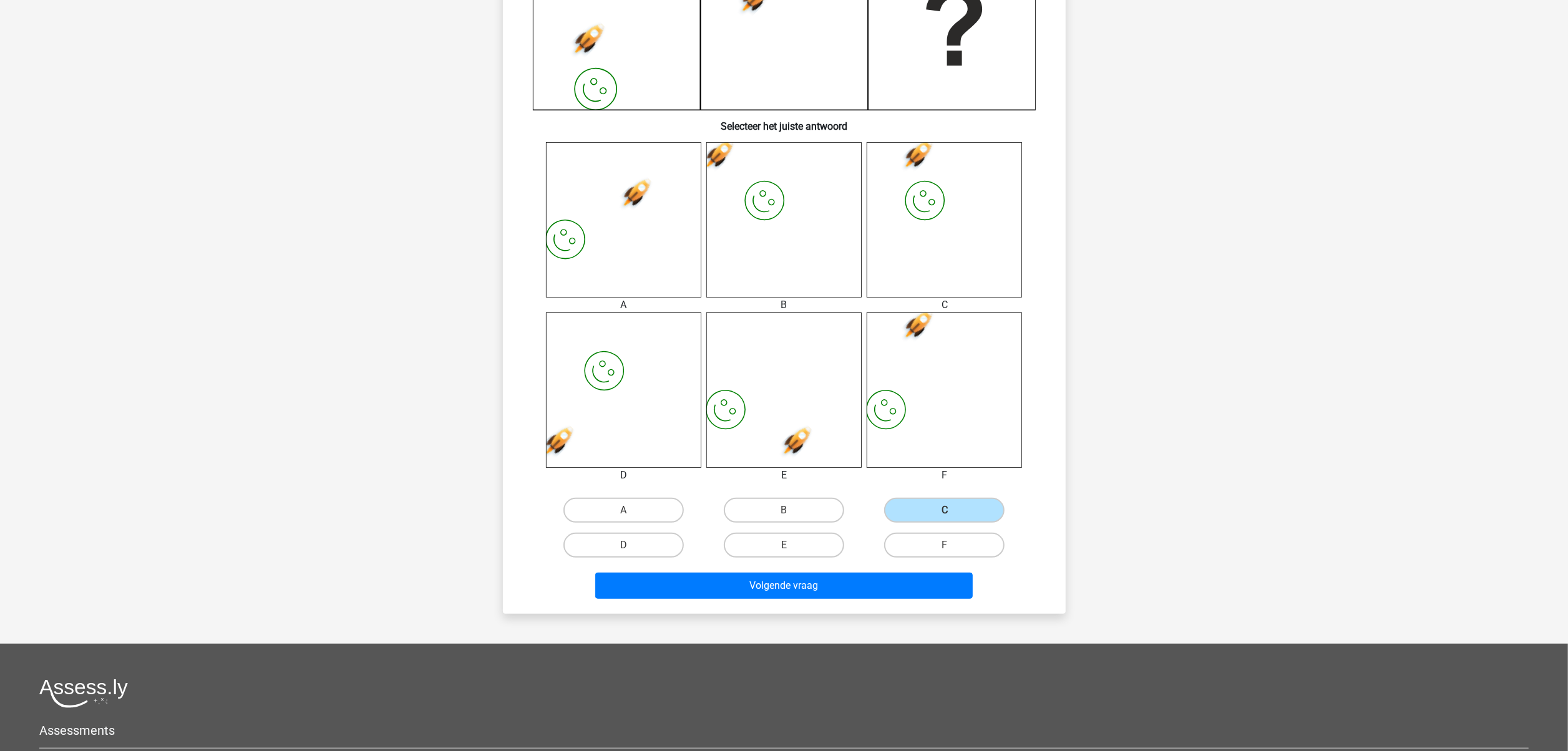 click on "Volgende vraag" at bounding box center (784, 583) 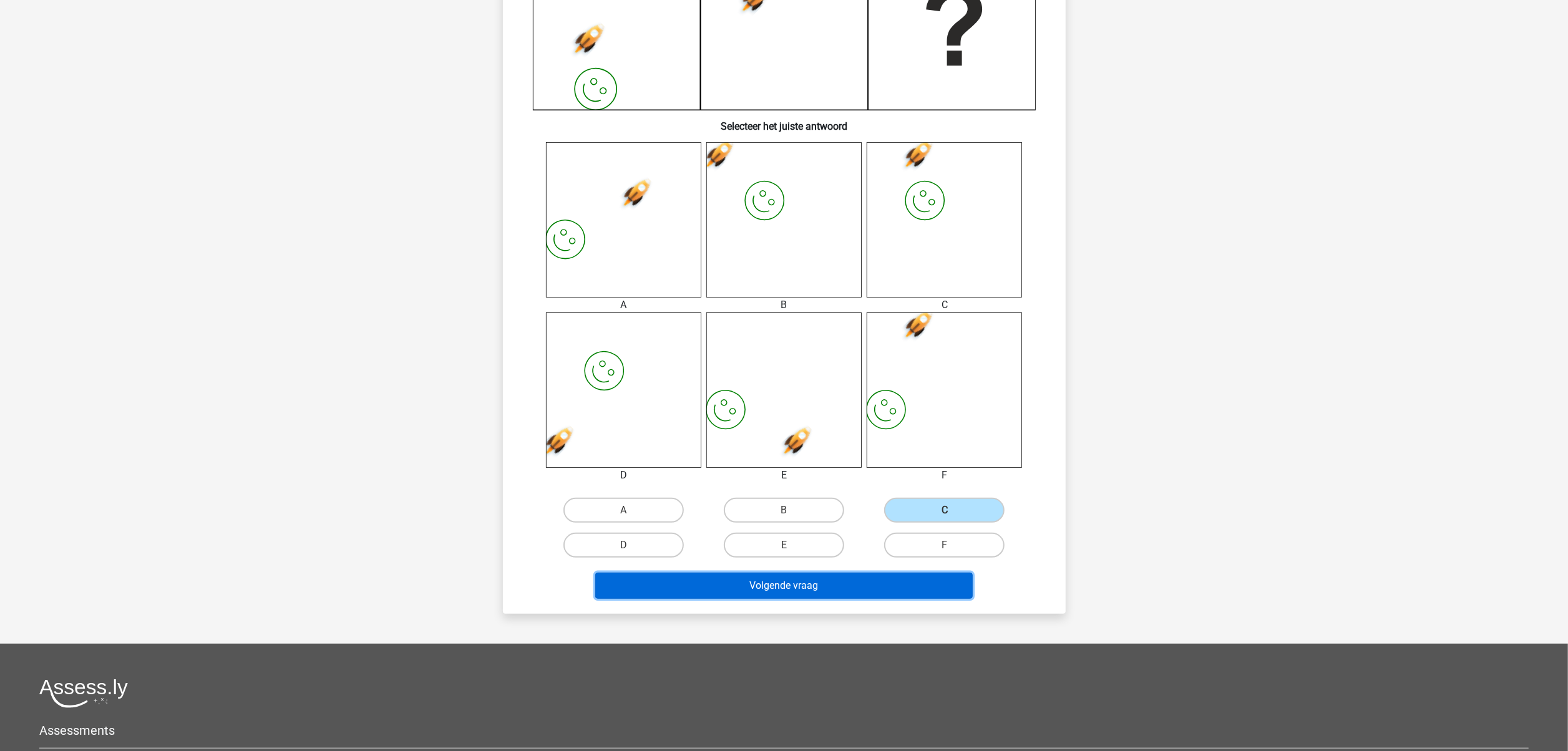 click on "Volgende vraag" at bounding box center (784, 586) 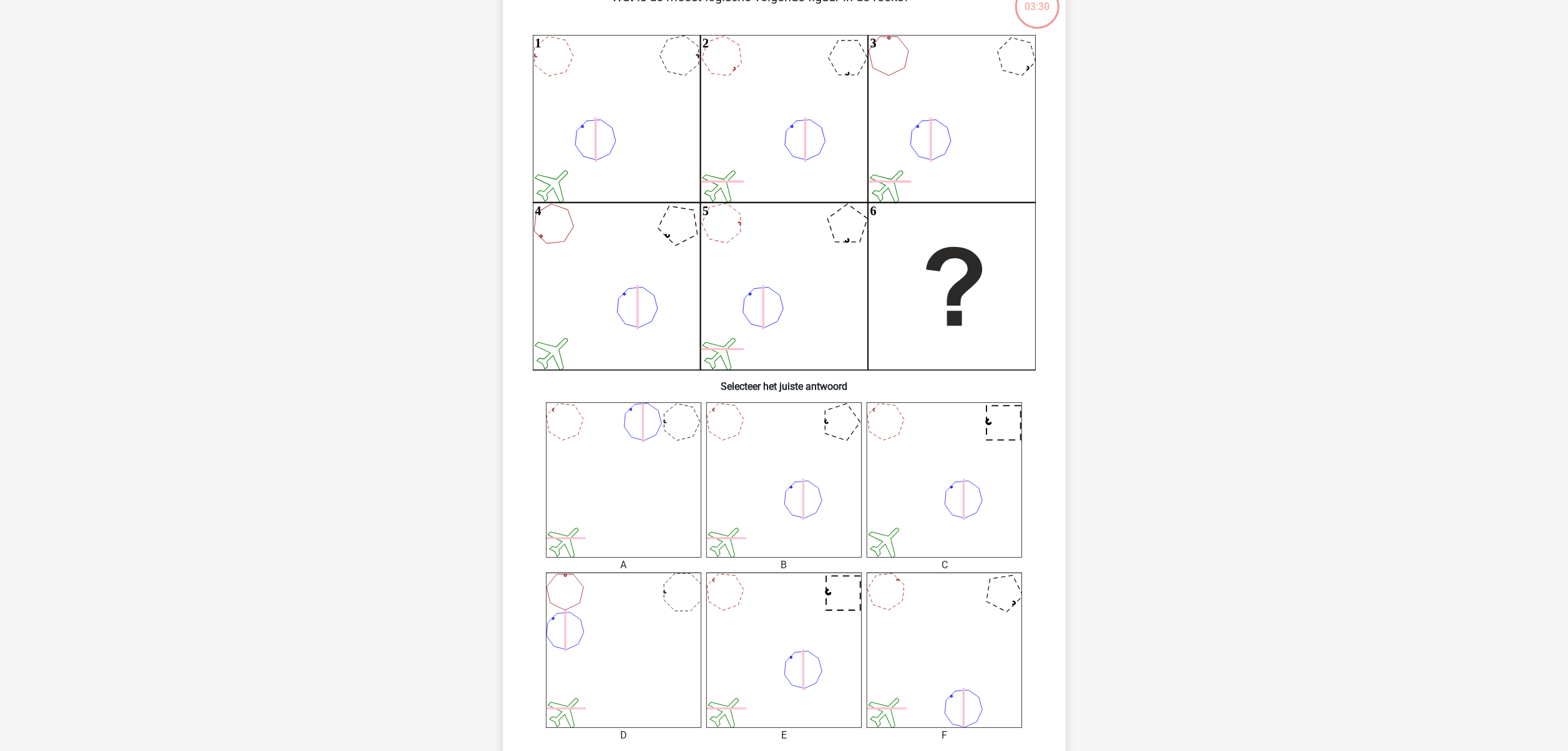 scroll, scrollTop: 62, scrollLeft: 0, axis: vertical 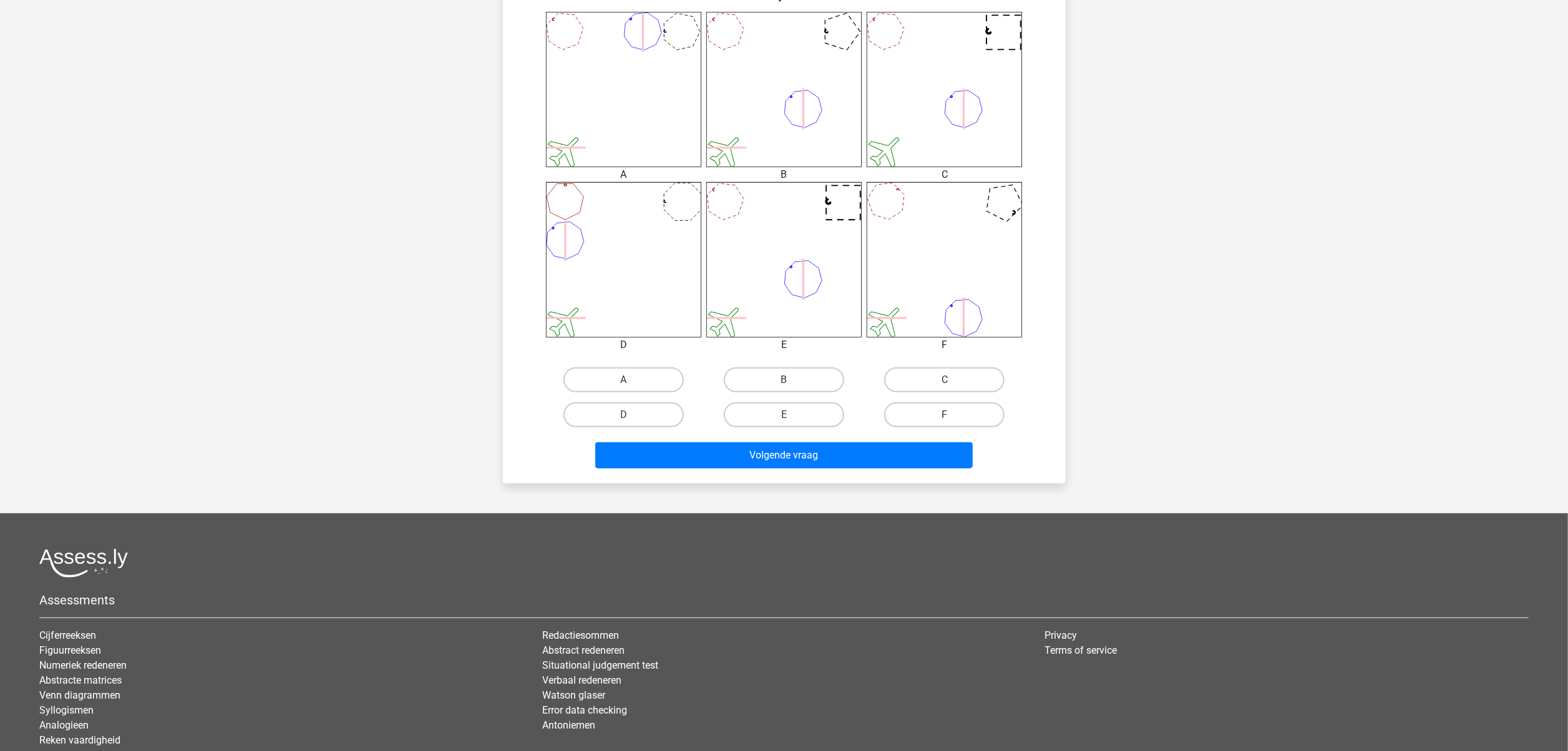 click on "D" at bounding box center (623, 415) 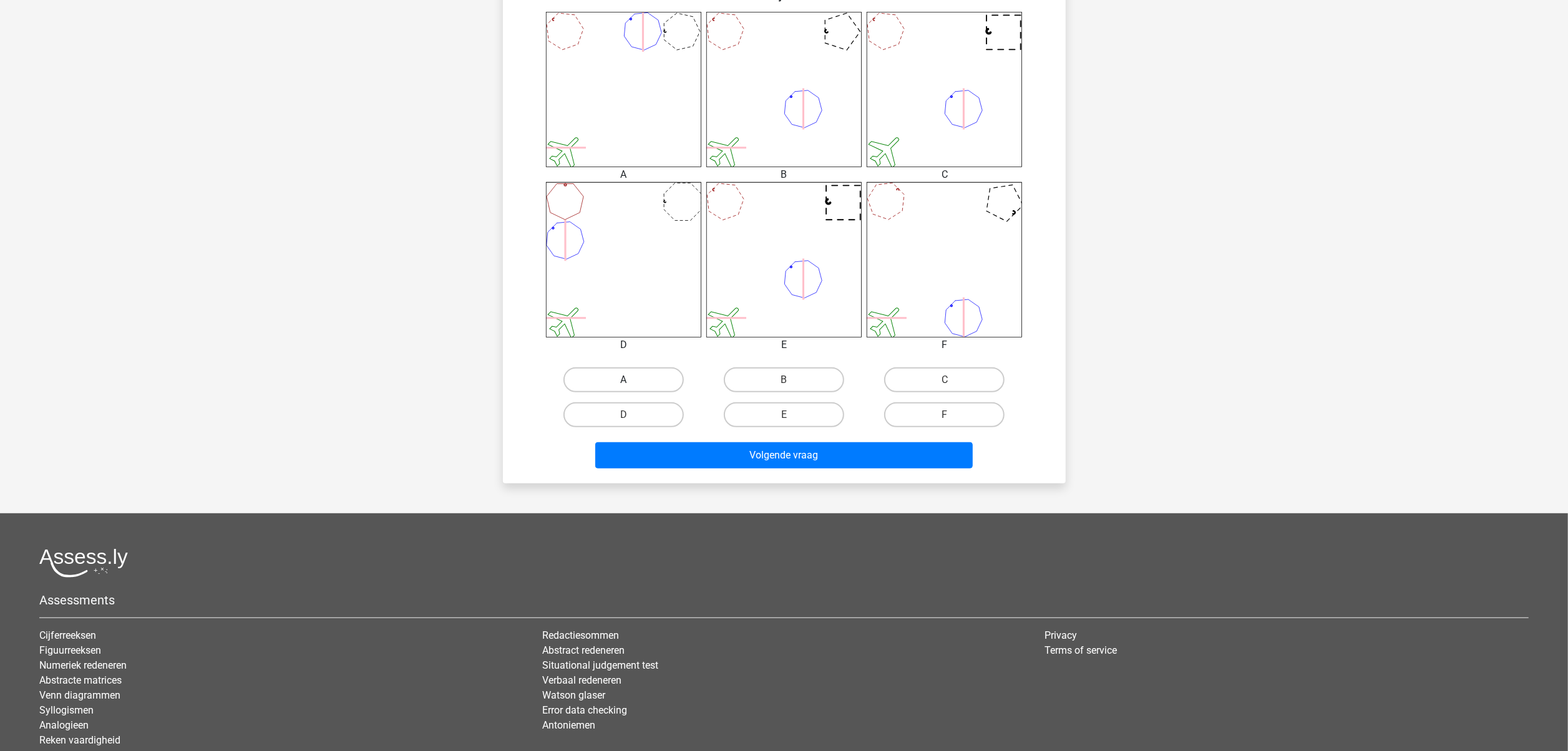 click on "A" at bounding box center [623, 380] 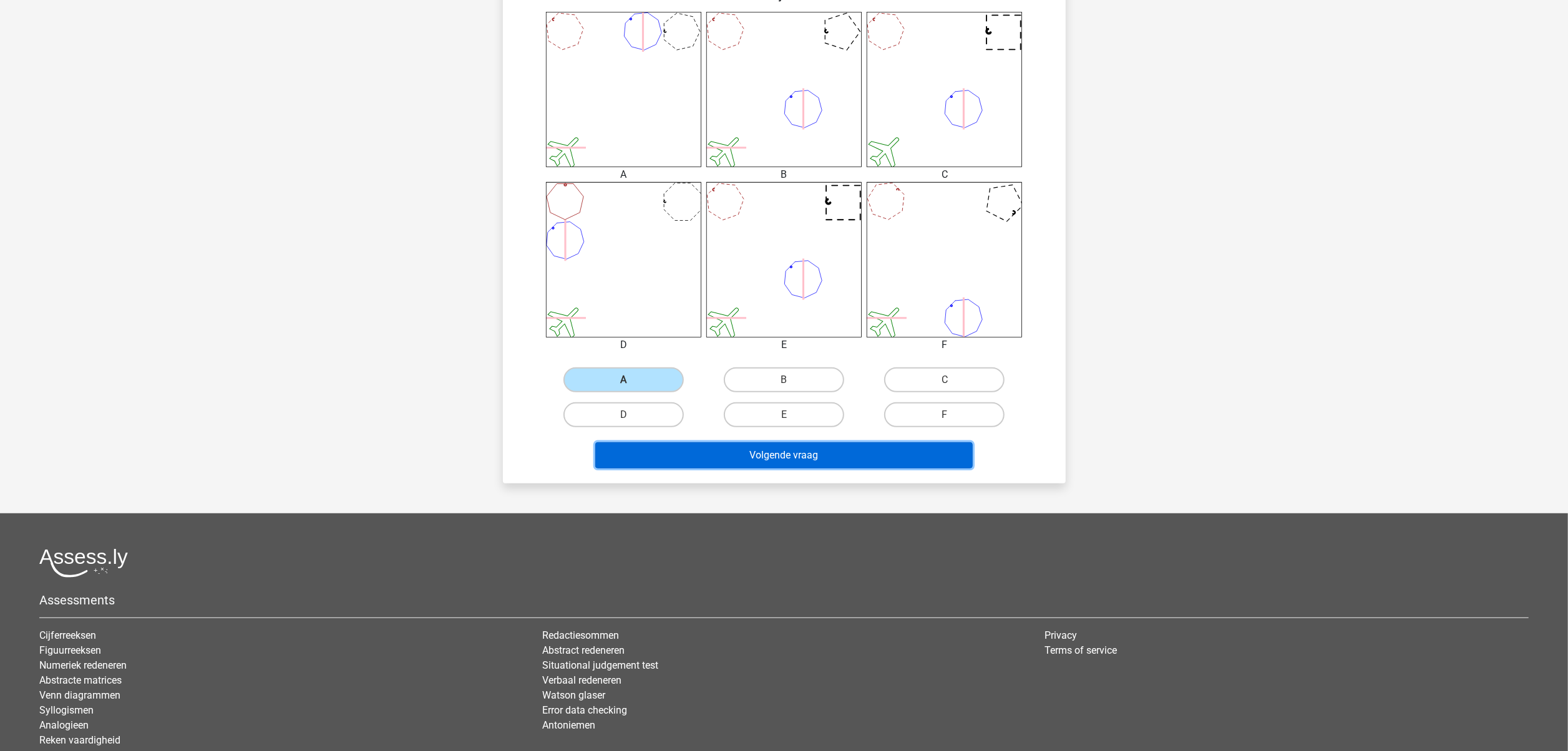 click on "Volgende vraag" at bounding box center (784, 455) 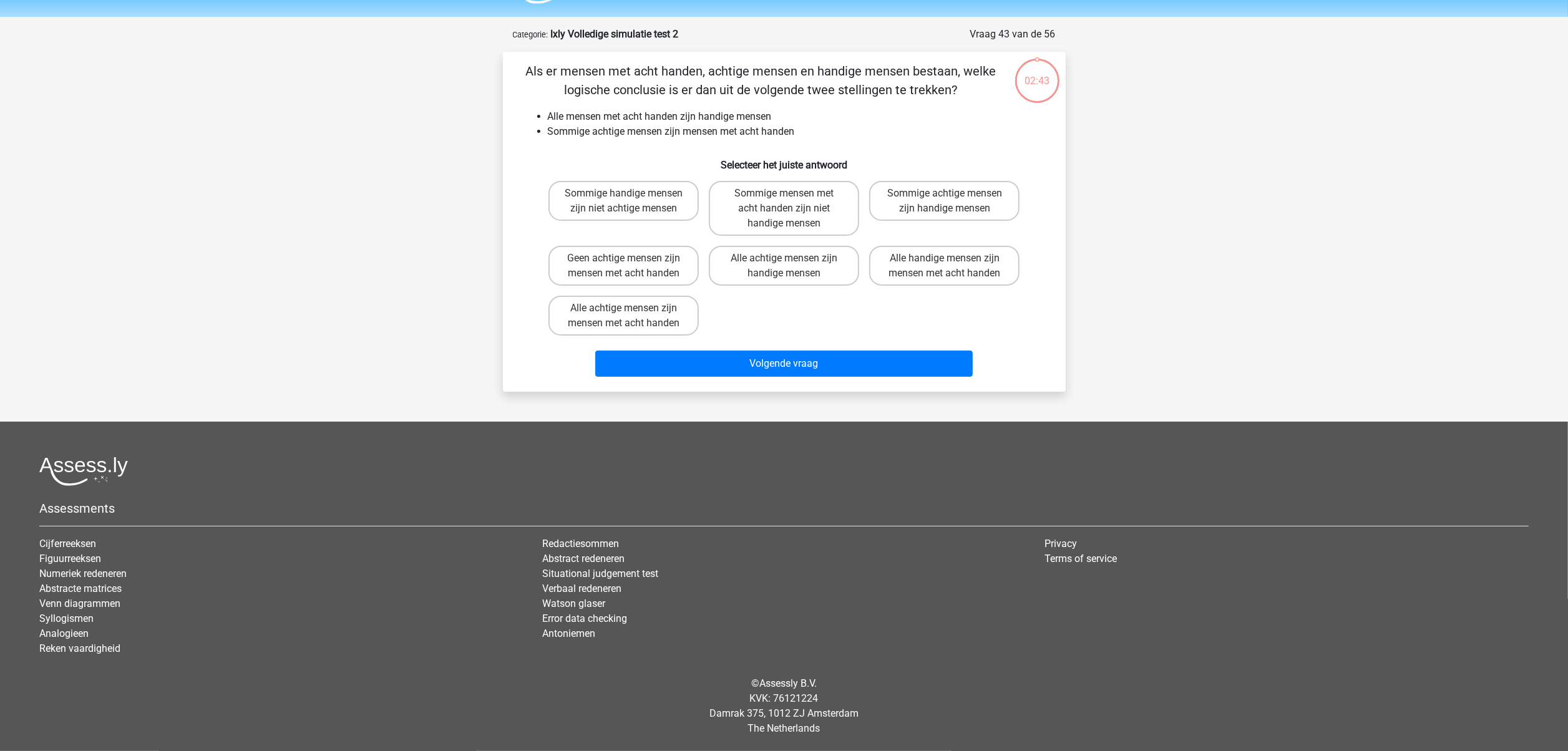 scroll, scrollTop: 34, scrollLeft: 0, axis: vertical 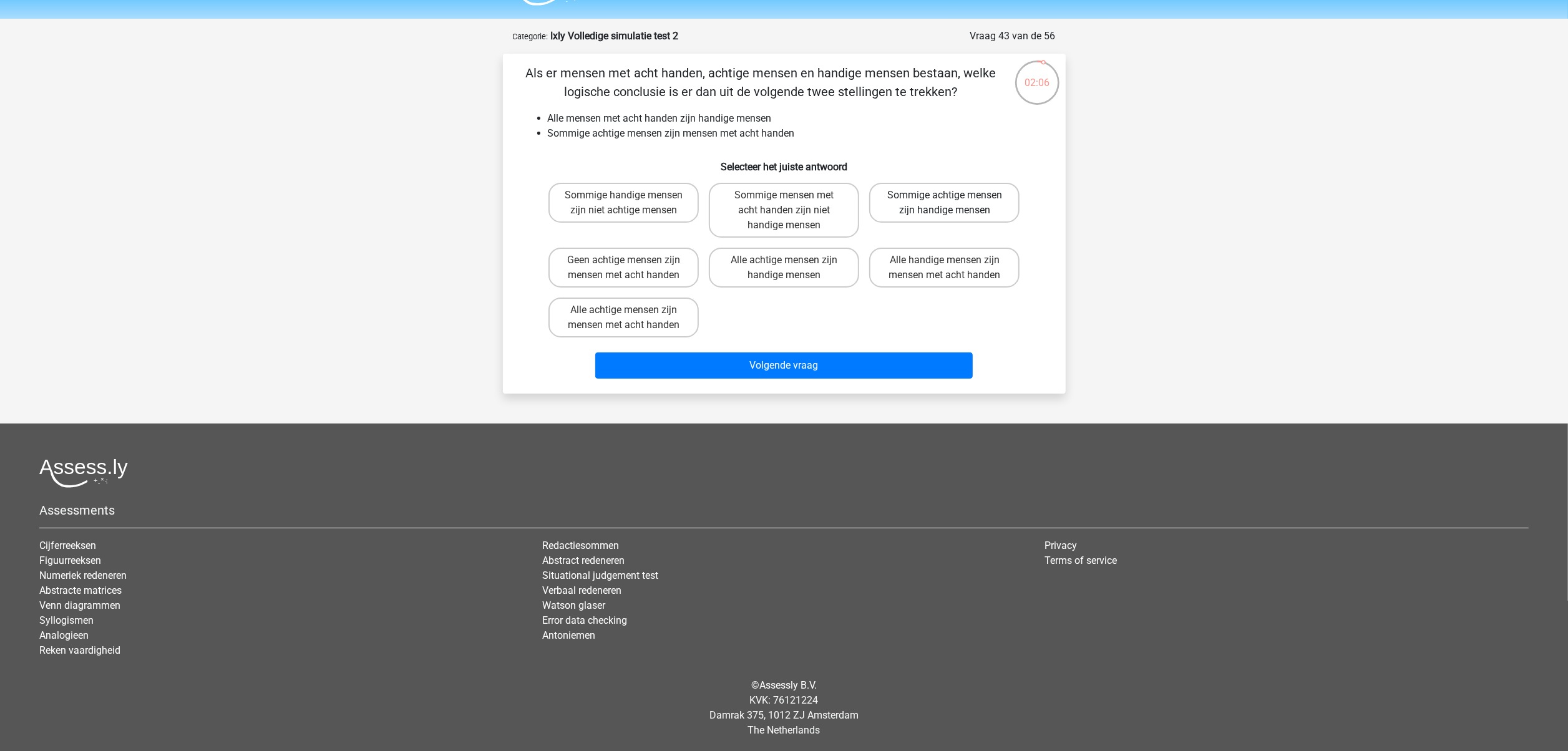 click on "Sommige achtige mensen zijn handige mensen" at bounding box center (944, 203) 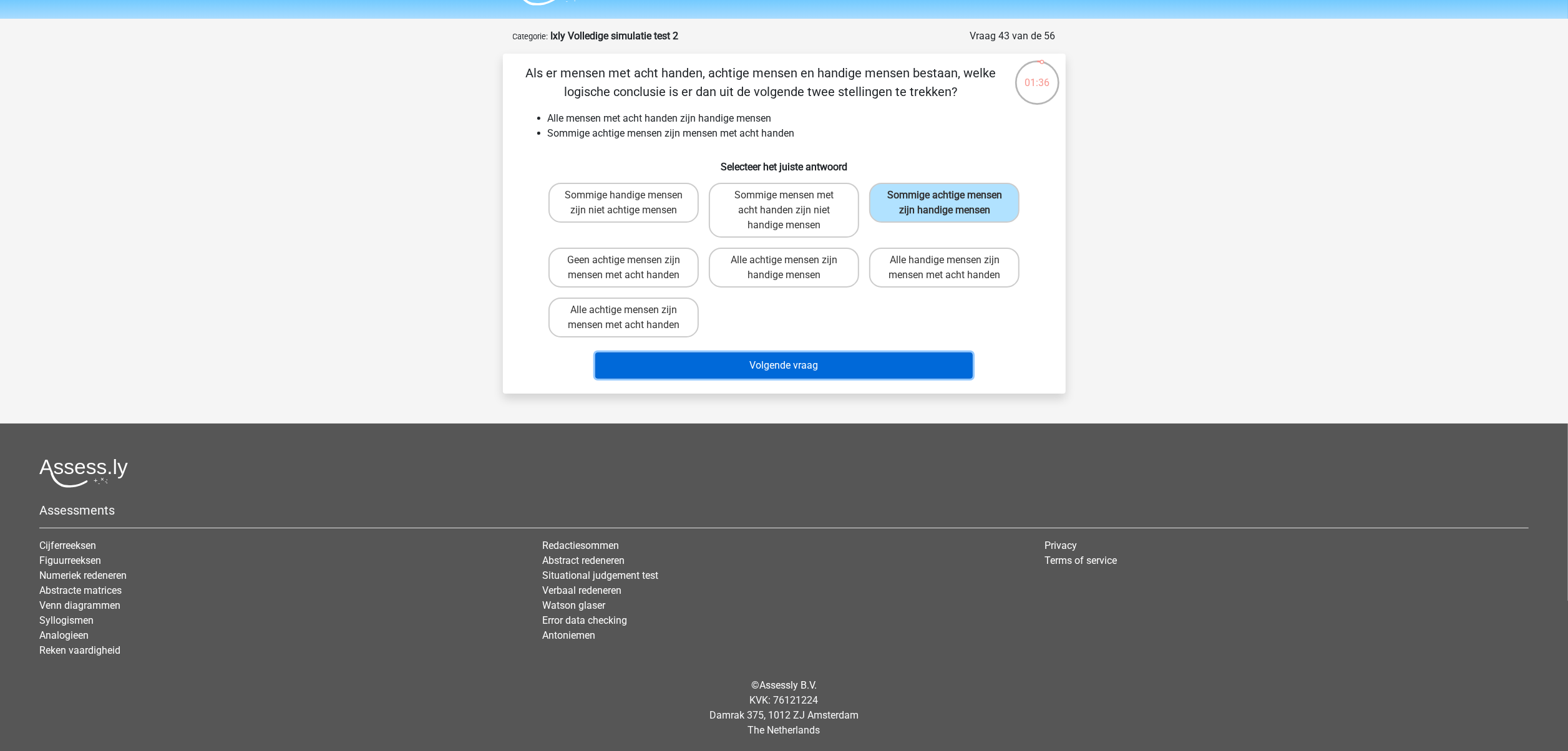 click on "Volgende vraag" at bounding box center [784, 366] 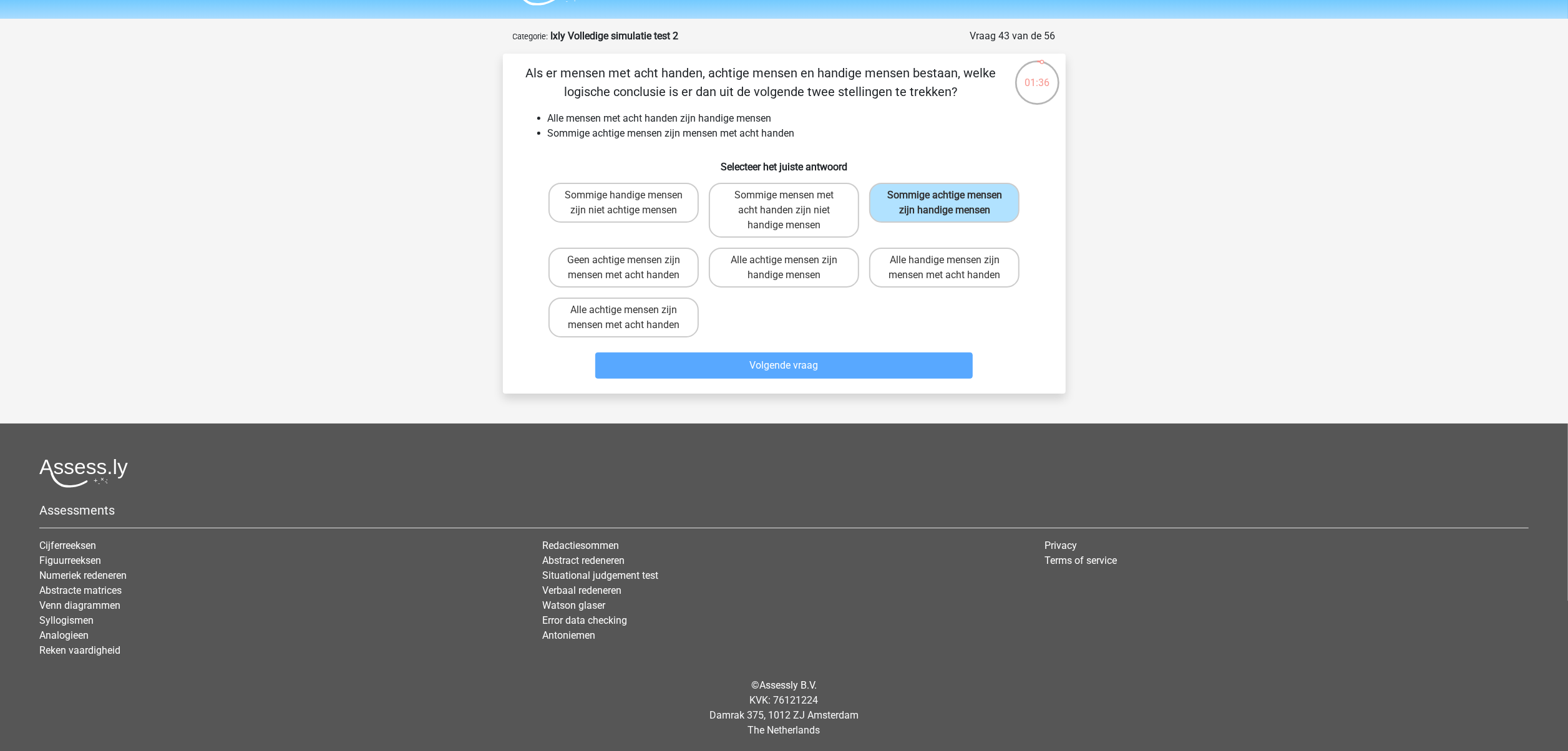 scroll, scrollTop: 19, scrollLeft: 0, axis: vertical 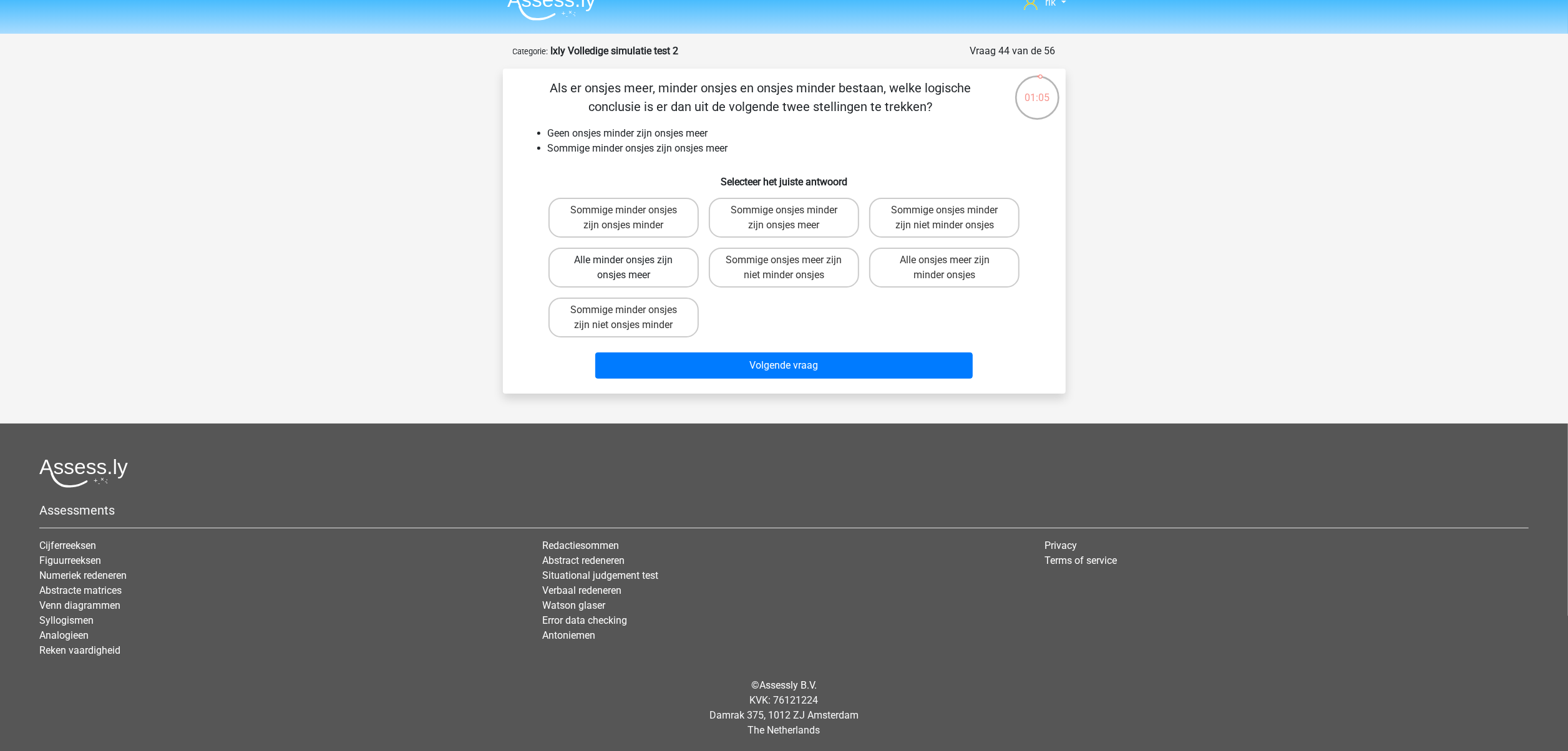 click on "Alle minder onsjes zijn onsjes meer" at bounding box center (623, 268) 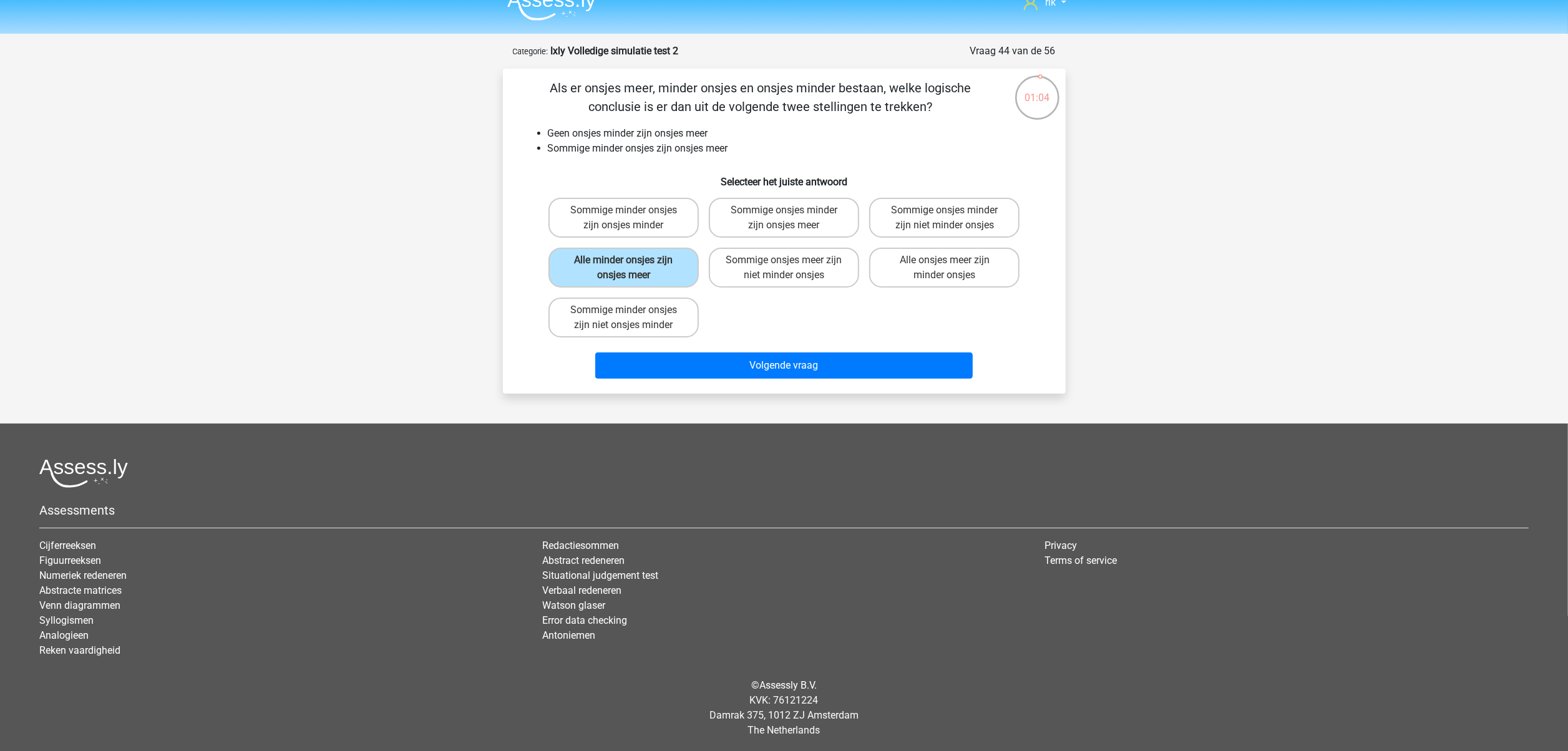 click on "Volgende vraag" at bounding box center [784, 363] 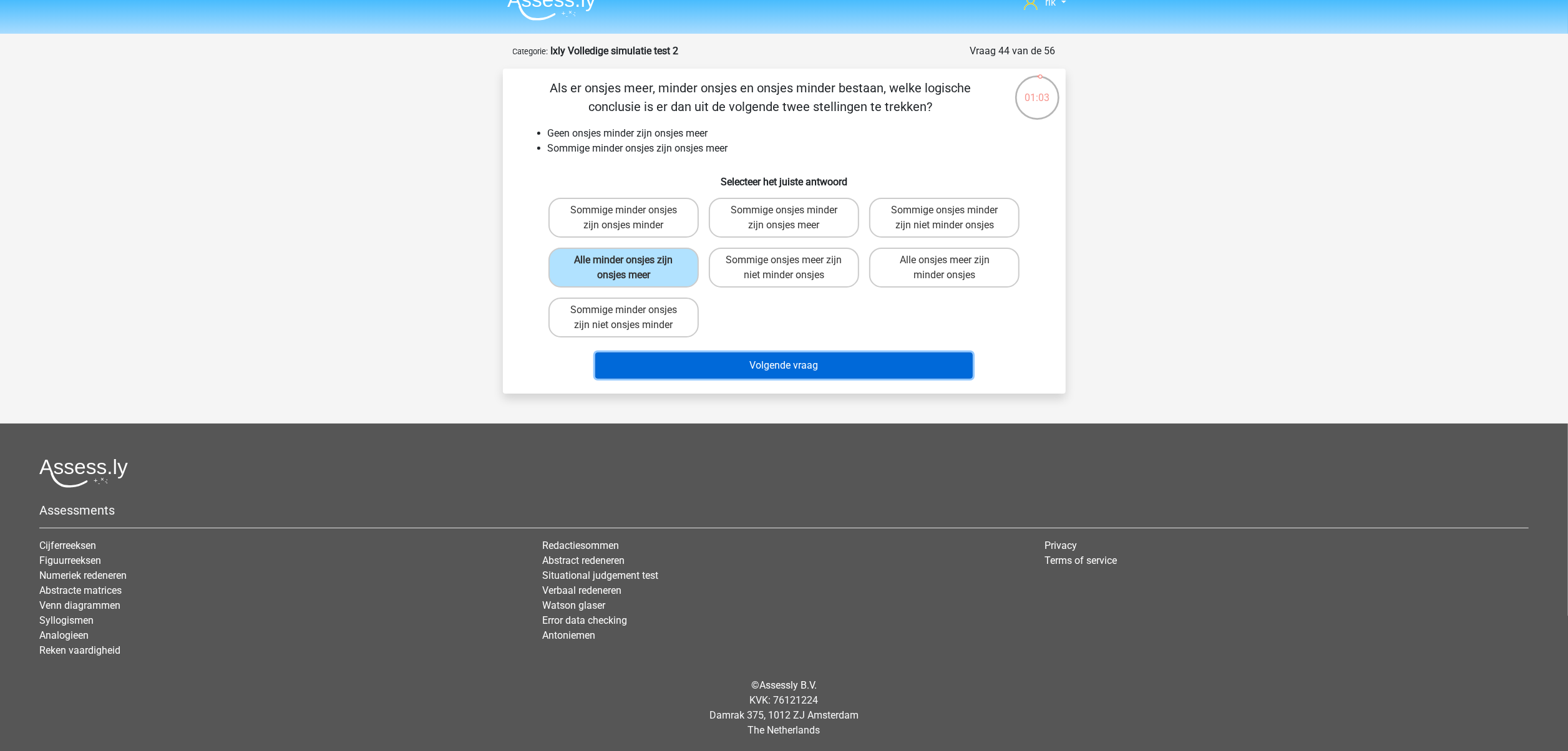 click on "Volgende vraag" at bounding box center (784, 366) 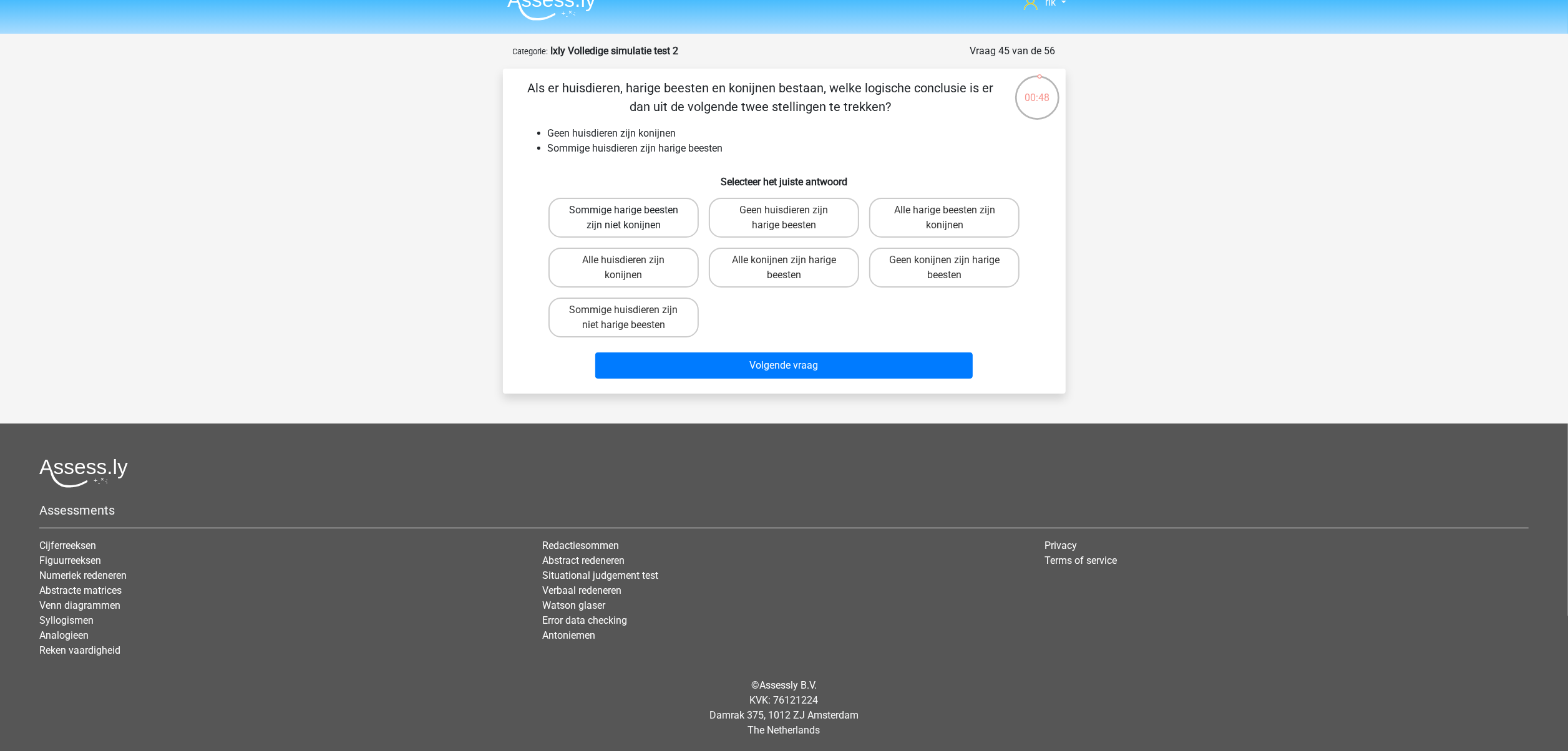 click on "Sommige harige beesten zijn niet konijnen" at bounding box center (623, 218) 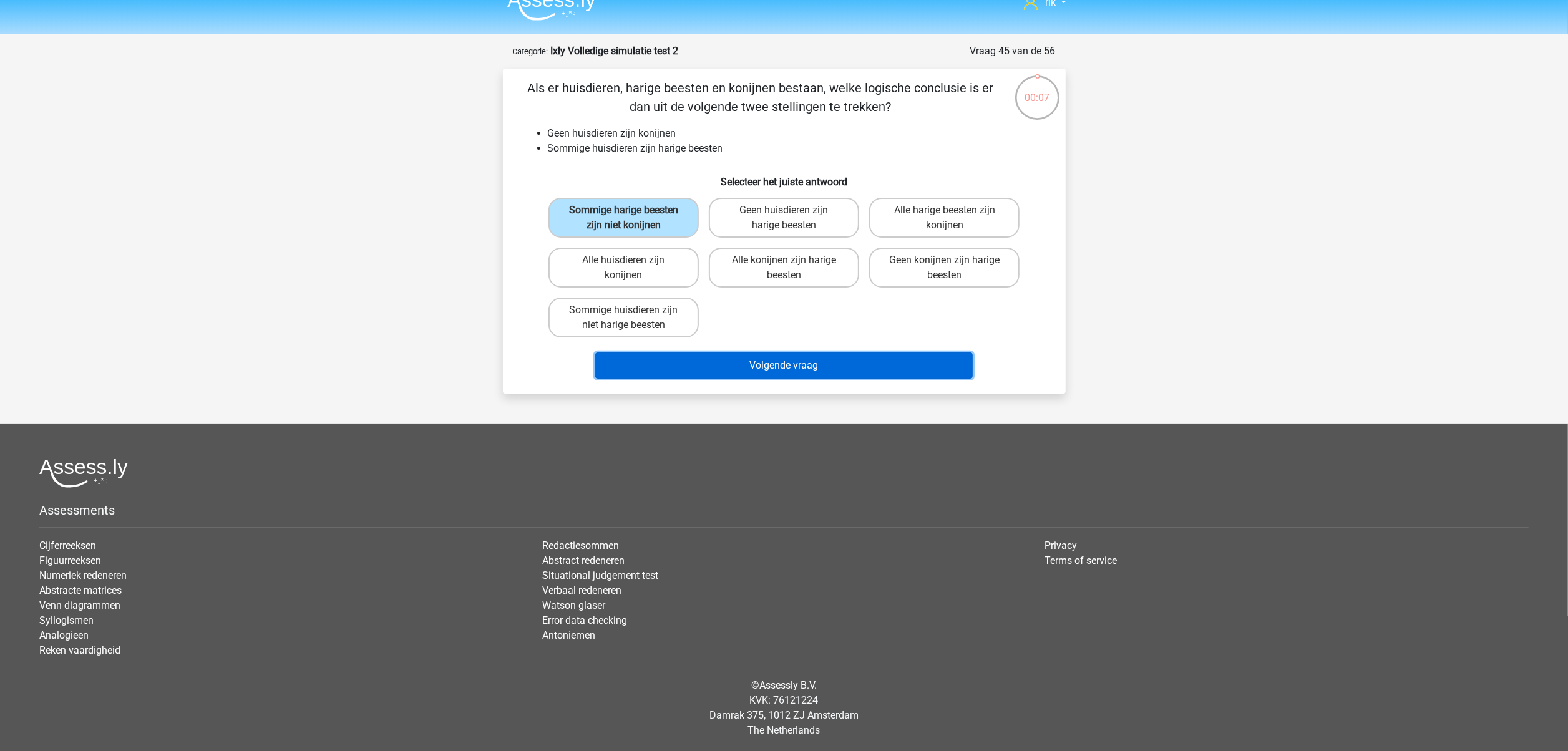 click on "Volgende vraag" at bounding box center [784, 366] 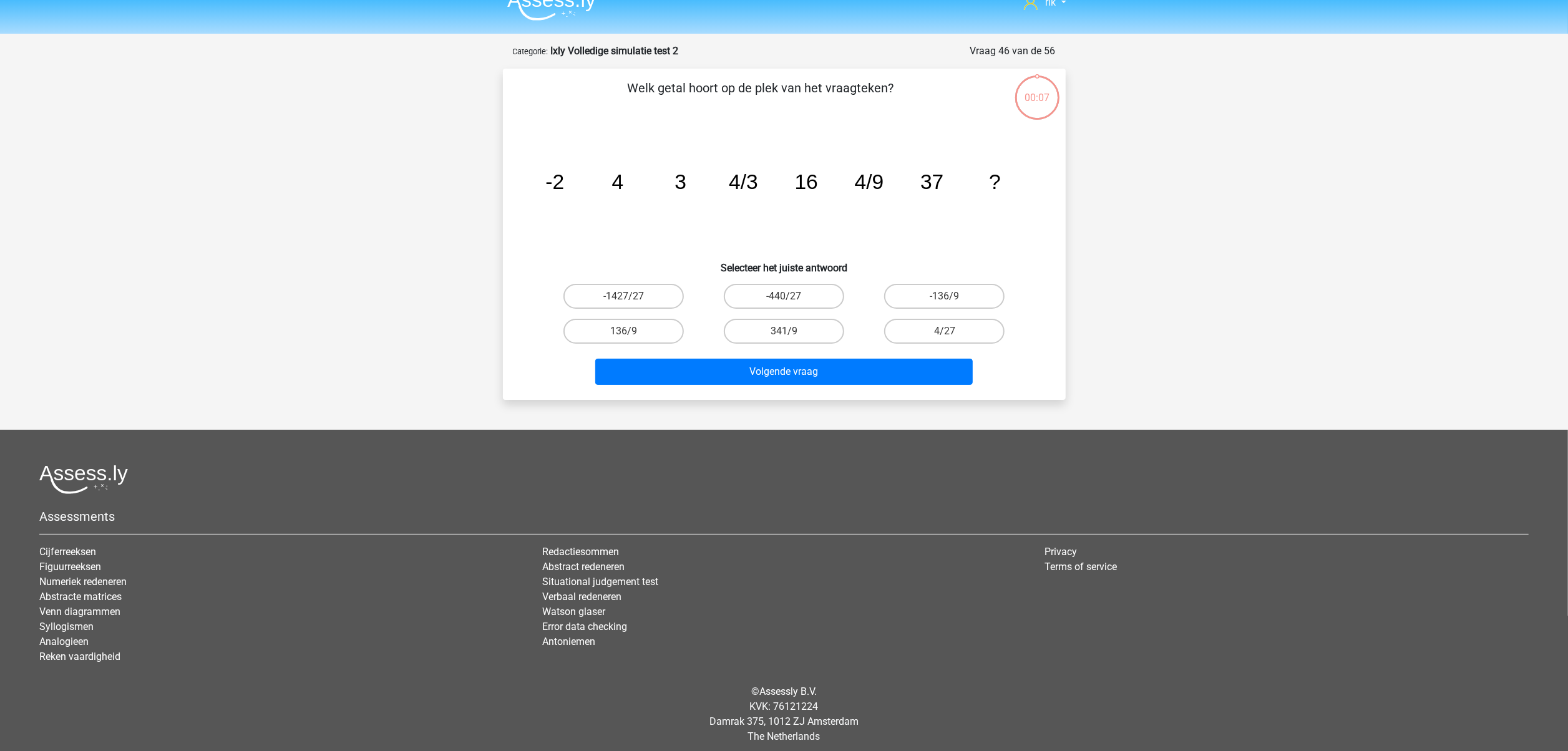 scroll, scrollTop: 26, scrollLeft: 0, axis: vertical 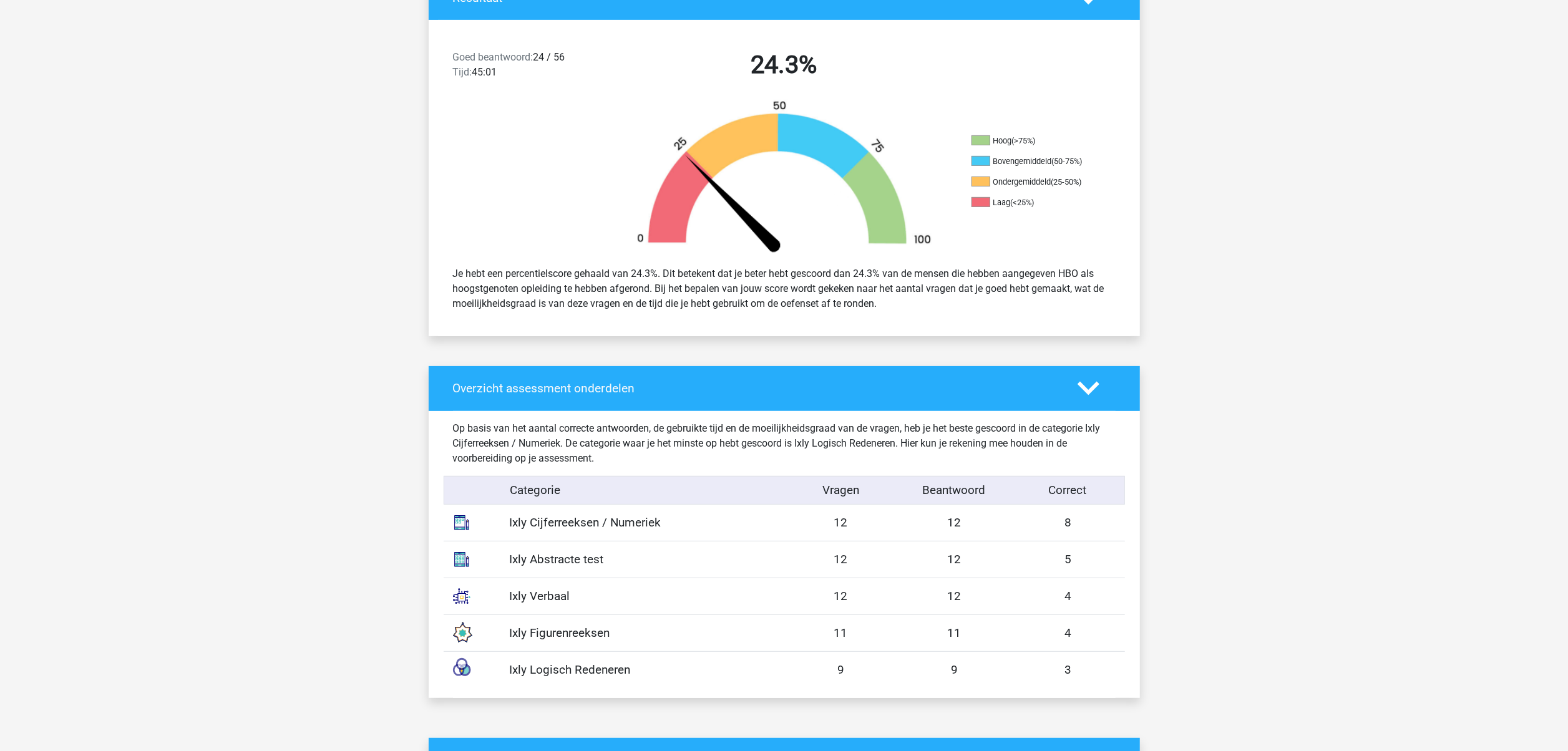 drag, startPoint x: 1555, startPoint y: 115, endPoint x: 1542, endPoint y: 206, distance: 91.92388 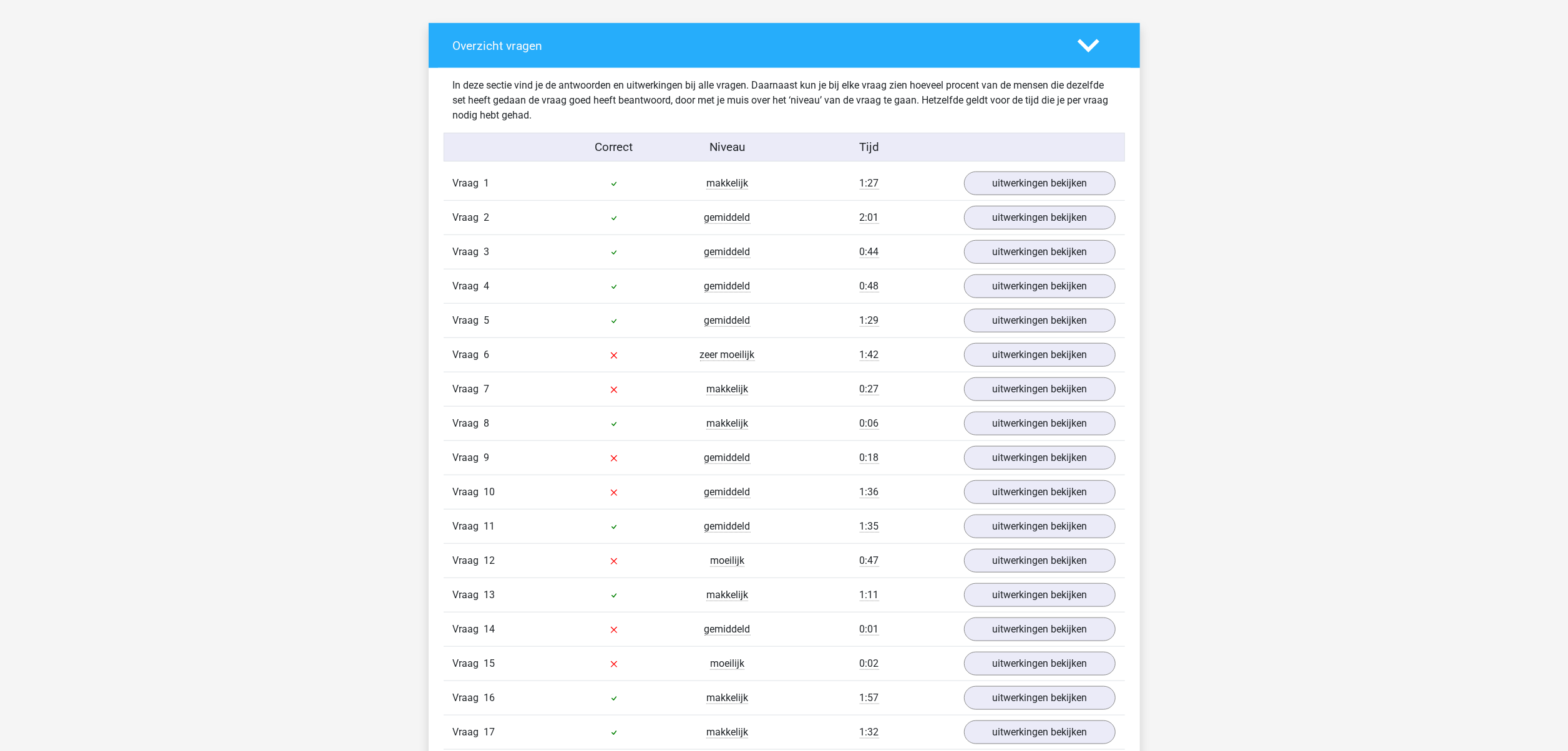 scroll, scrollTop: 1022, scrollLeft: 0, axis: vertical 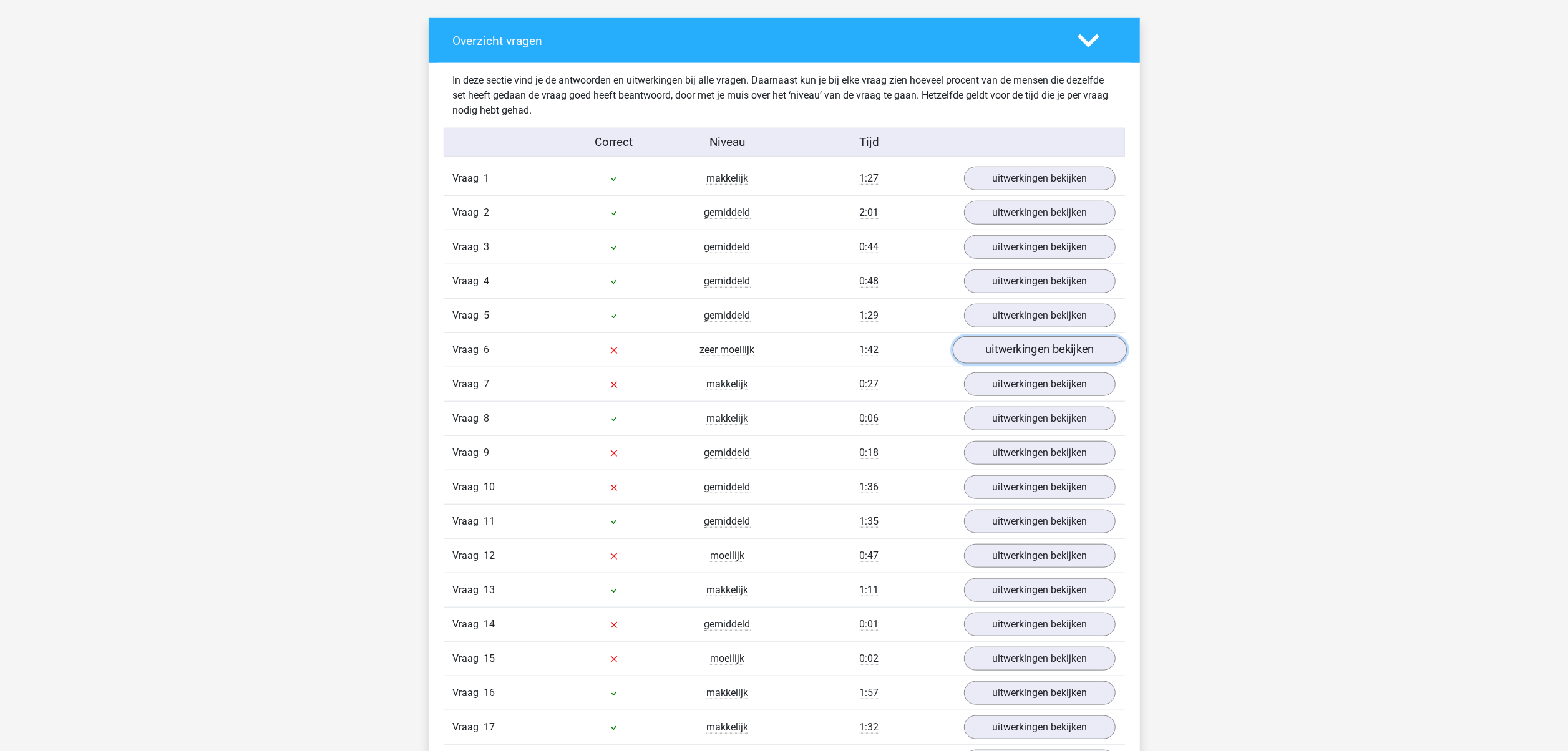 click on "uitwerkingen bekijken" at bounding box center [1039, 351] 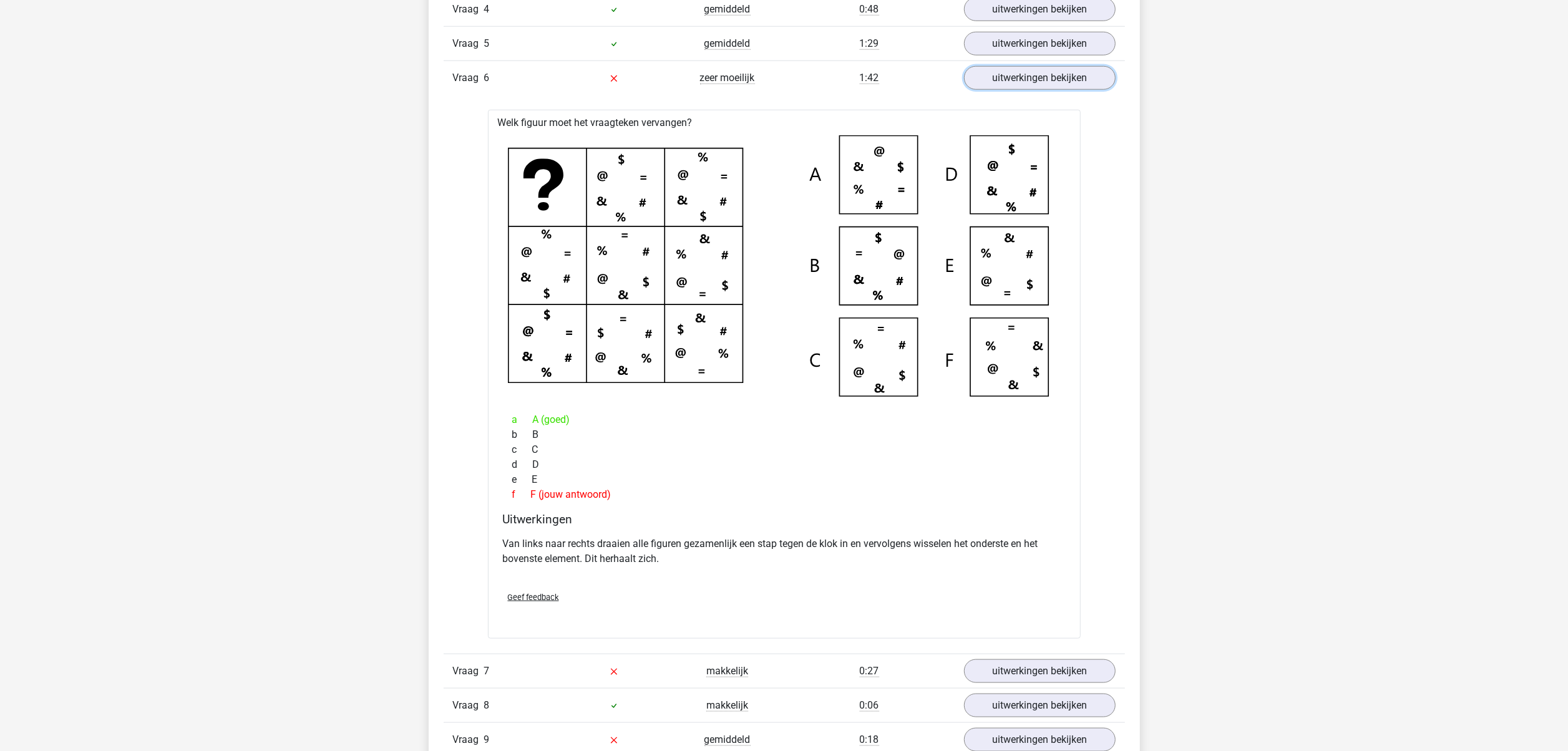 scroll, scrollTop: 1282, scrollLeft: 0, axis: vertical 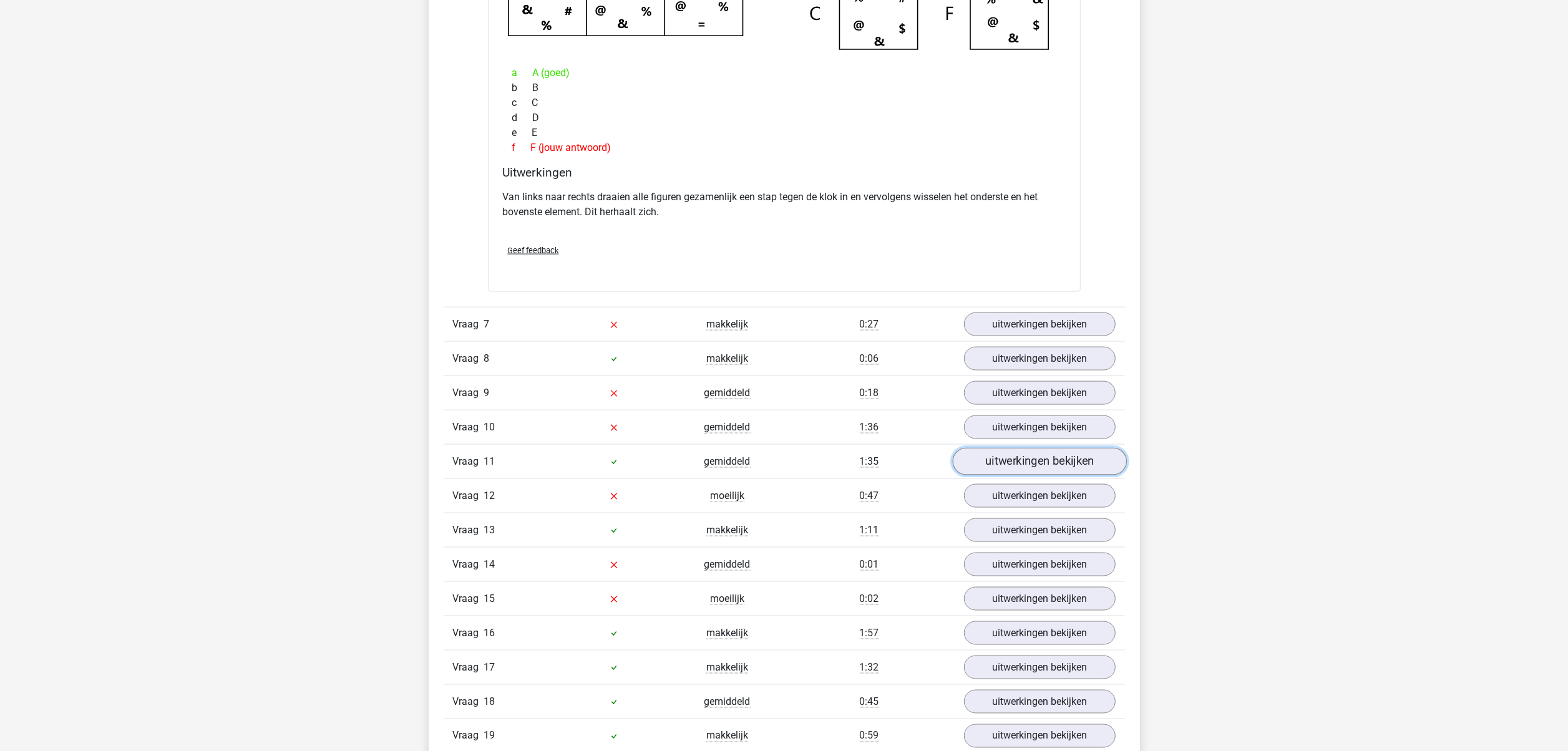 click on "uitwerkingen bekijken" at bounding box center [1039, 462] 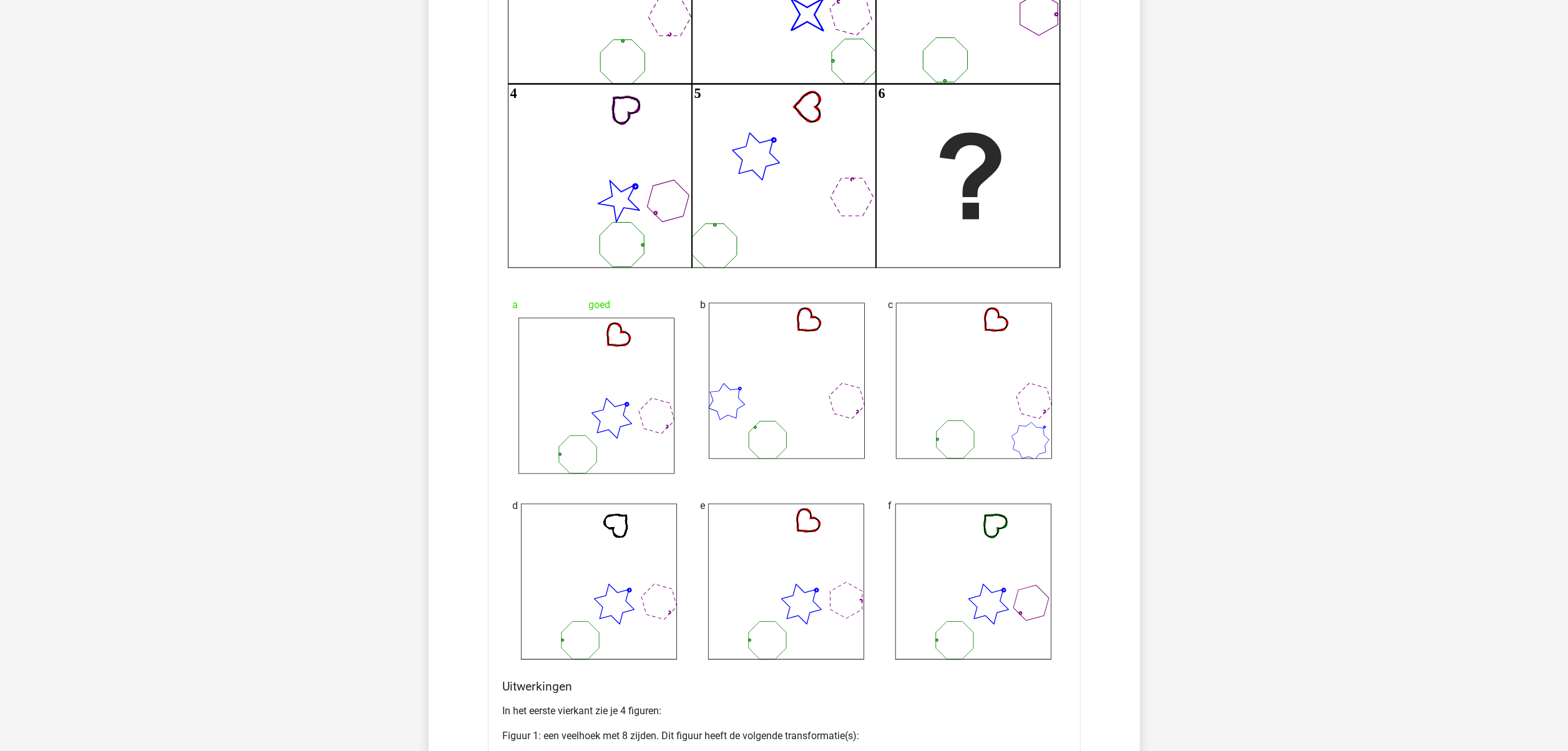 scroll, scrollTop: 2274, scrollLeft: 0, axis: vertical 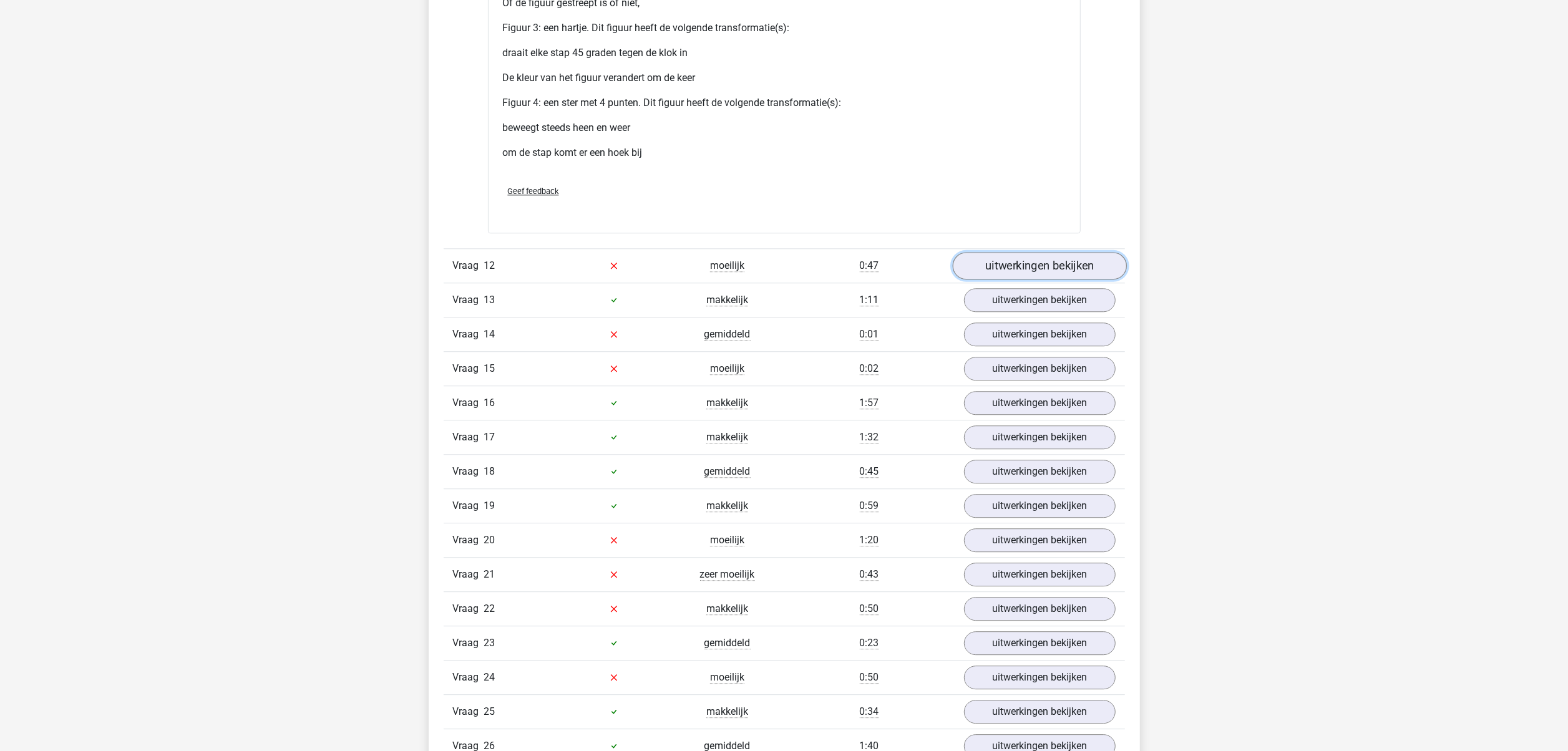 click on "uitwerkingen bekijken" at bounding box center [1039, 266] 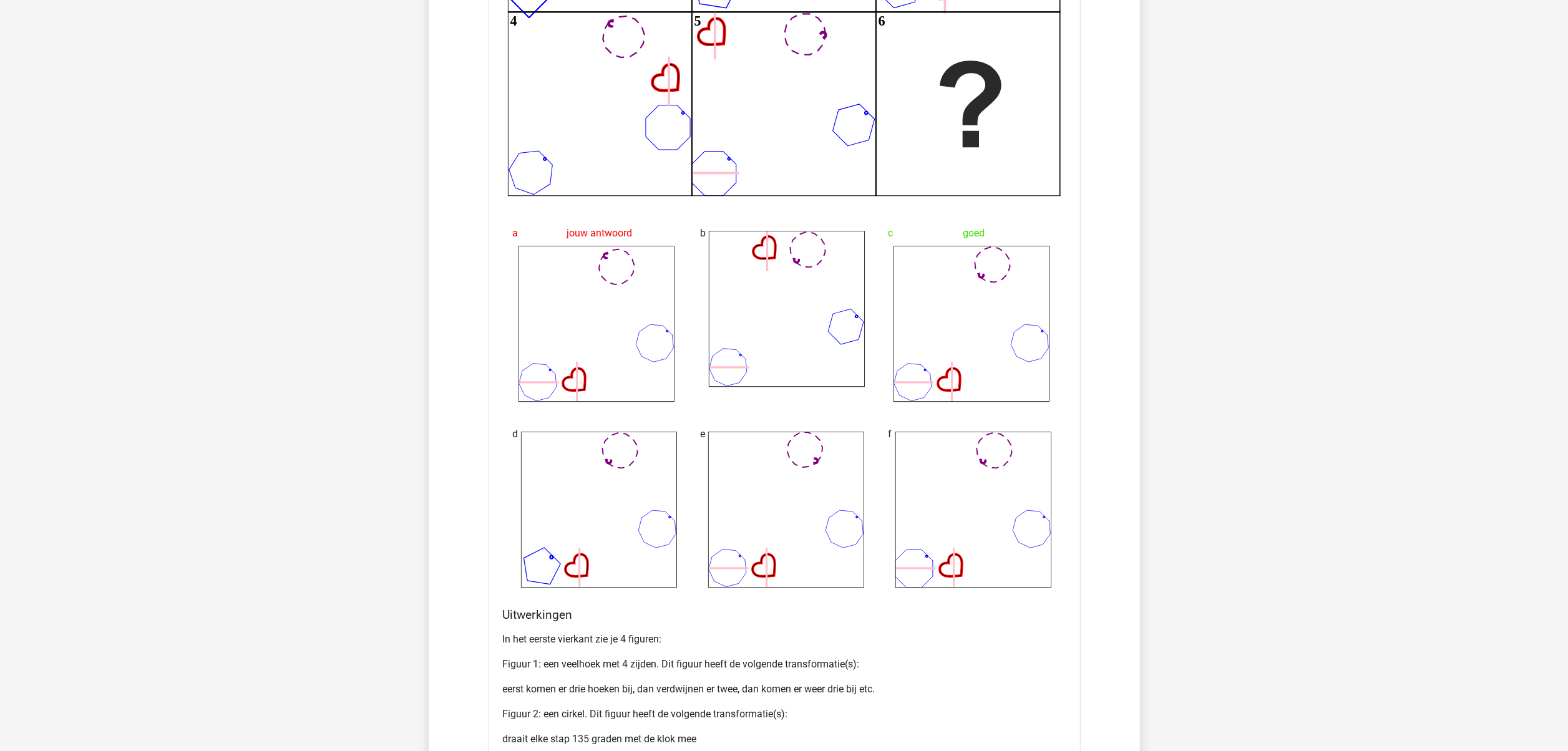 scroll, scrollTop: 3604, scrollLeft: 0, axis: vertical 